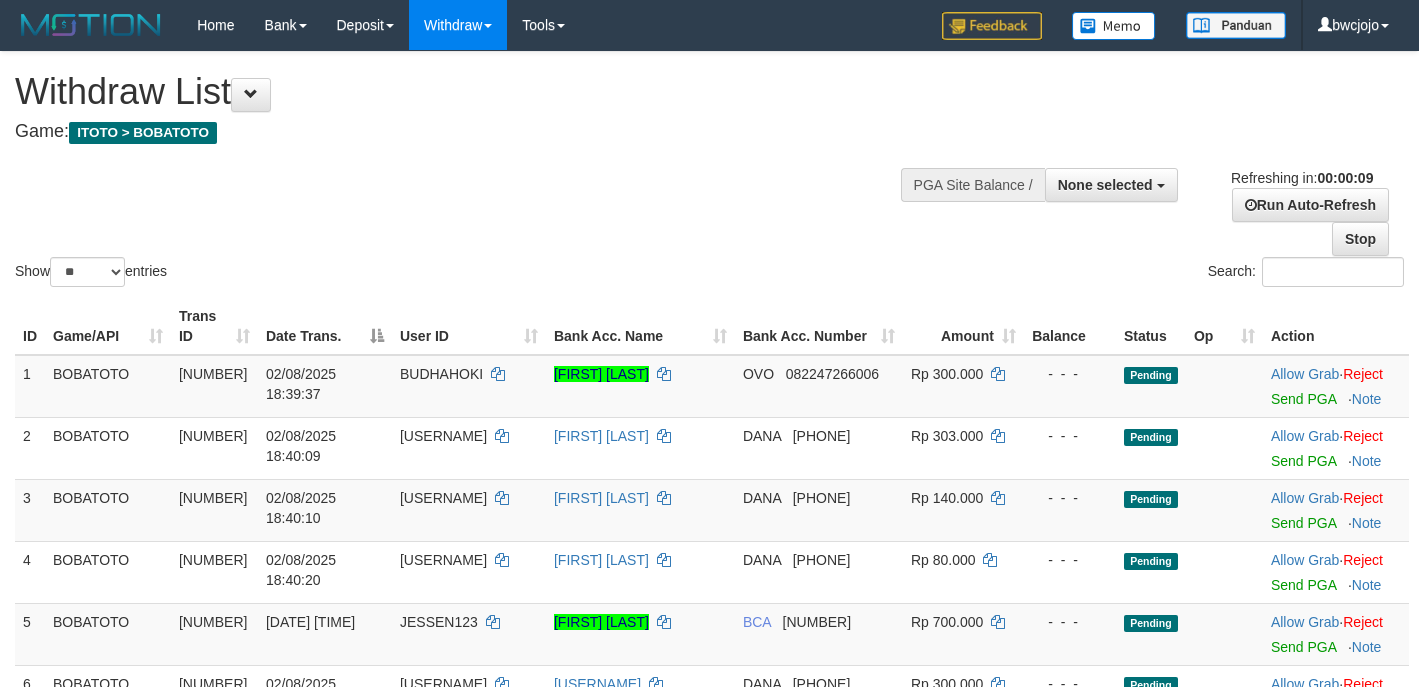 select 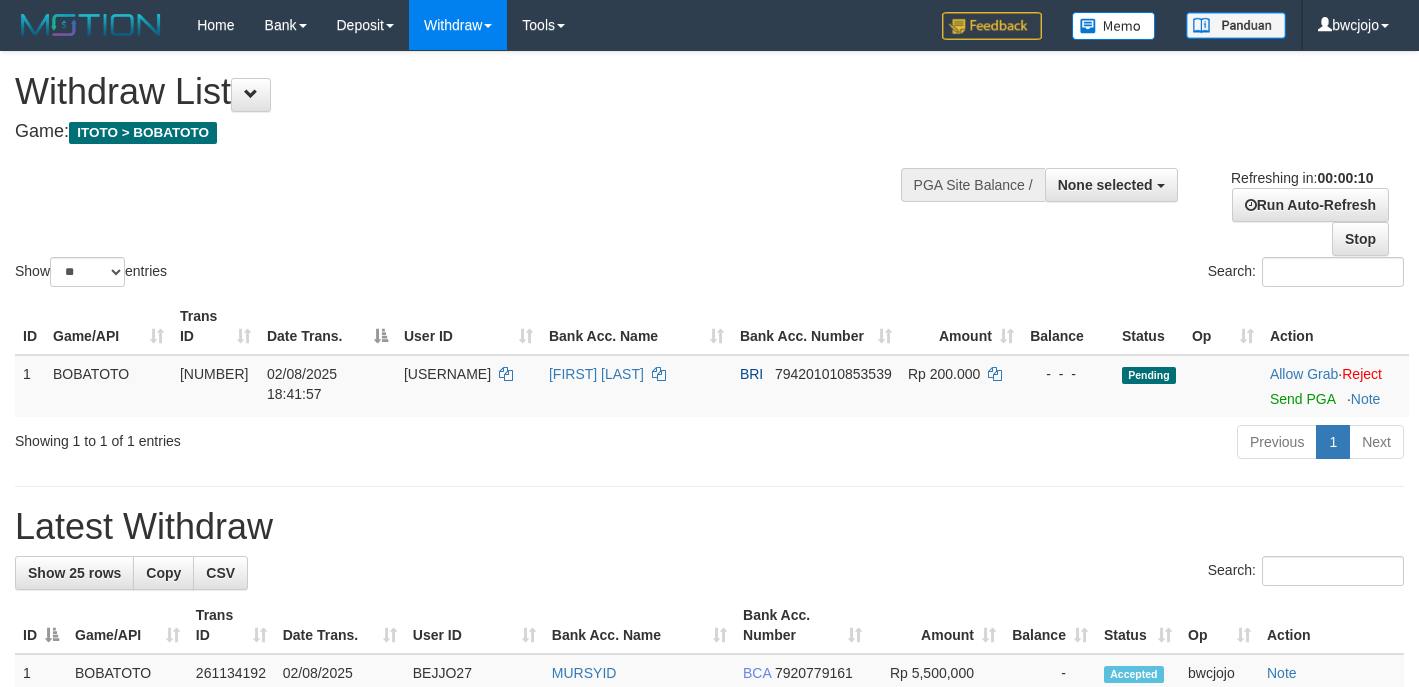 select 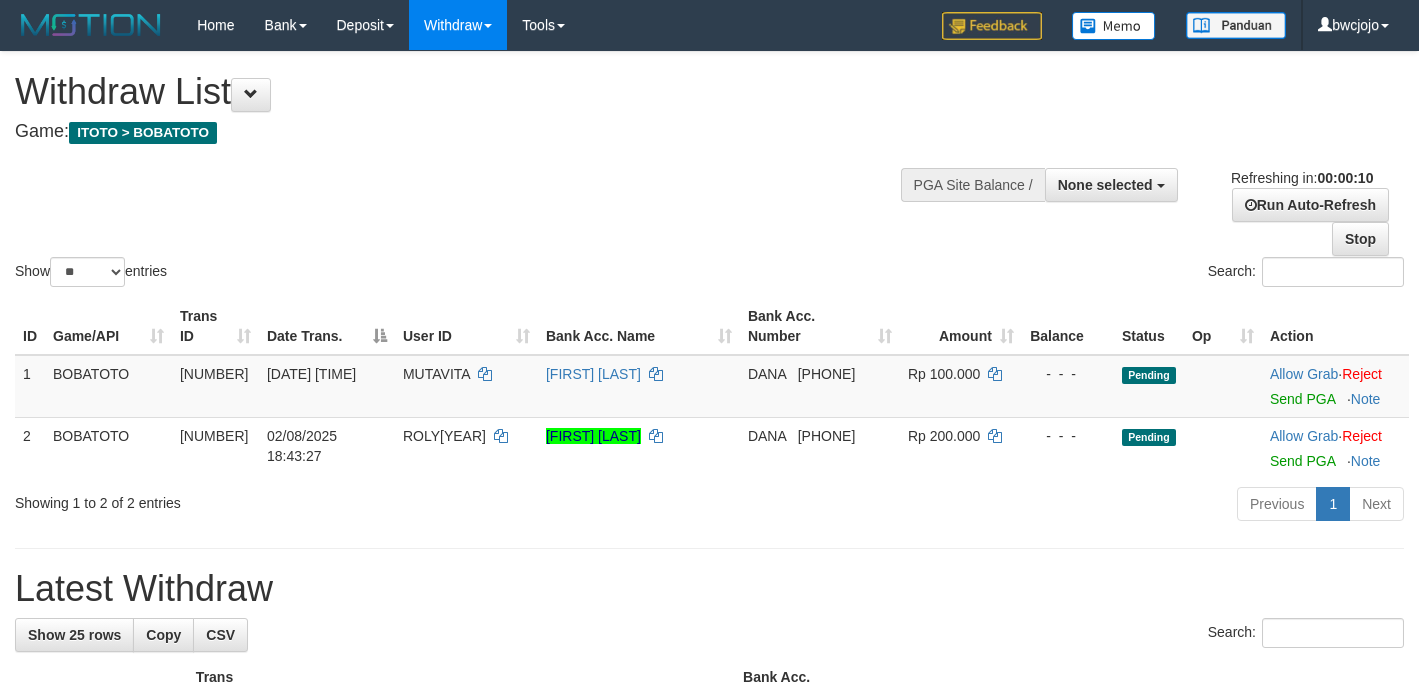 select 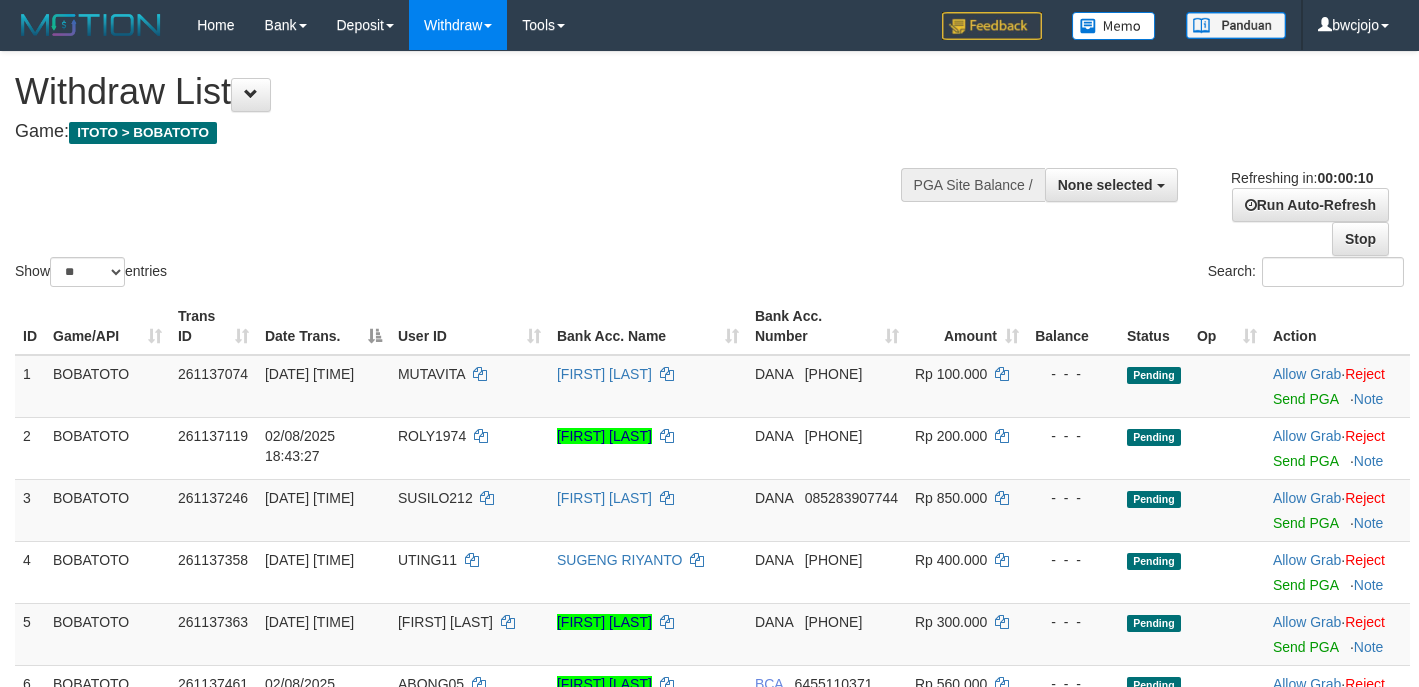 select 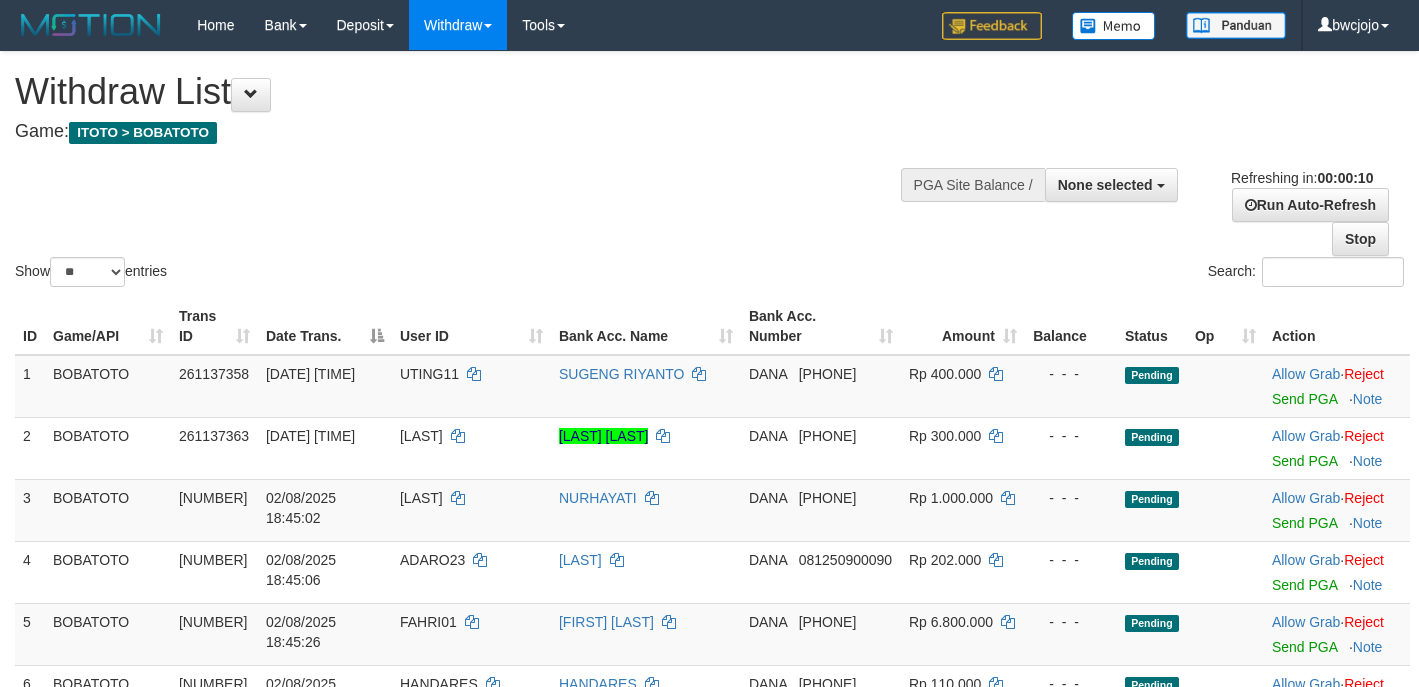 select 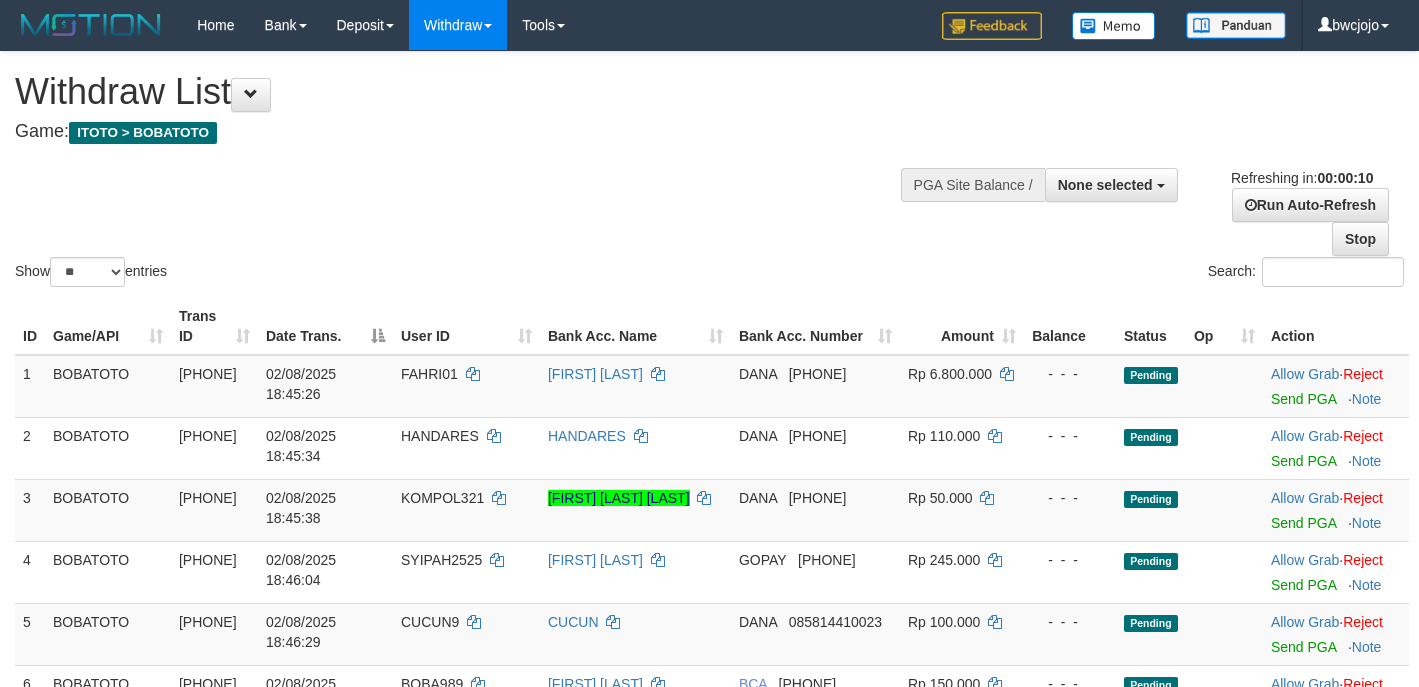 select 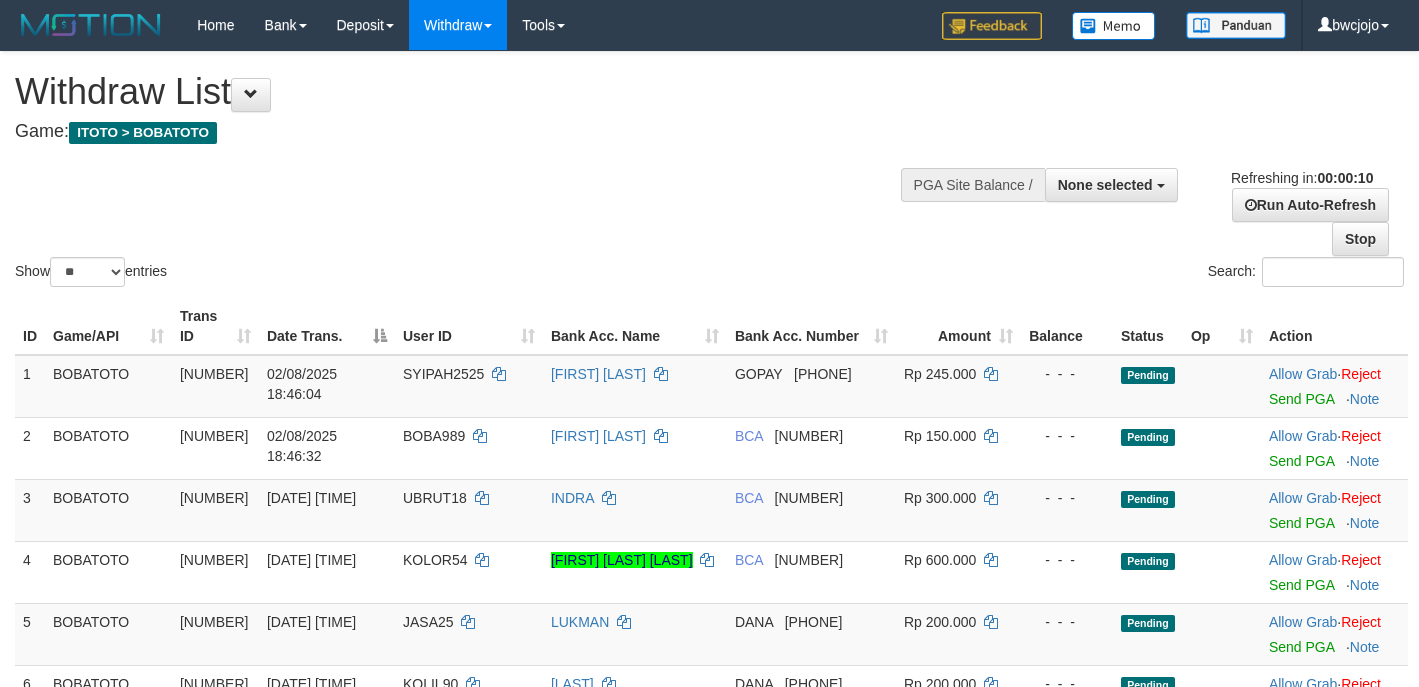 select 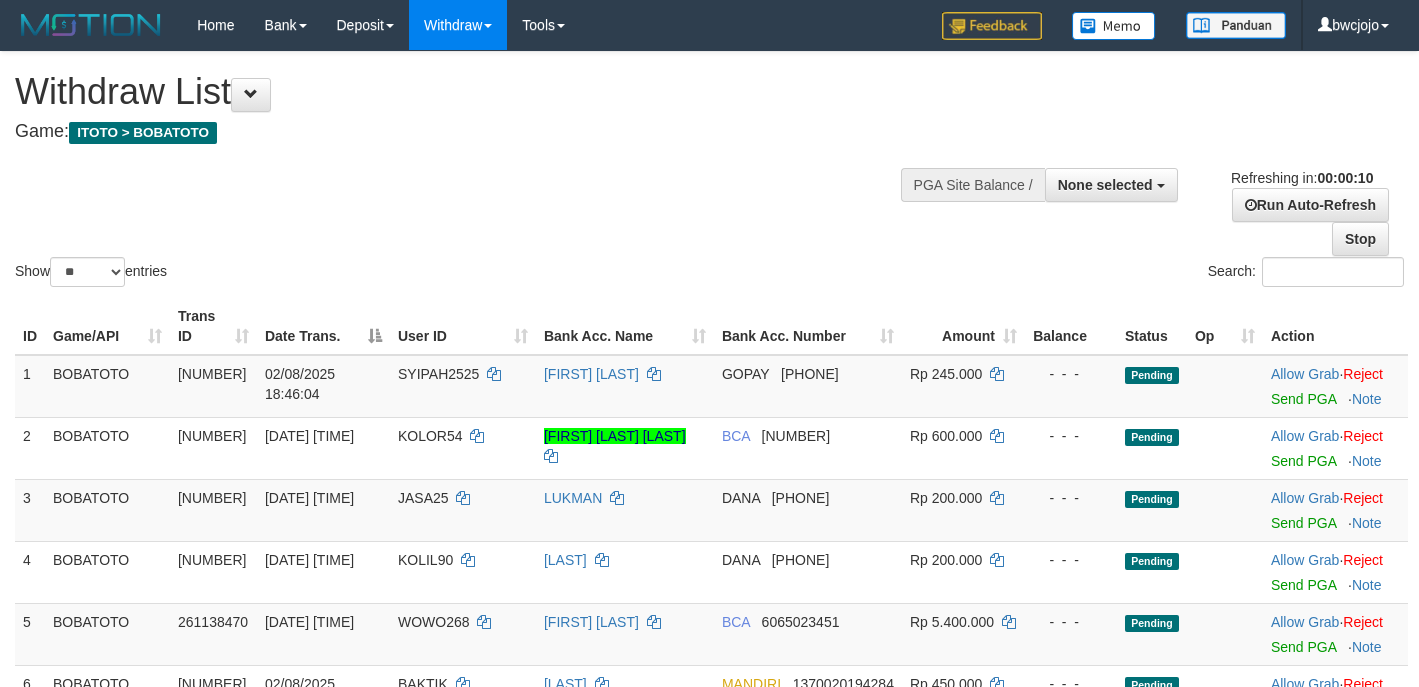 select 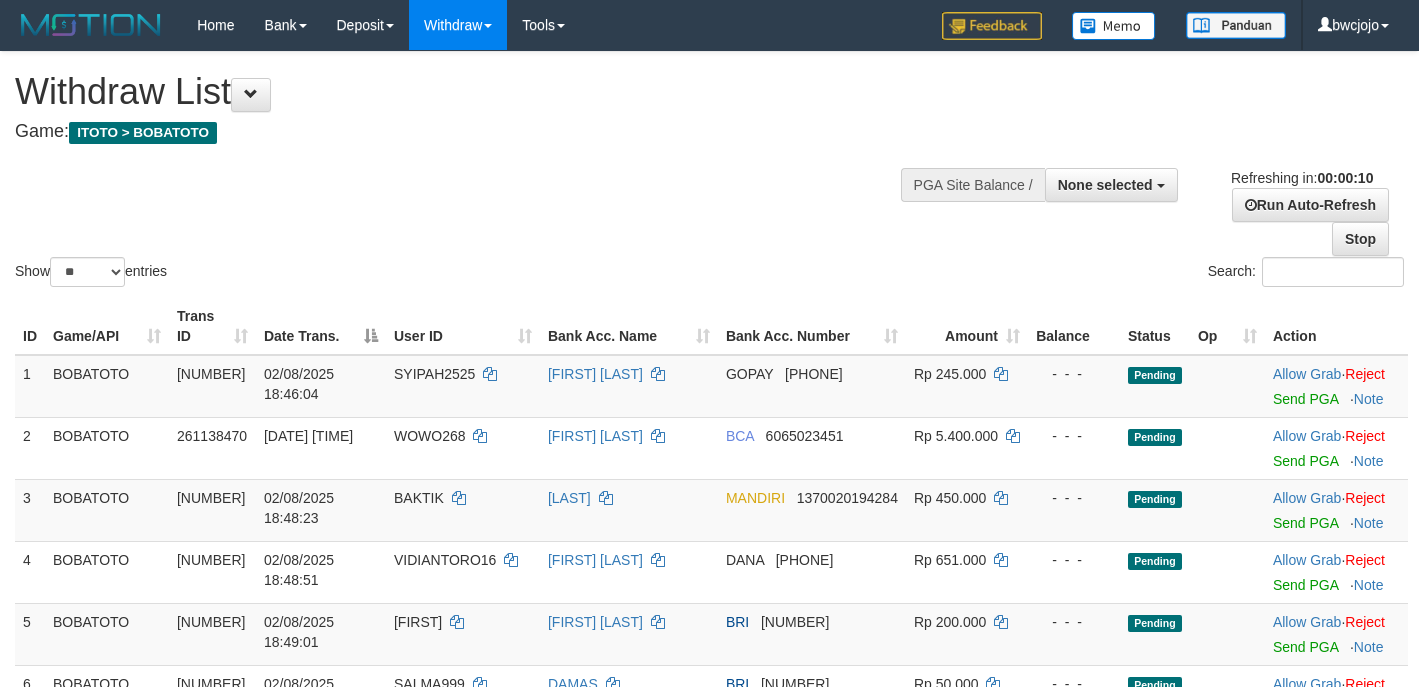 select 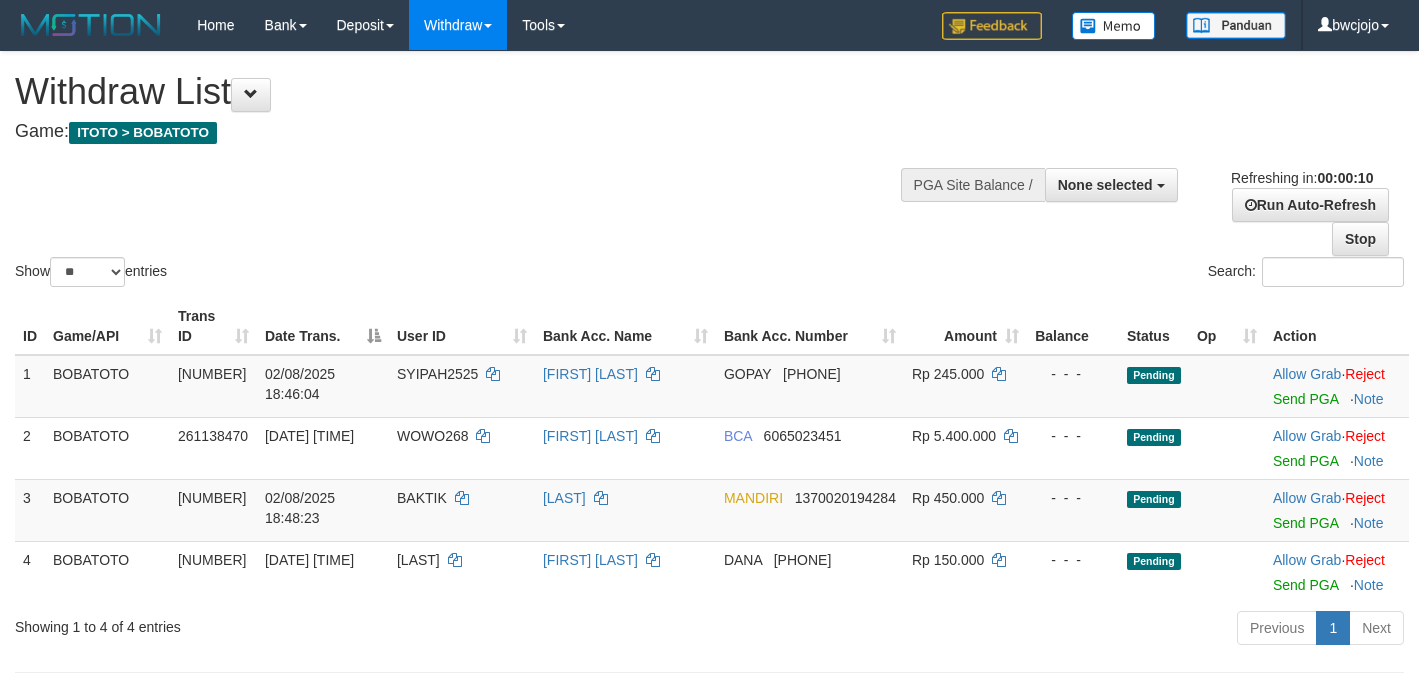 select 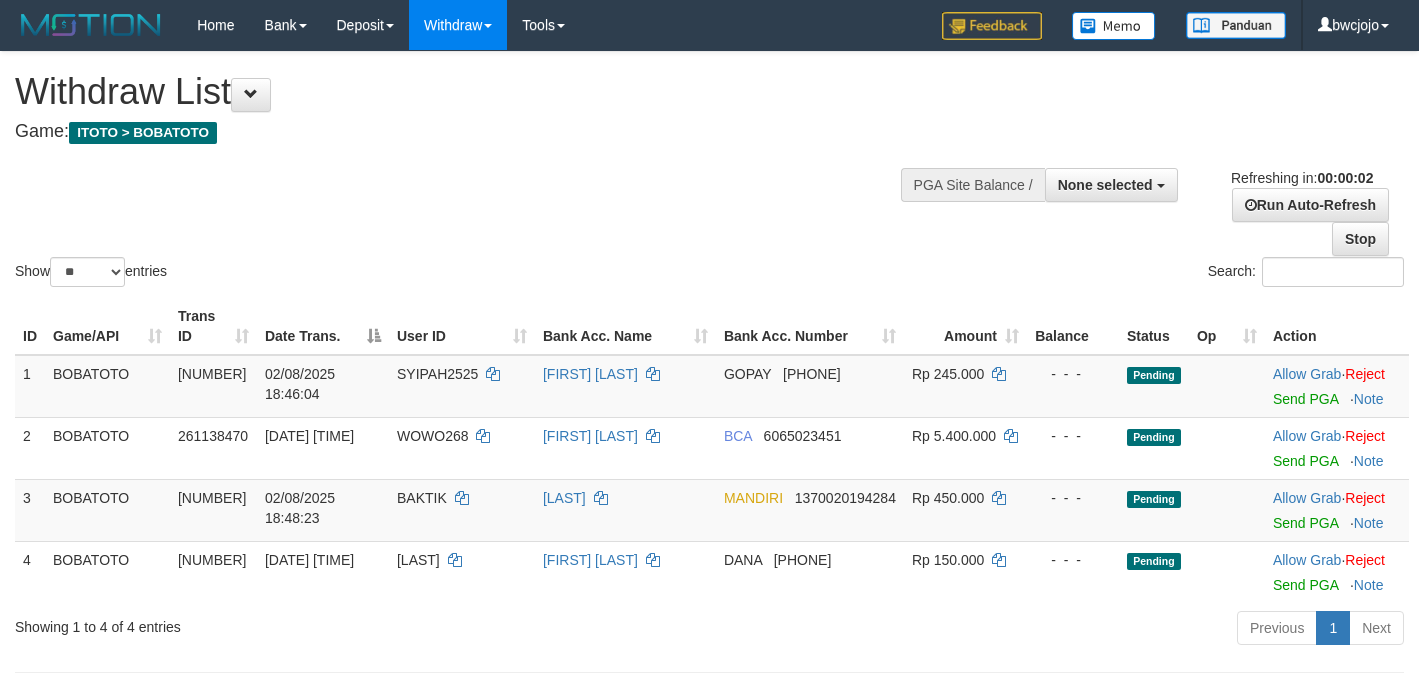 scroll, scrollTop: 0, scrollLeft: 0, axis: both 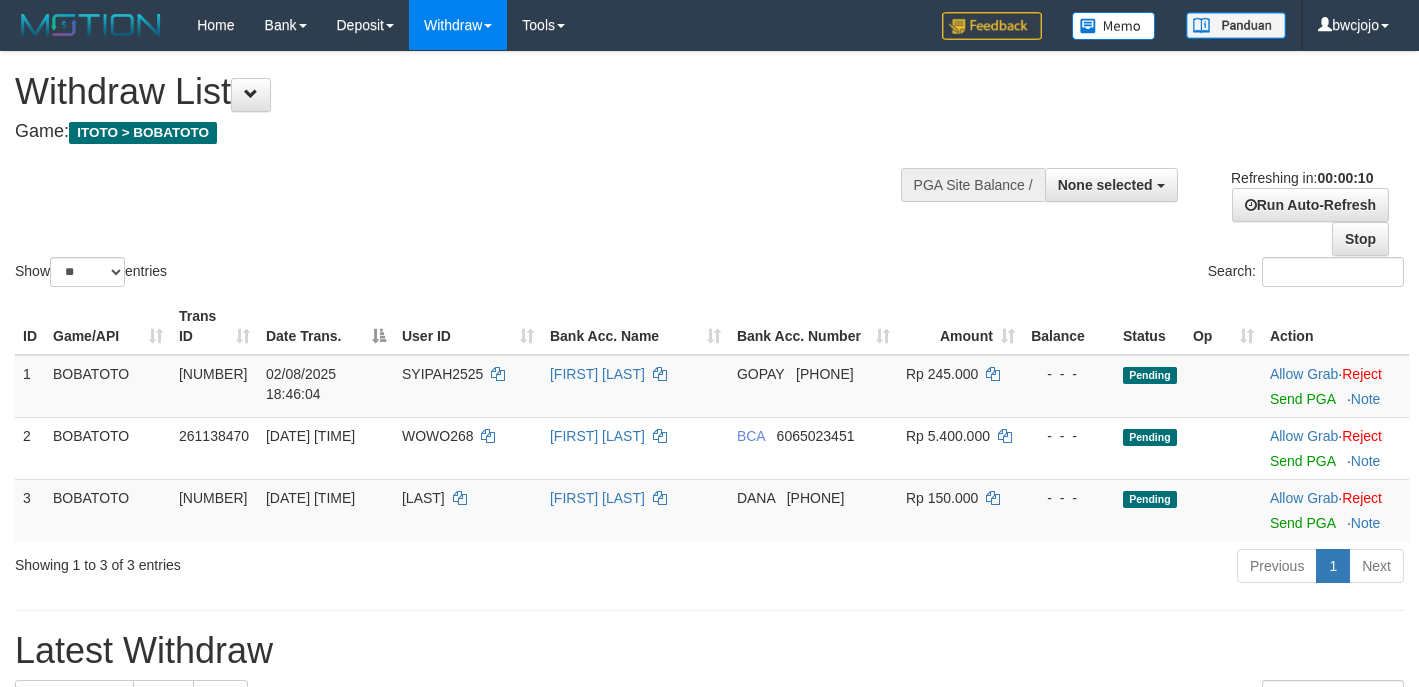 select 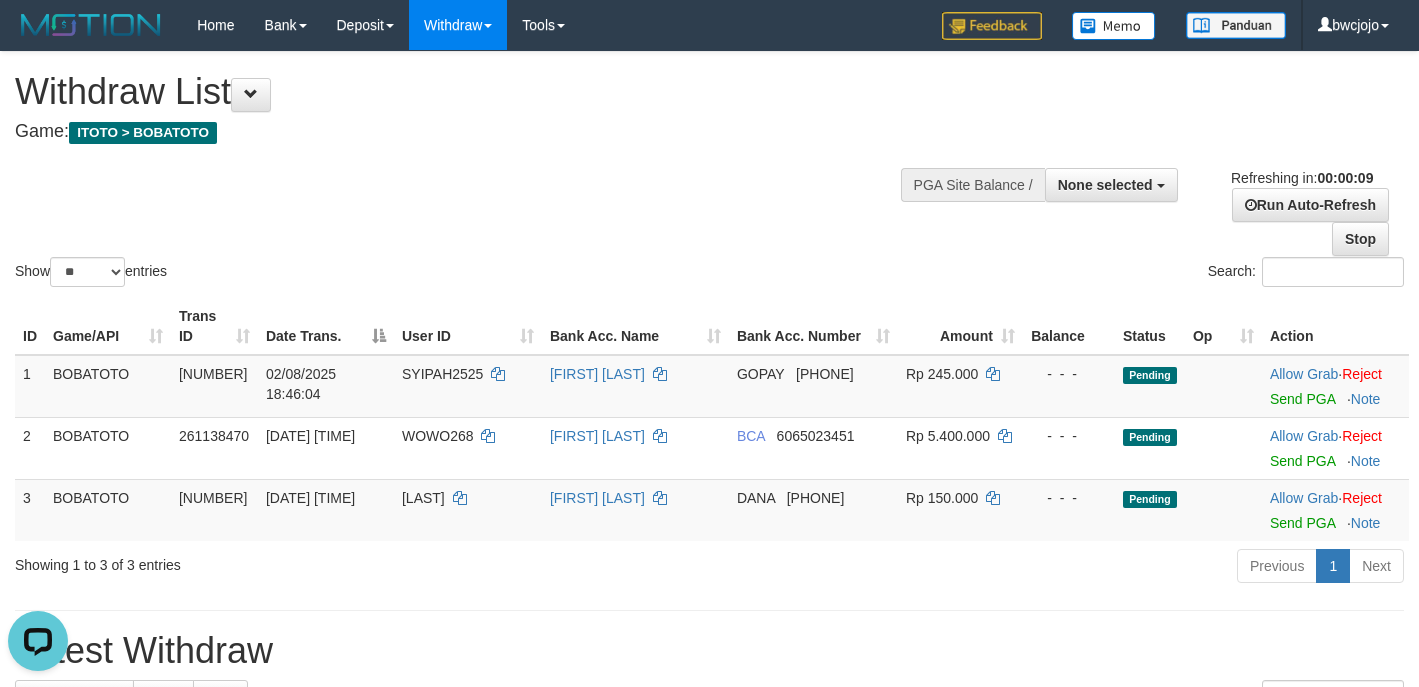 scroll, scrollTop: 0, scrollLeft: 0, axis: both 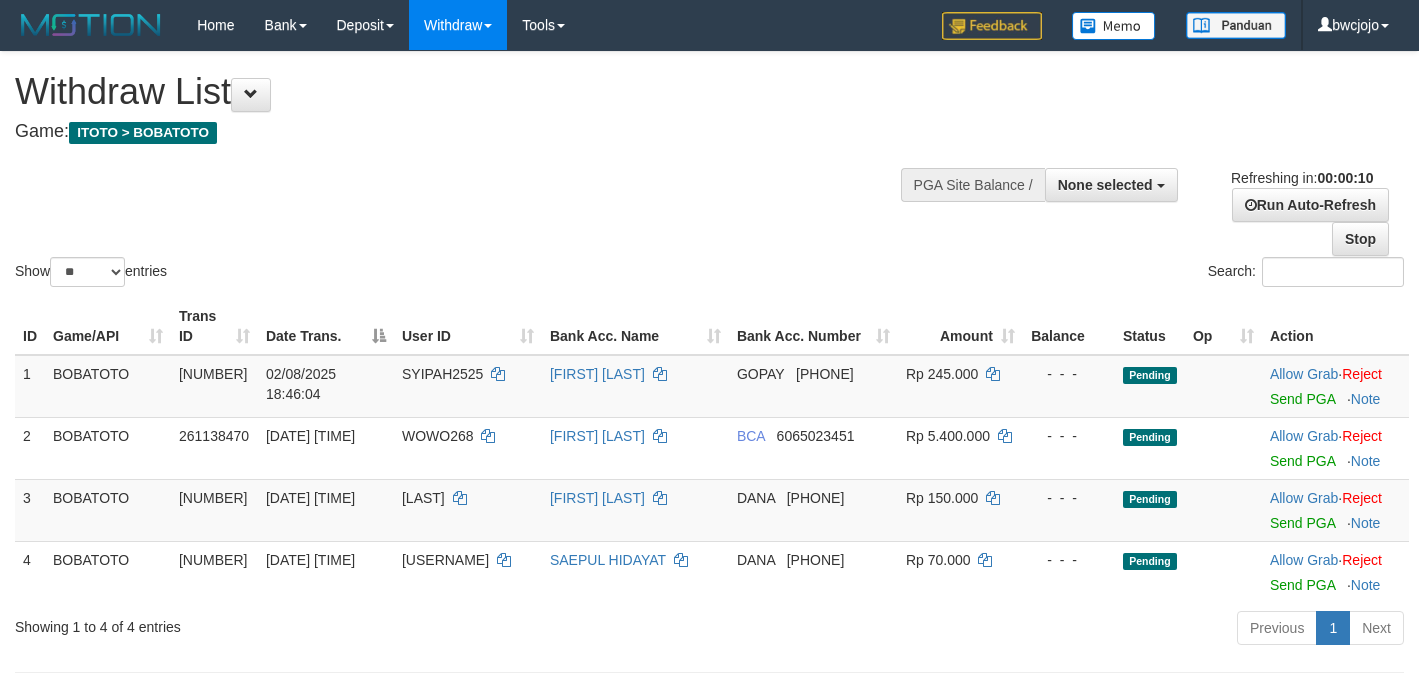 select 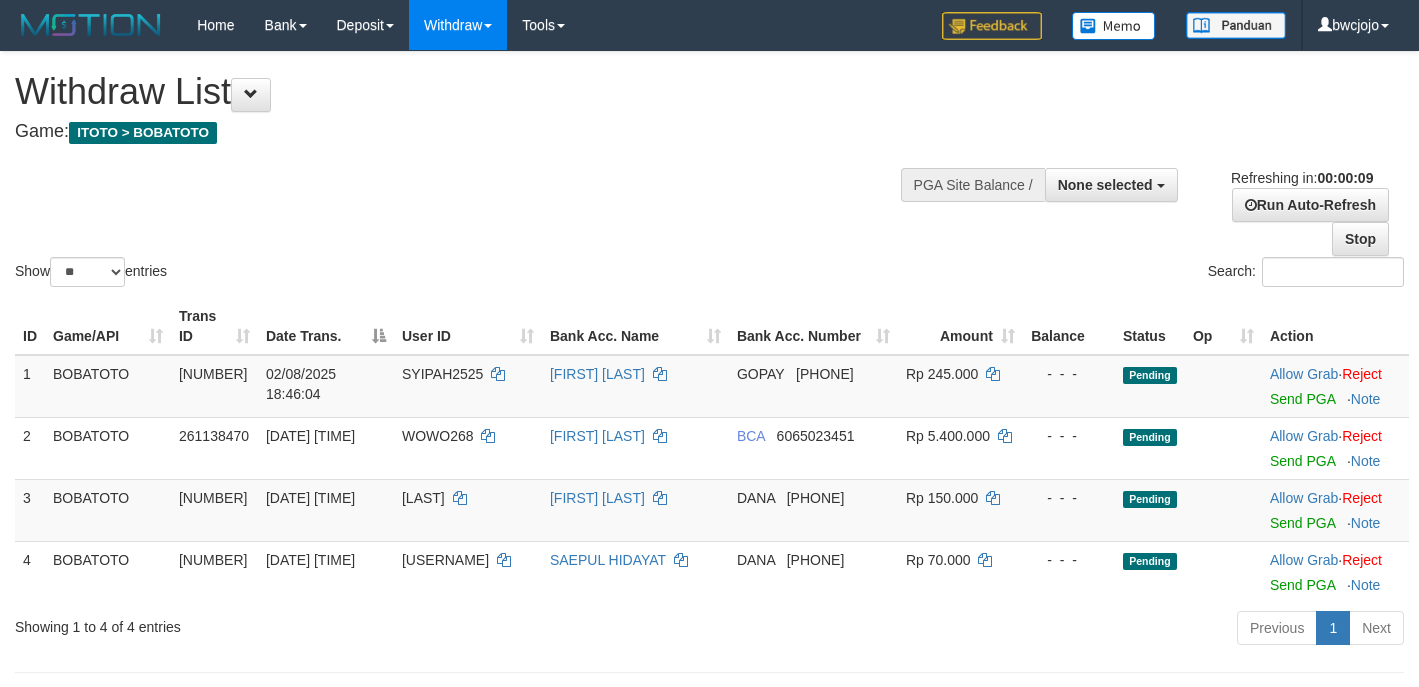 drag, startPoint x: 645, startPoint y: 198, endPoint x: 814, endPoint y: 297, distance: 195.8622 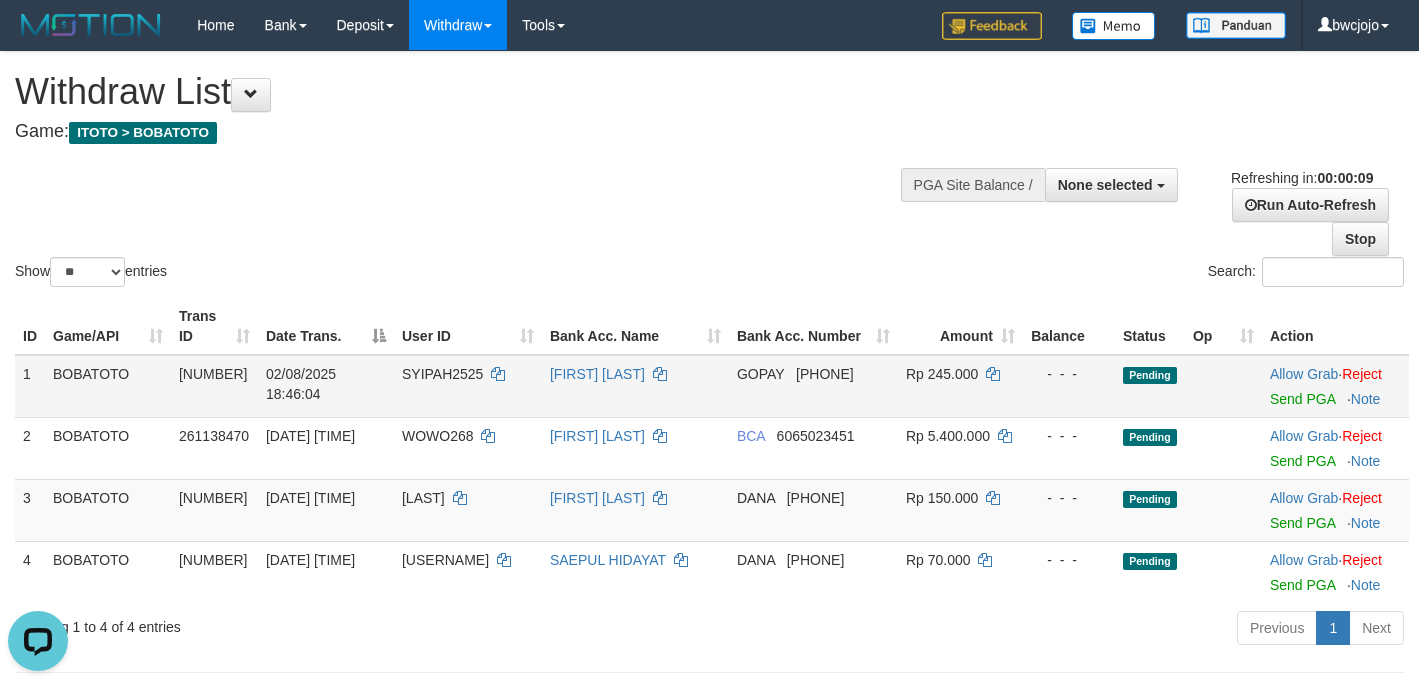 scroll, scrollTop: 0, scrollLeft: 0, axis: both 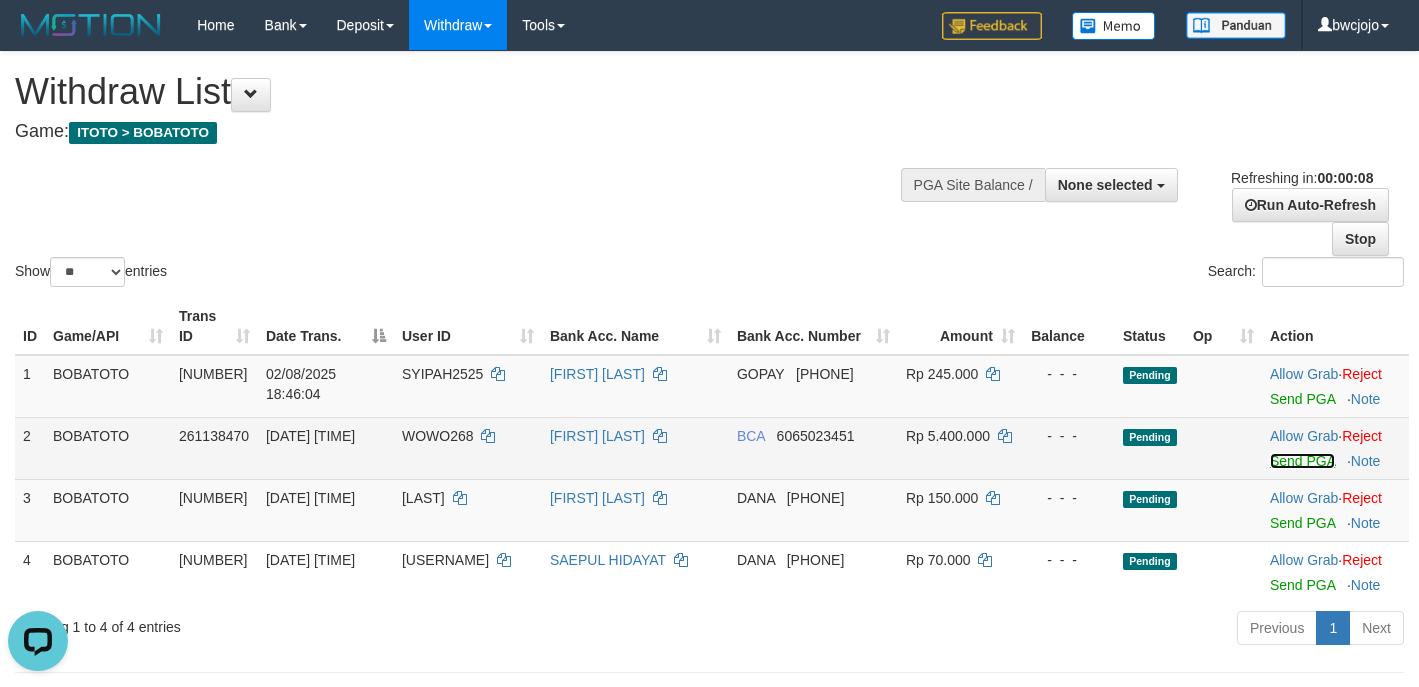 click on "Send PGA" at bounding box center [1302, 461] 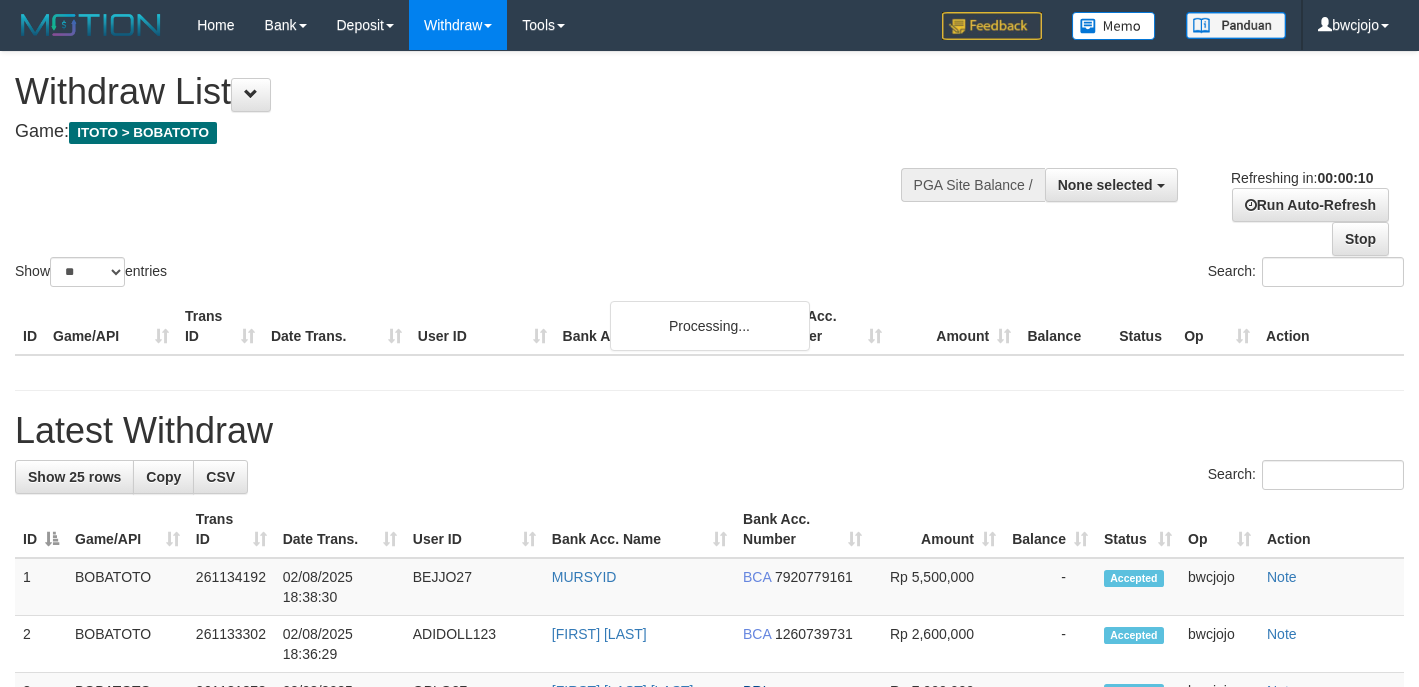 select 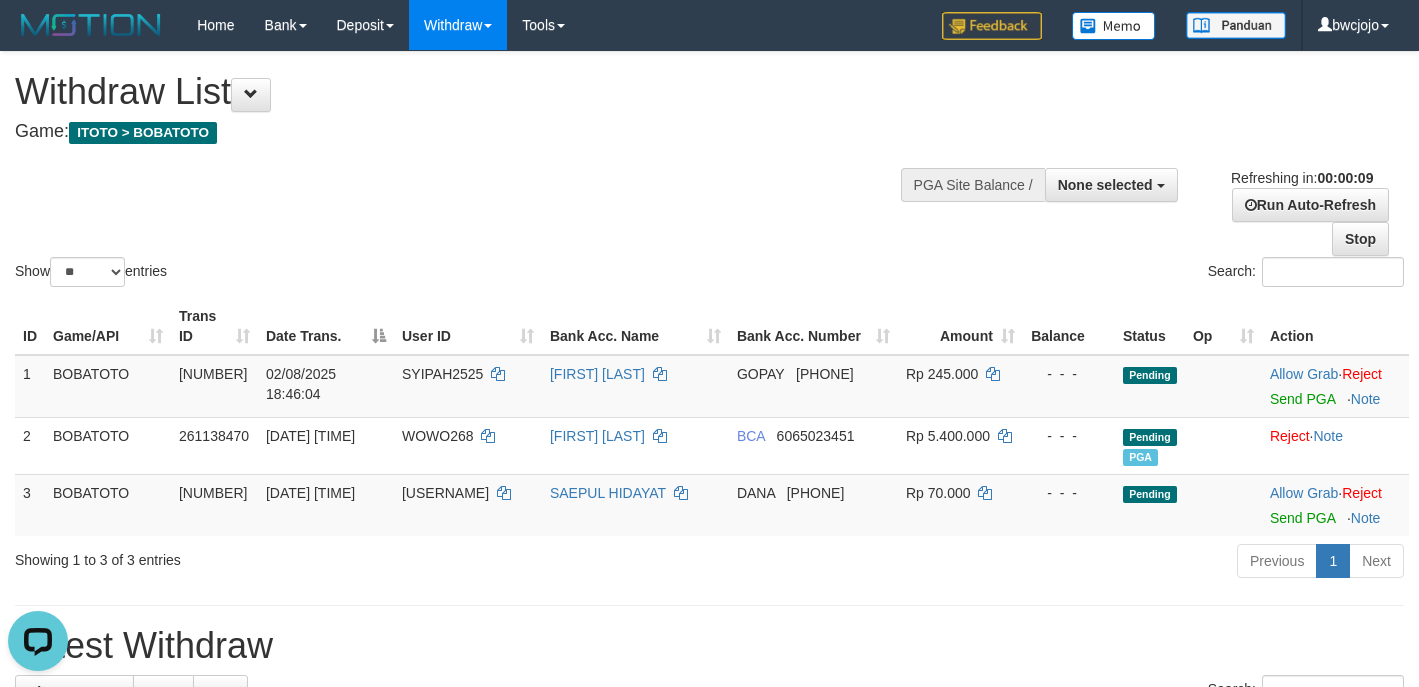 scroll, scrollTop: 0, scrollLeft: 0, axis: both 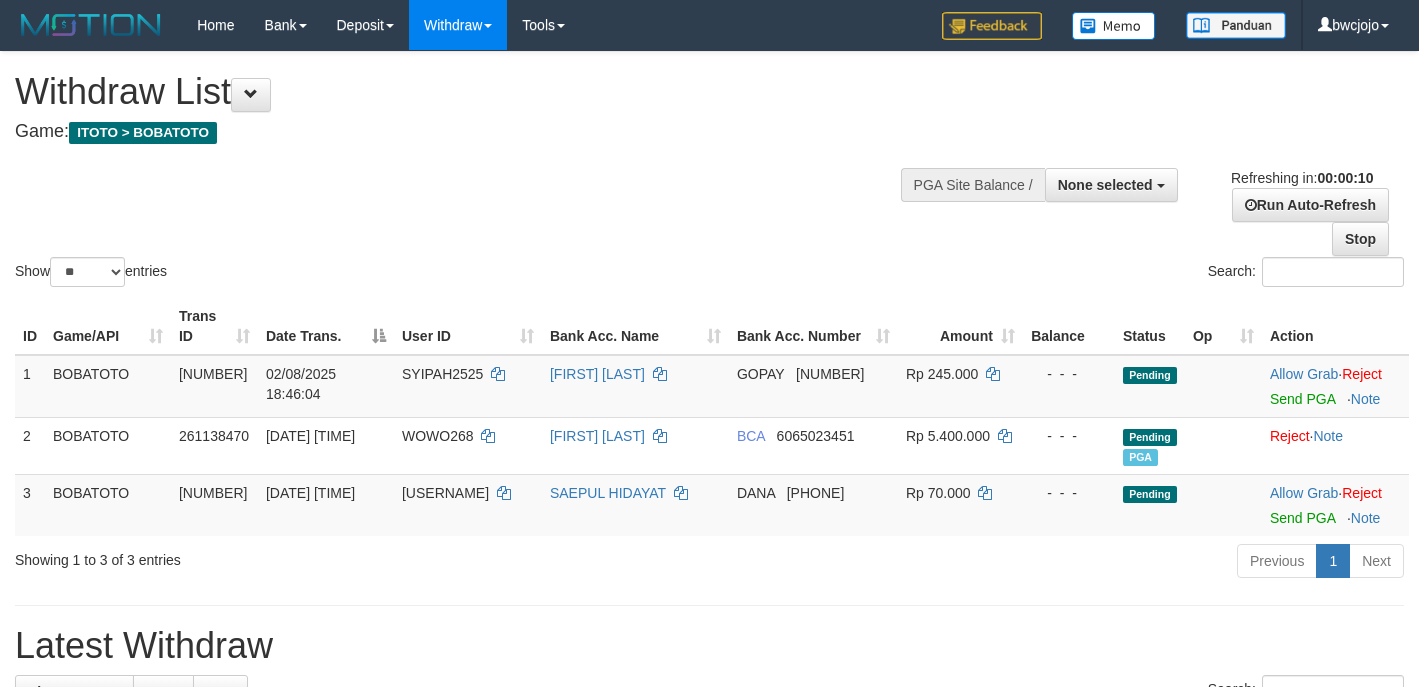 select 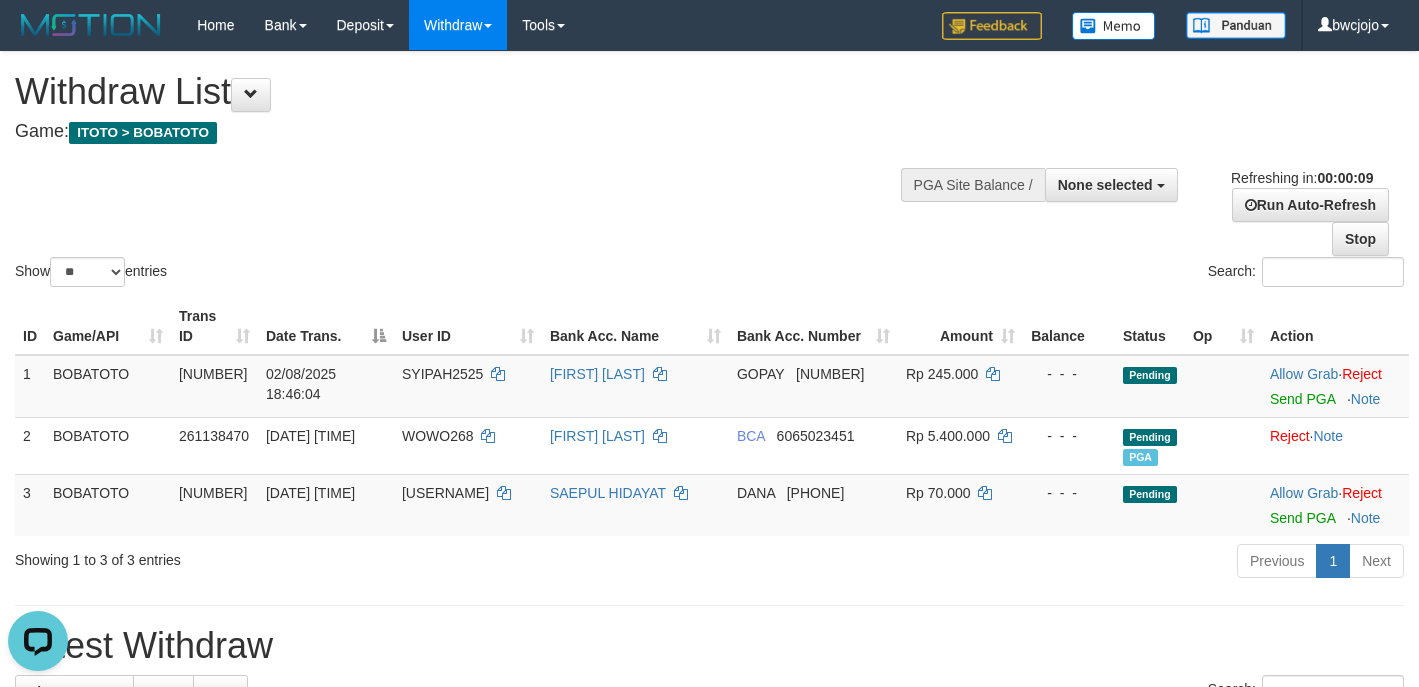 scroll, scrollTop: 0, scrollLeft: 0, axis: both 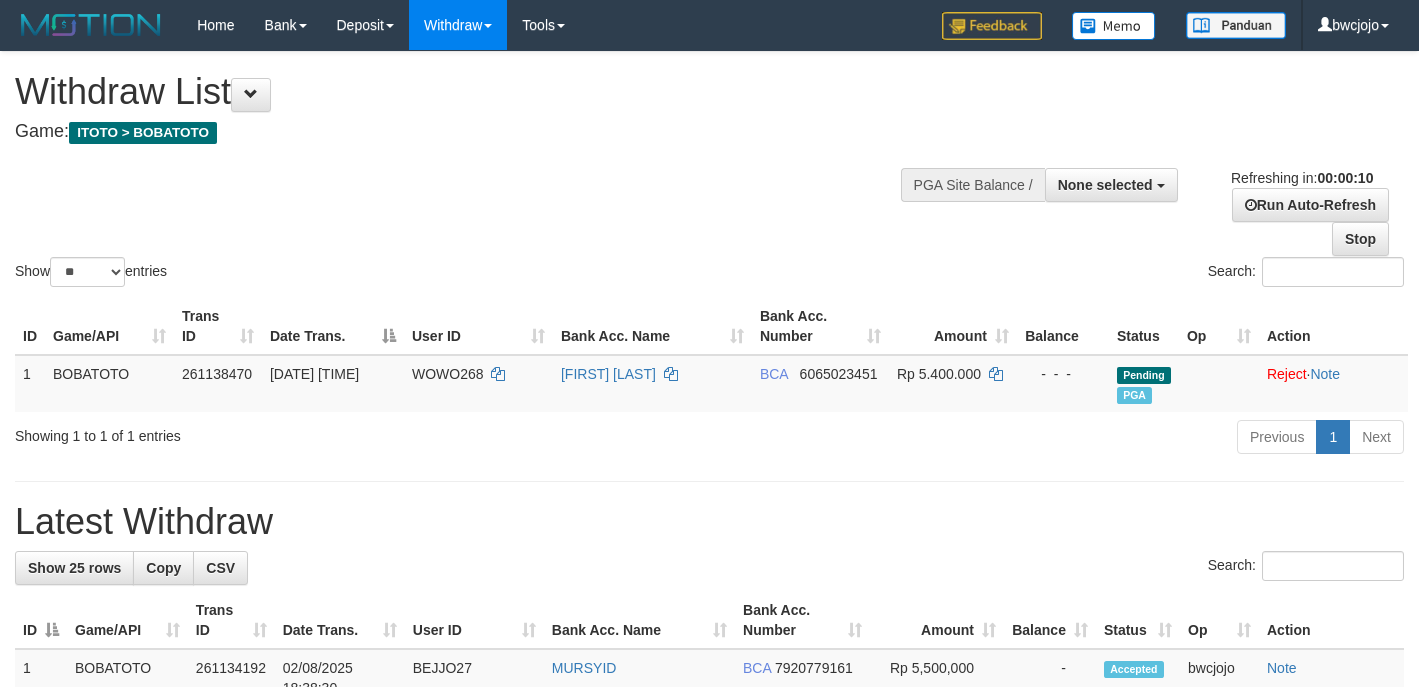 select 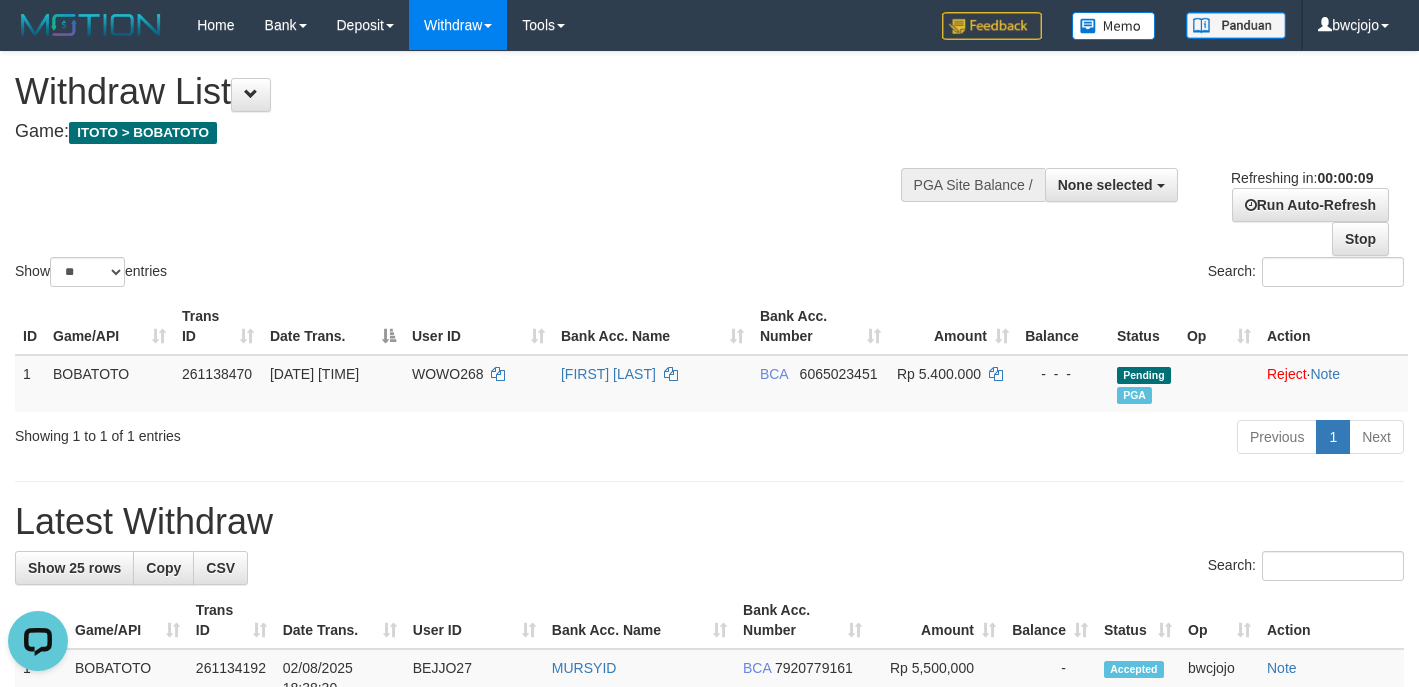 scroll, scrollTop: 0, scrollLeft: 0, axis: both 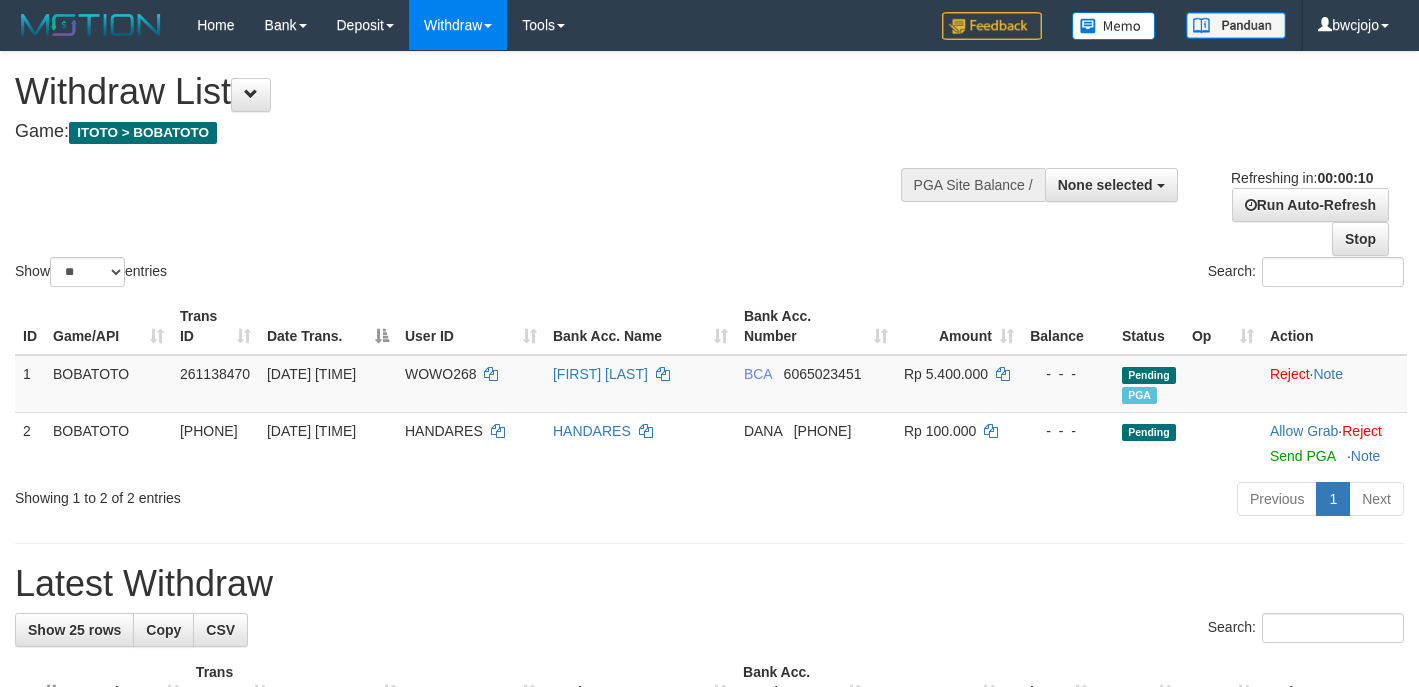 select 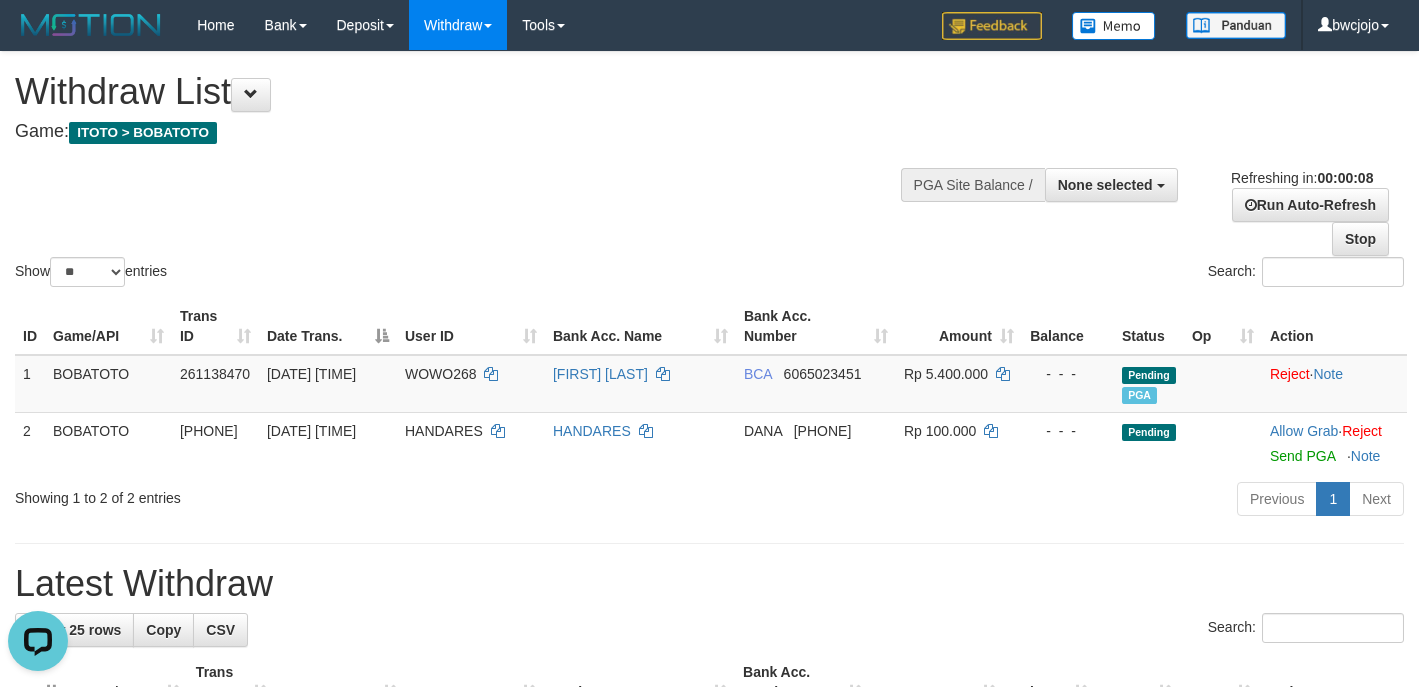 scroll, scrollTop: 0, scrollLeft: 0, axis: both 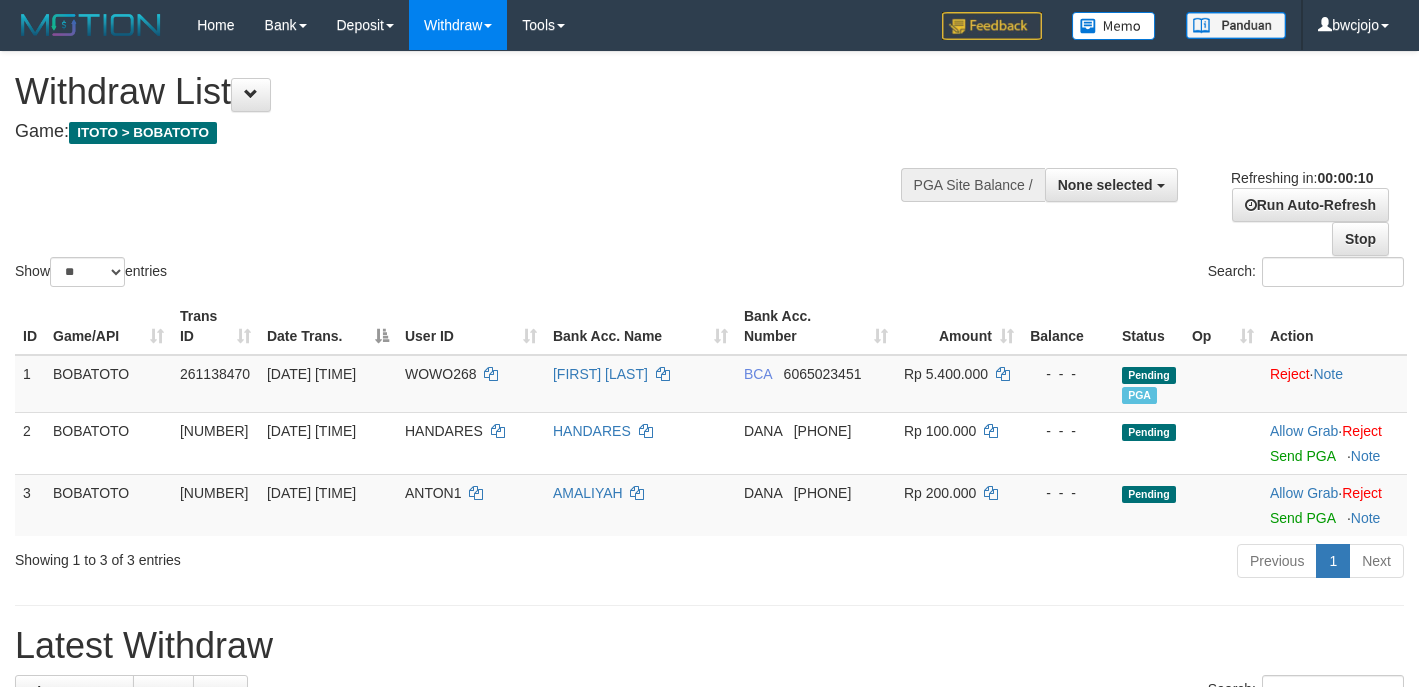select 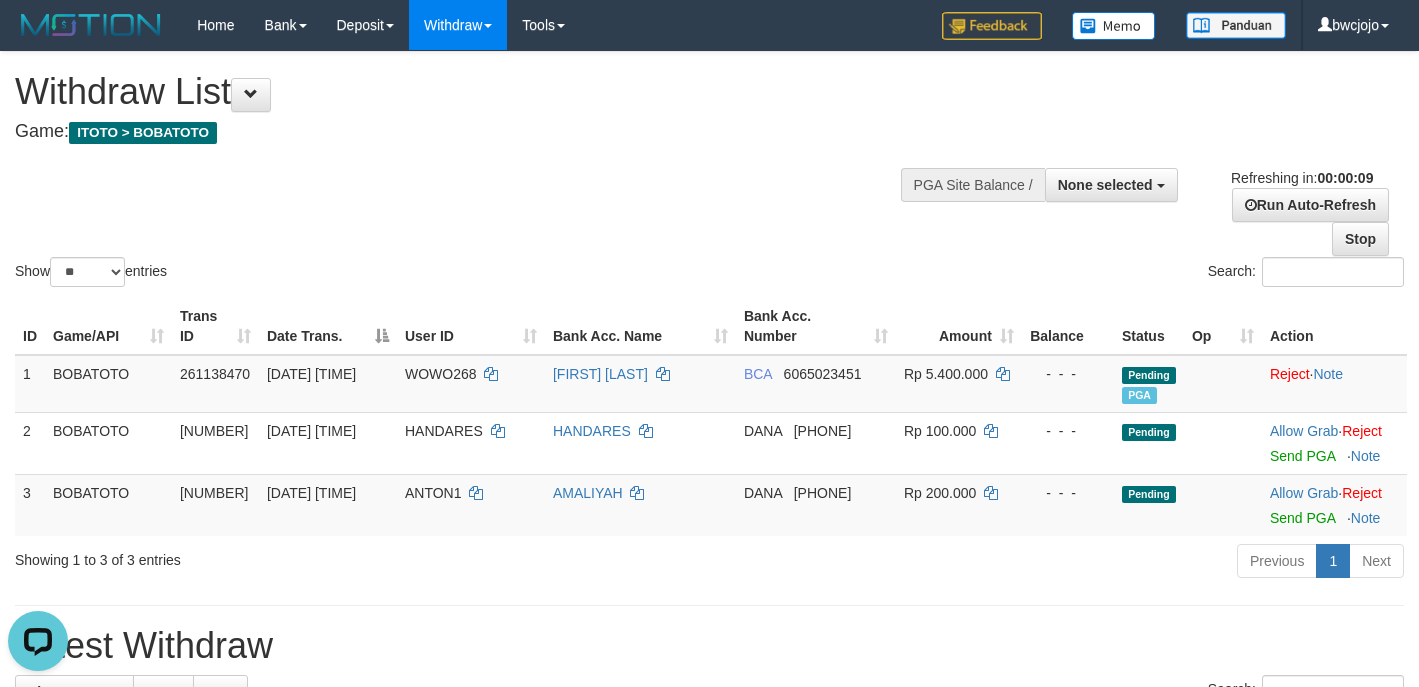 scroll, scrollTop: 0, scrollLeft: 0, axis: both 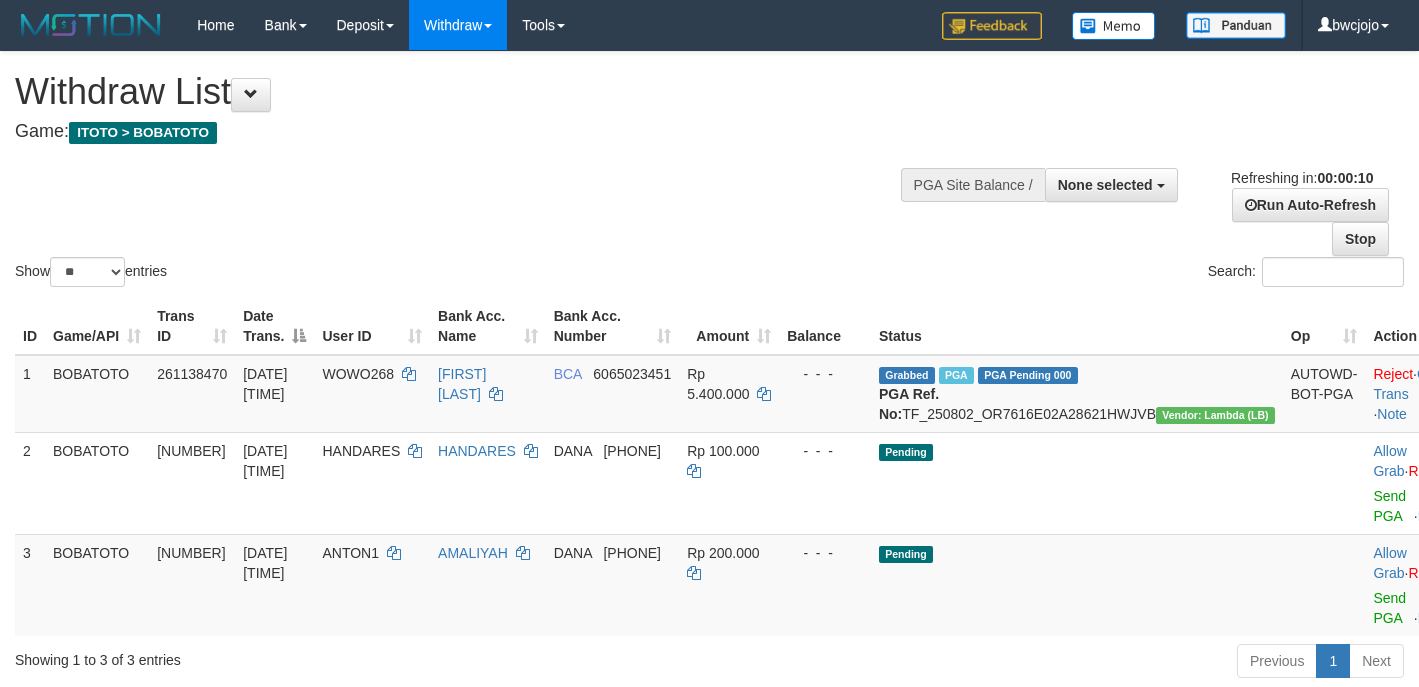 select 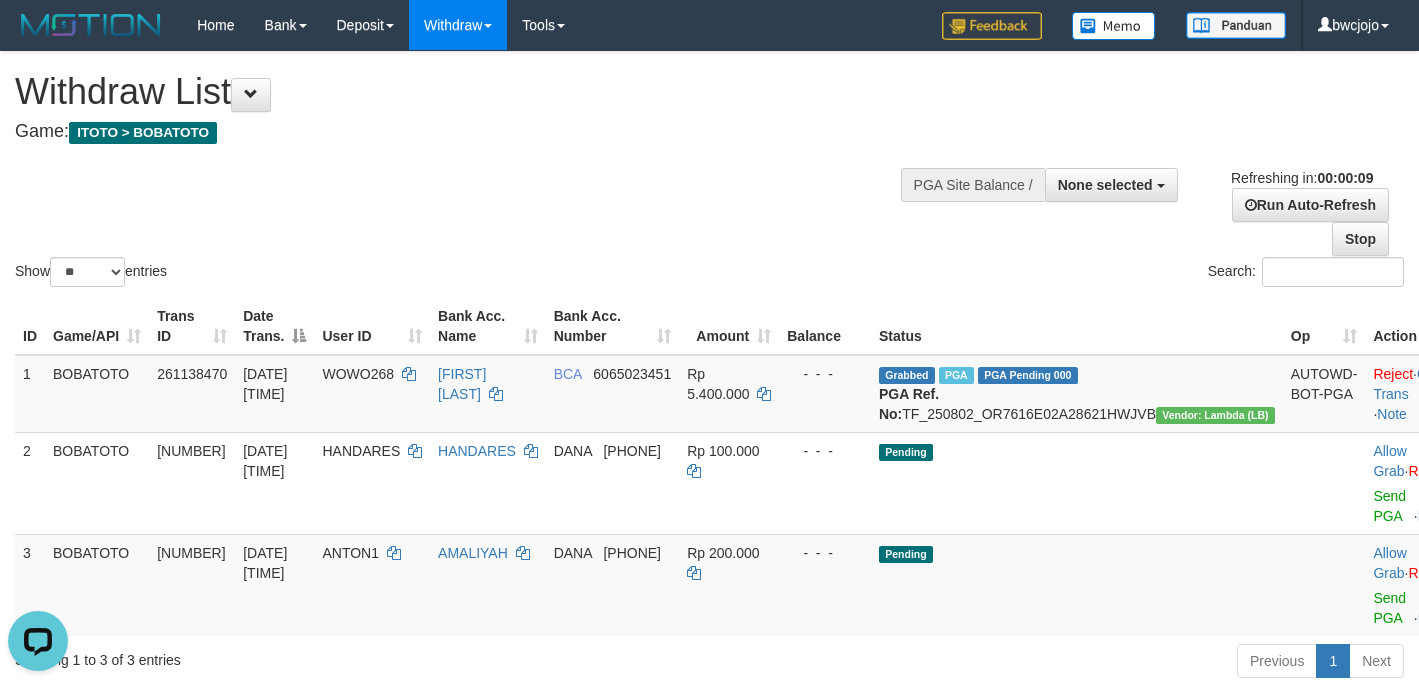 scroll, scrollTop: 0, scrollLeft: 0, axis: both 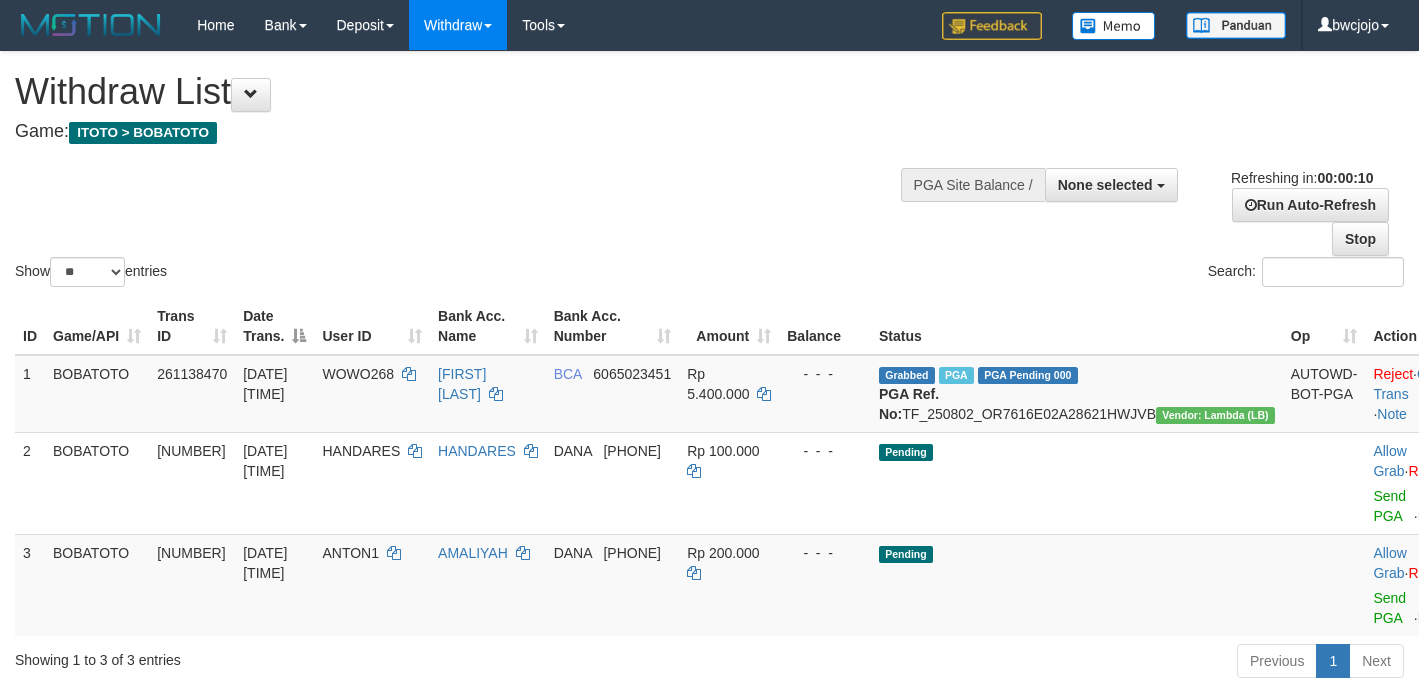 select 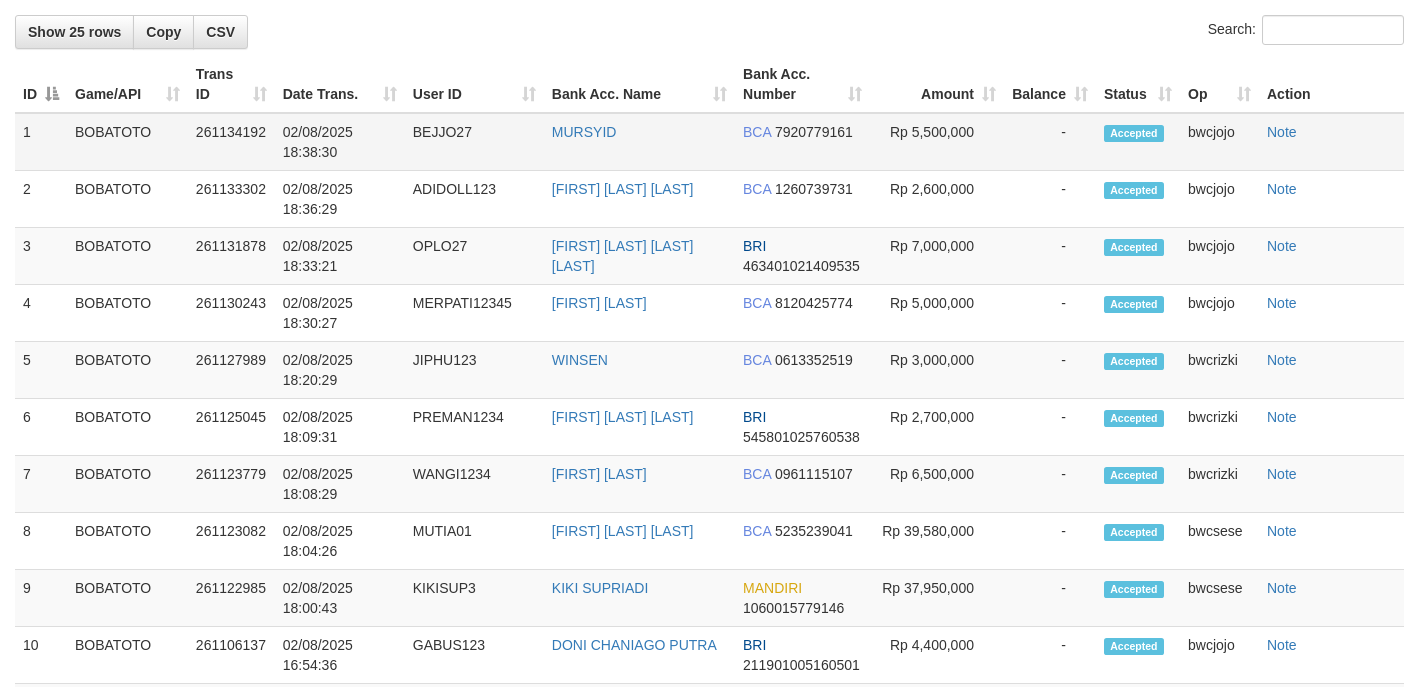 scroll, scrollTop: 900, scrollLeft: 0, axis: vertical 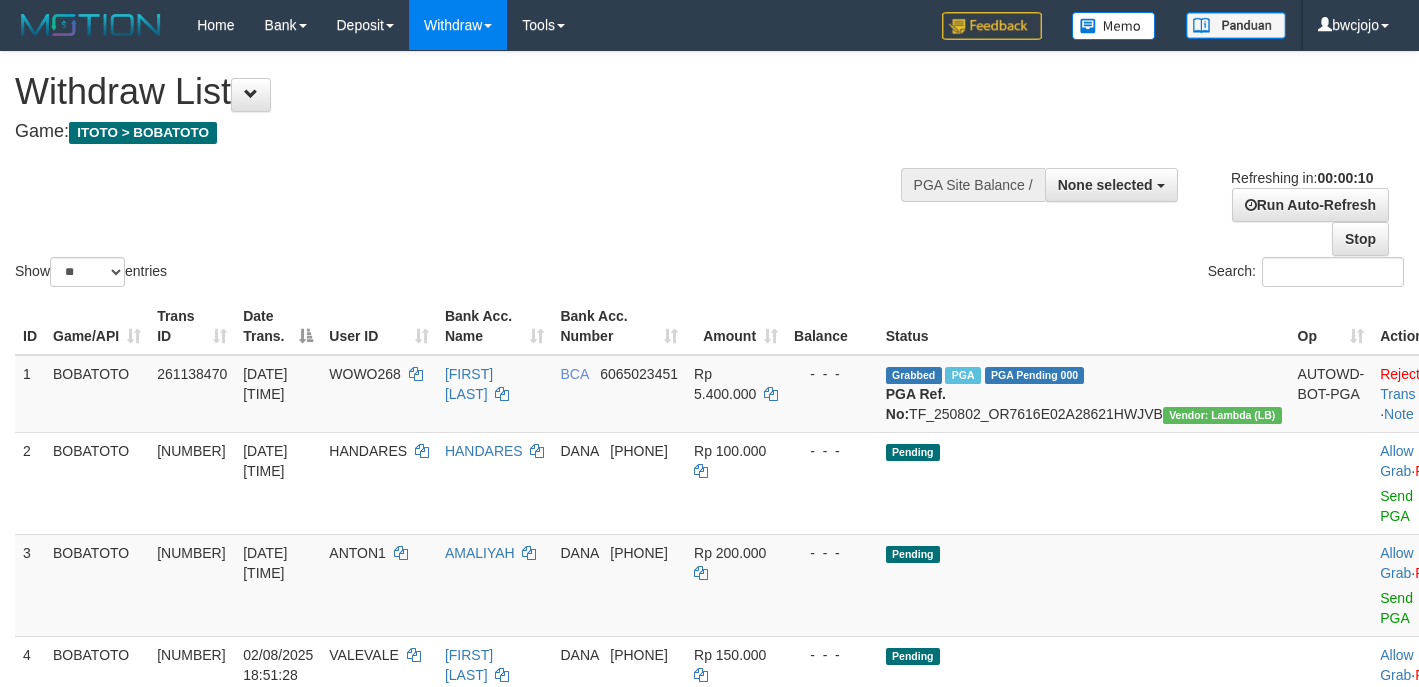 select 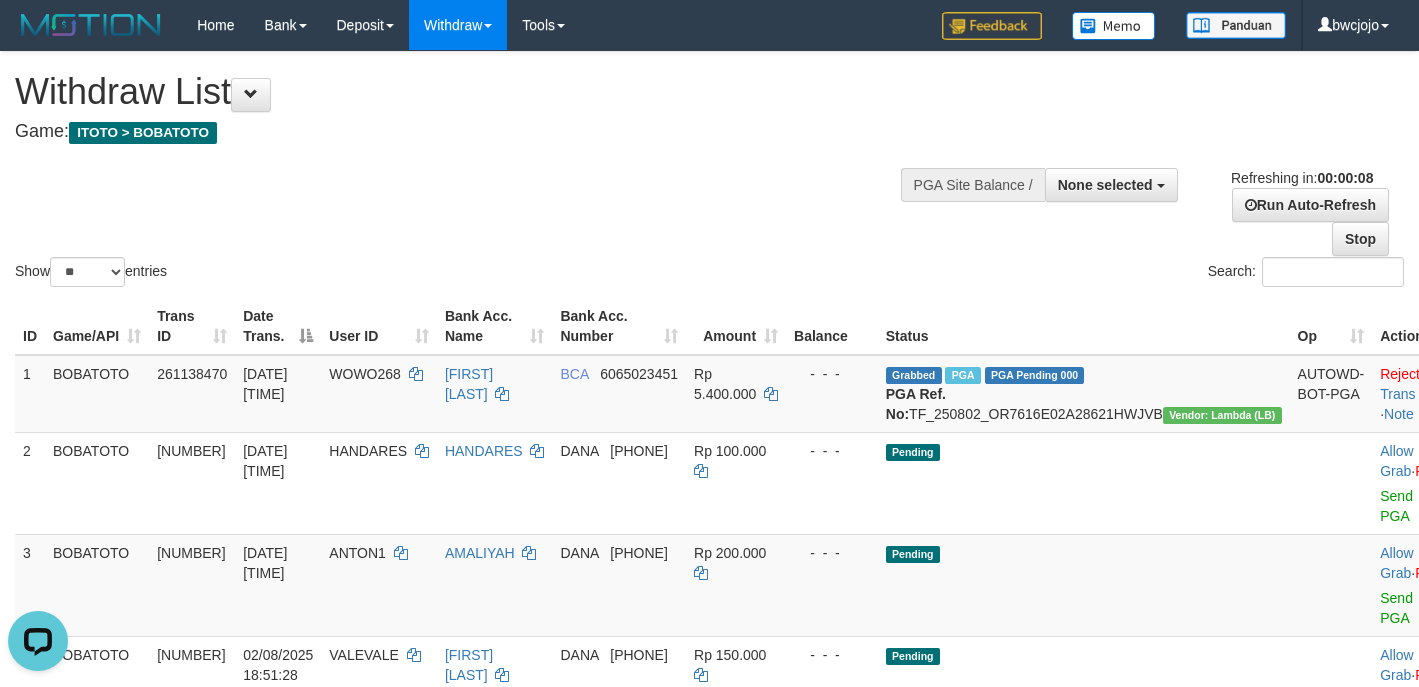 scroll, scrollTop: 0, scrollLeft: 0, axis: both 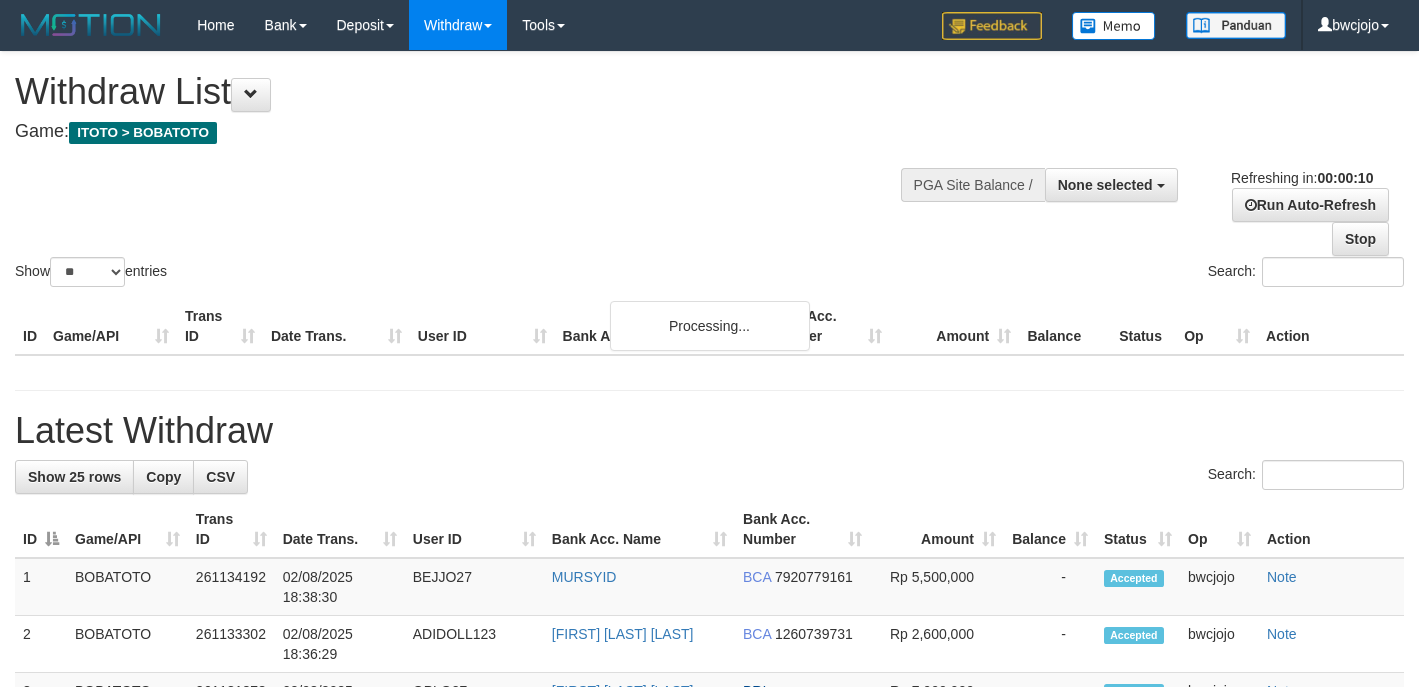 select 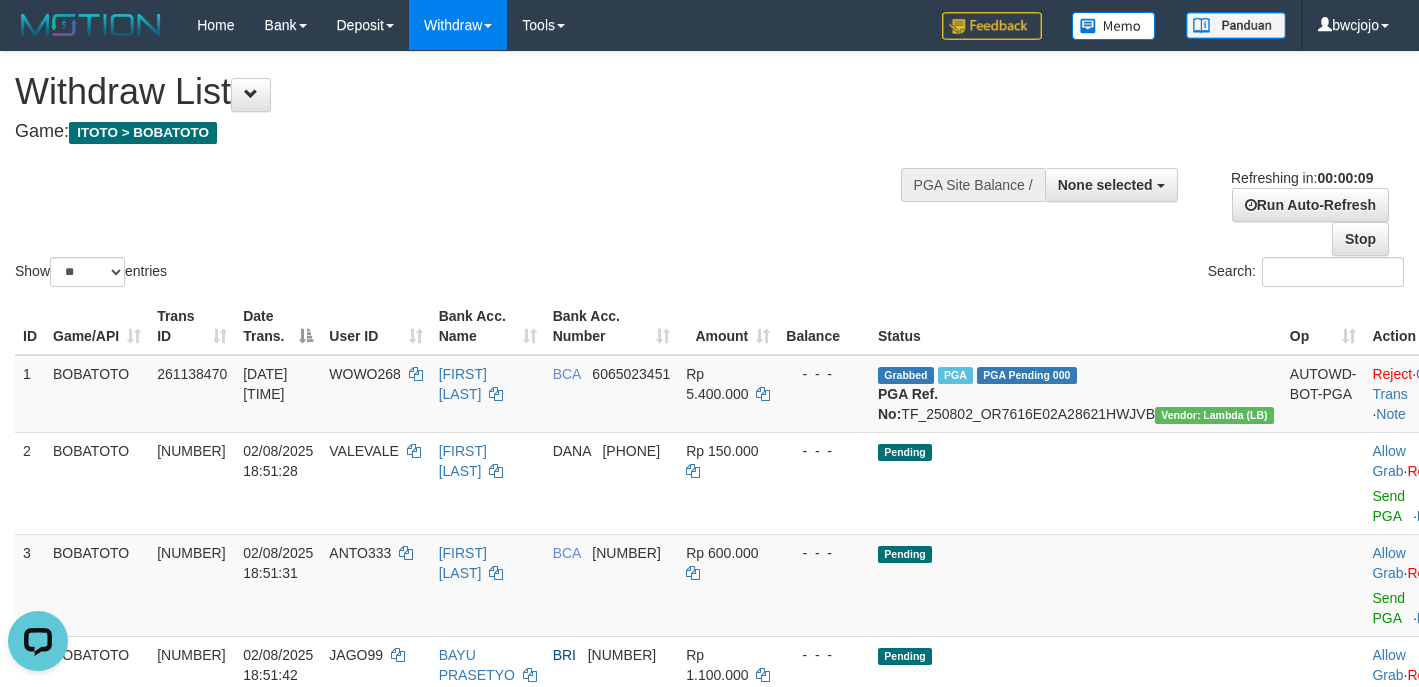 scroll, scrollTop: 0, scrollLeft: 0, axis: both 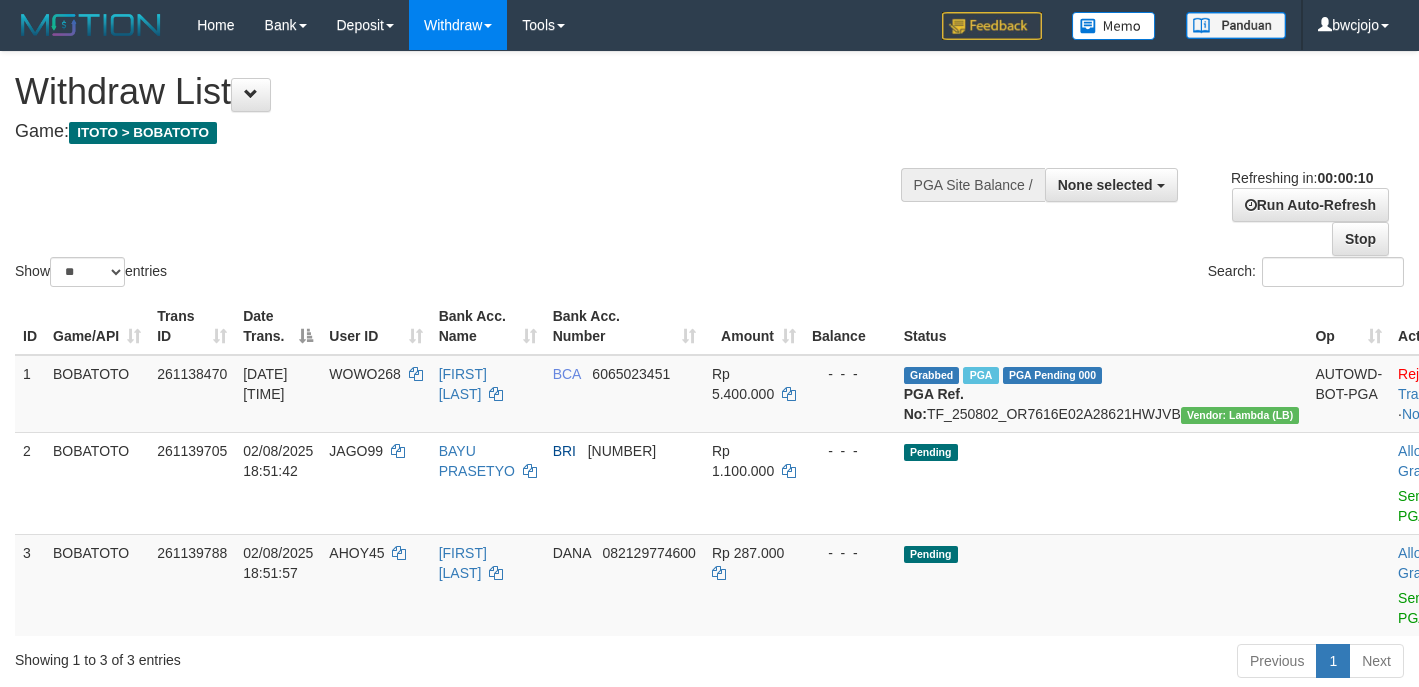 select 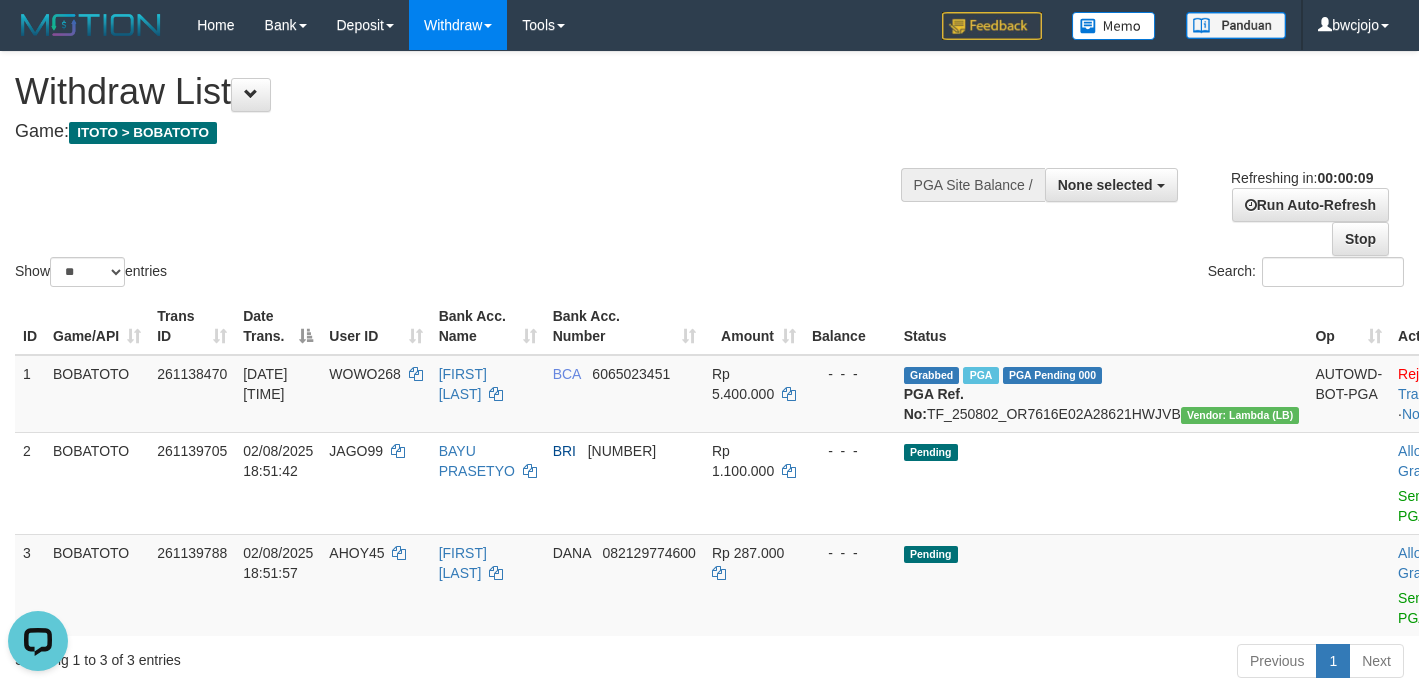 scroll, scrollTop: 0, scrollLeft: 0, axis: both 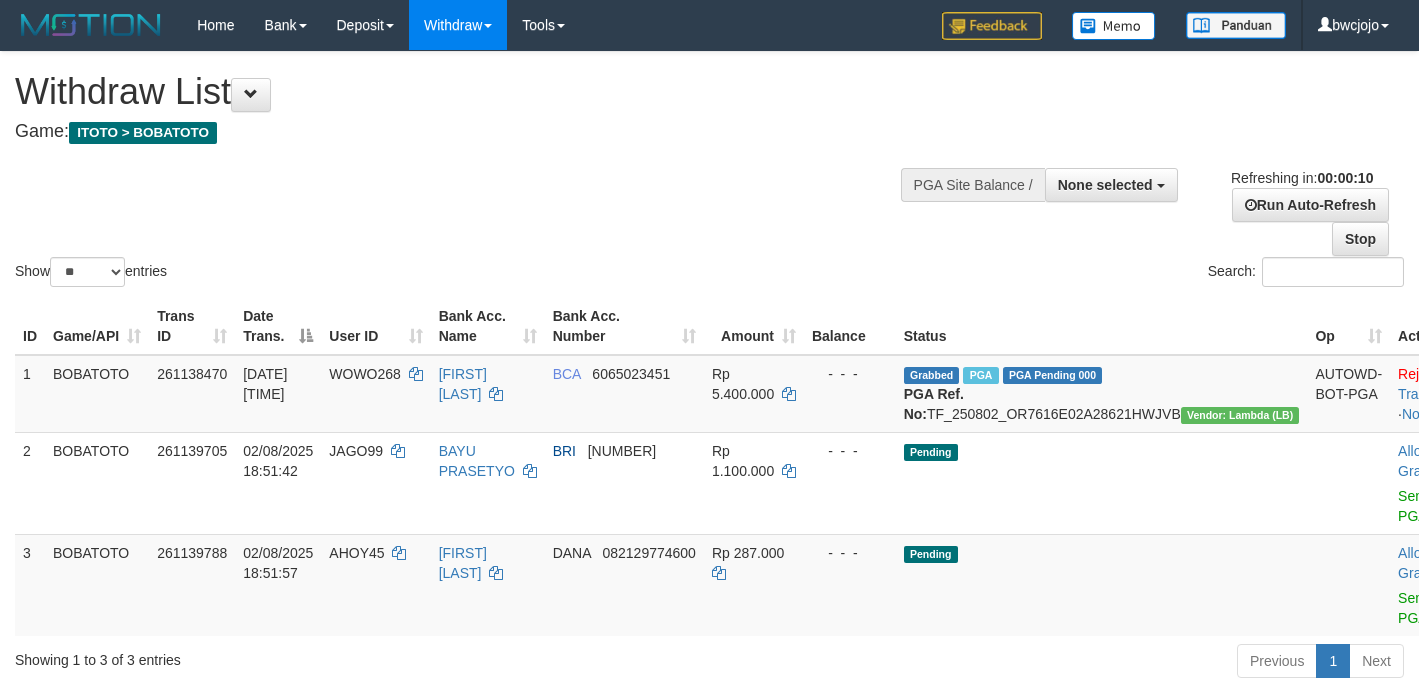 select 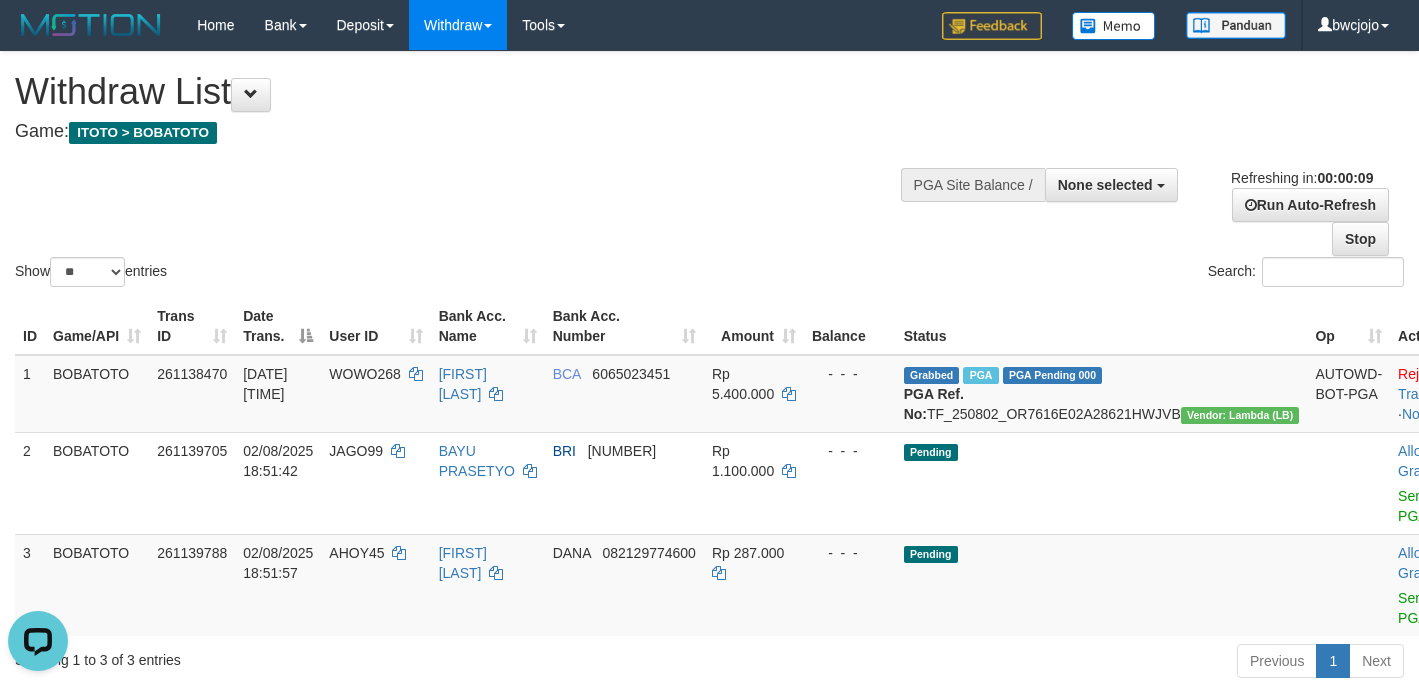 scroll, scrollTop: 0, scrollLeft: 0, axis: both 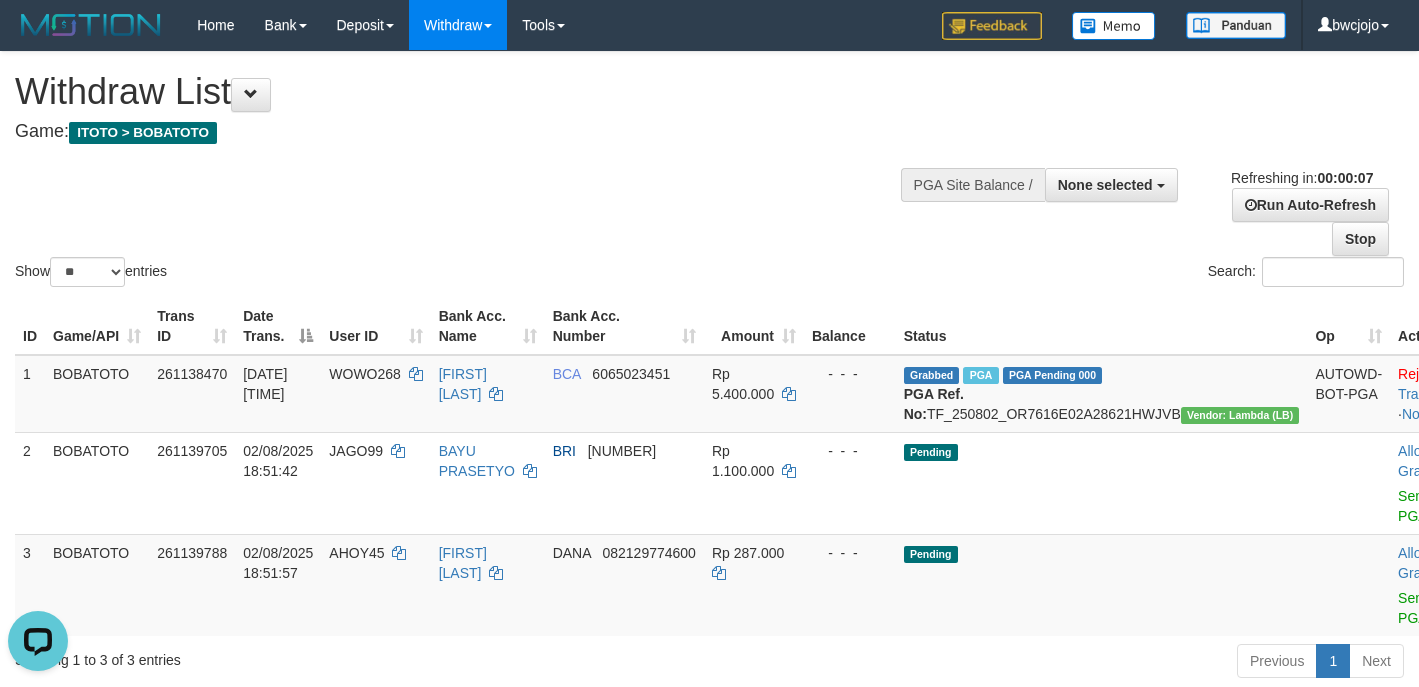 drag, startPoint x: 556, startPoint y: 171, endPoint x: 526, endPoint y: 217, distance: 54.91812 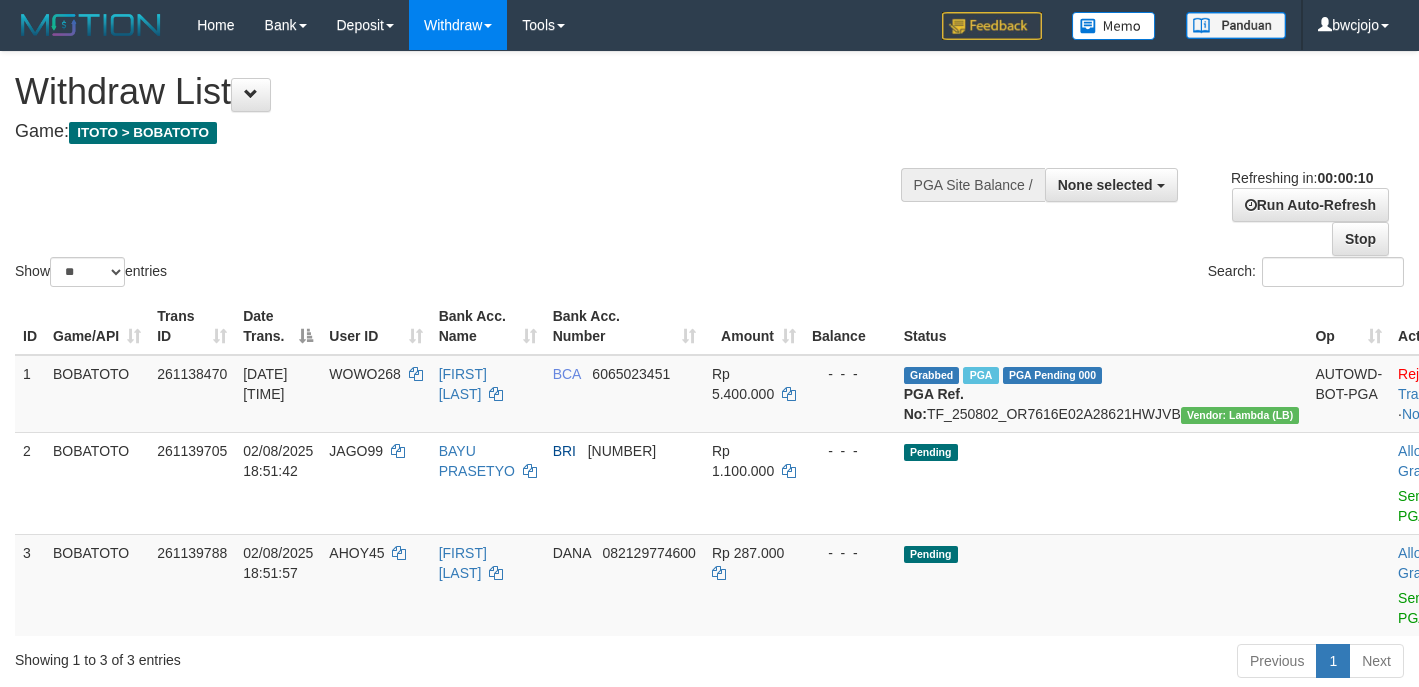 select 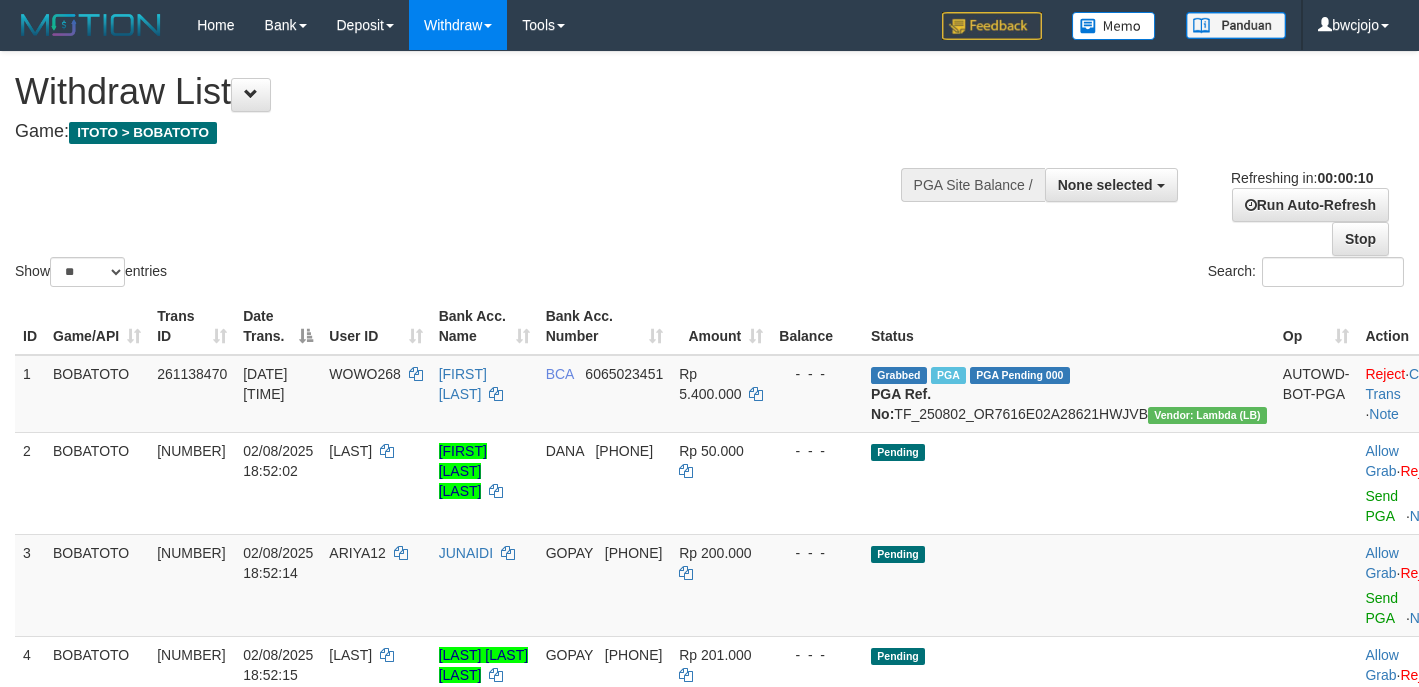select 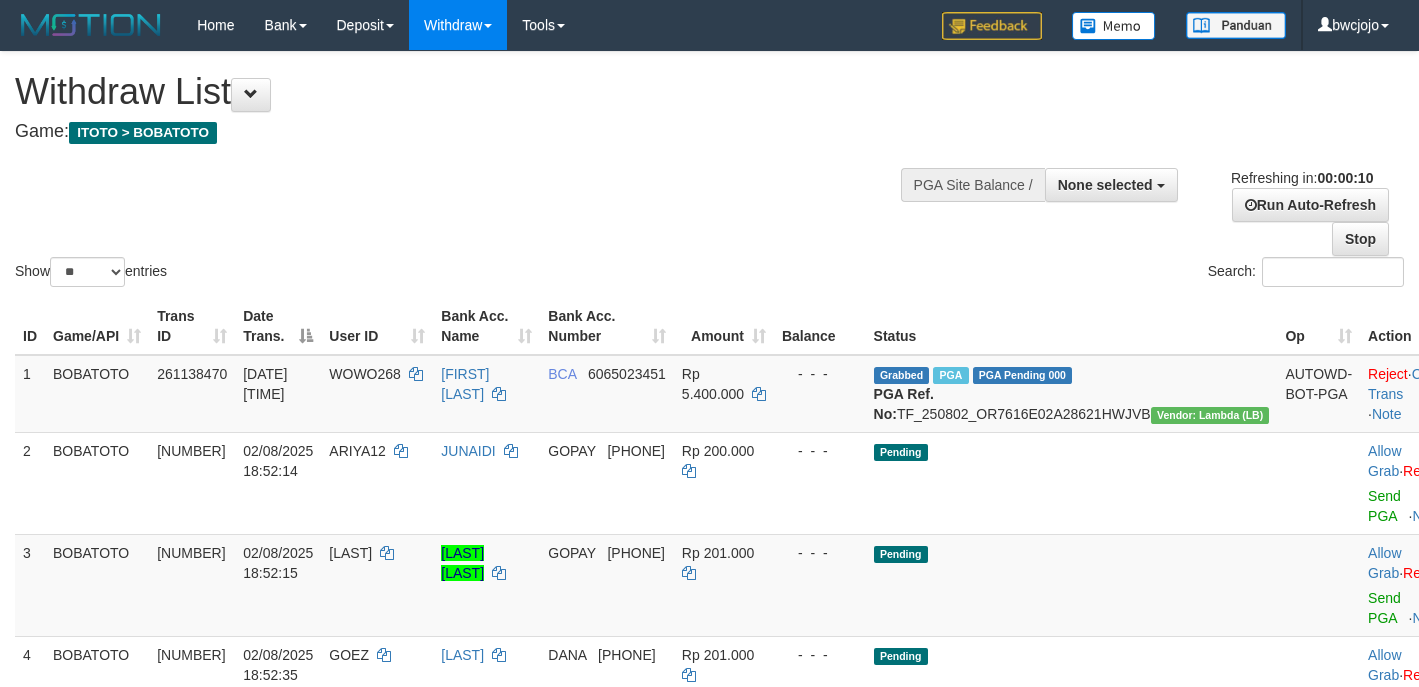 select 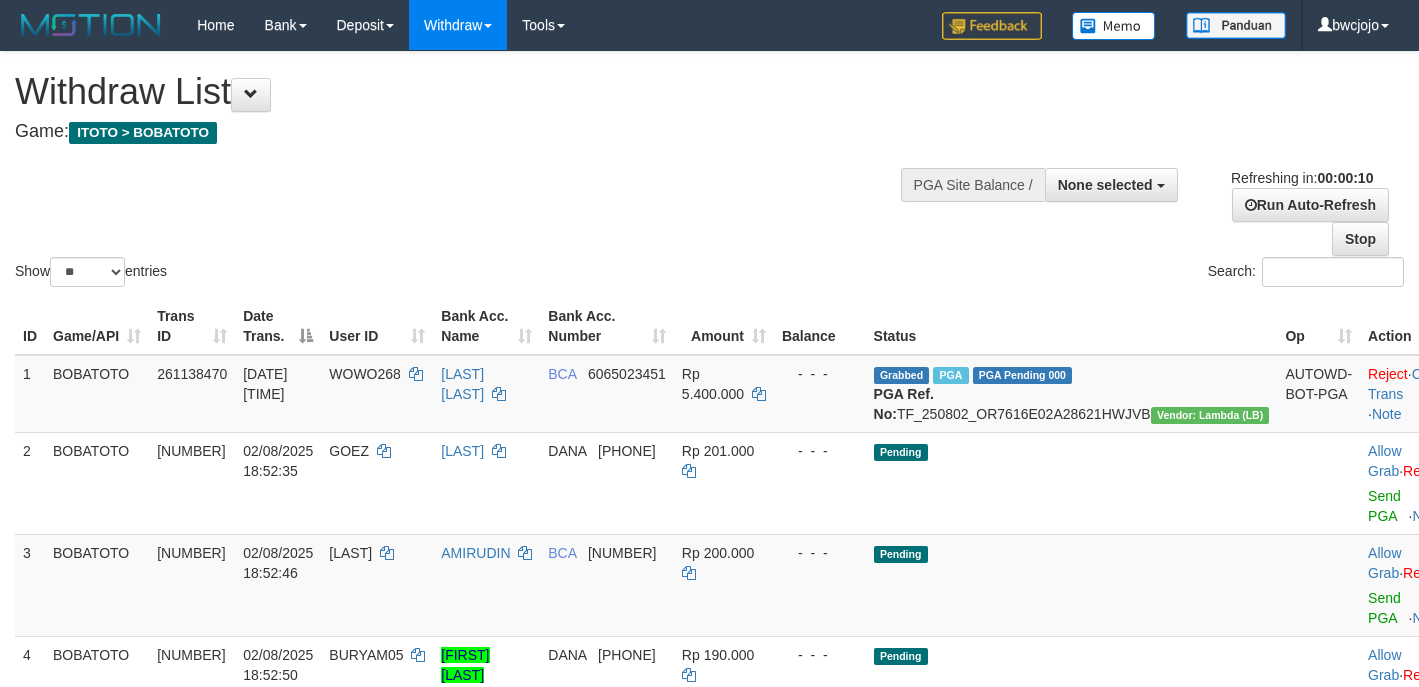 select 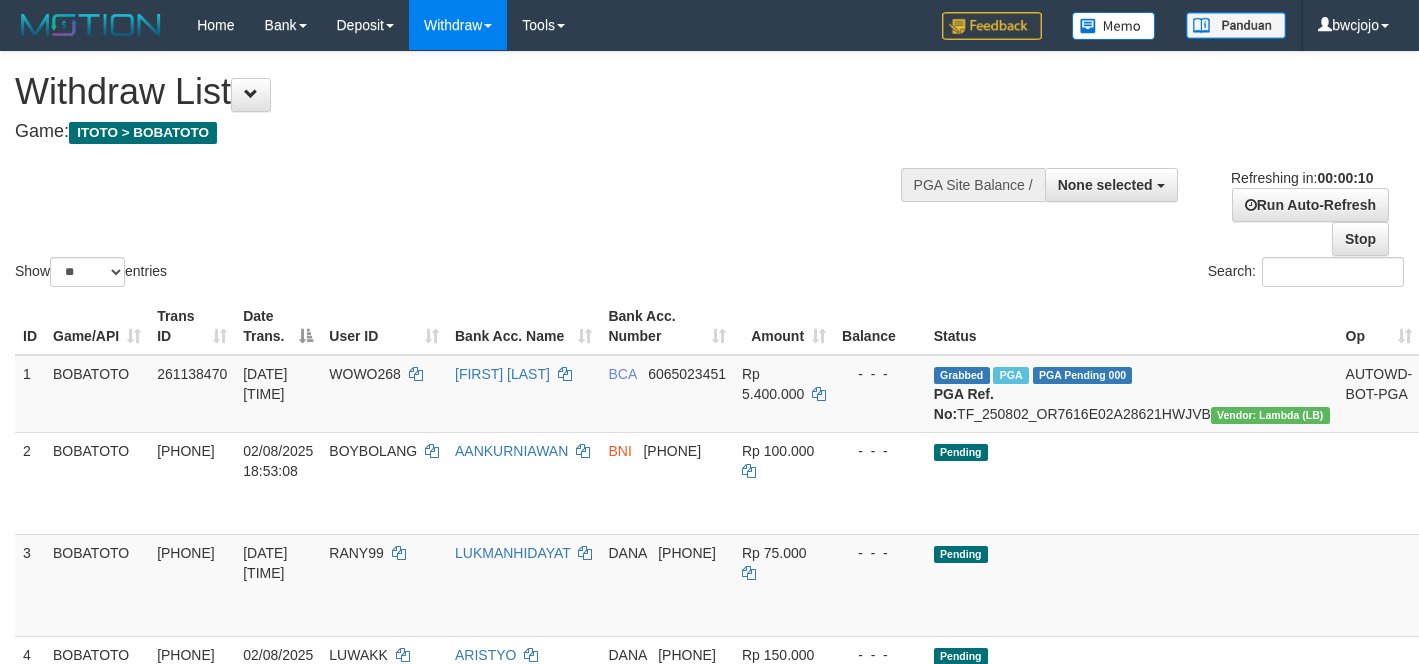 select 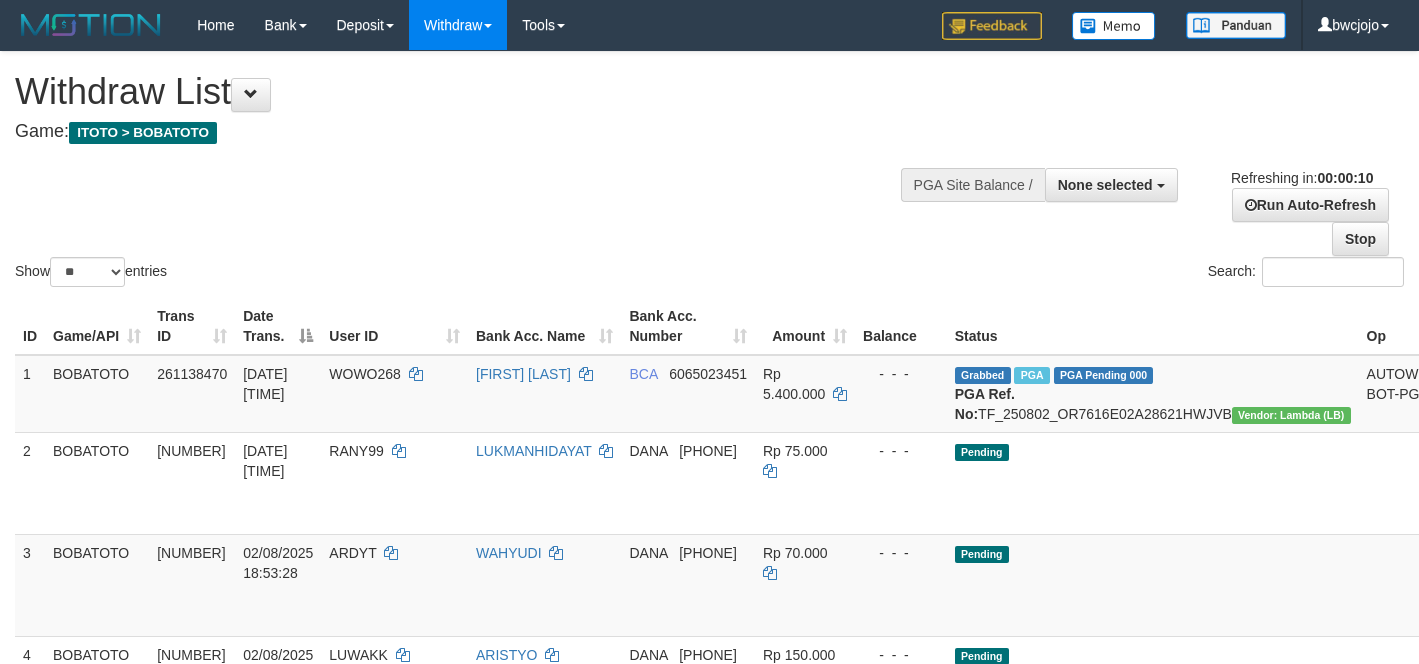 select 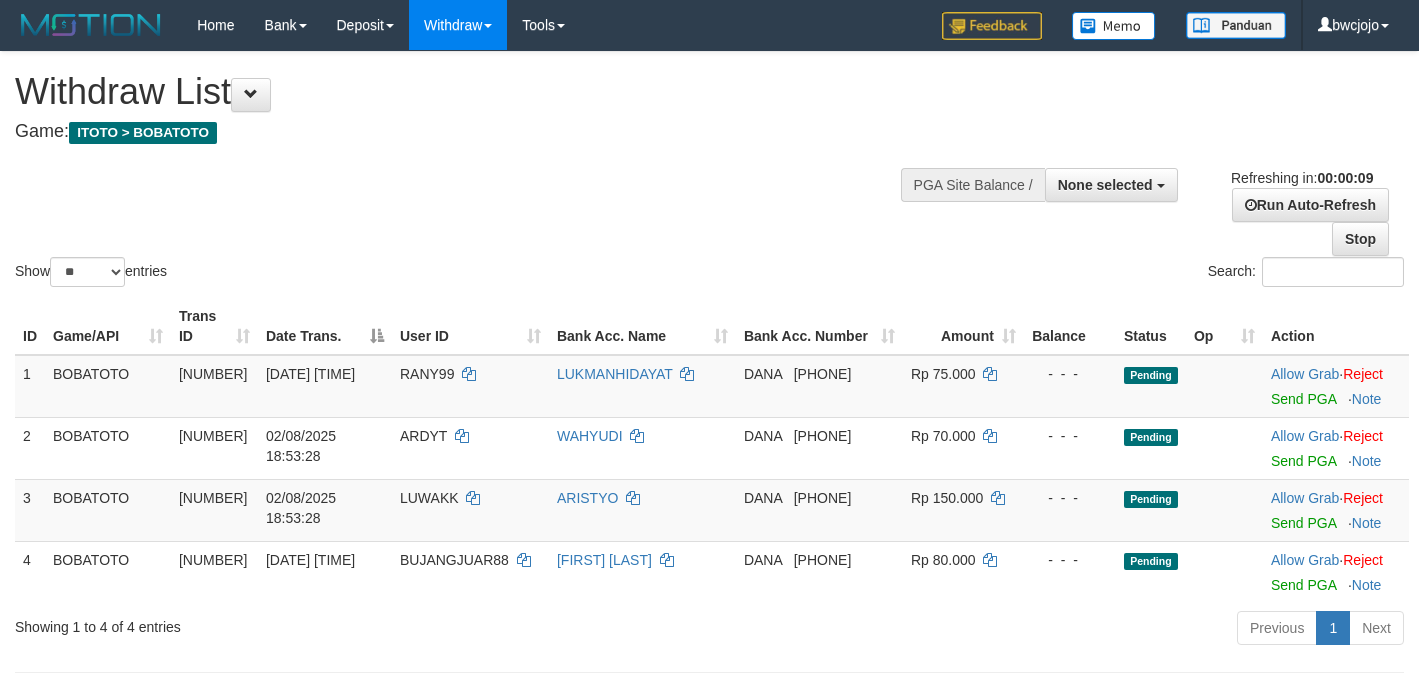 select 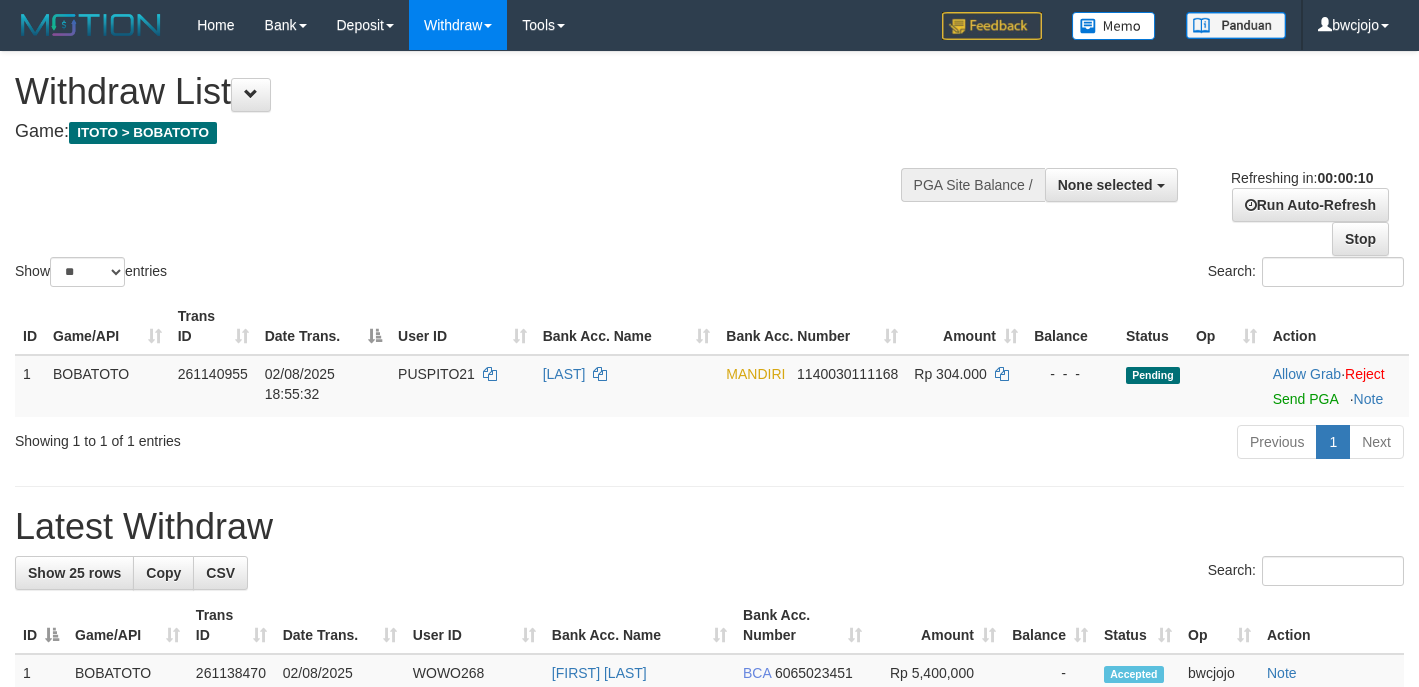 select 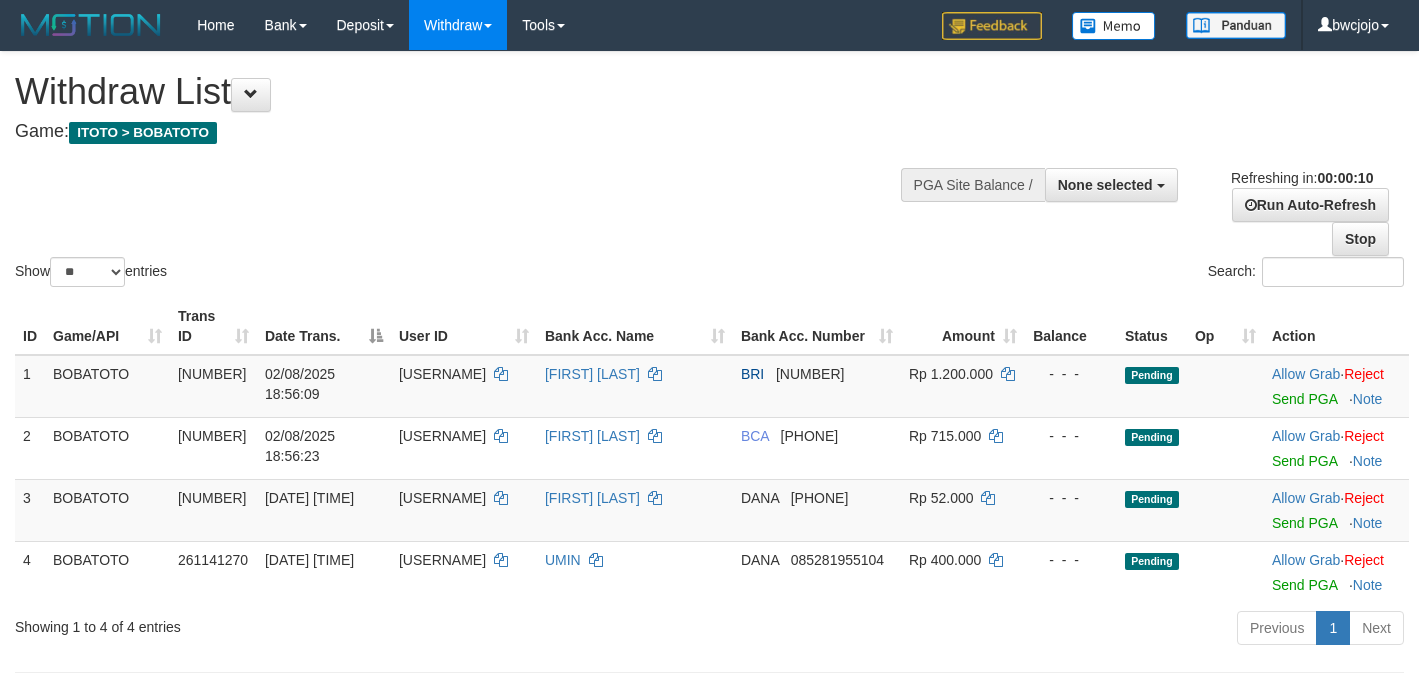 select 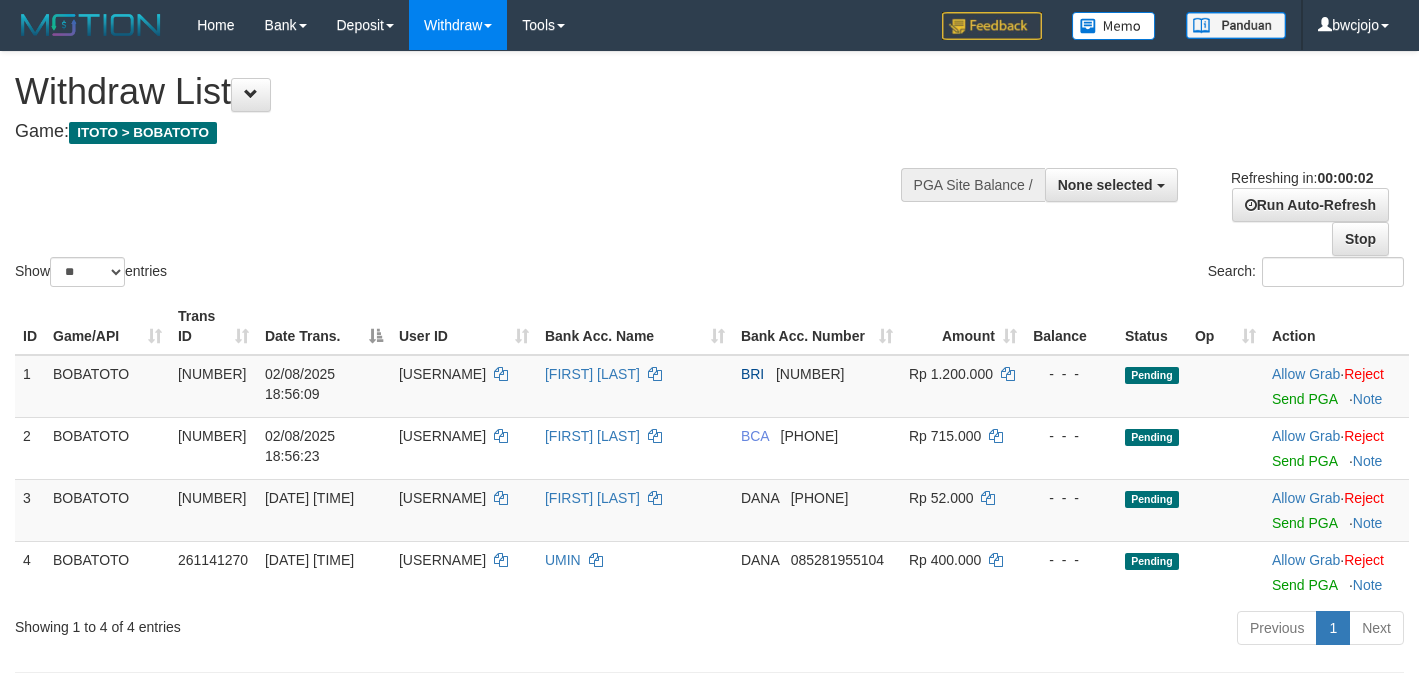 scroll, scrollTop: 0, scrollLeft: 0, axis: both 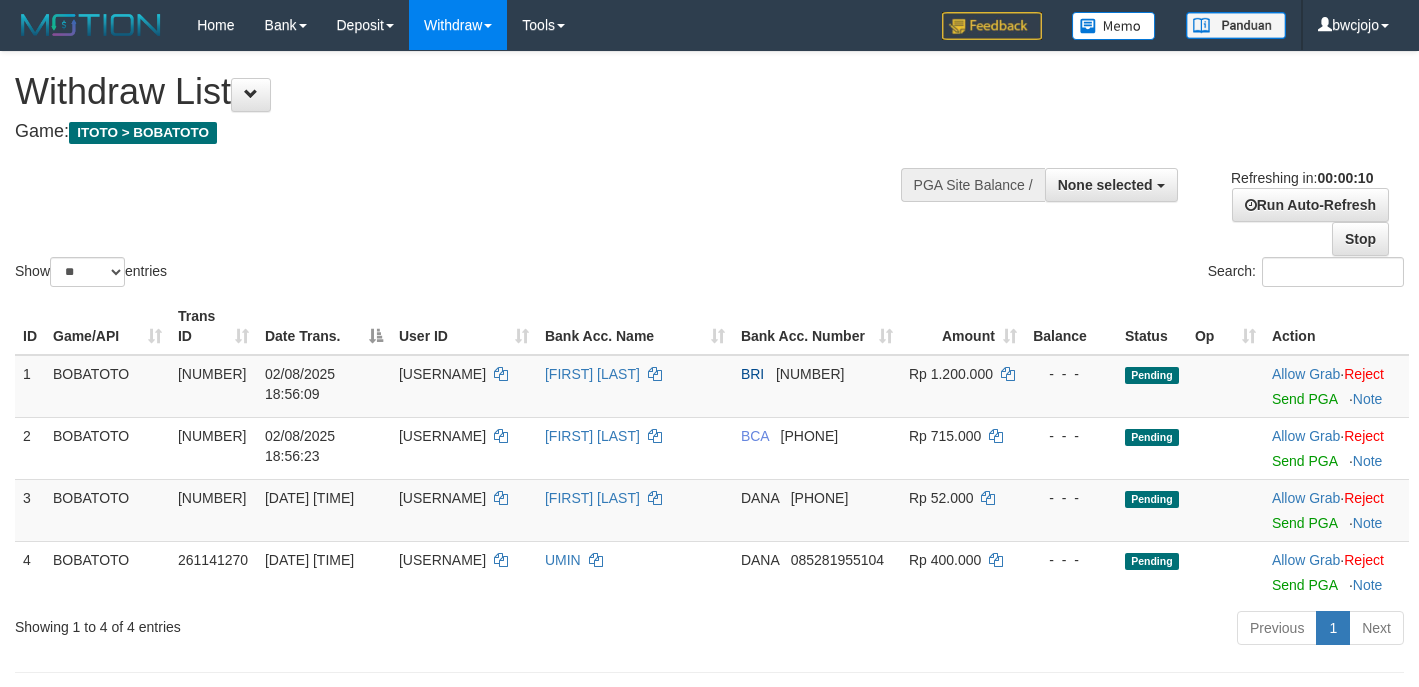 select 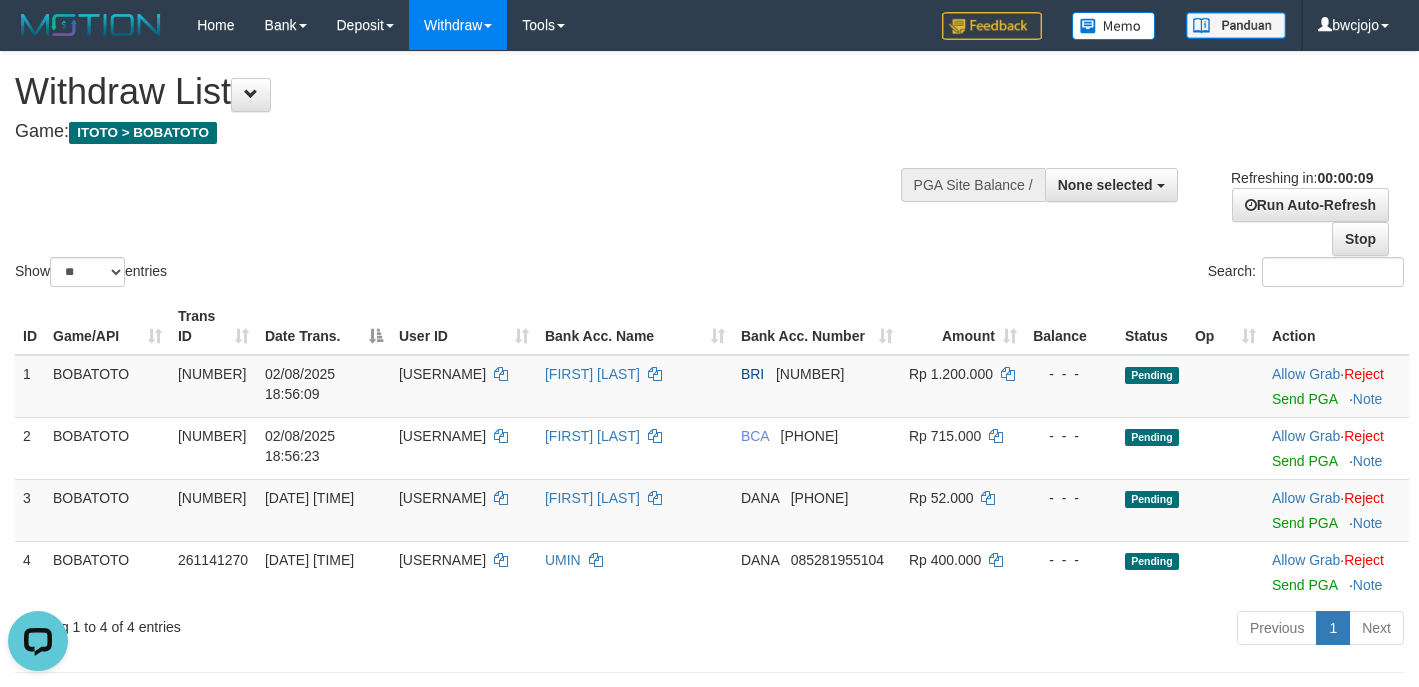 scroll, scrollTop: 0, scrollLeft: 0, axis: both 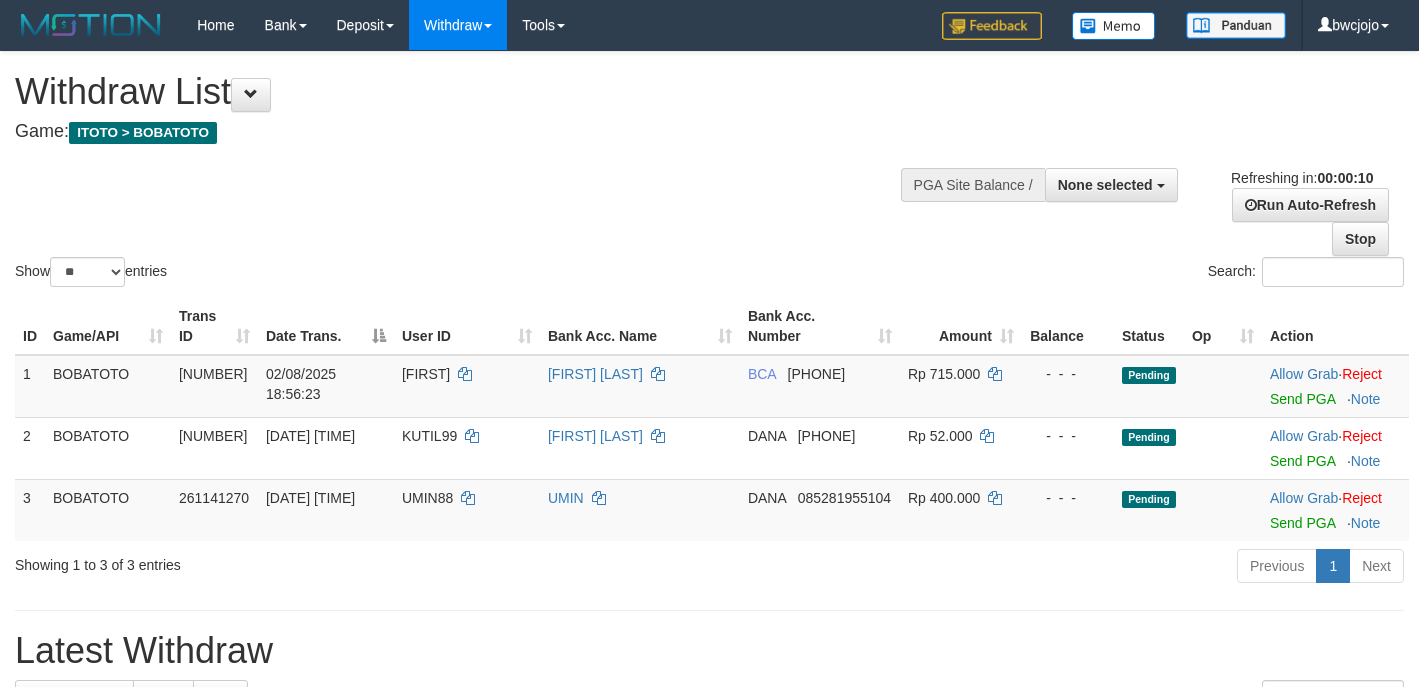 select 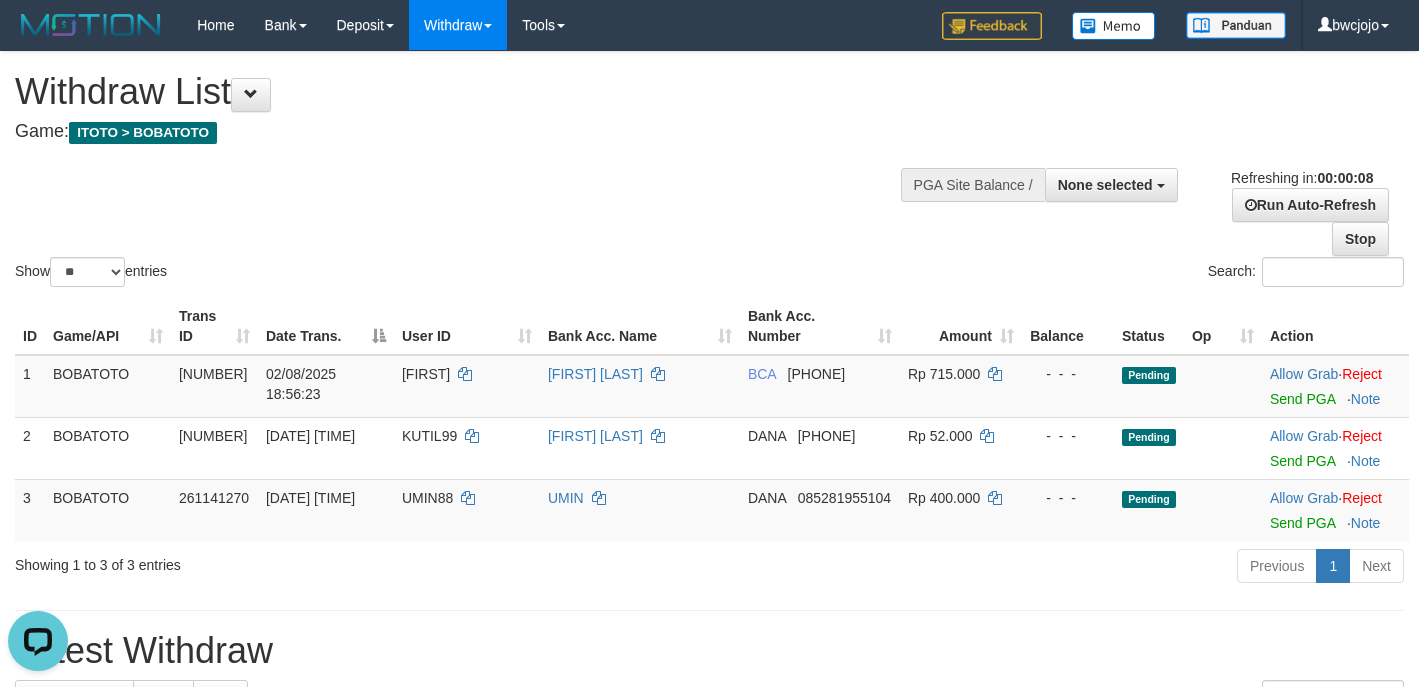 scroll, scrollTop: 0, scrollLeft: 0, axis: both 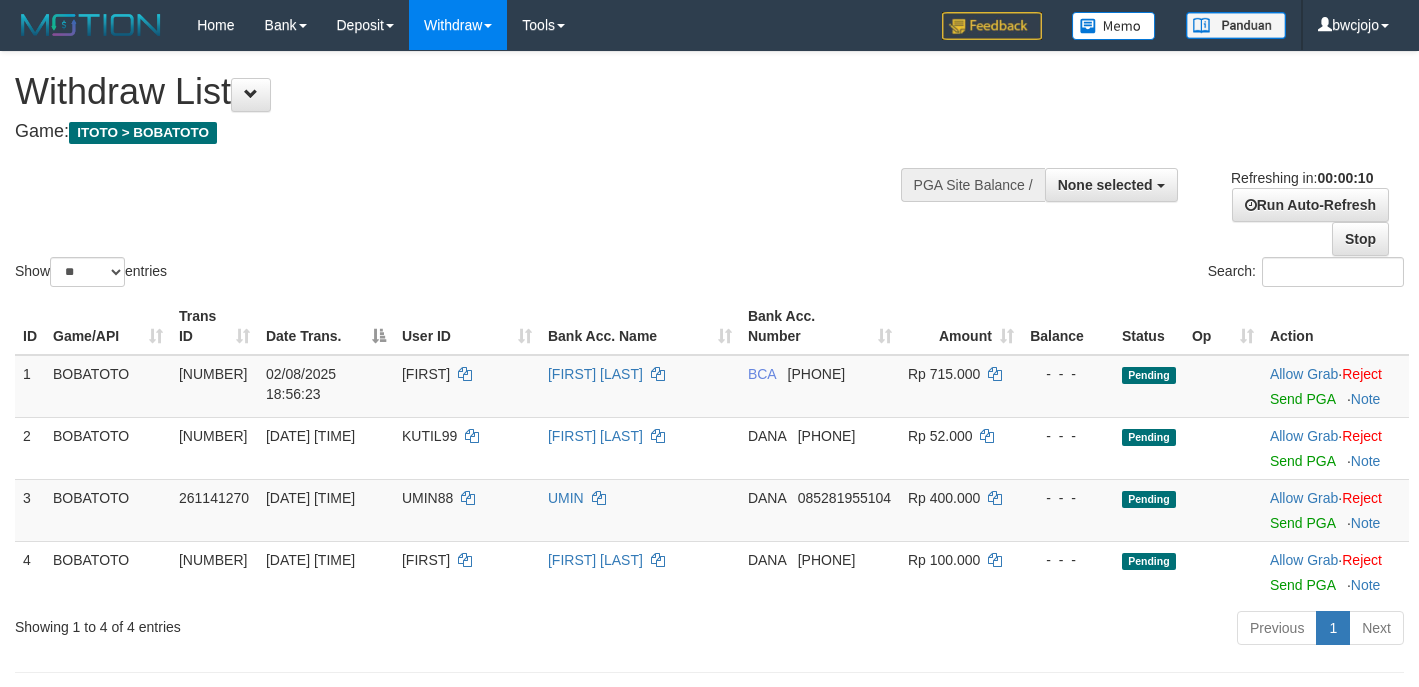 select 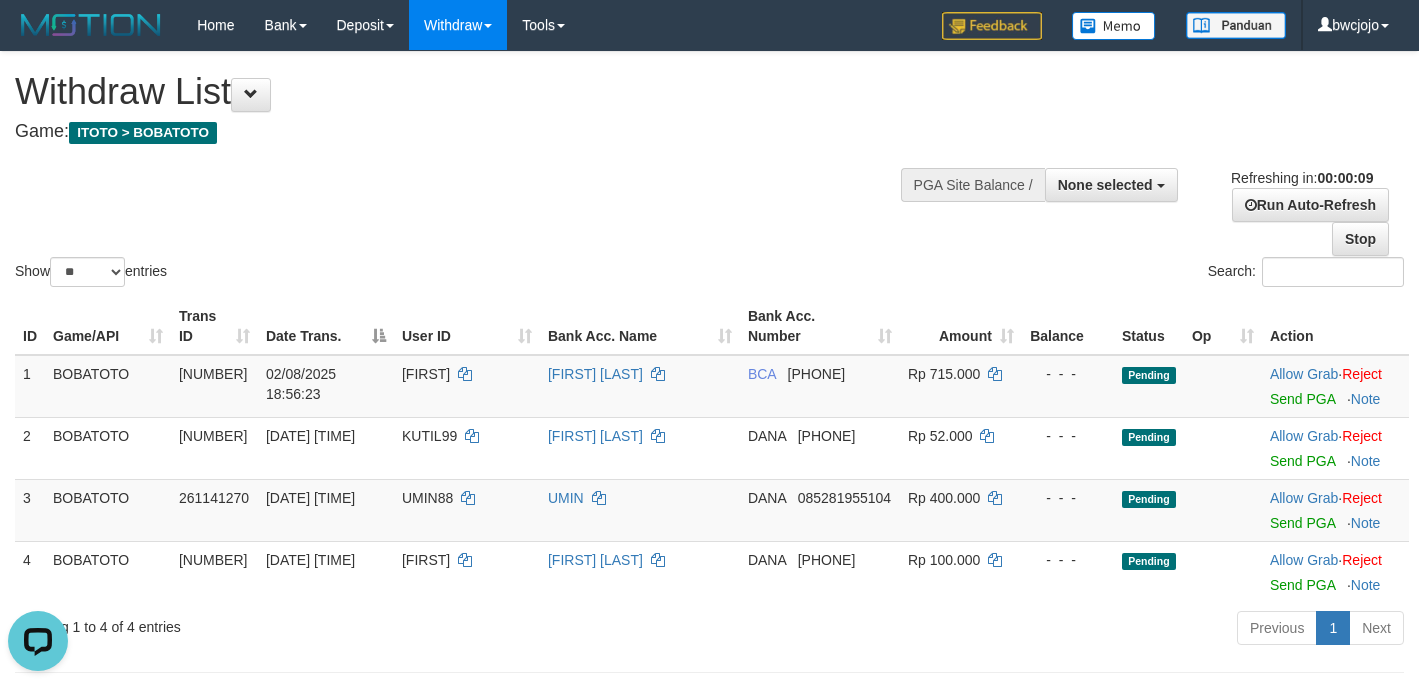 scroll, scrollTop: 0, scrollLeft: 0, axis: both 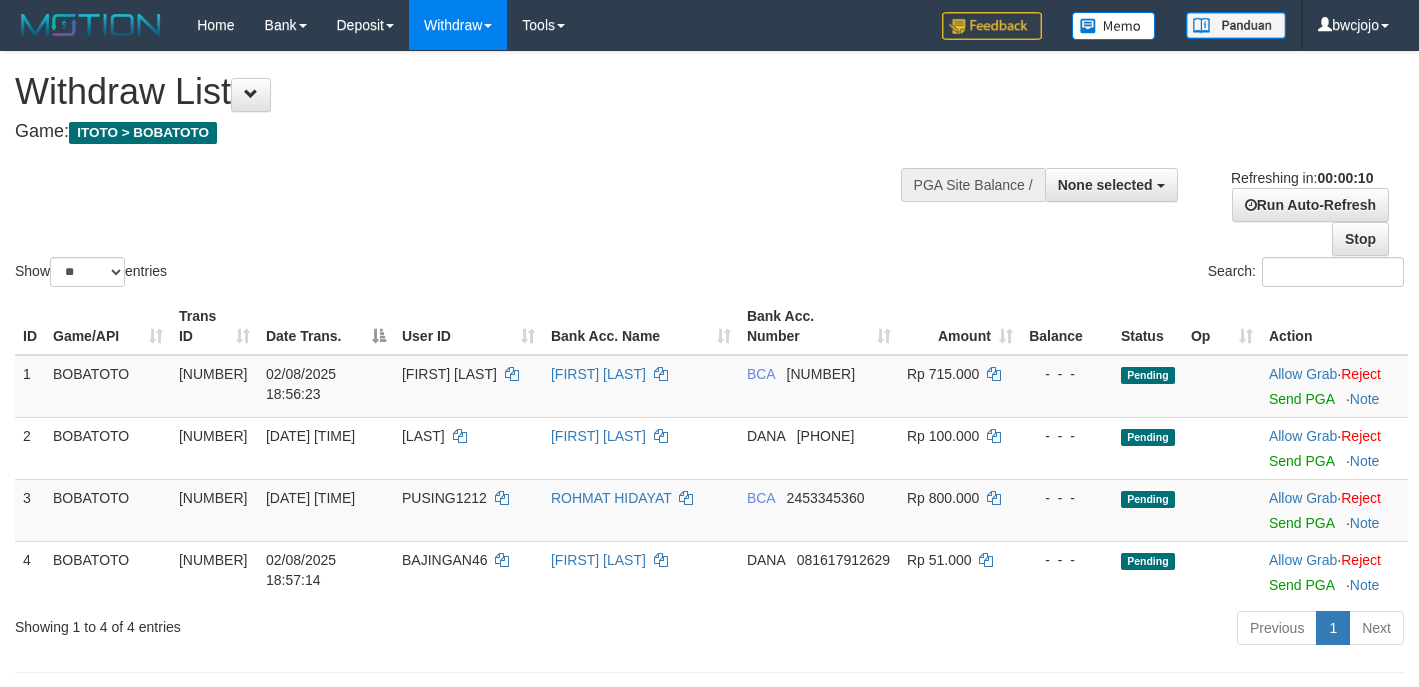 select 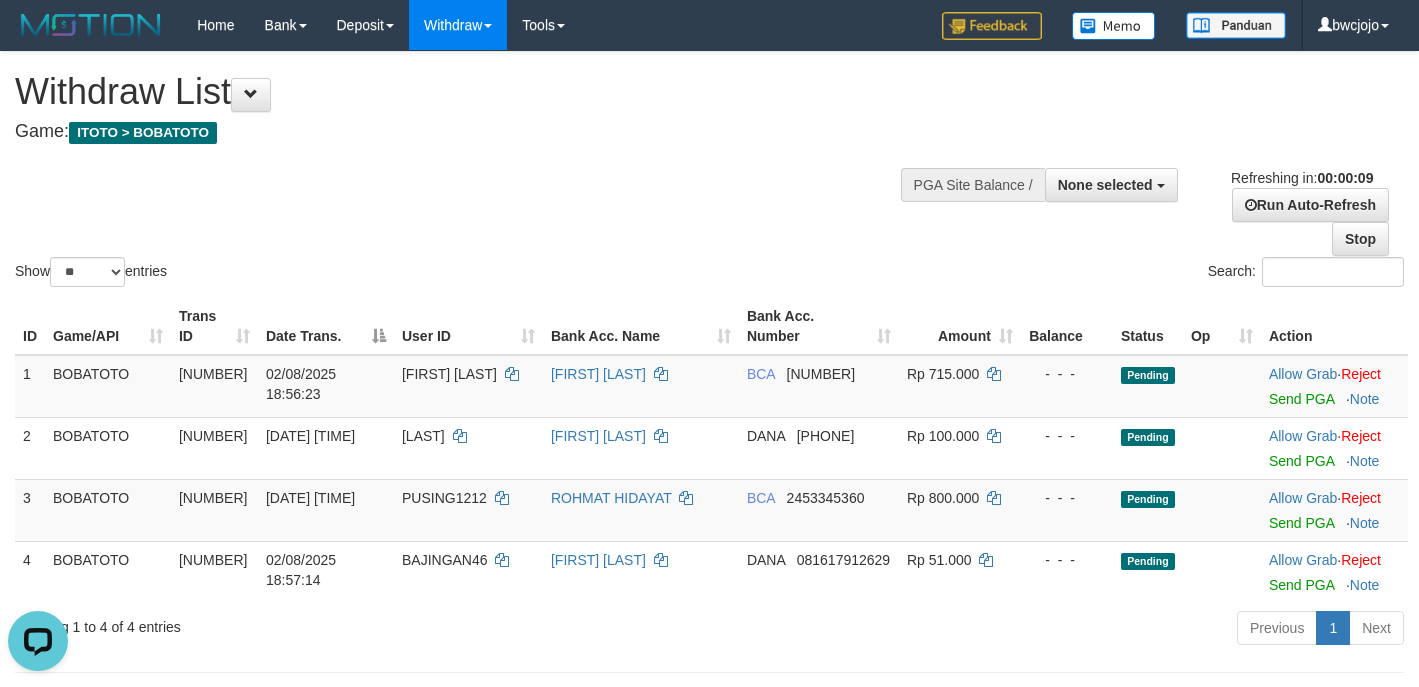scroll, scrollTop: 0, scrollLeft: 0, axis: both 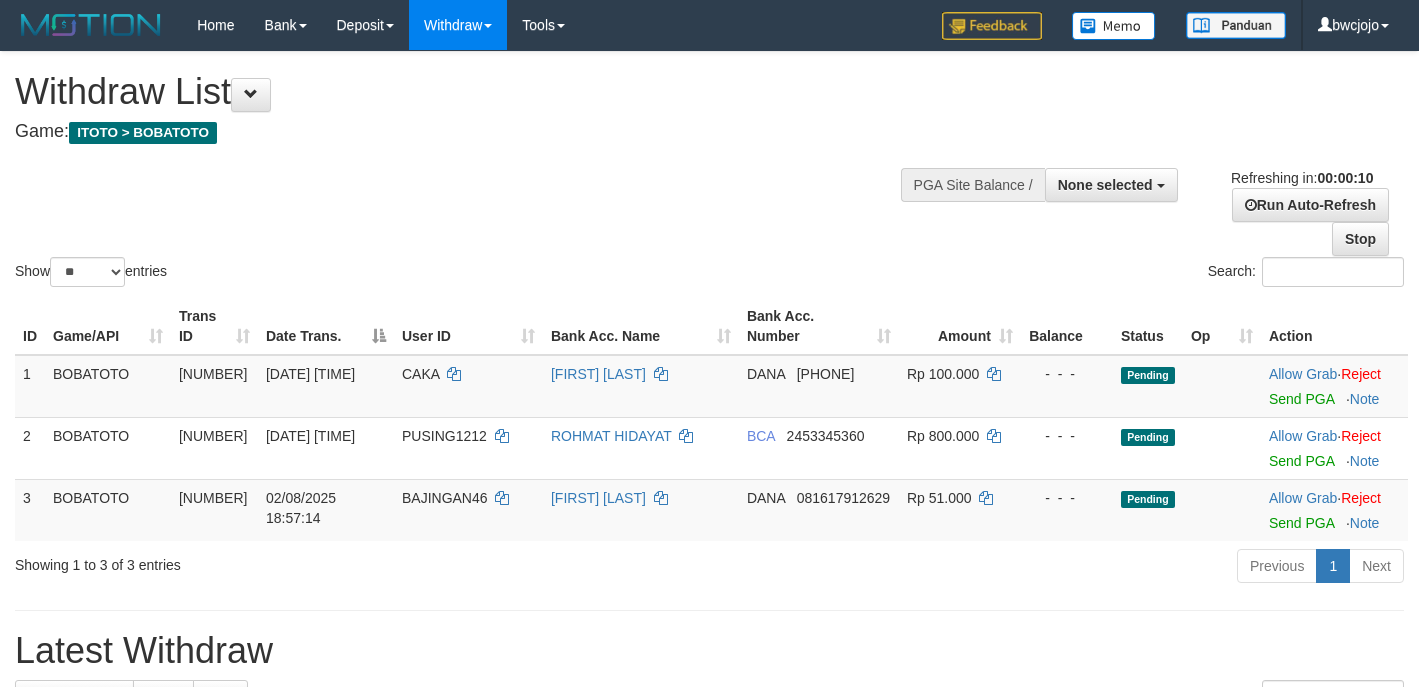 select 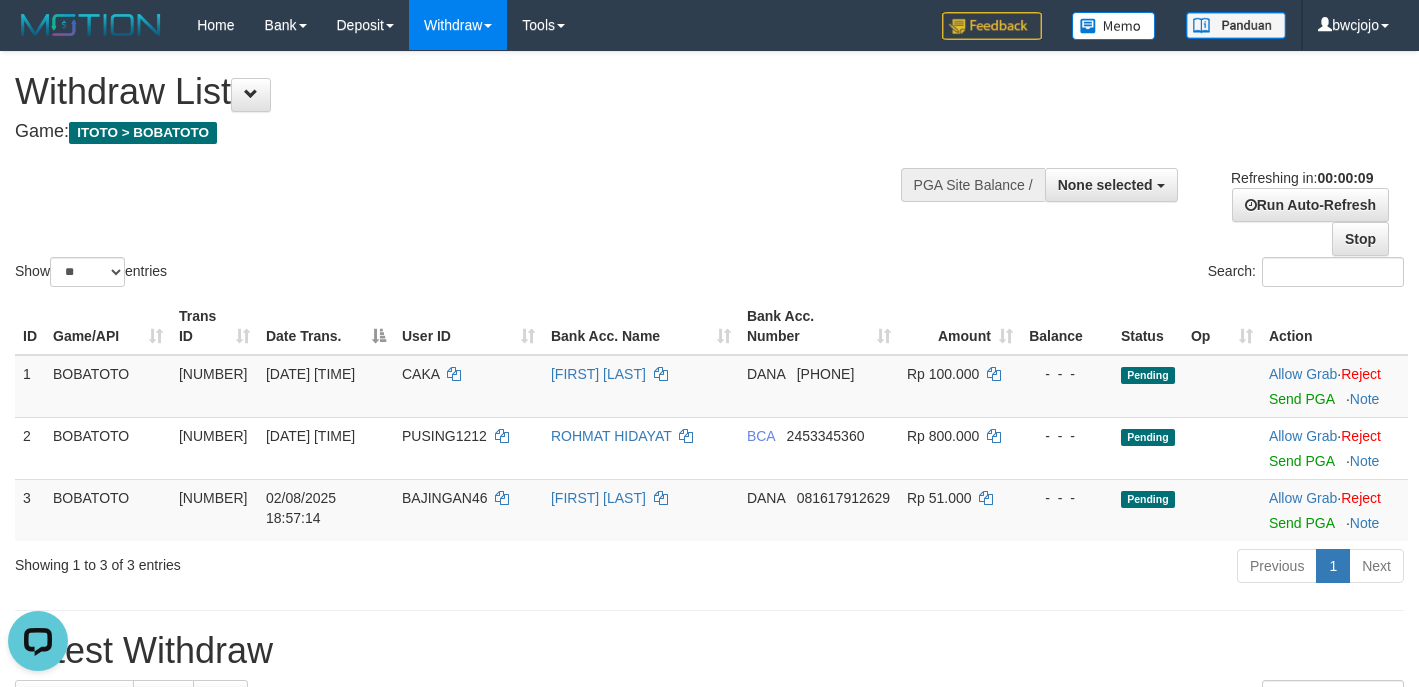 scroll, scrollTop: 0, scrollLeft: 0, axis: both 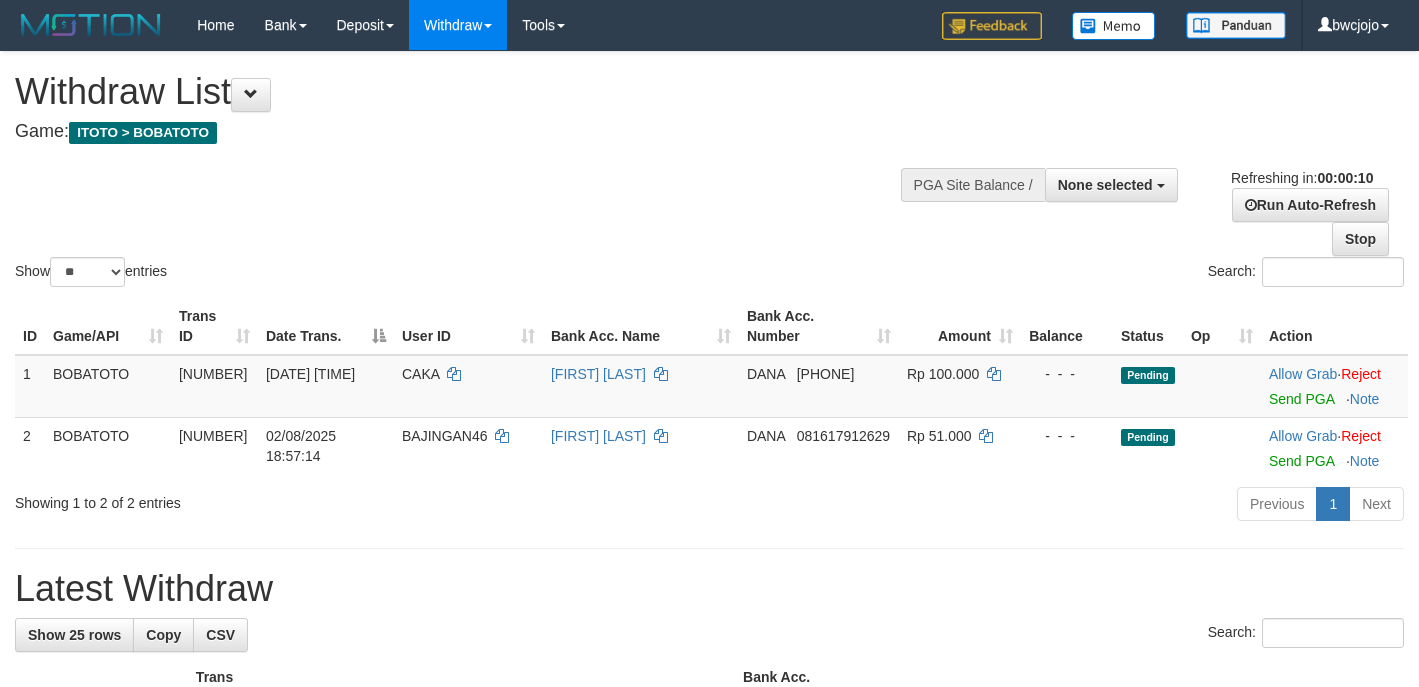 select 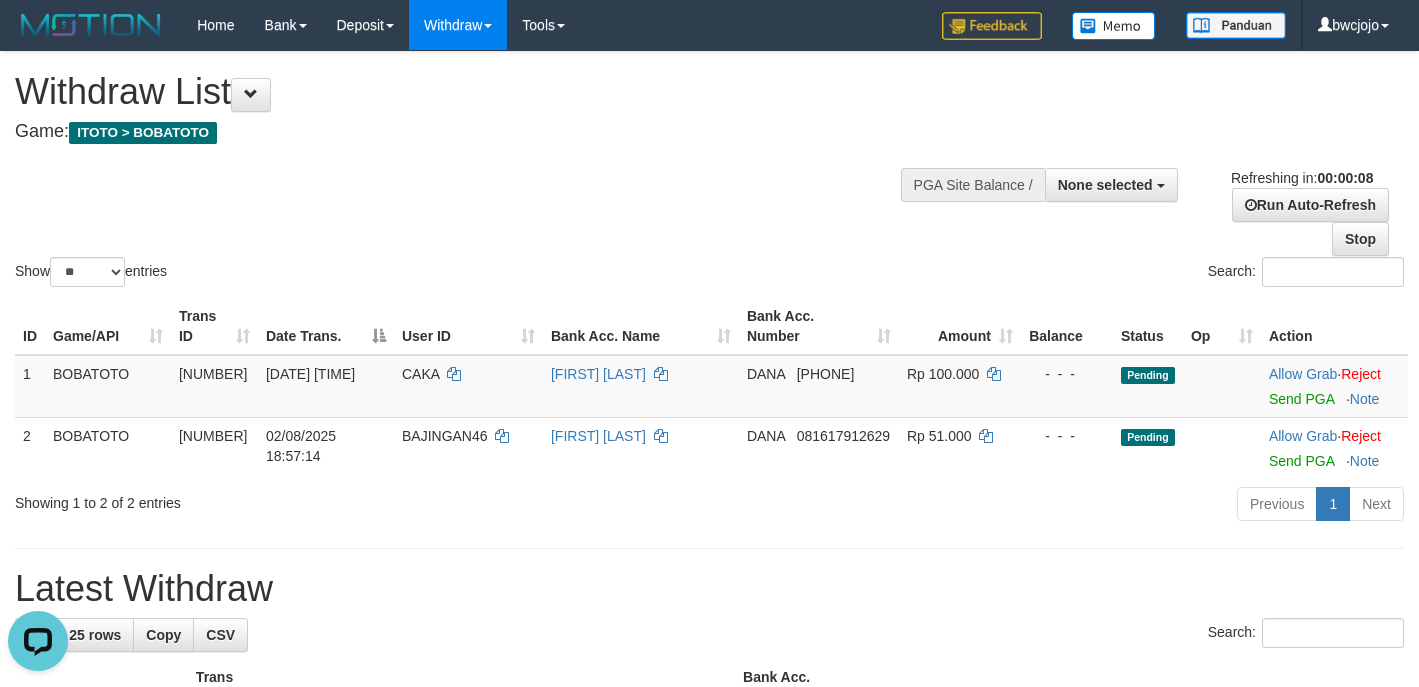 scroll, scrollTop: 0, scrollLeft: 0, axis: both 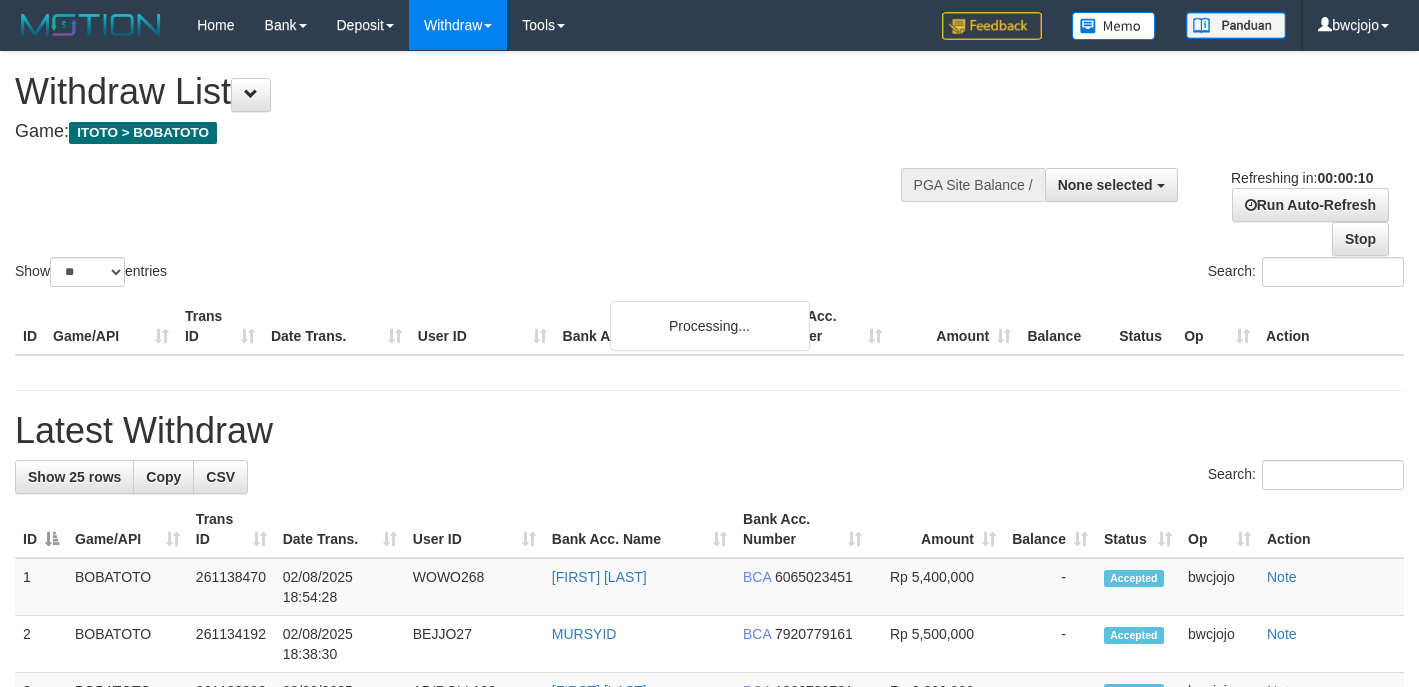 select 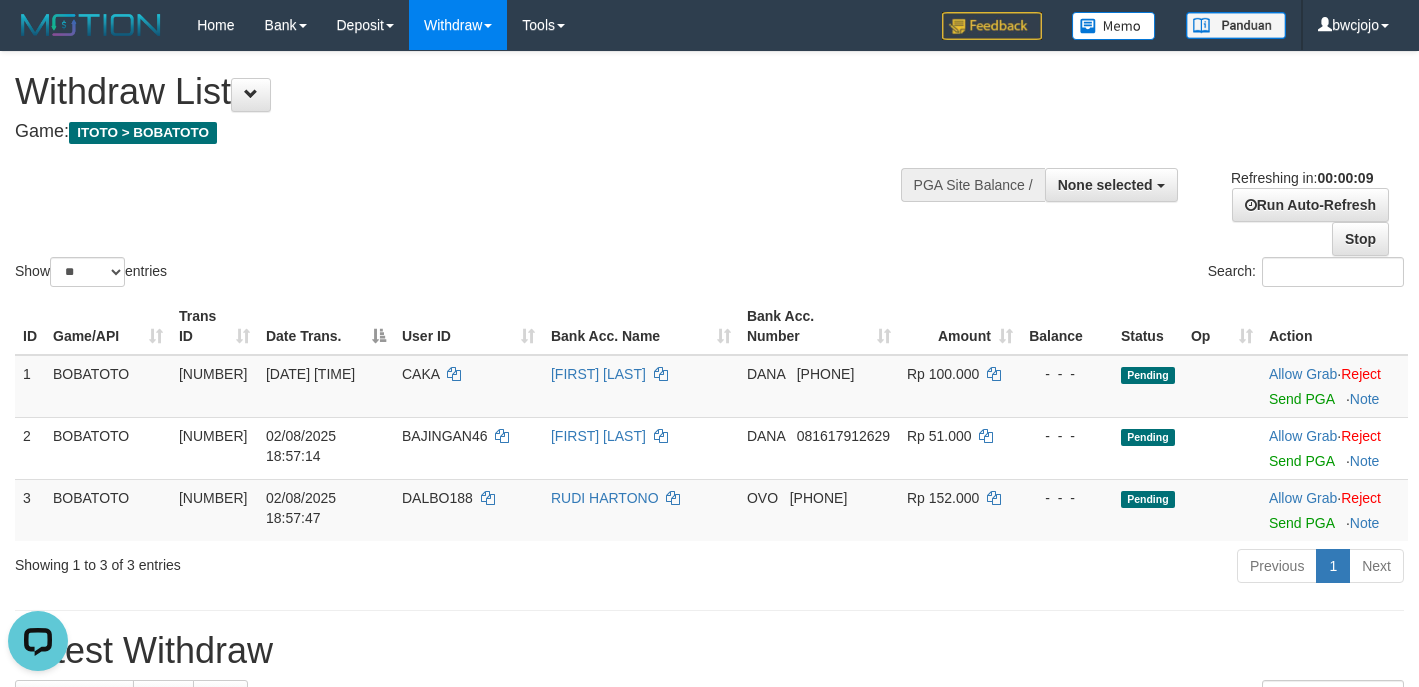scroll, scrollTop: 0, scrollLeft: 0, axis: both 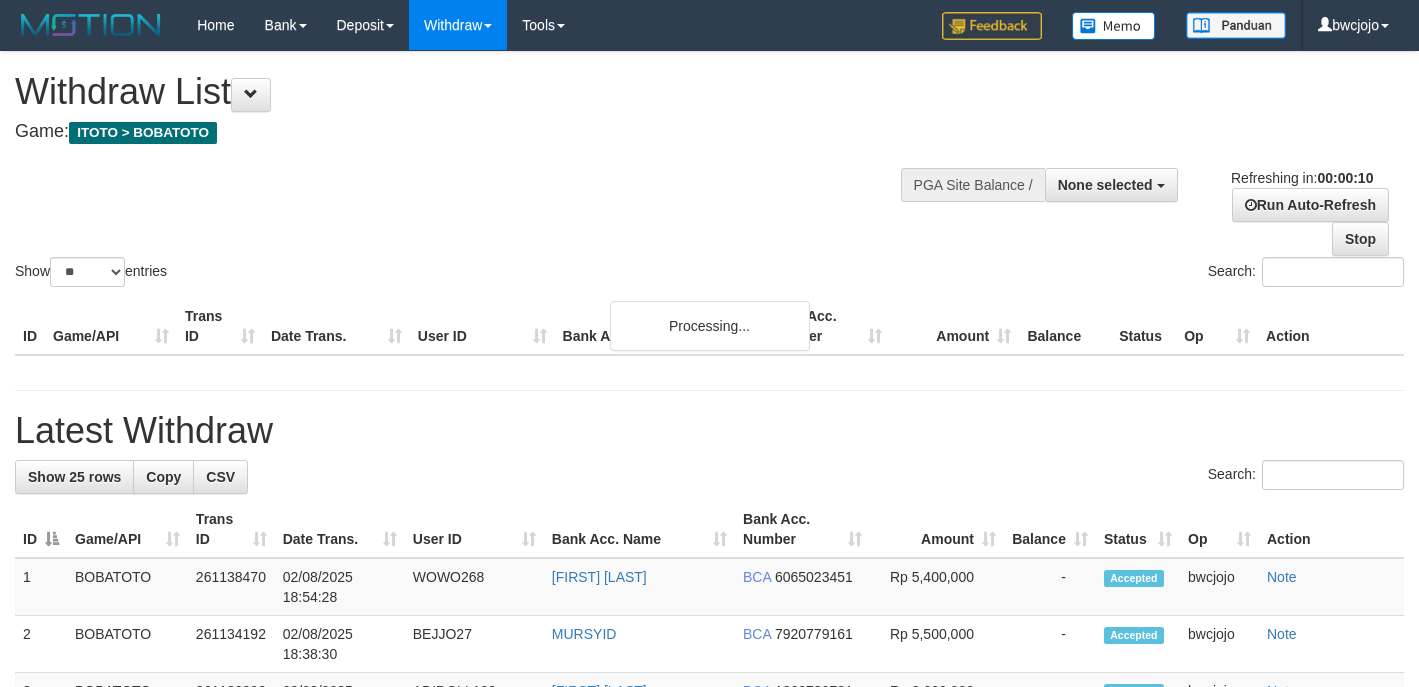 select 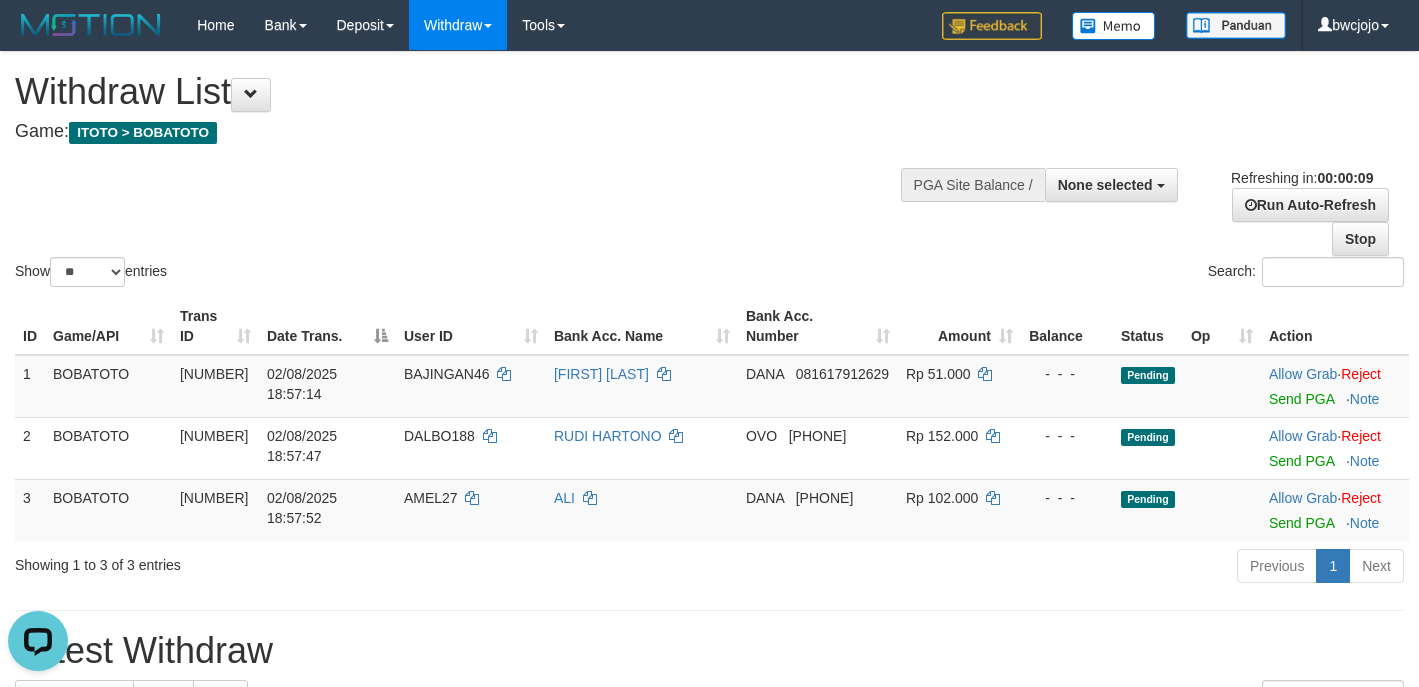 scroll, scrollTop: 0, scrollLeft: 0, axis: both 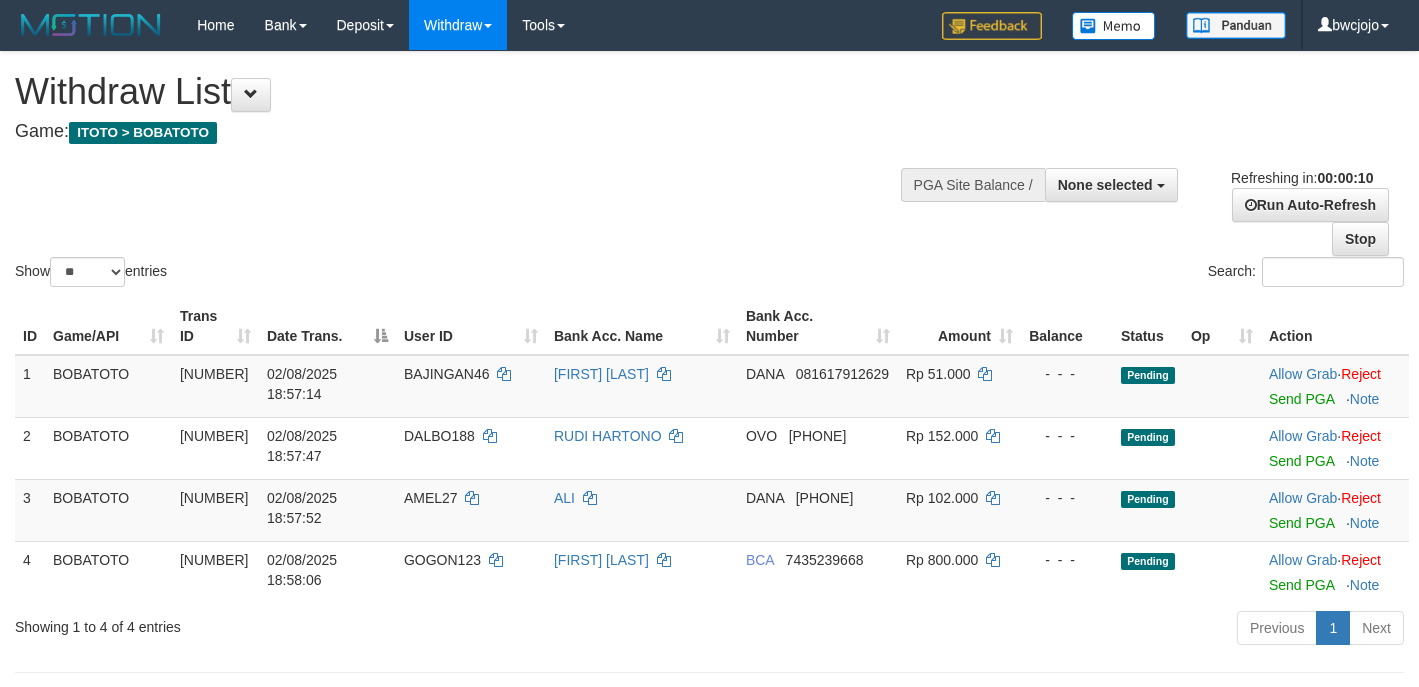 select 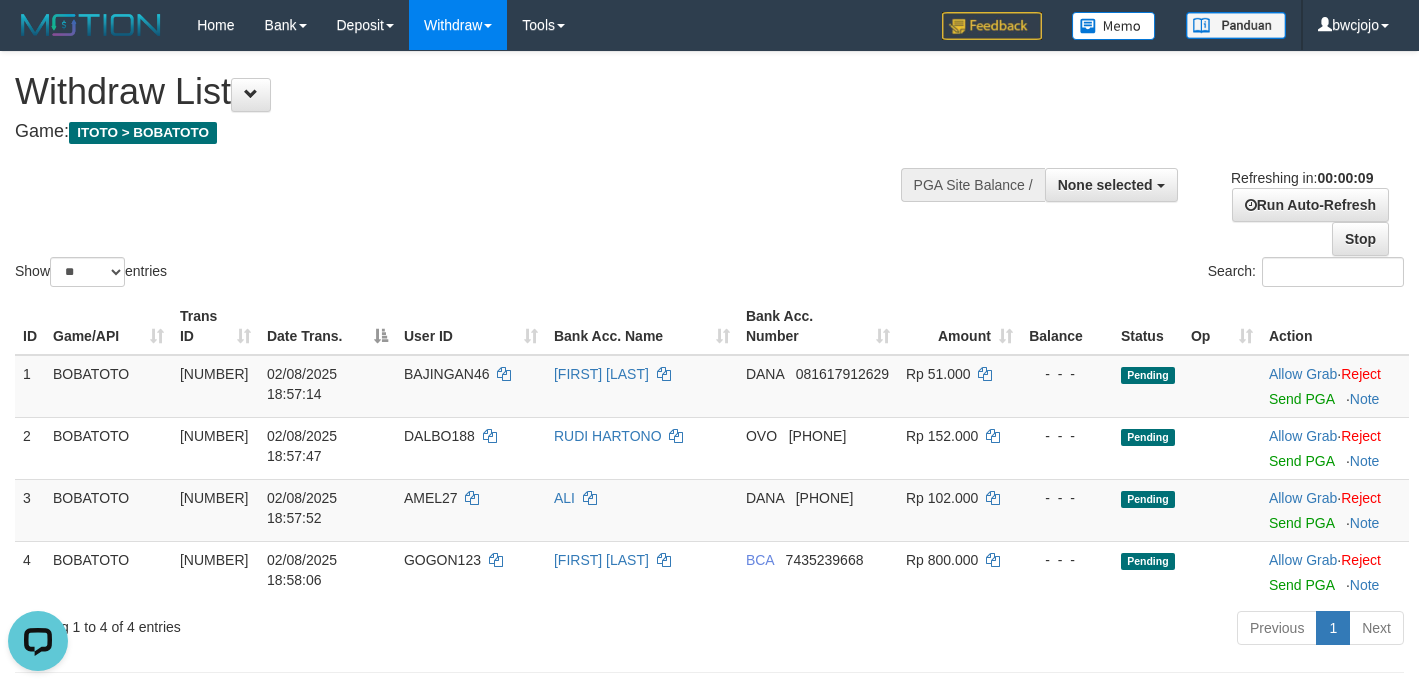 scroll, scrollTop: 0, scrollLeft: 0, axis: both 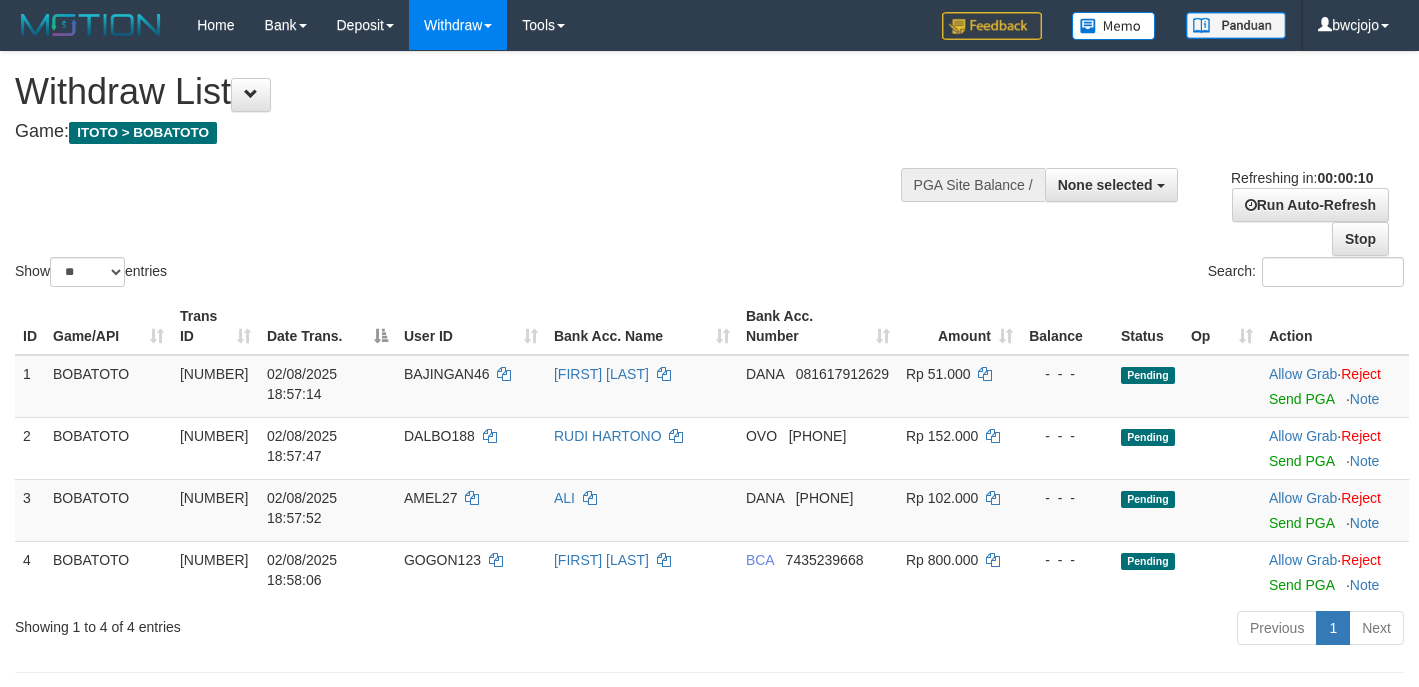 select 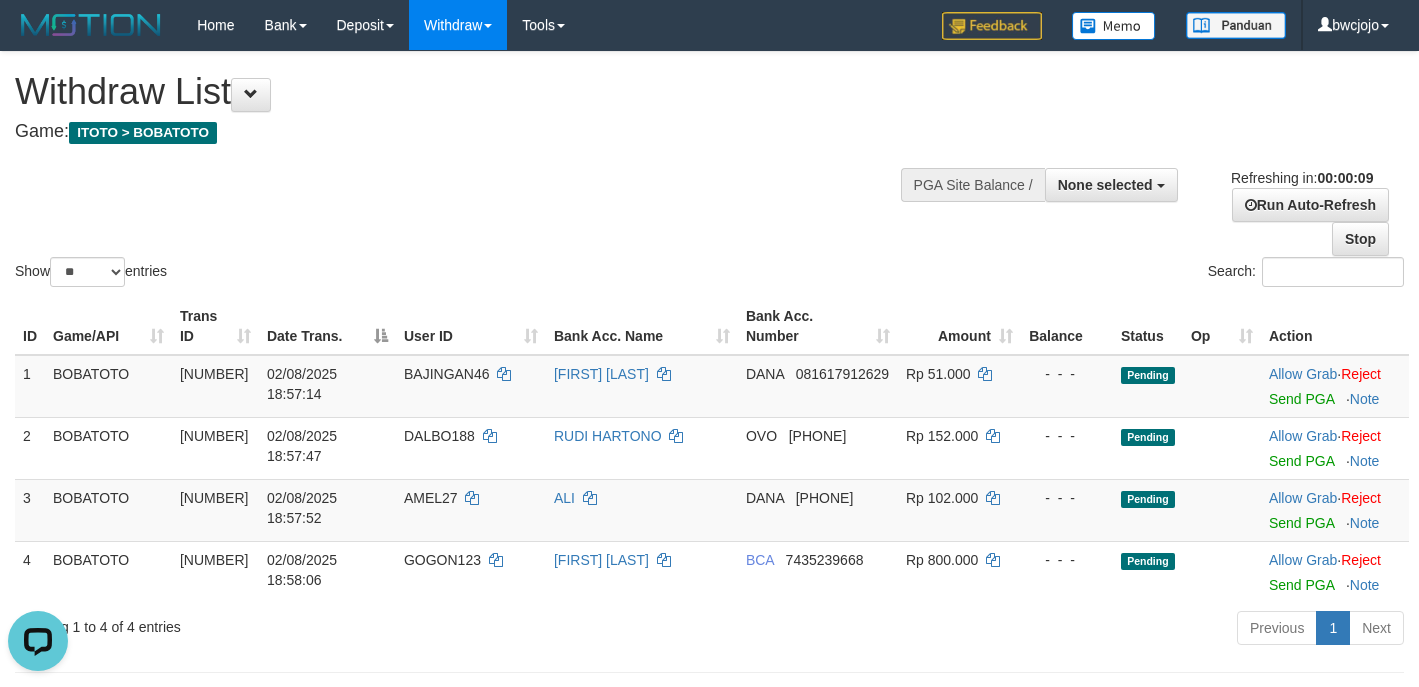 scroll, scrollTop: 0, scrollLeft: 0, axis: both 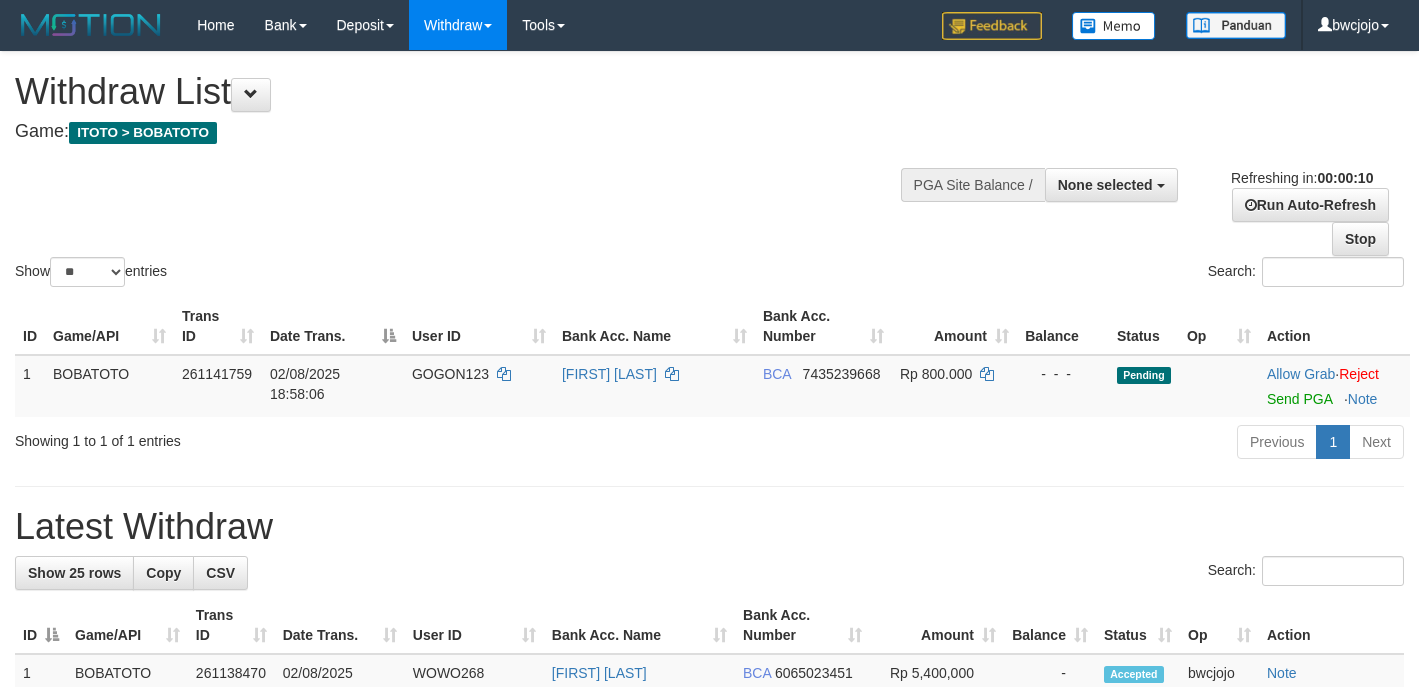 select 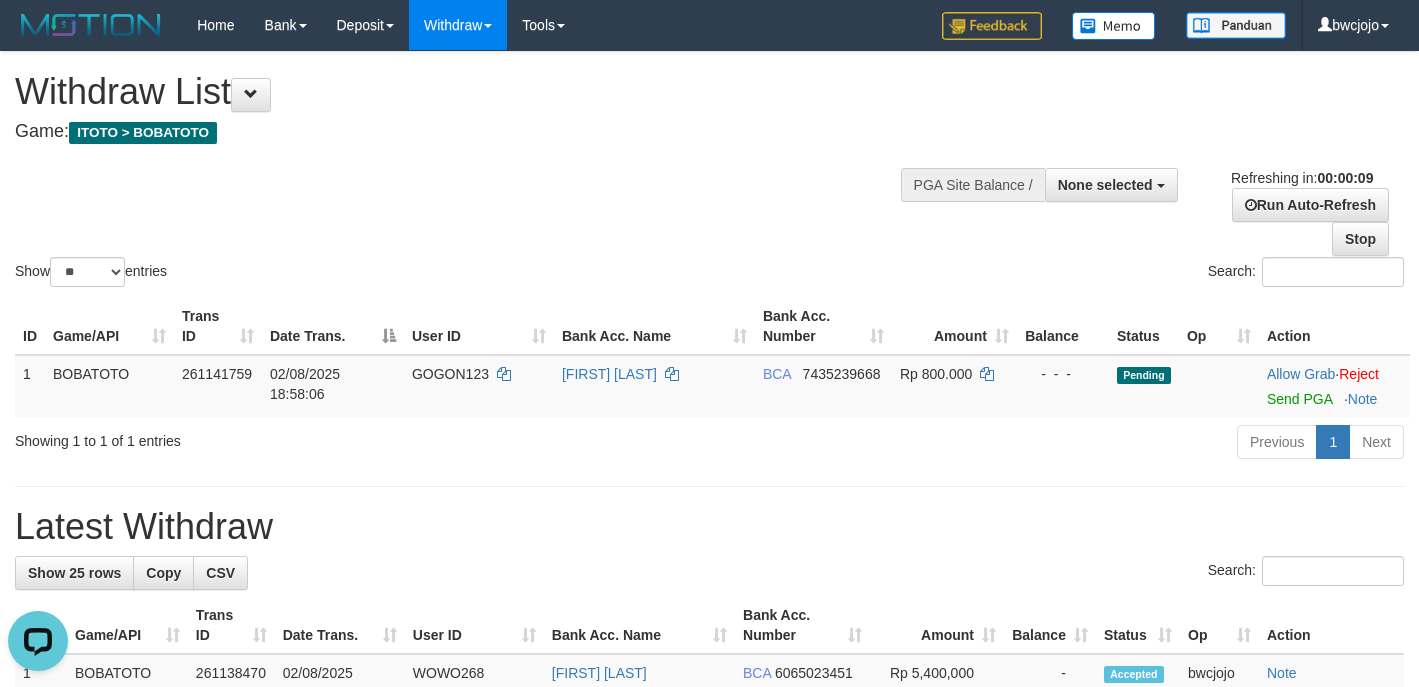 scroll, scrollTop: 0, scrollLeft: 0, axis: both 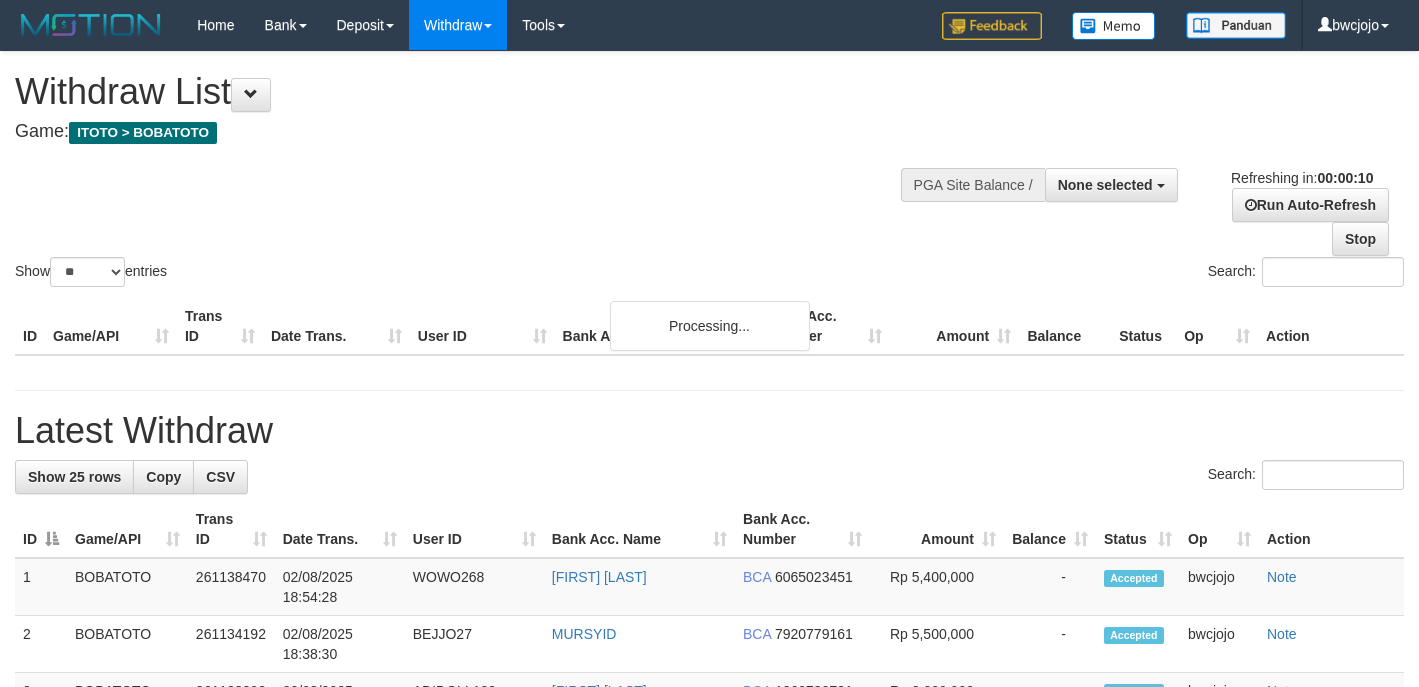 select 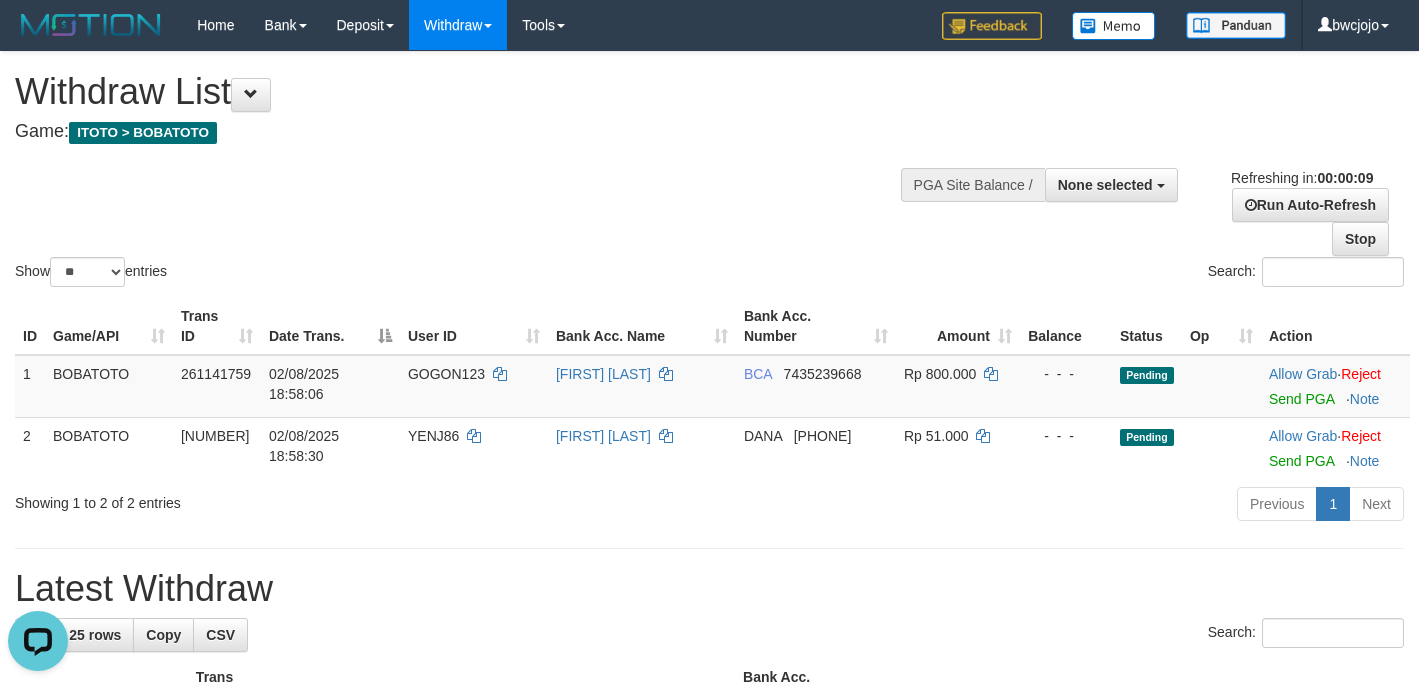 scroll, scrollTop: 0, scrollLeft: 0, axis: both 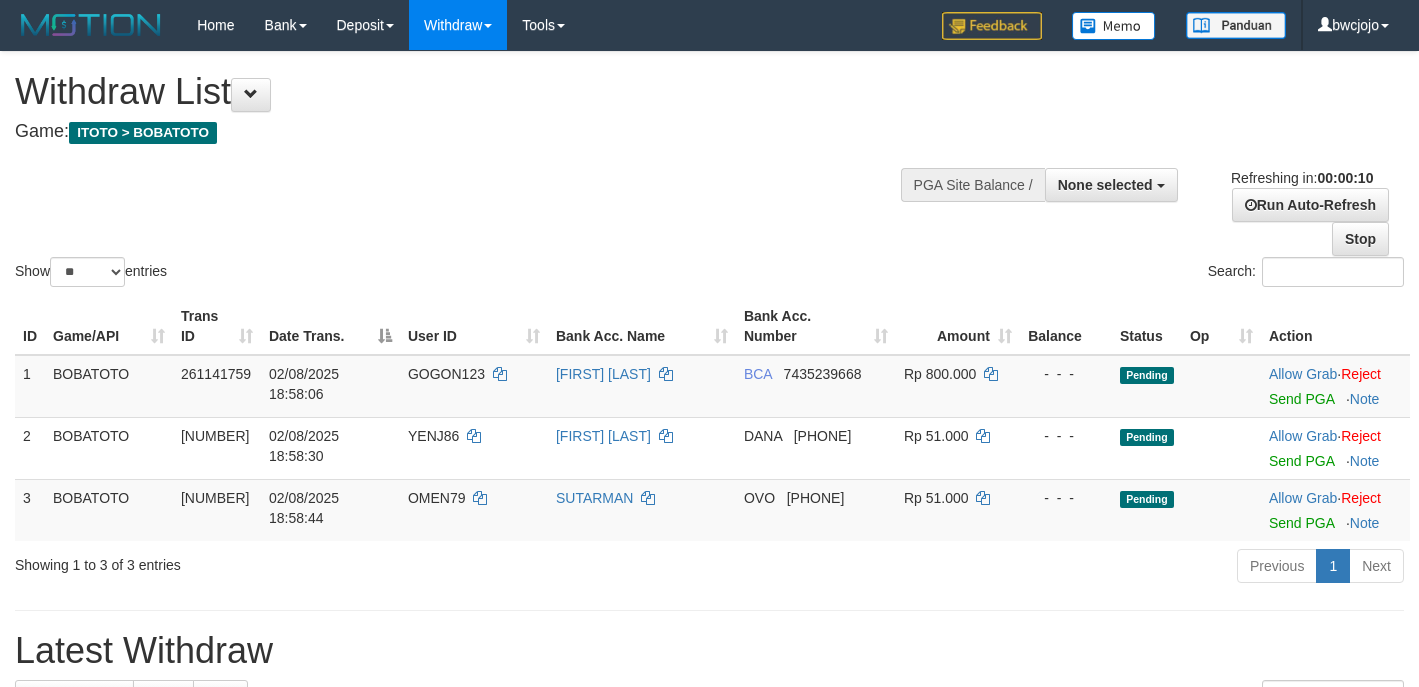 select 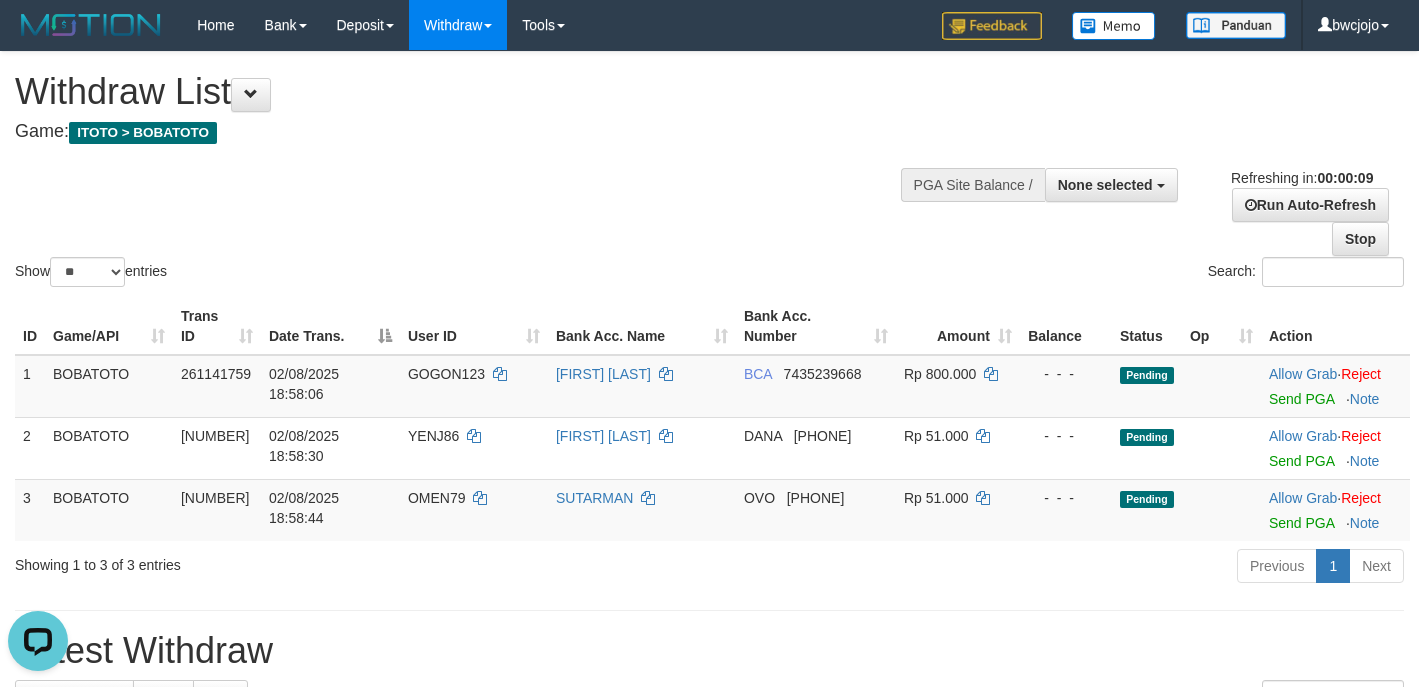 scroll, scrollTop: 0, scrollLeft: 0, axis: both 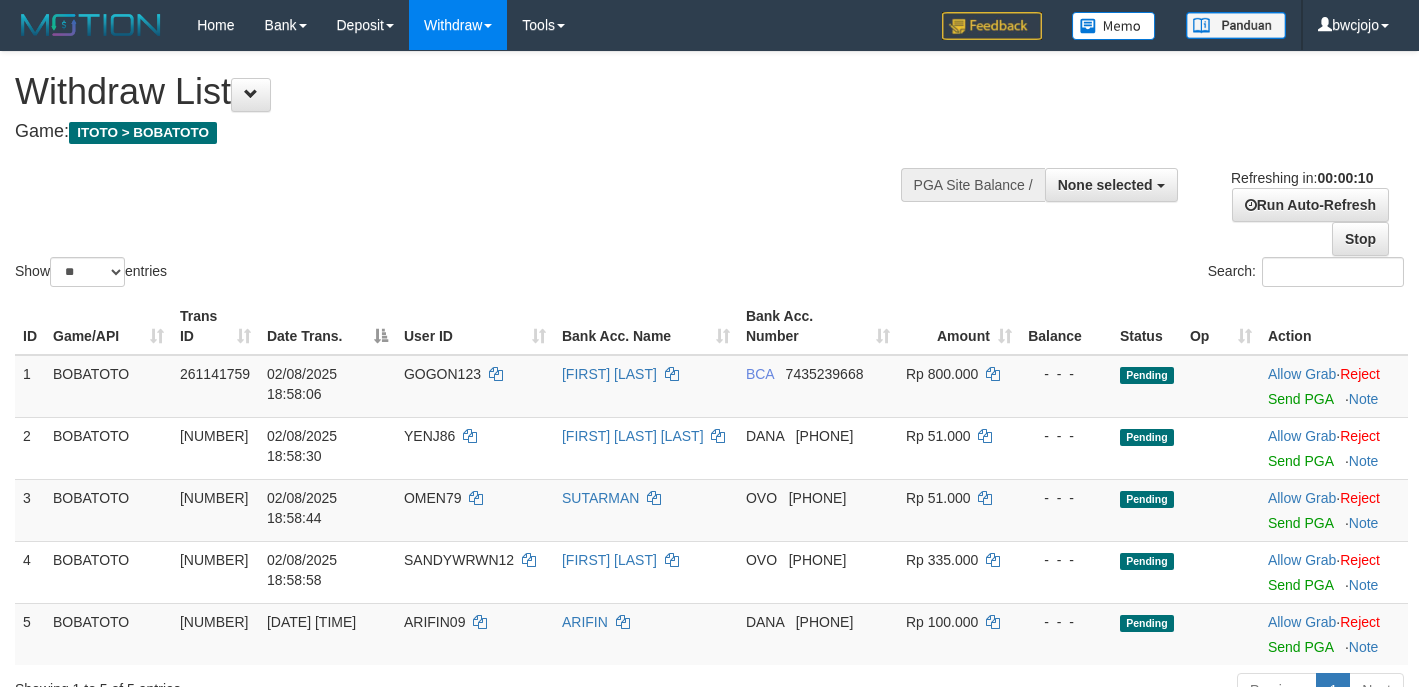 select 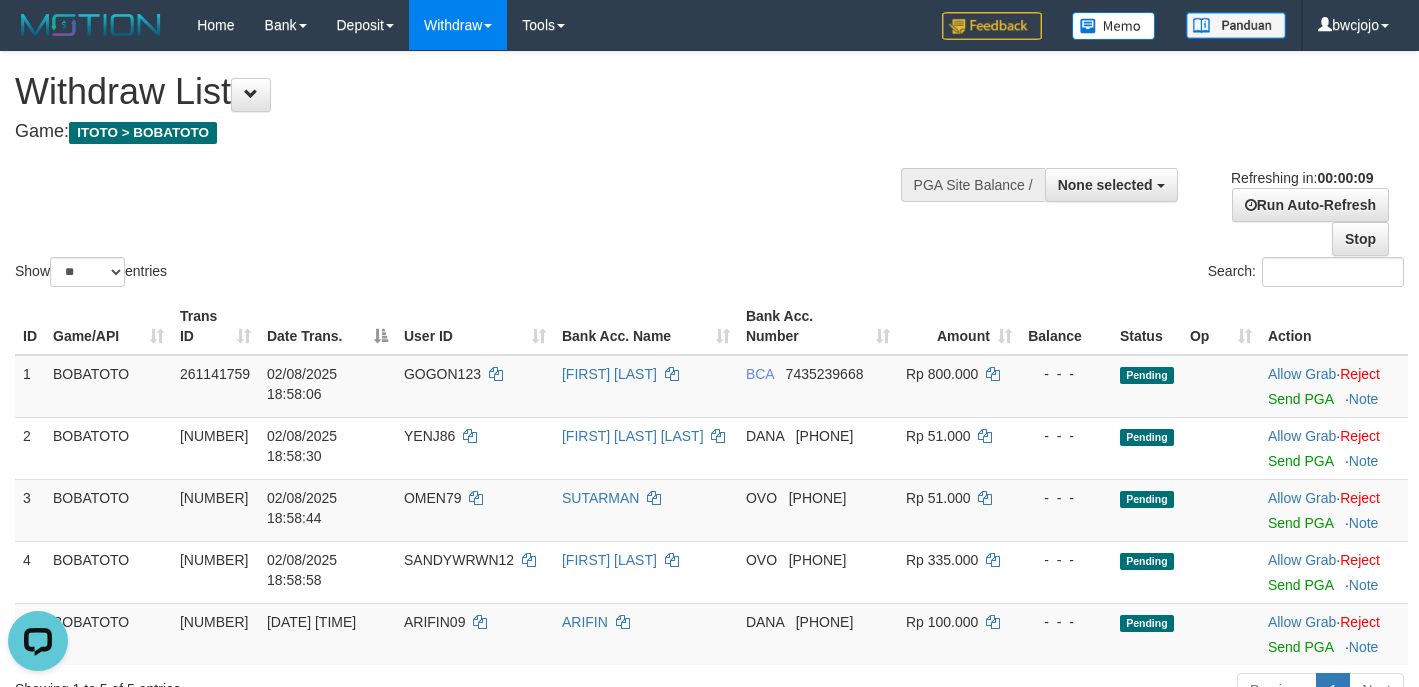 scroll, scrollTop: 0, scrollLeft: 0, axis: both 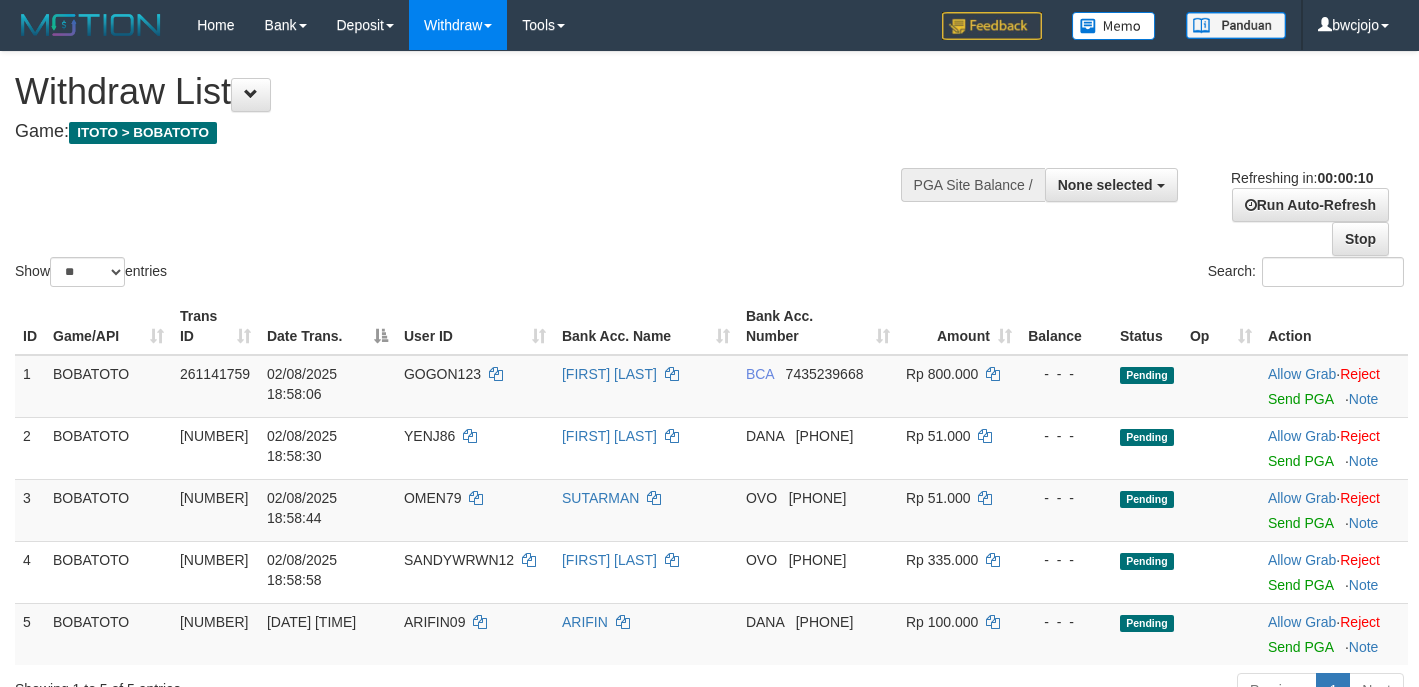 select 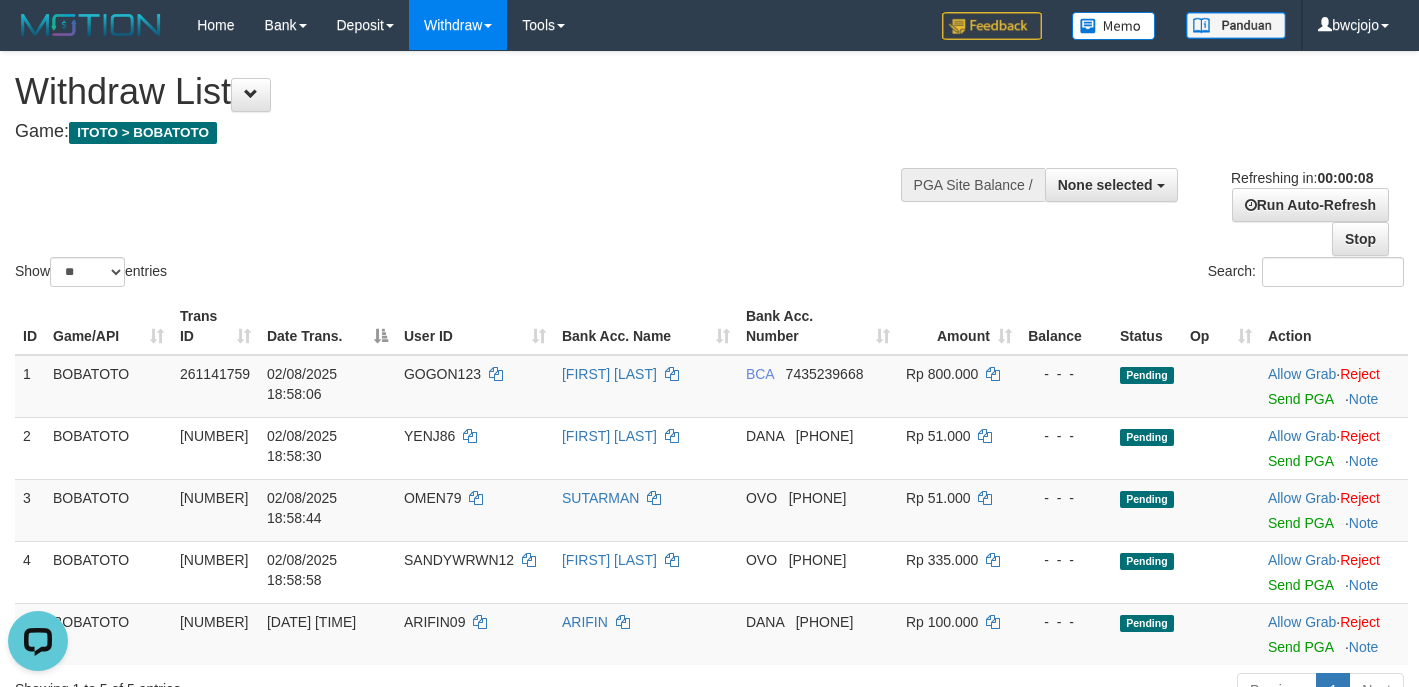 scroll, scrollTop: 0, scrollLeft: 0, axis: both 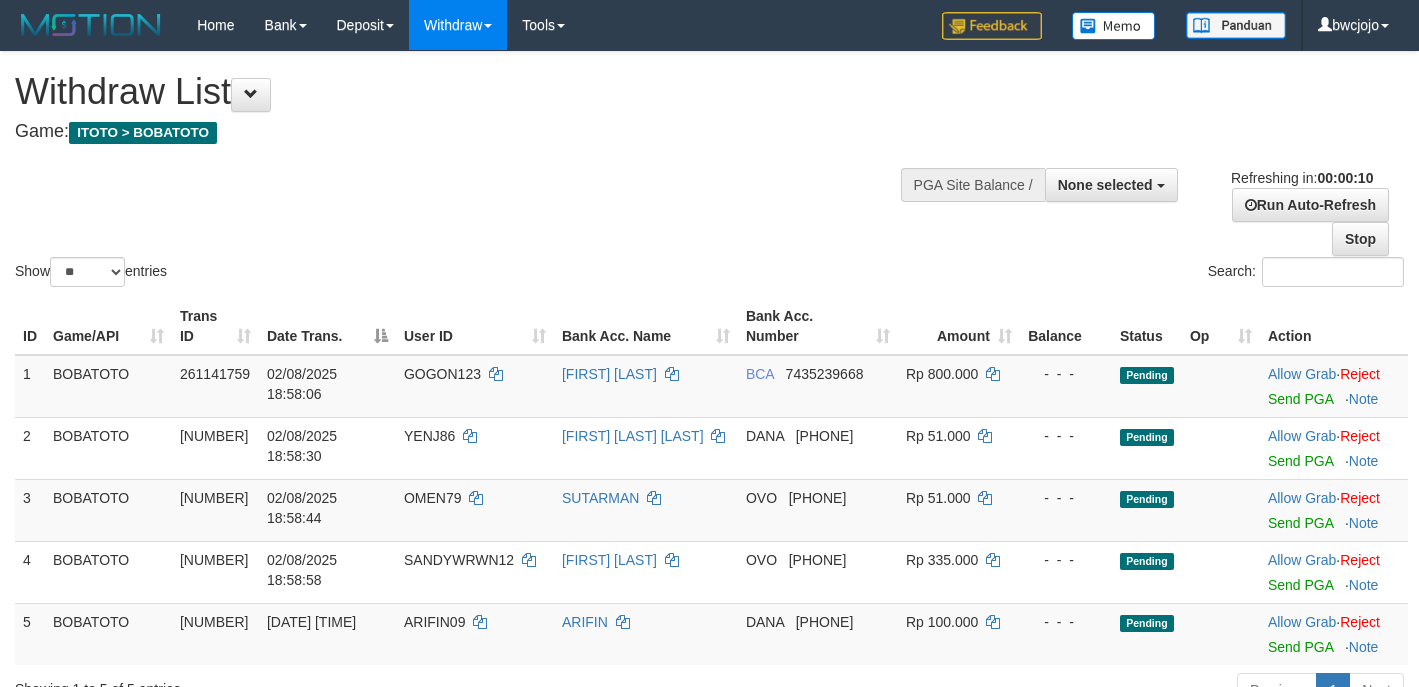 select 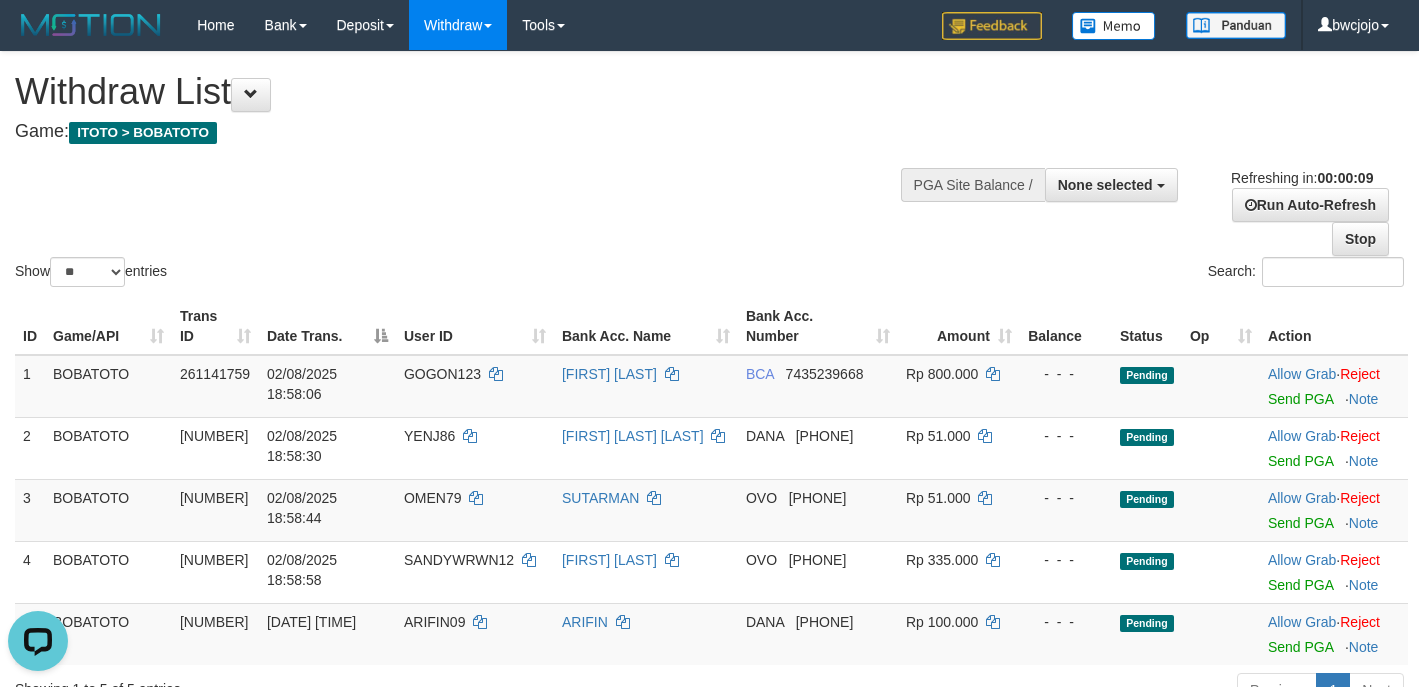 scroll, scrollTop: 0, scrollLeft: 0, axis: both 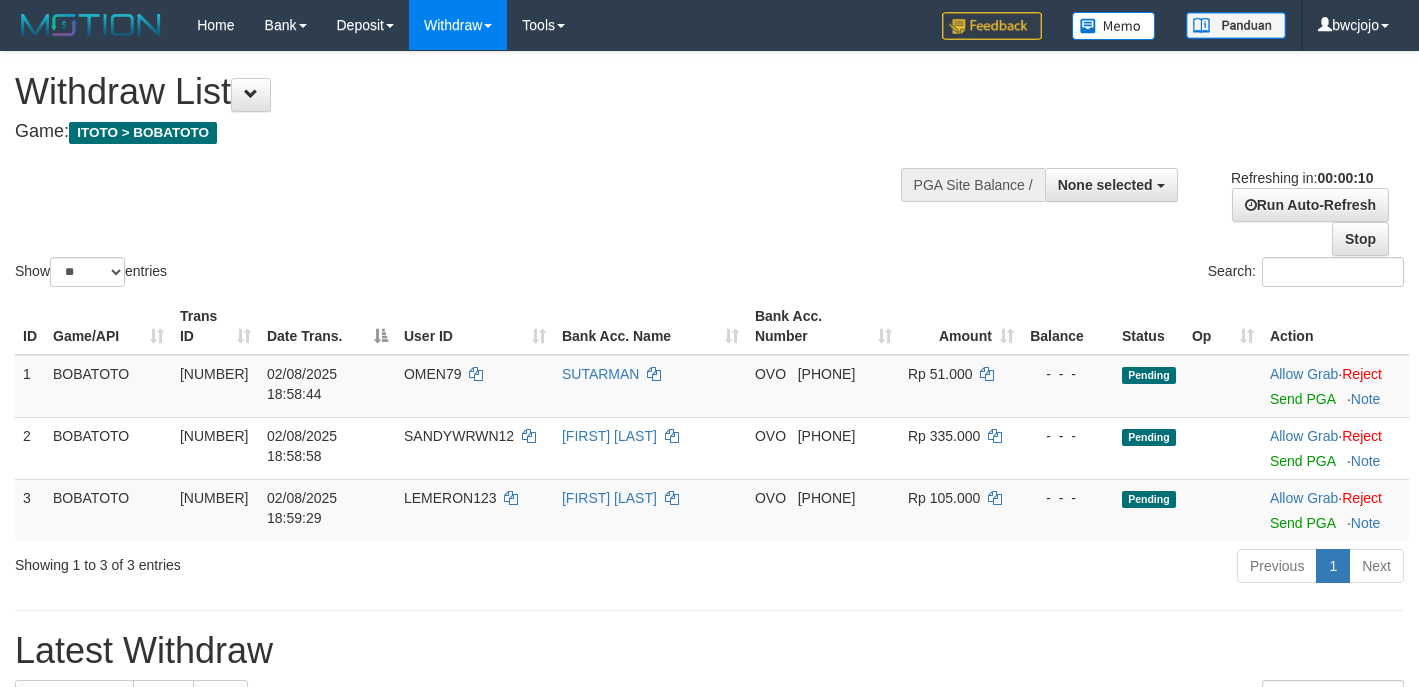 select 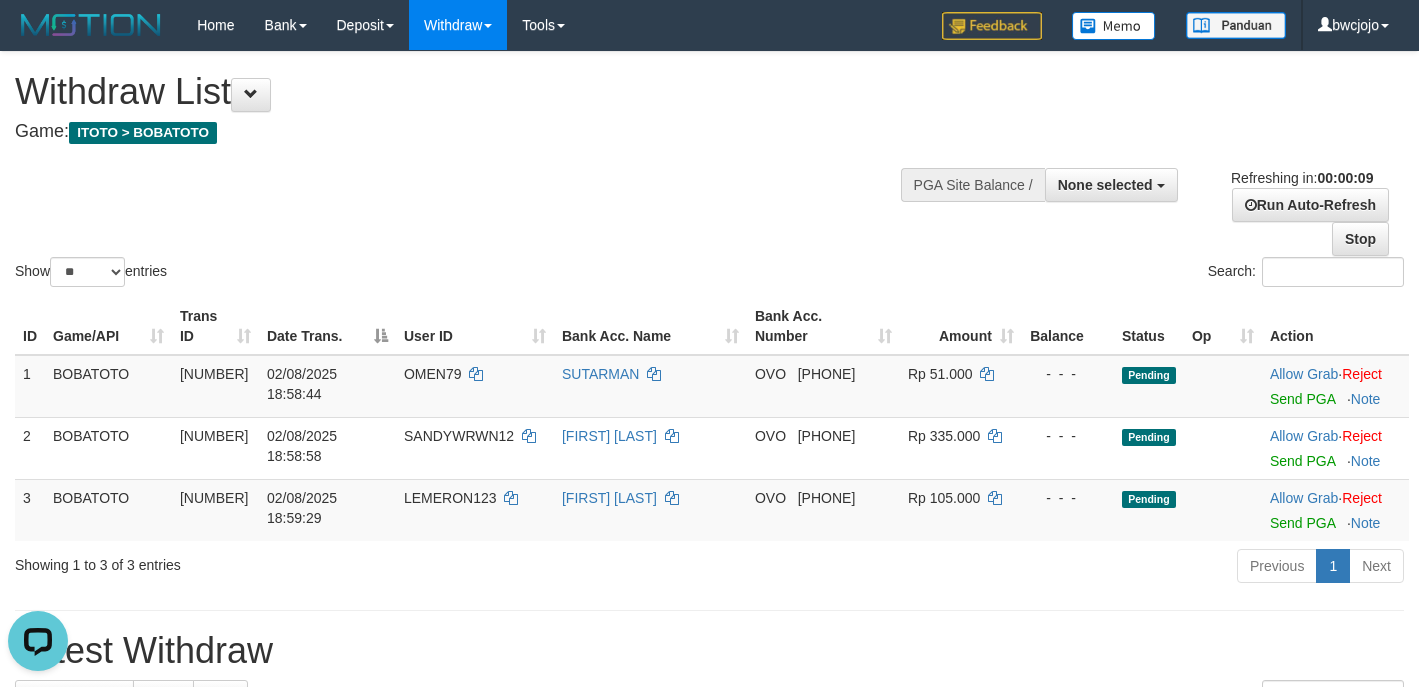 scroll, scrollTop: 0, scrollLeft: 0, axis: both 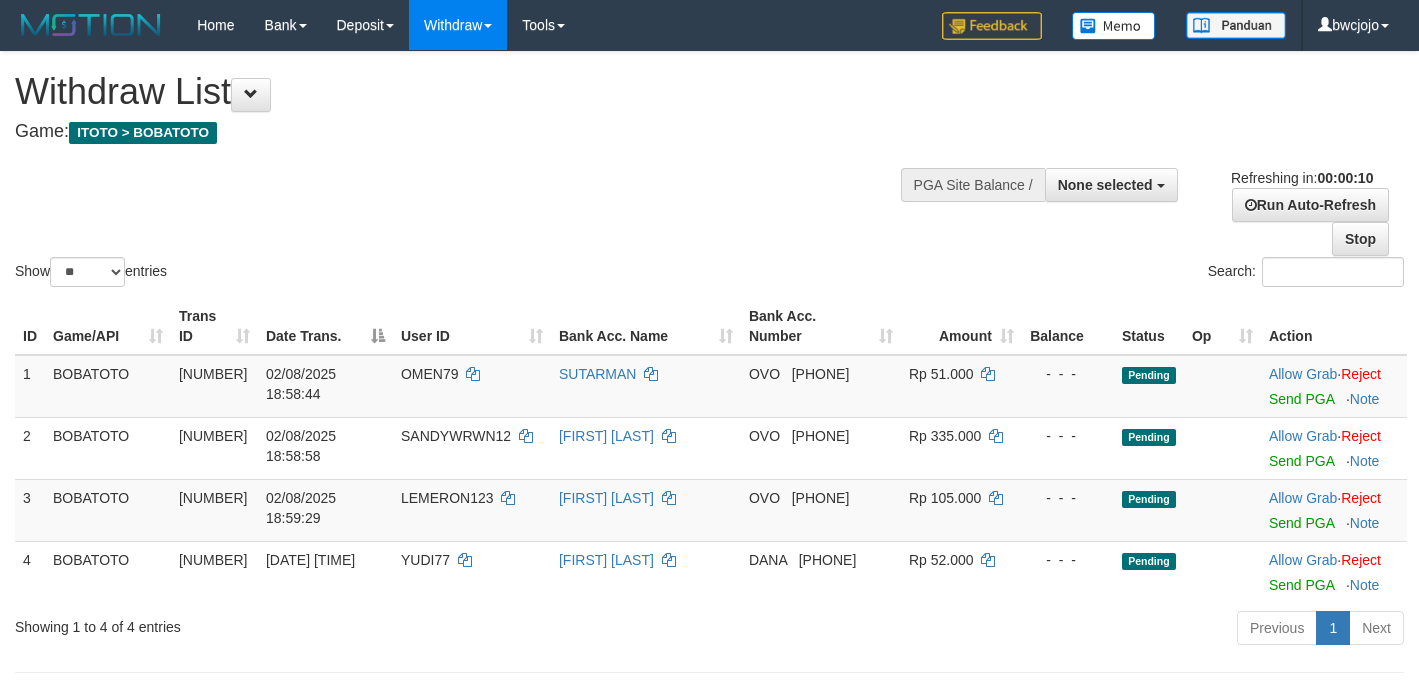 select 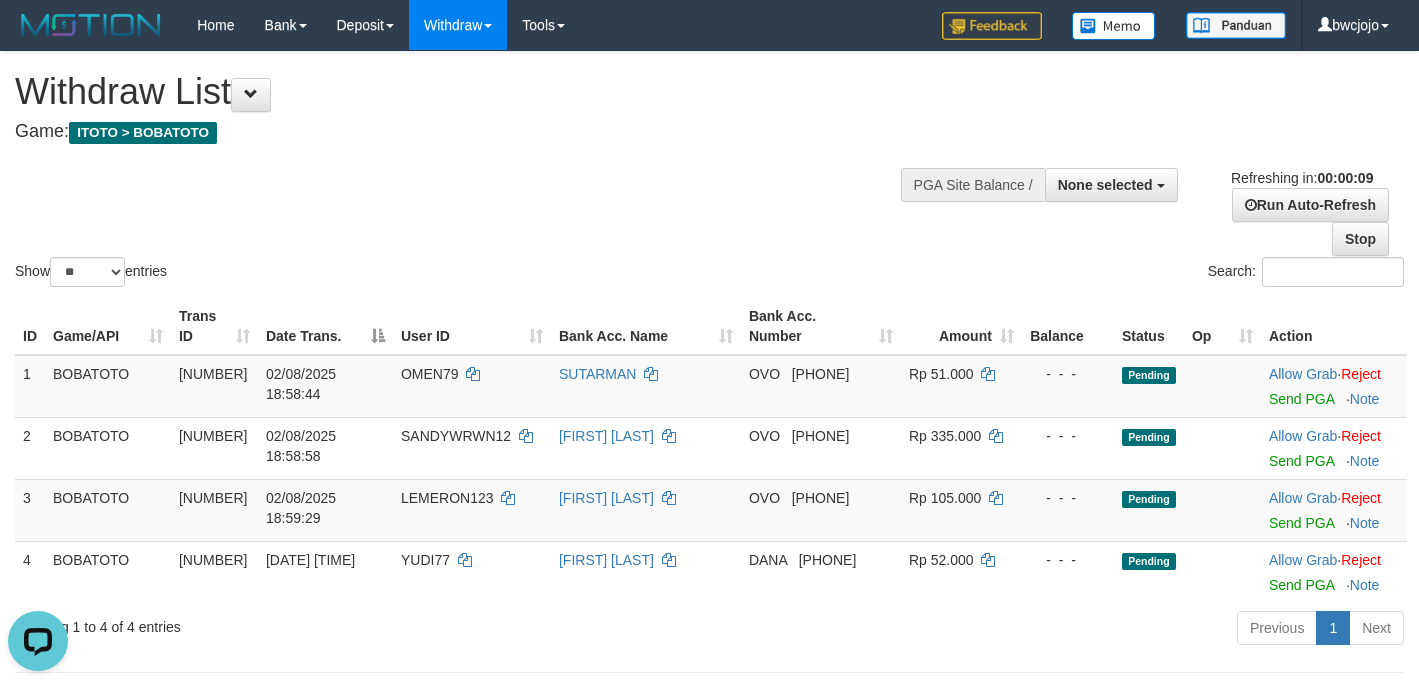 scroll, scrollTop: 0, scrollLeft: 0, axis: both 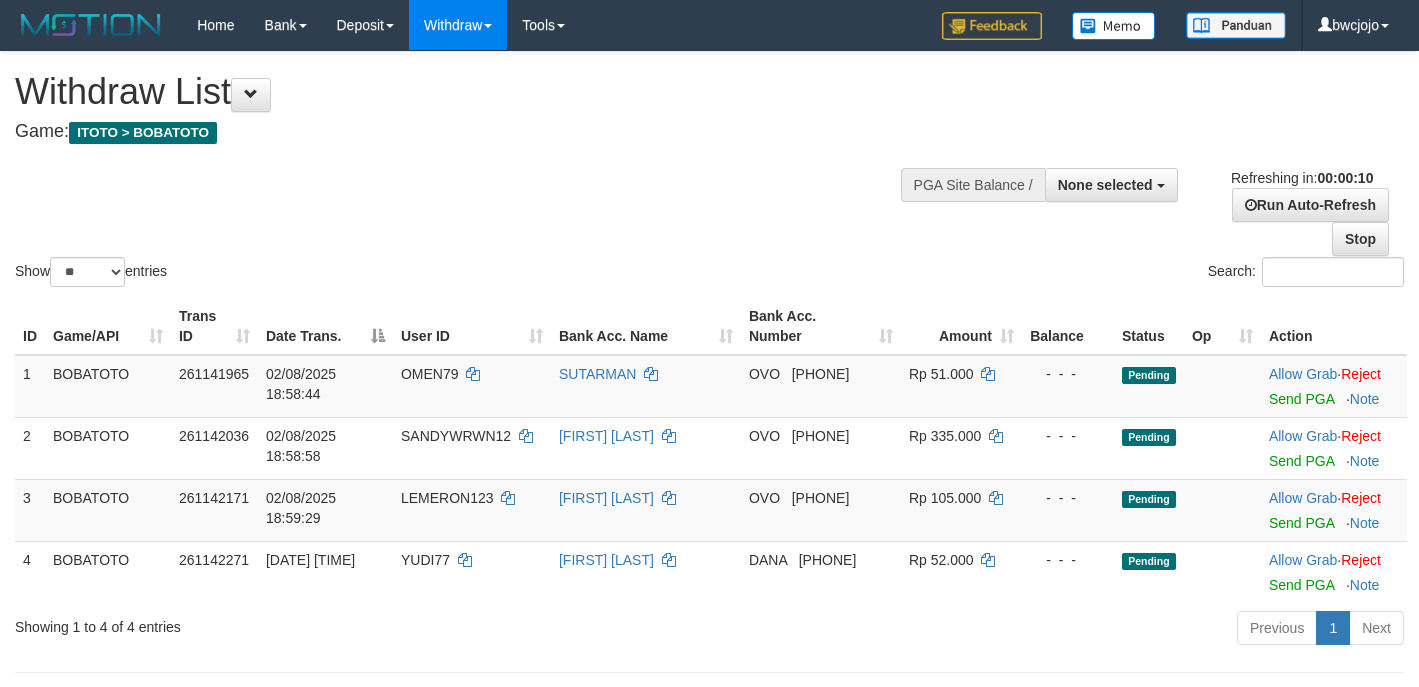 select 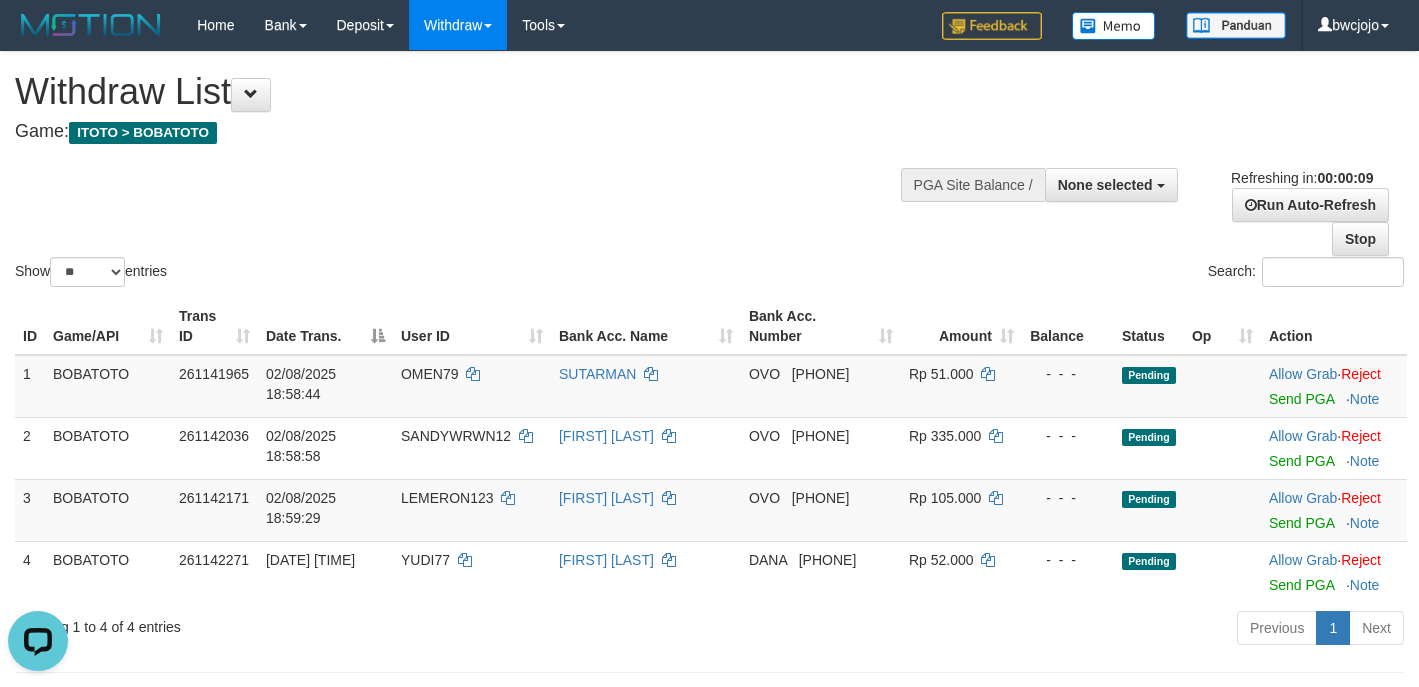 scroll, scrollTop: 0, scrollLeft: 0, axis: both 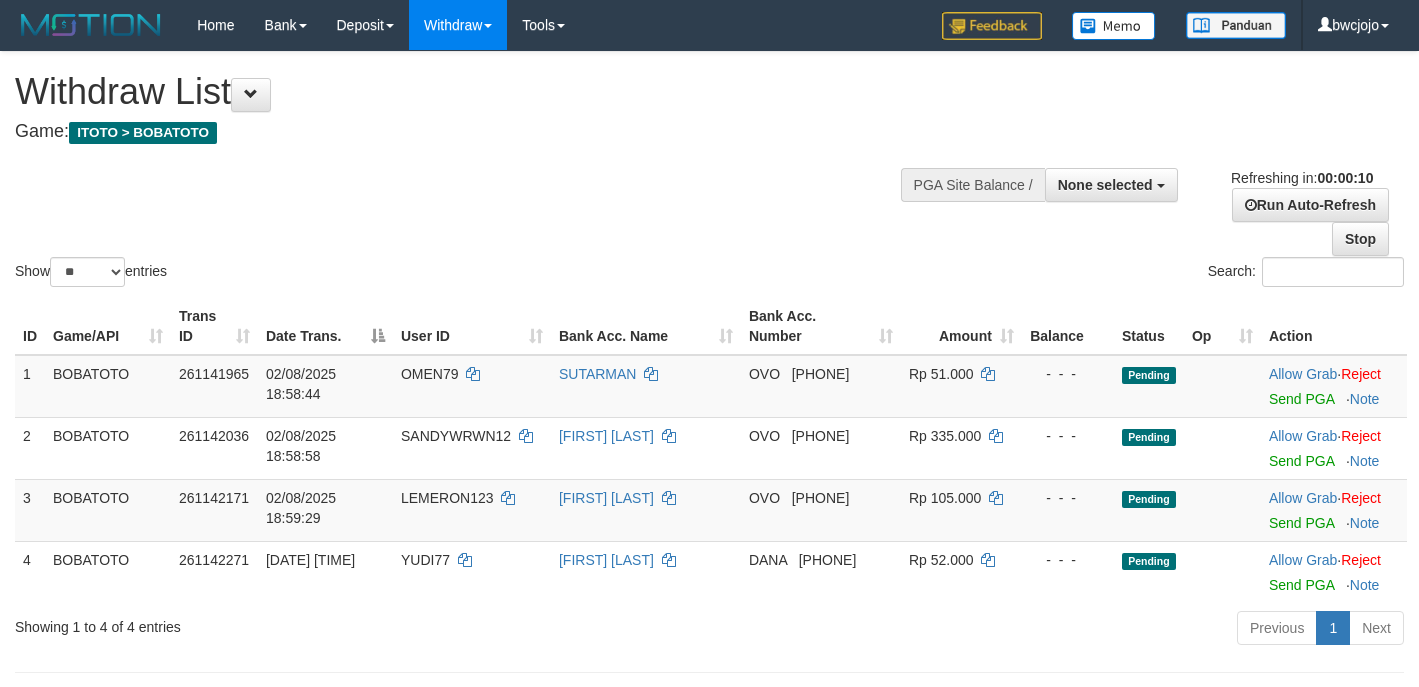 select 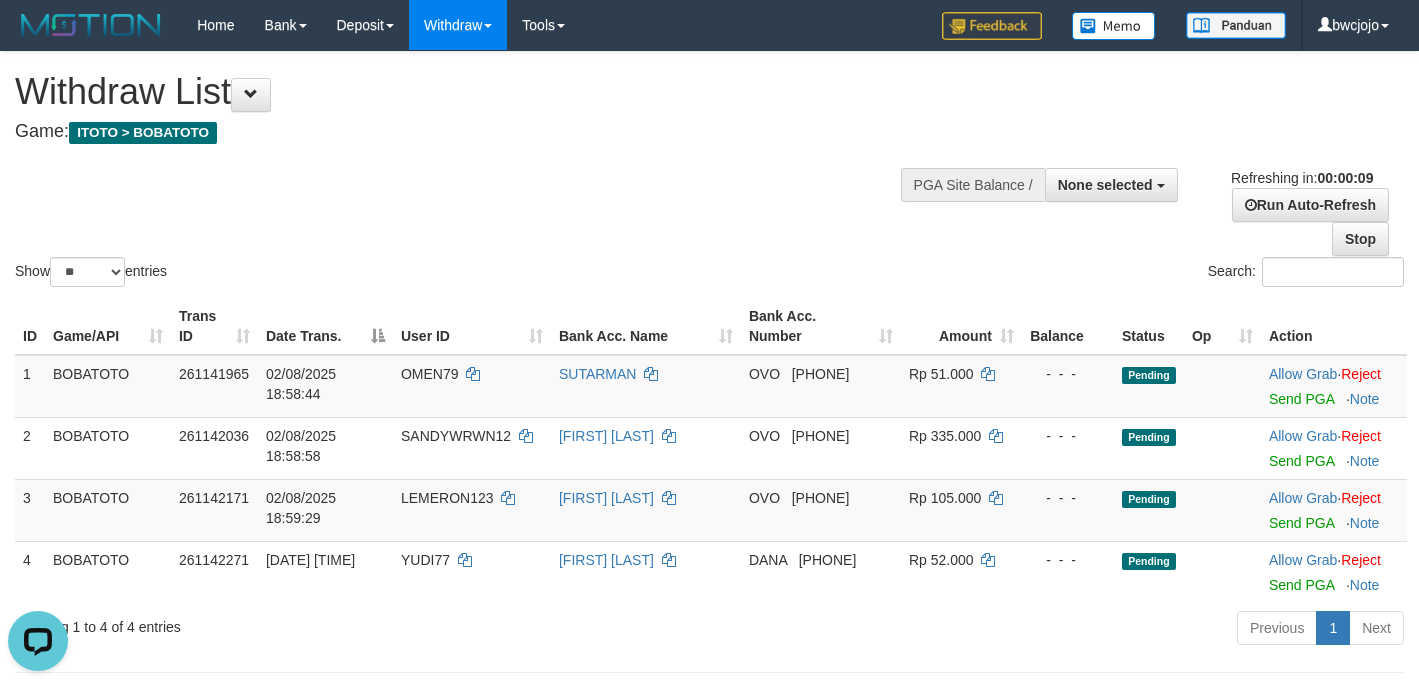 scroll, scrollTop: 0, scrollLeft: 0, axis: both 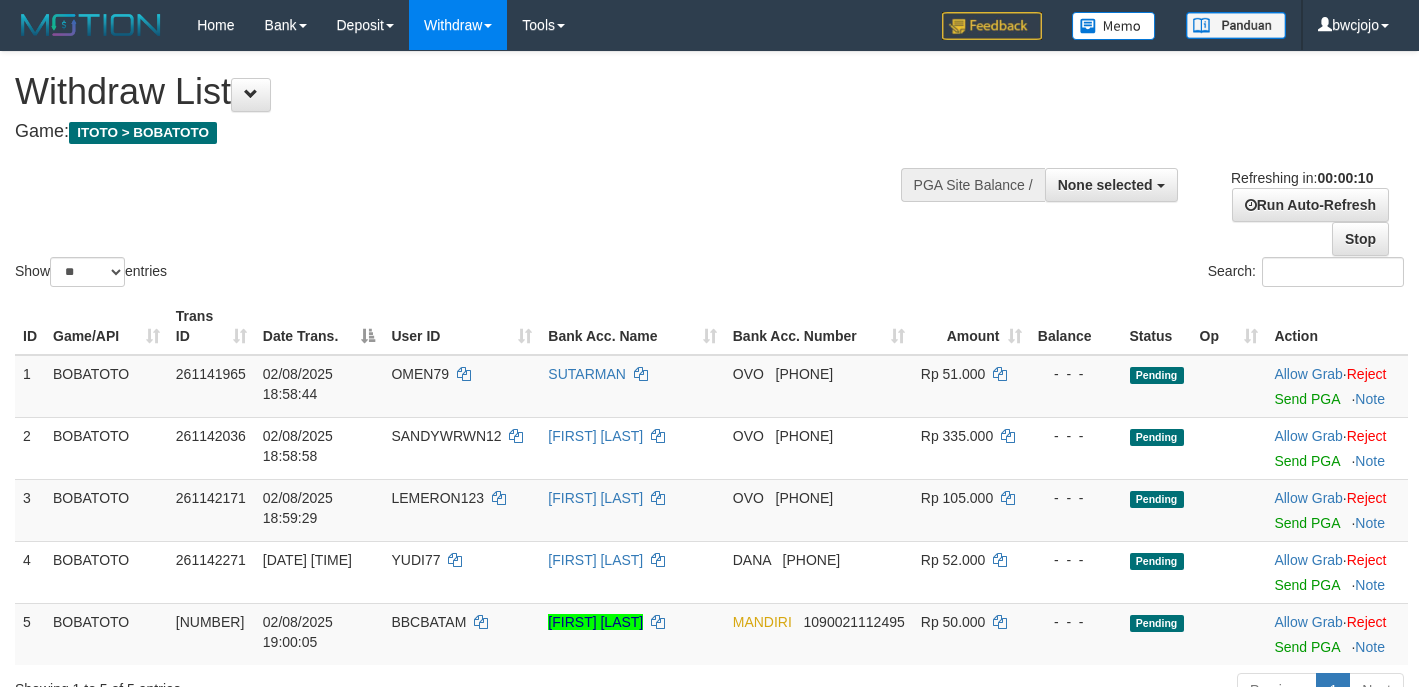 select 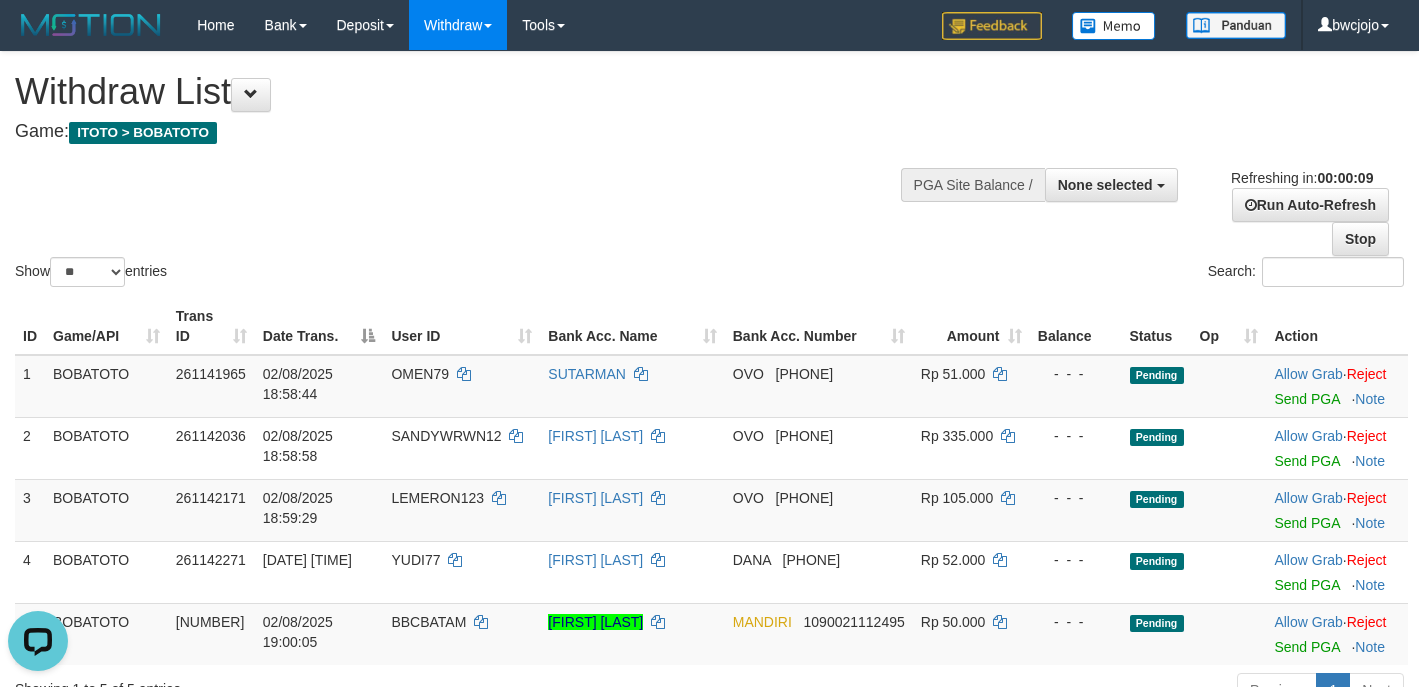 scroll, scrollTop: 0, scrollLeft: 0, axis: both 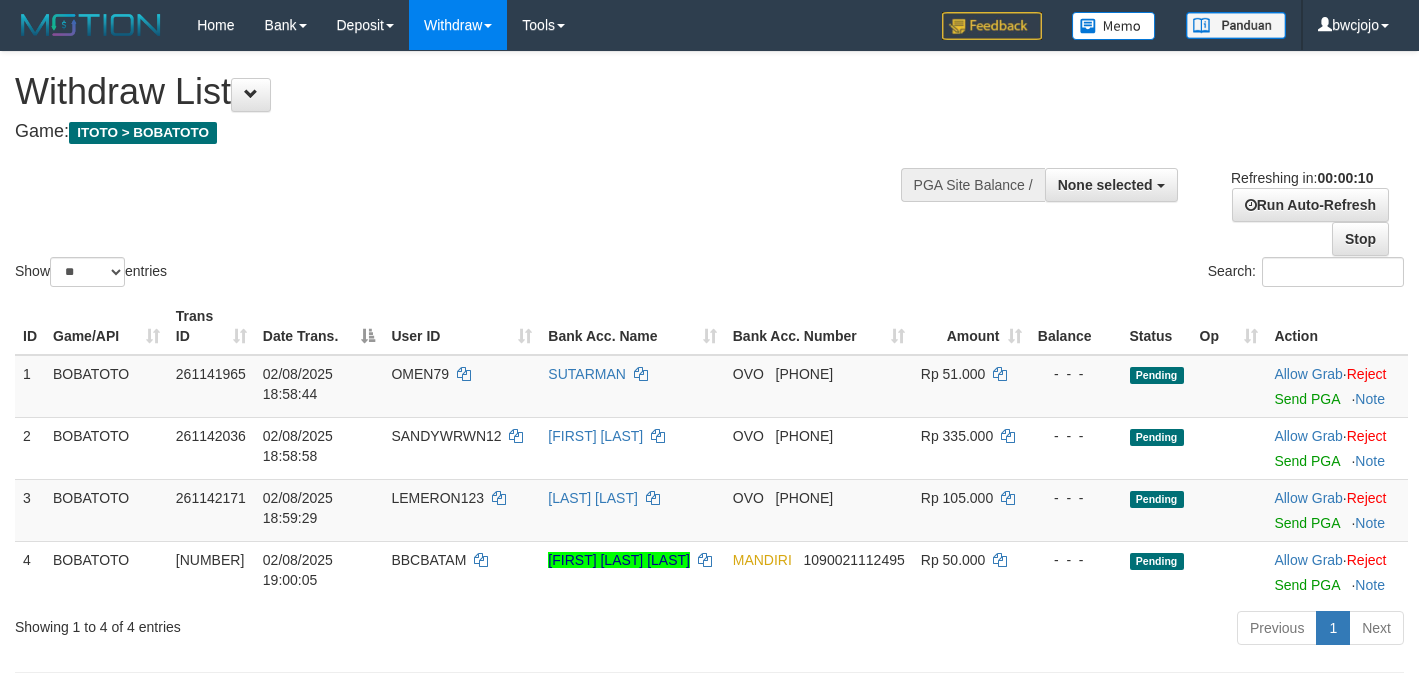 select 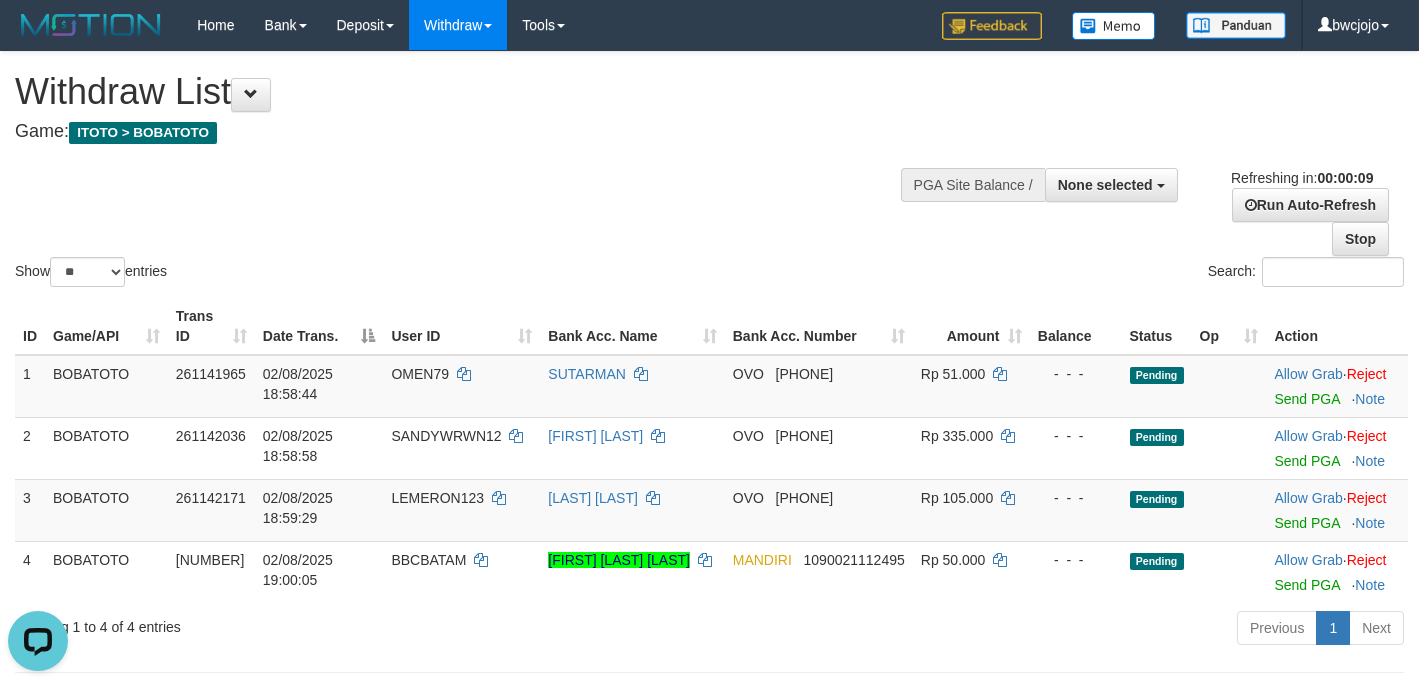 scroll, scrollTop: 0, scrollLeft: 0, axis: both 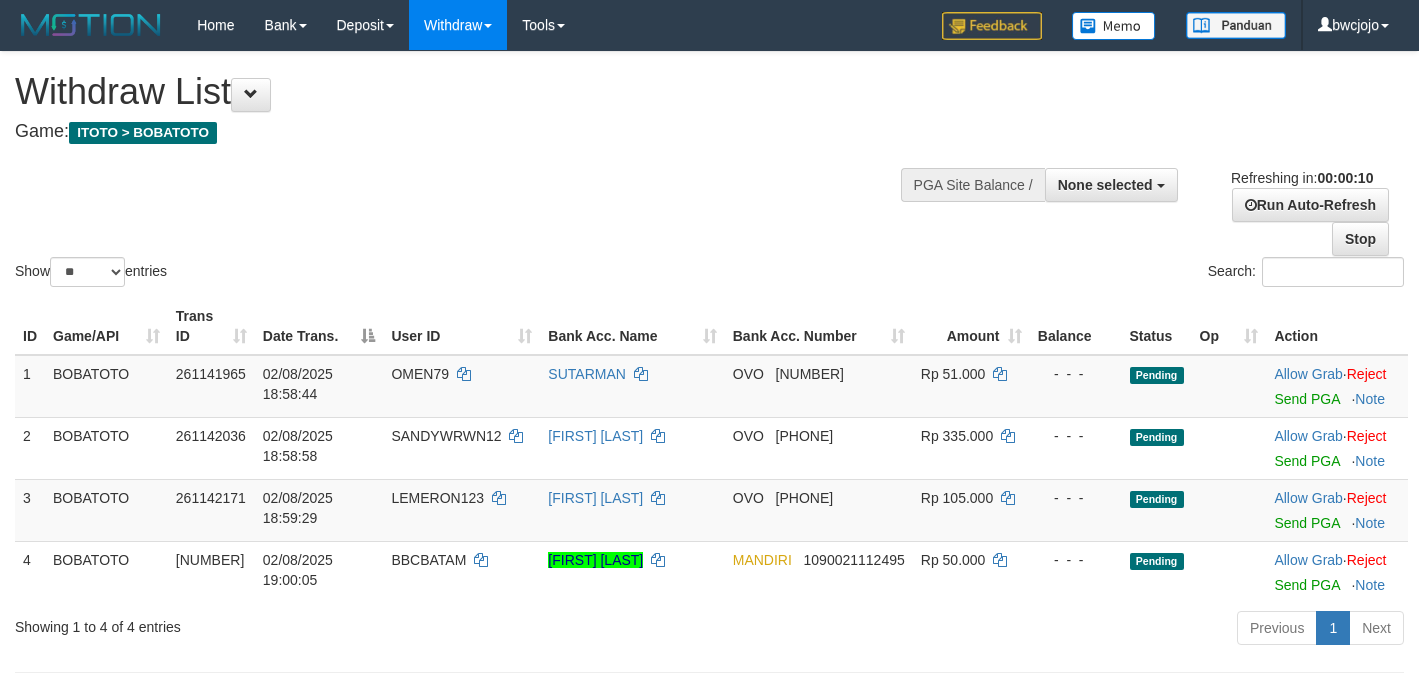 select 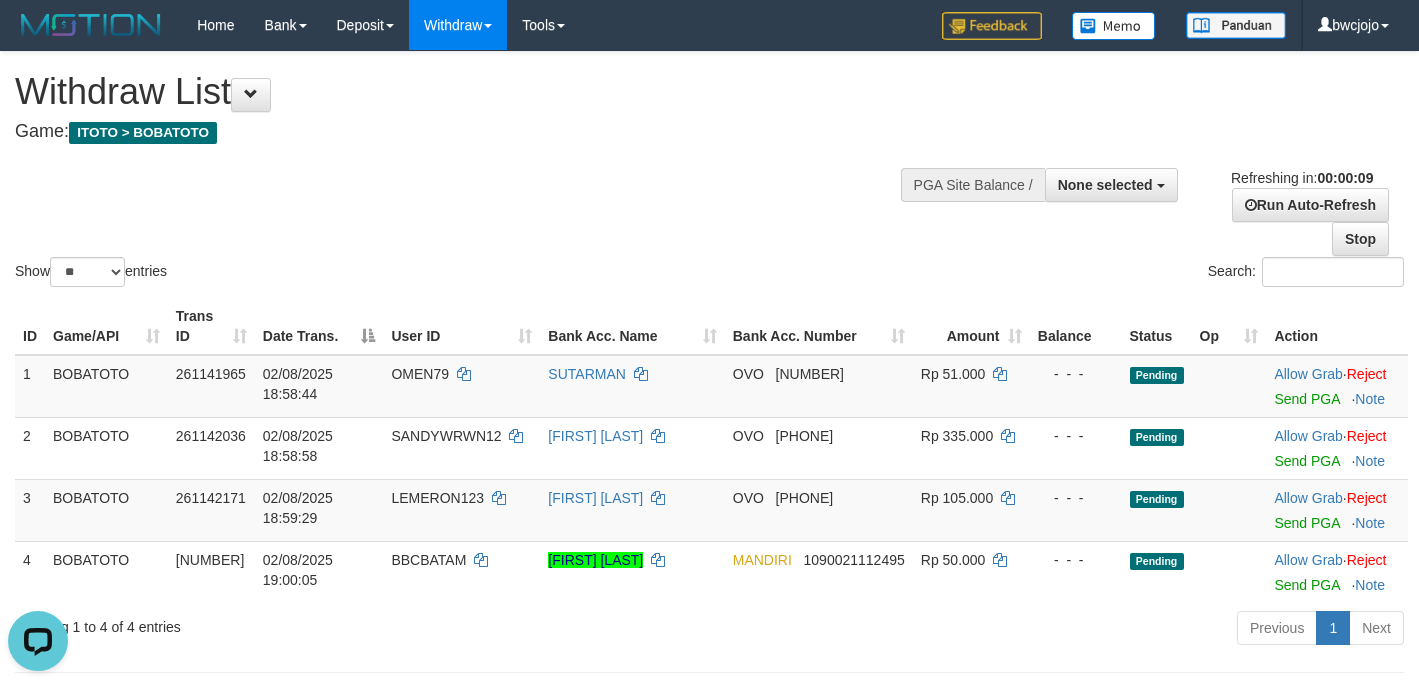 scroll, scrollTop: 0, scrollLeft: 0, axis: both 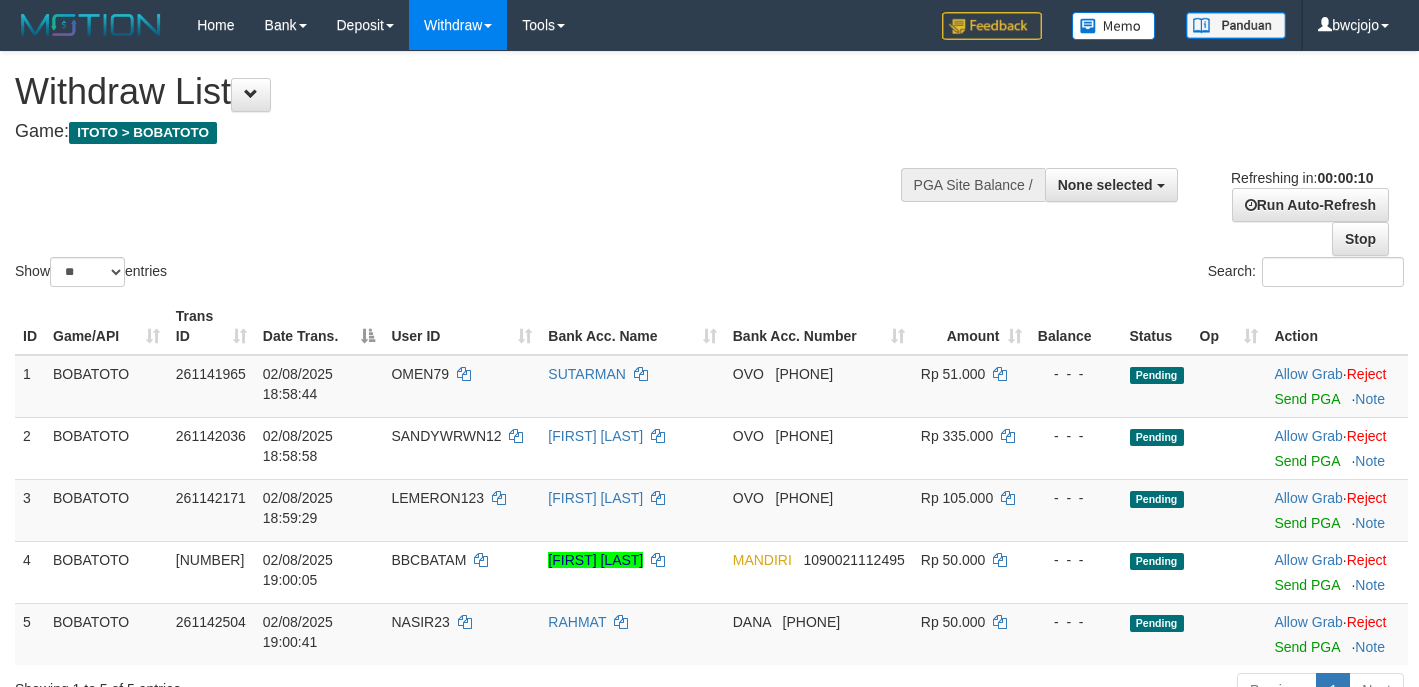 select 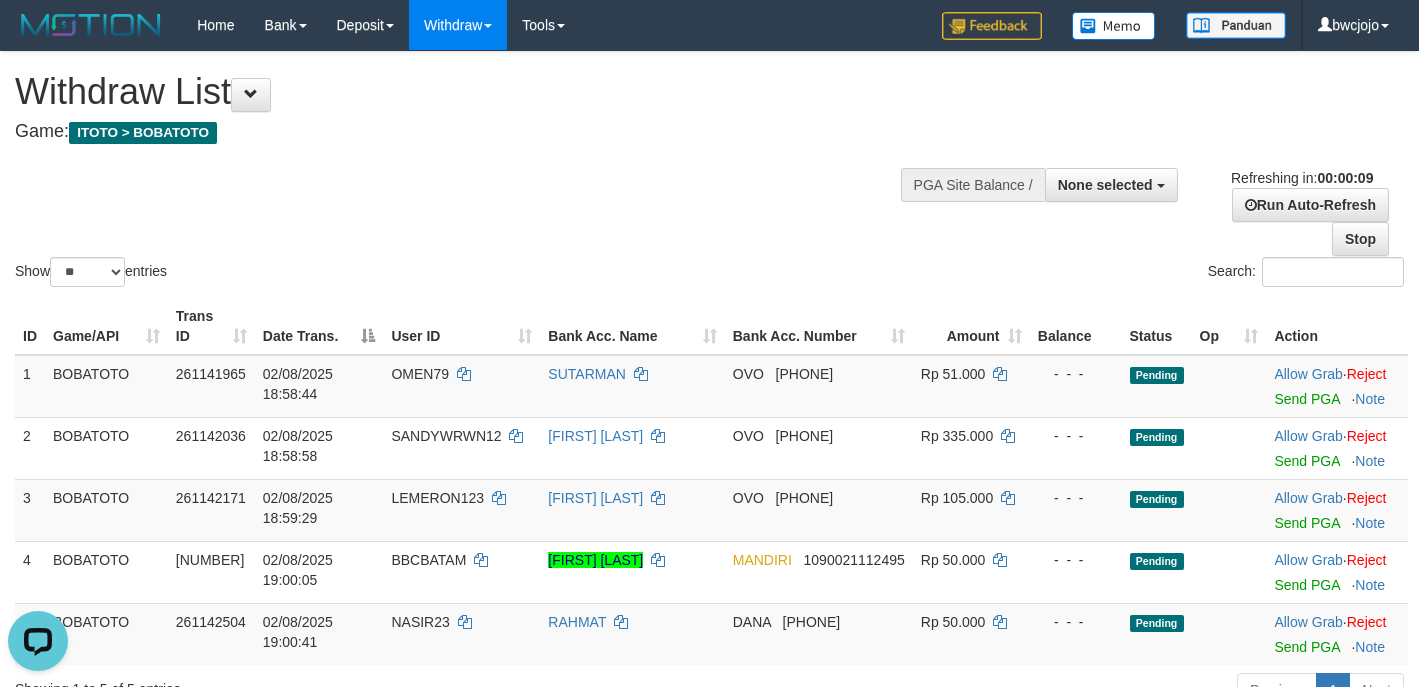 scroll, scrollTop: 0, scrollLeft: 0, axis: both 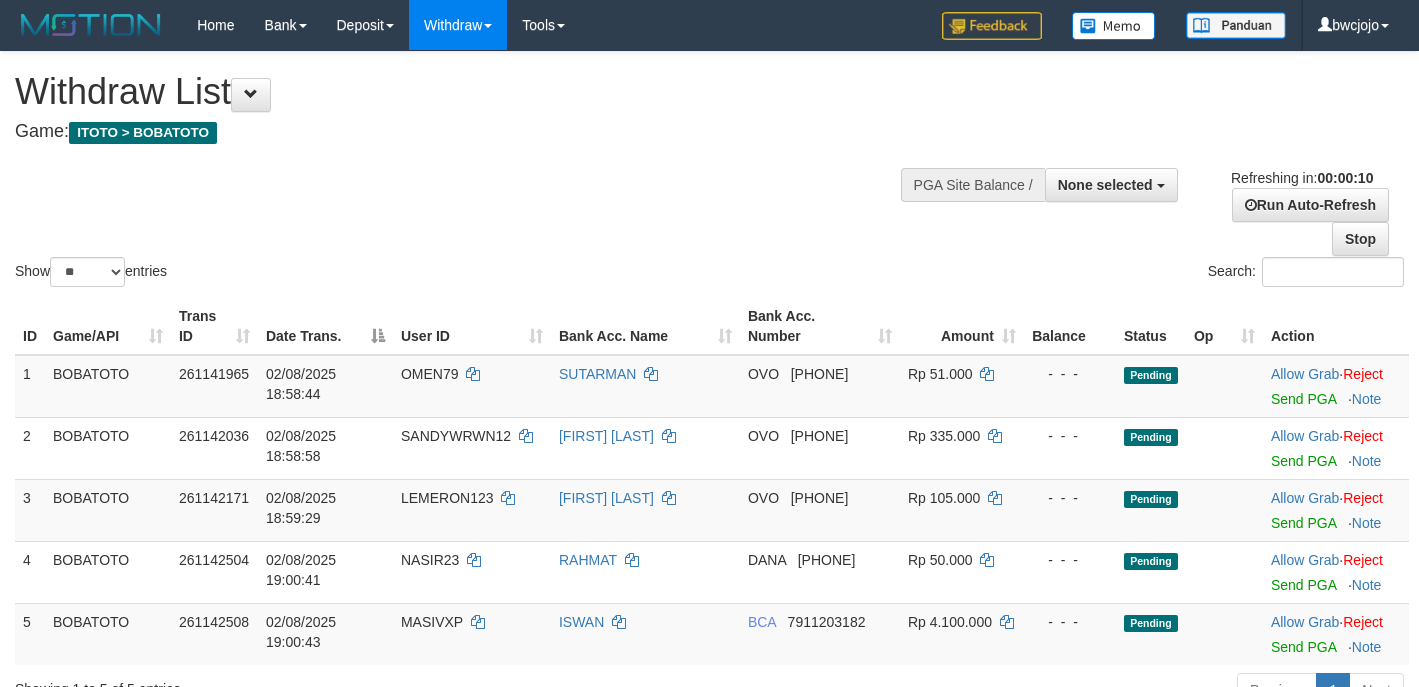 select 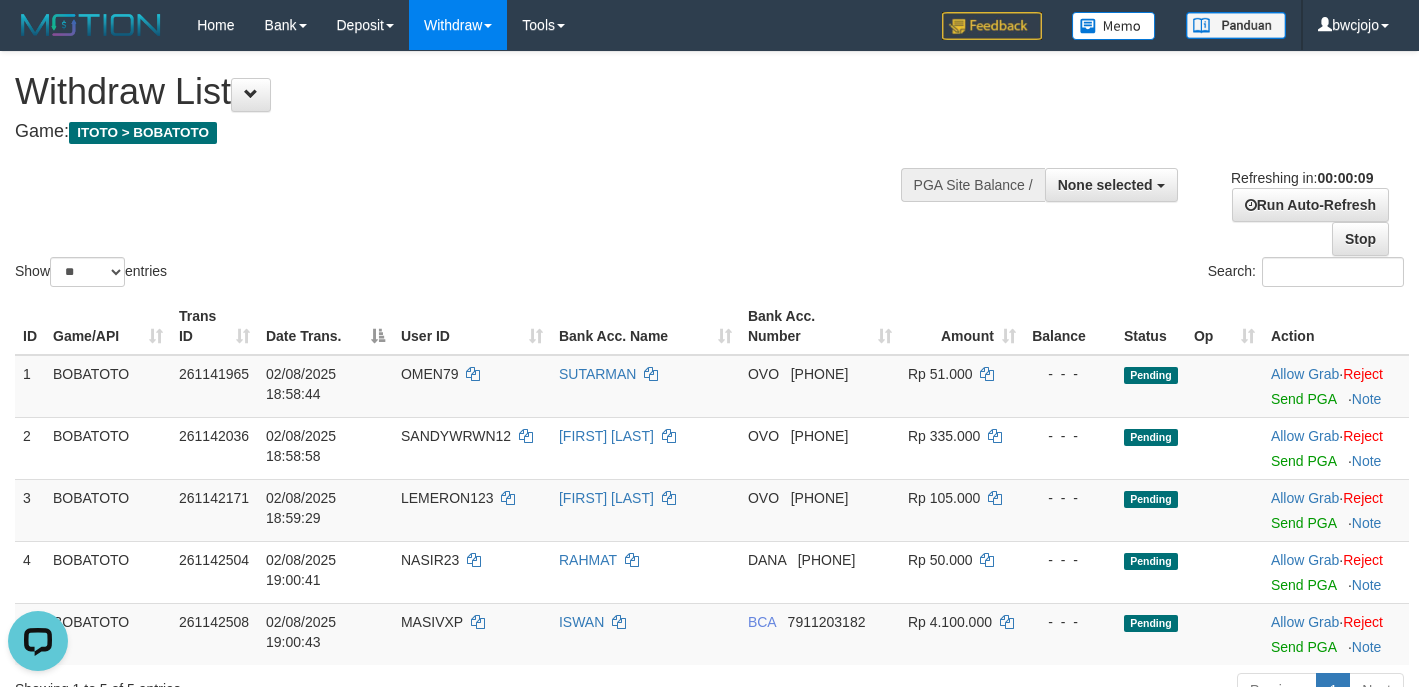 scroll, scrollTop: 0, scrollLeft: 0, axis: both 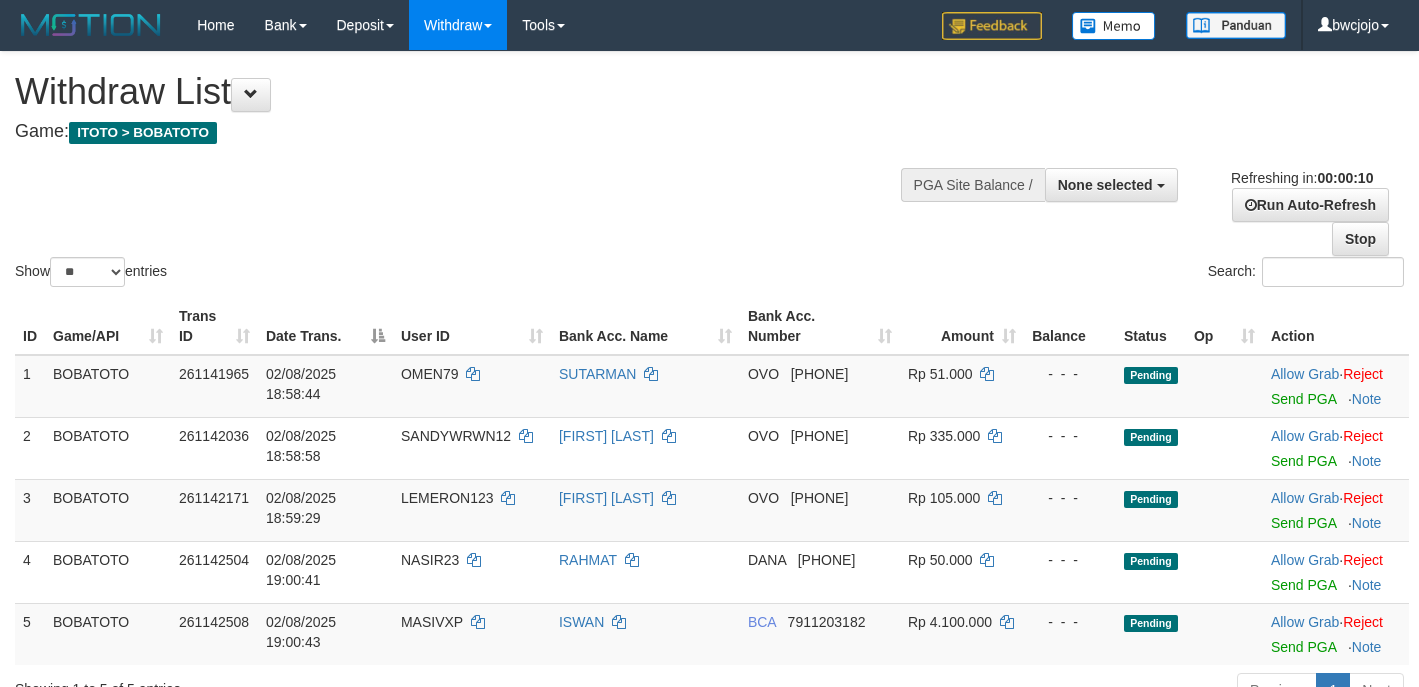 select 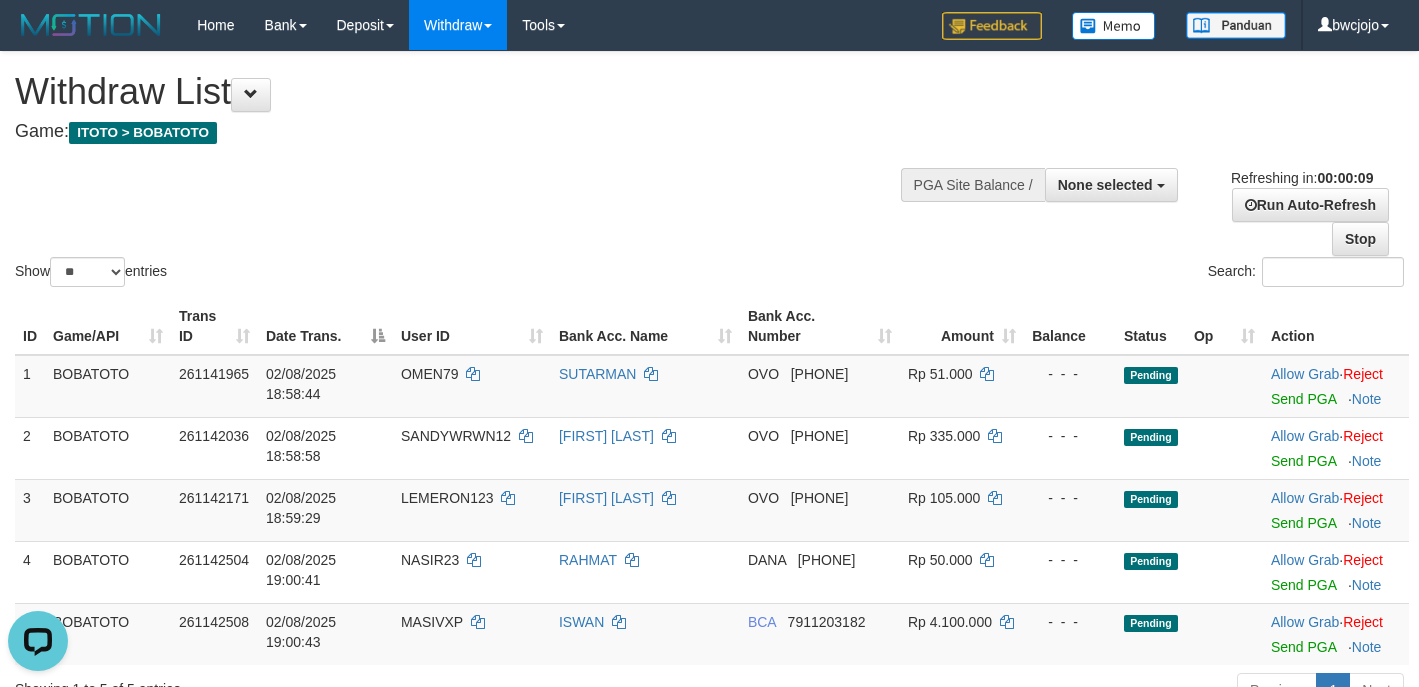scroll, scrollTop: 0, scrollLeft: 0, axis: both 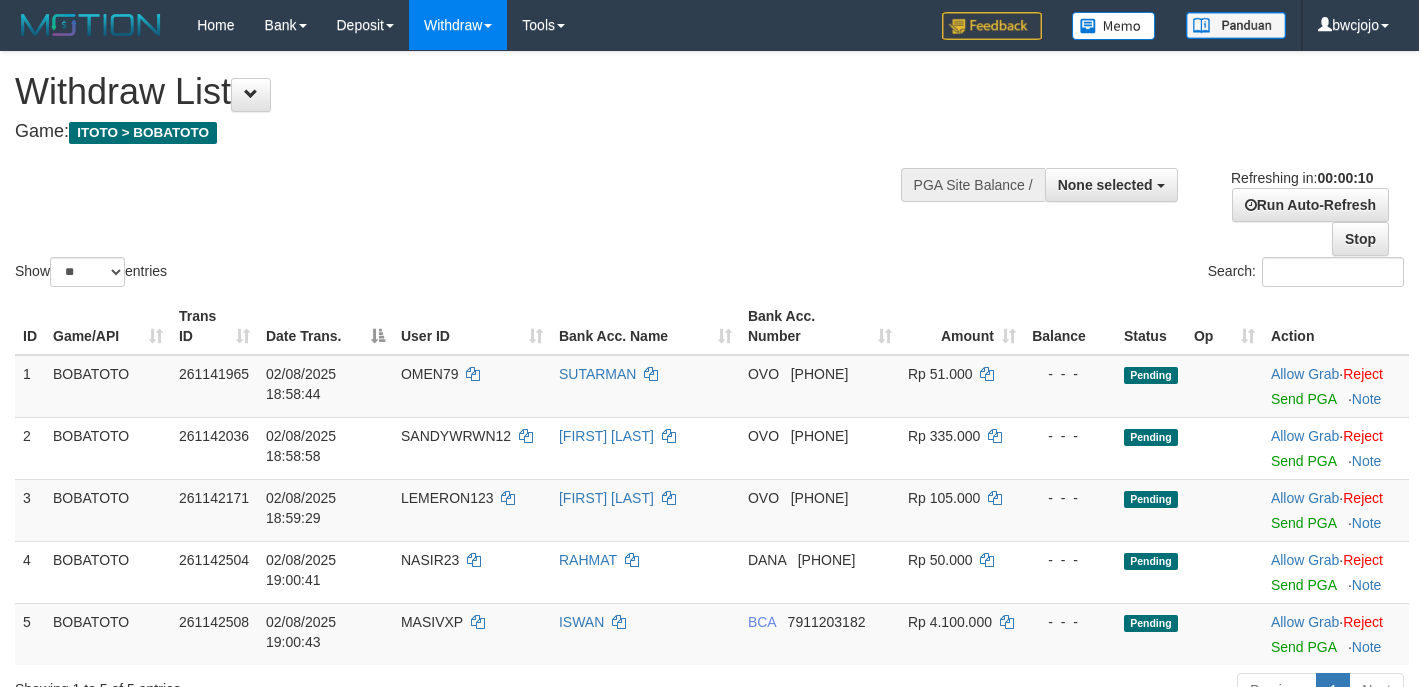 select 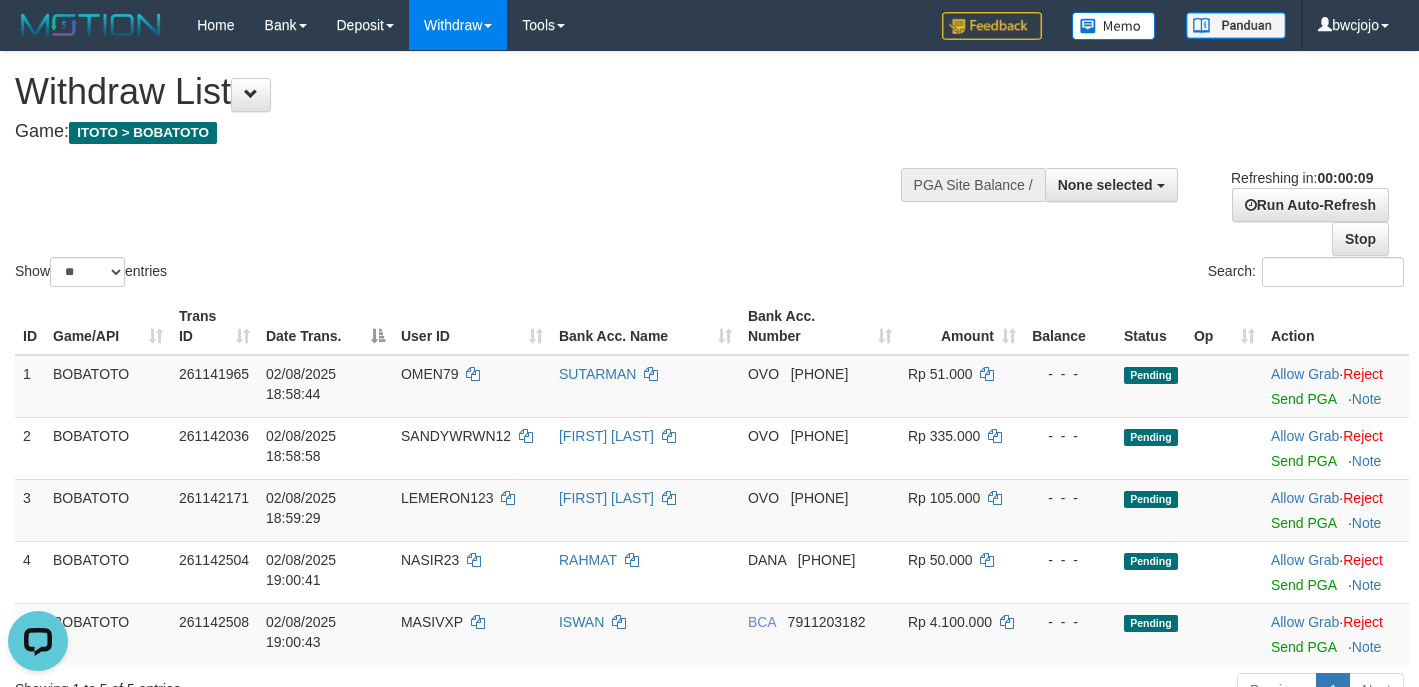 scroll, scrollTop: 0, scrollLeft: 0, axis: both 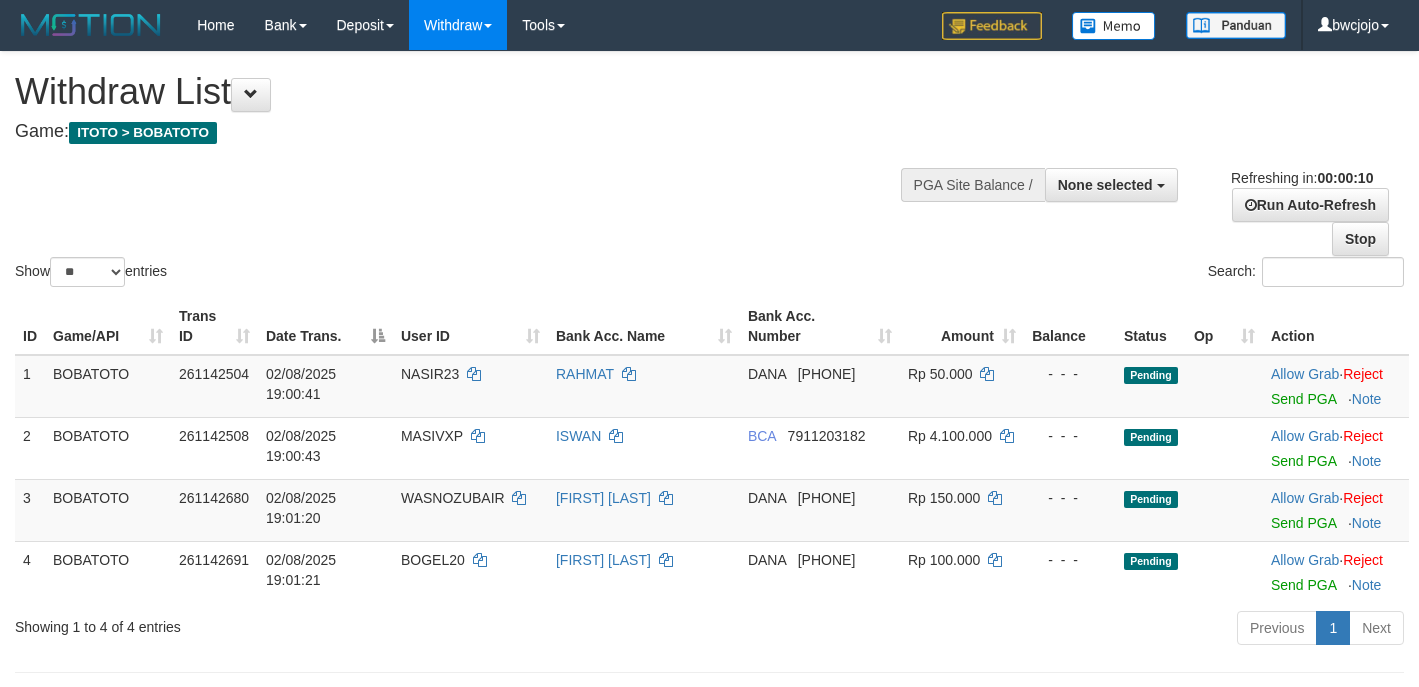 select 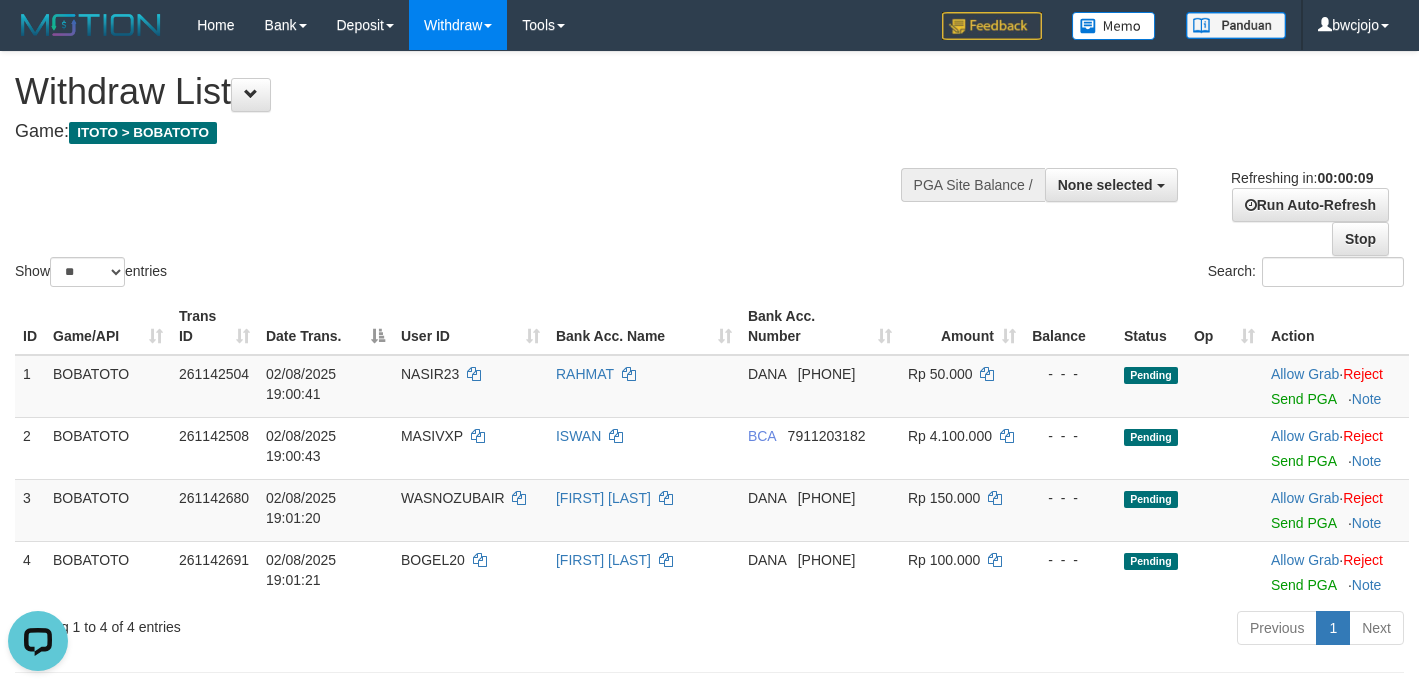 scroll, scrollTop: 0, scrollLeft: 0, axis: both 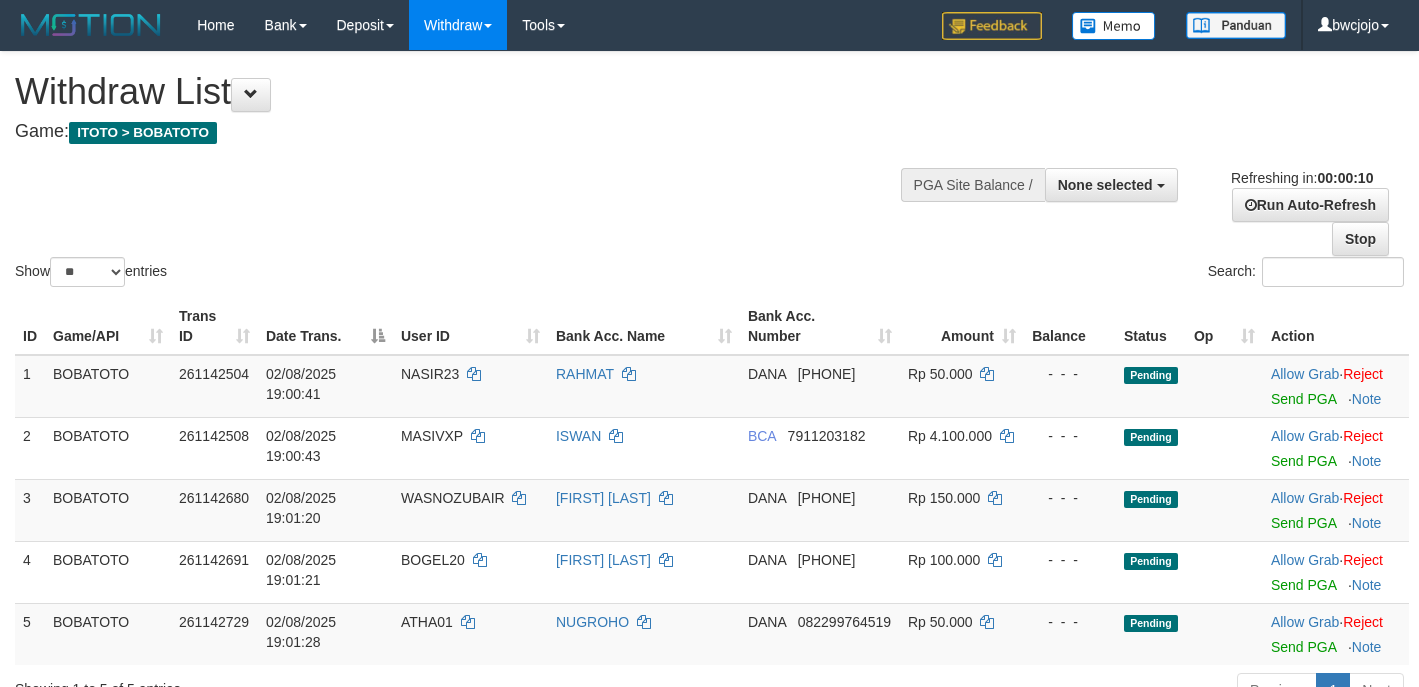 select 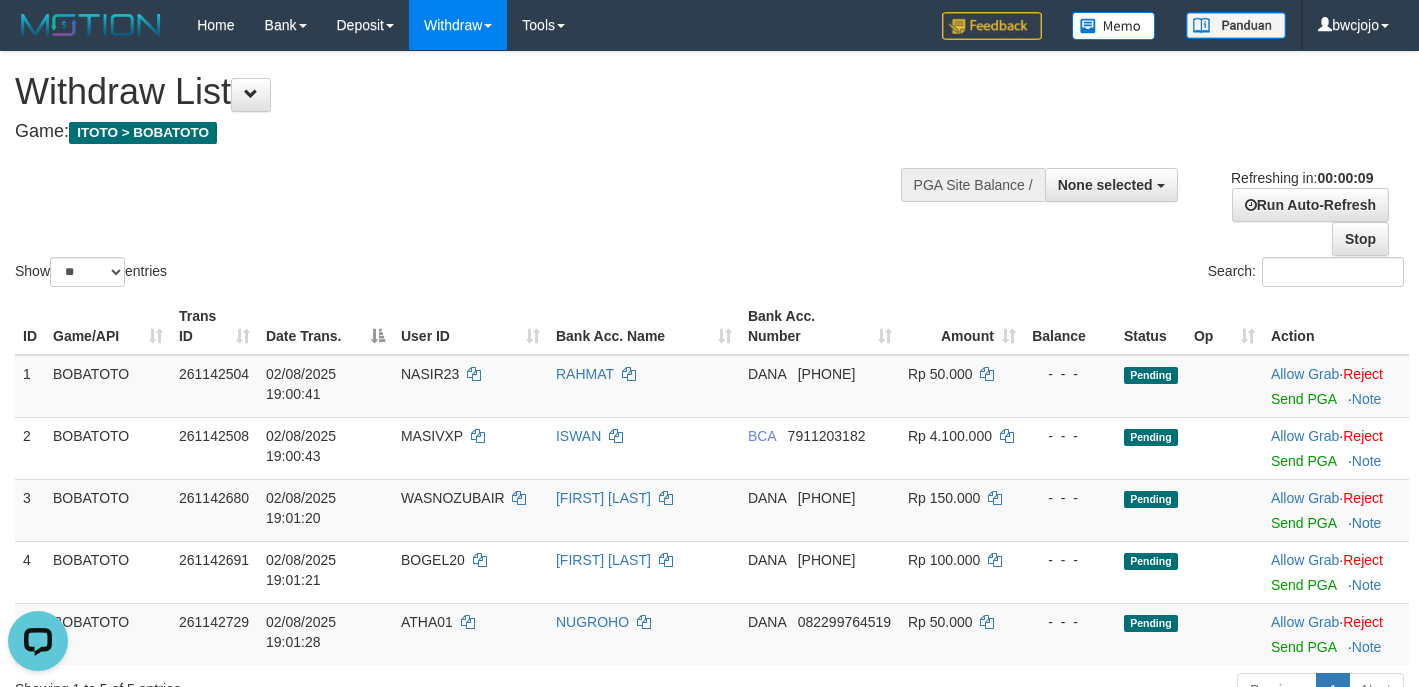 scroll, scrollTop: 0, scrollLeft: 0, axis: both 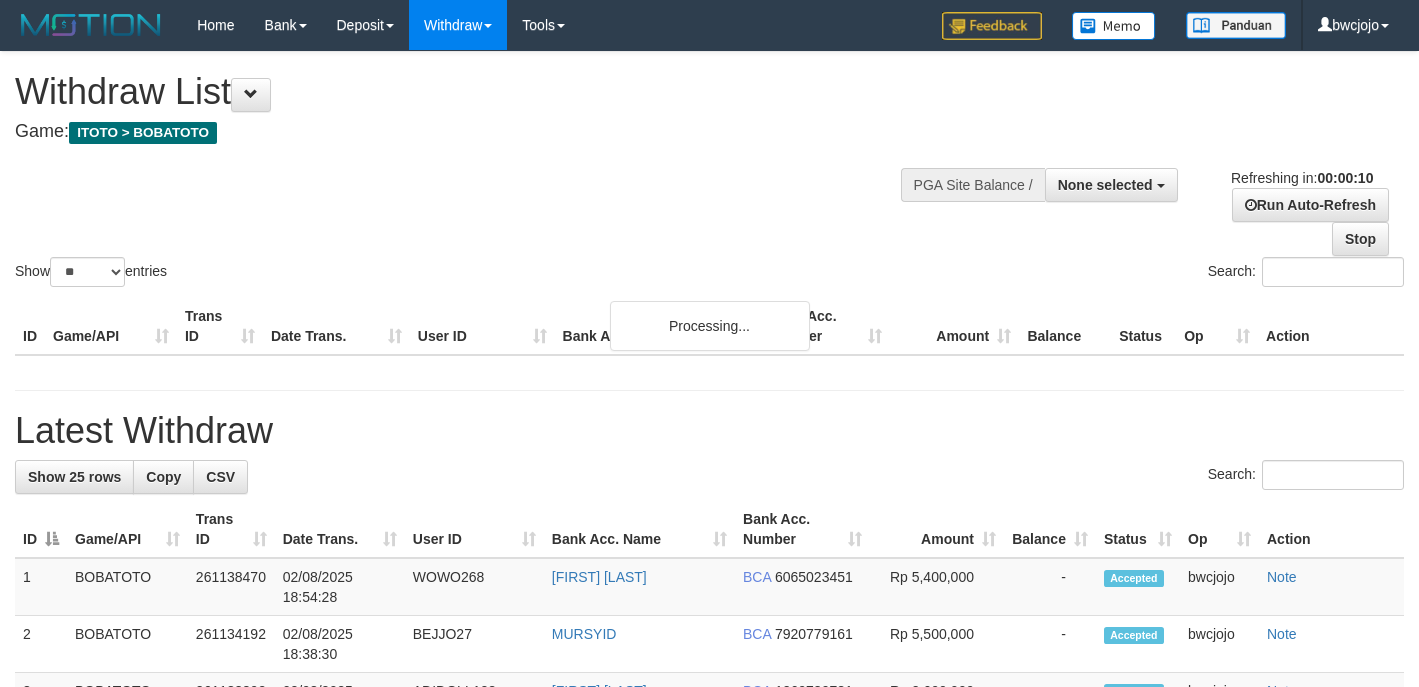 select 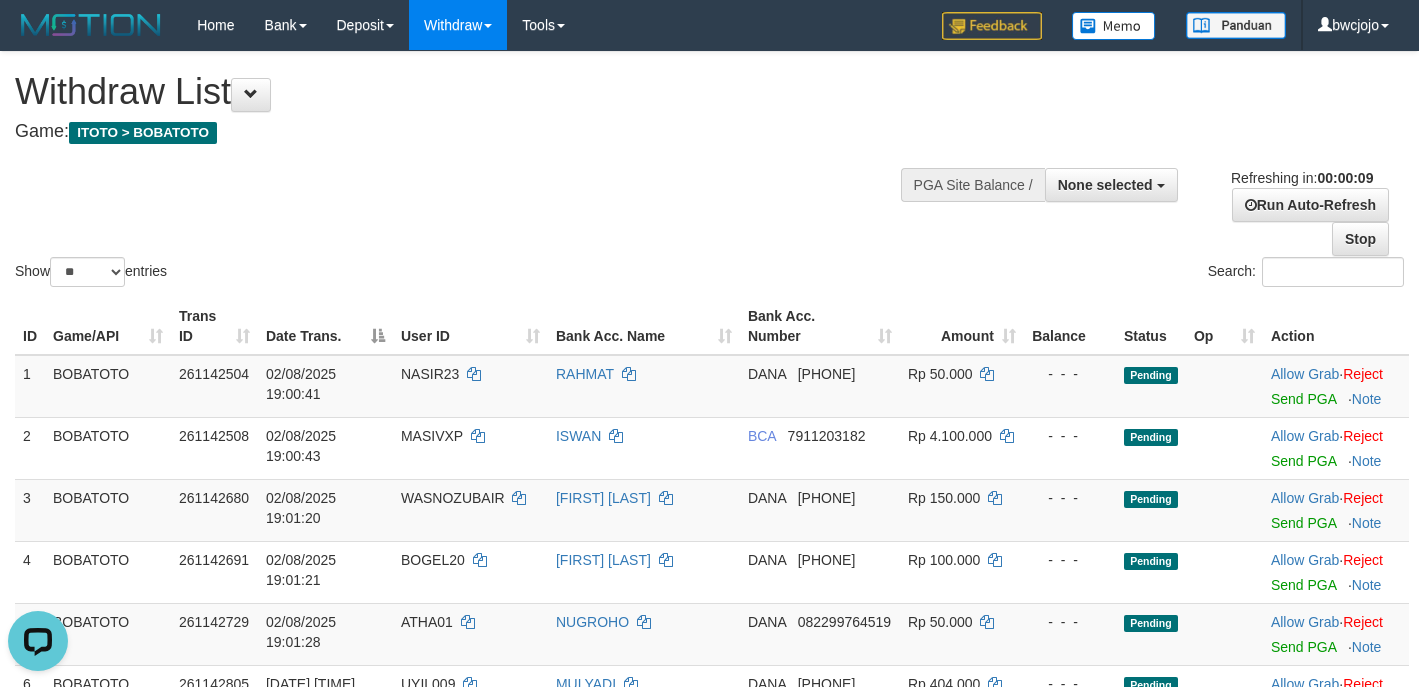 scroll, scrollTop: 0, scrollLeft: 0, axis: both 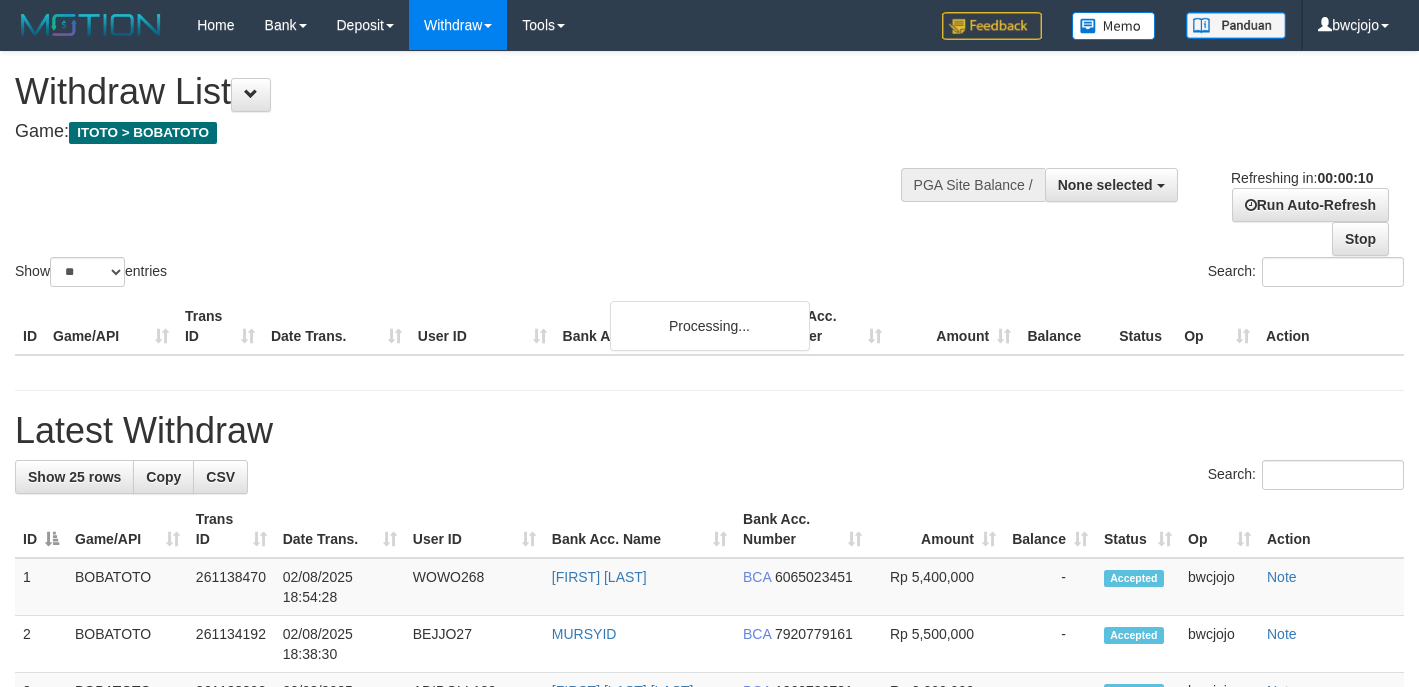 select 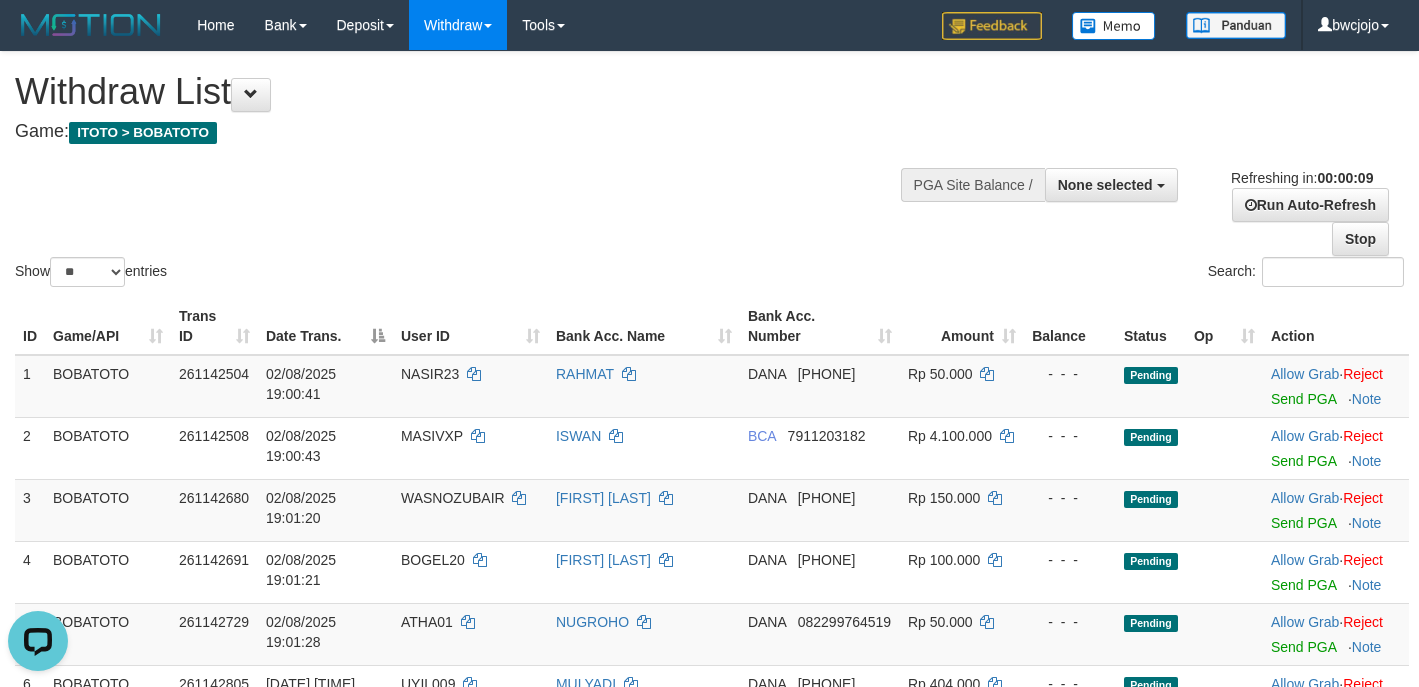 scroll, scrollTop: 0, scrollLeft: 0, axis: both 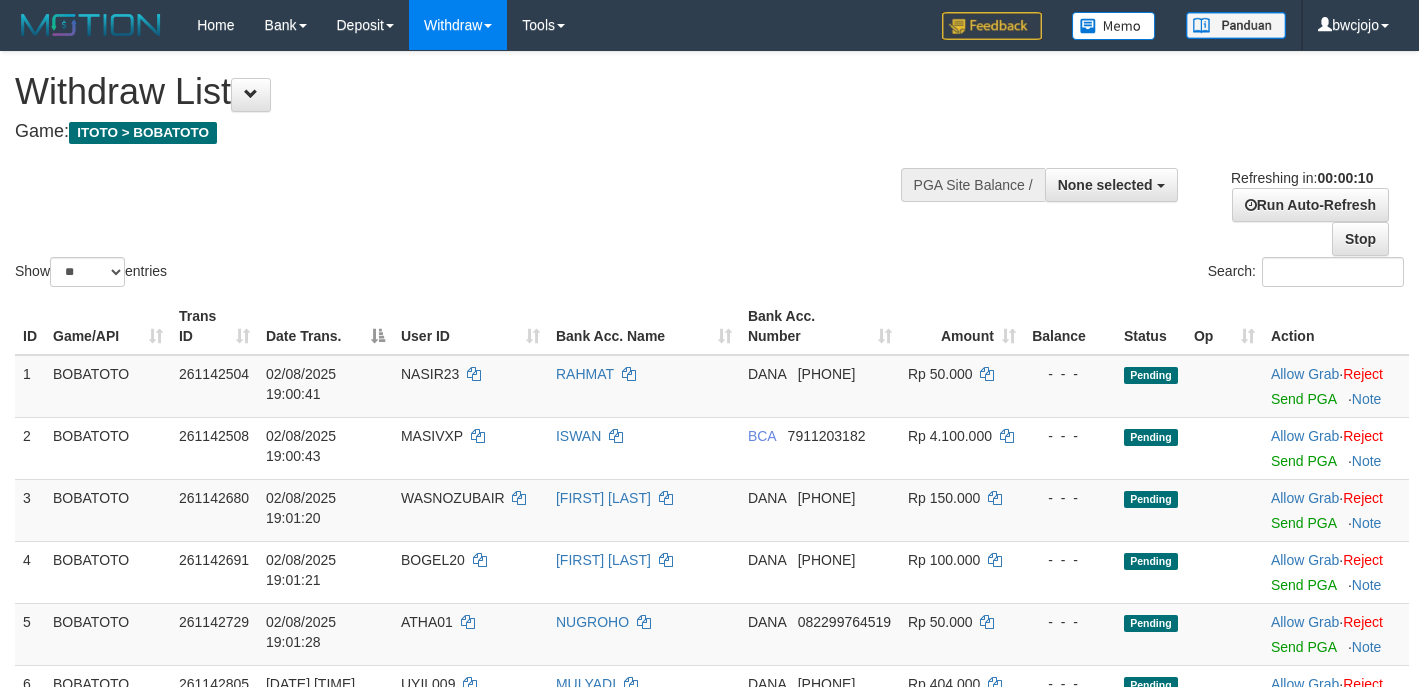 select 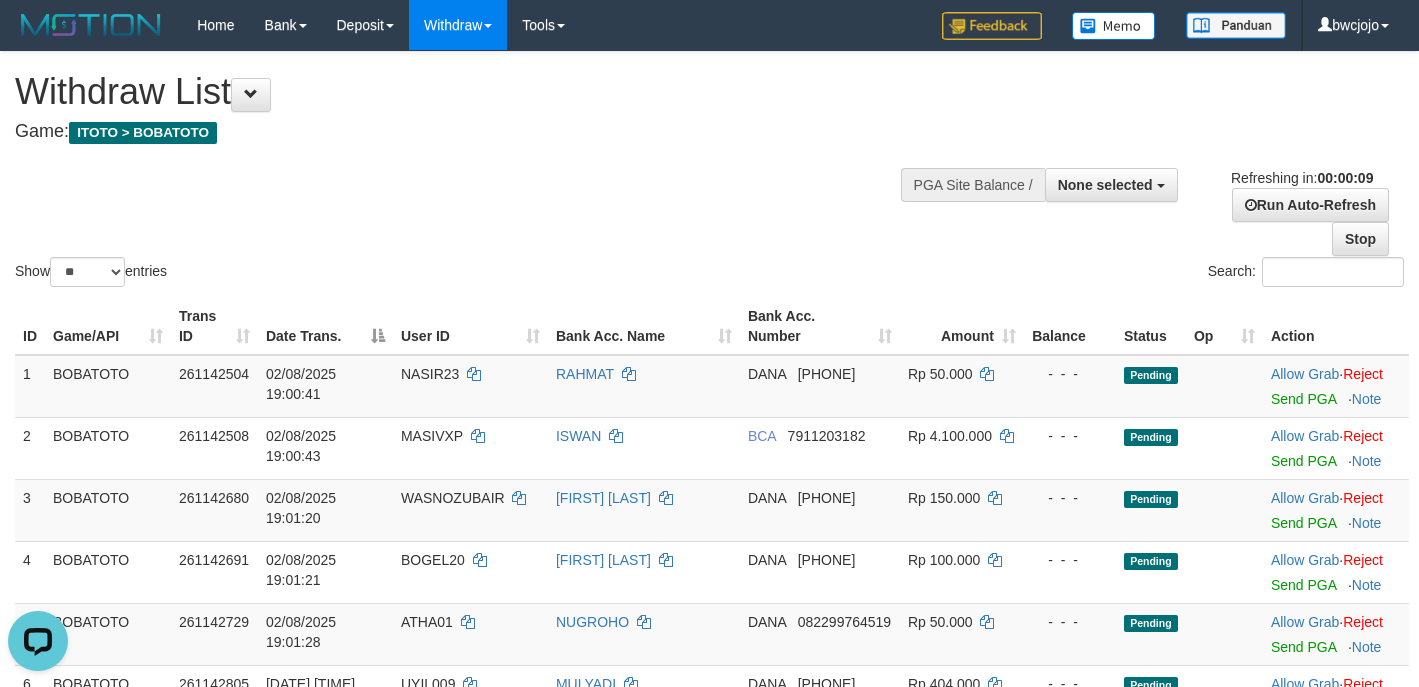 scroll, scrollTop: 0, scrollLeft: 0, axis: both 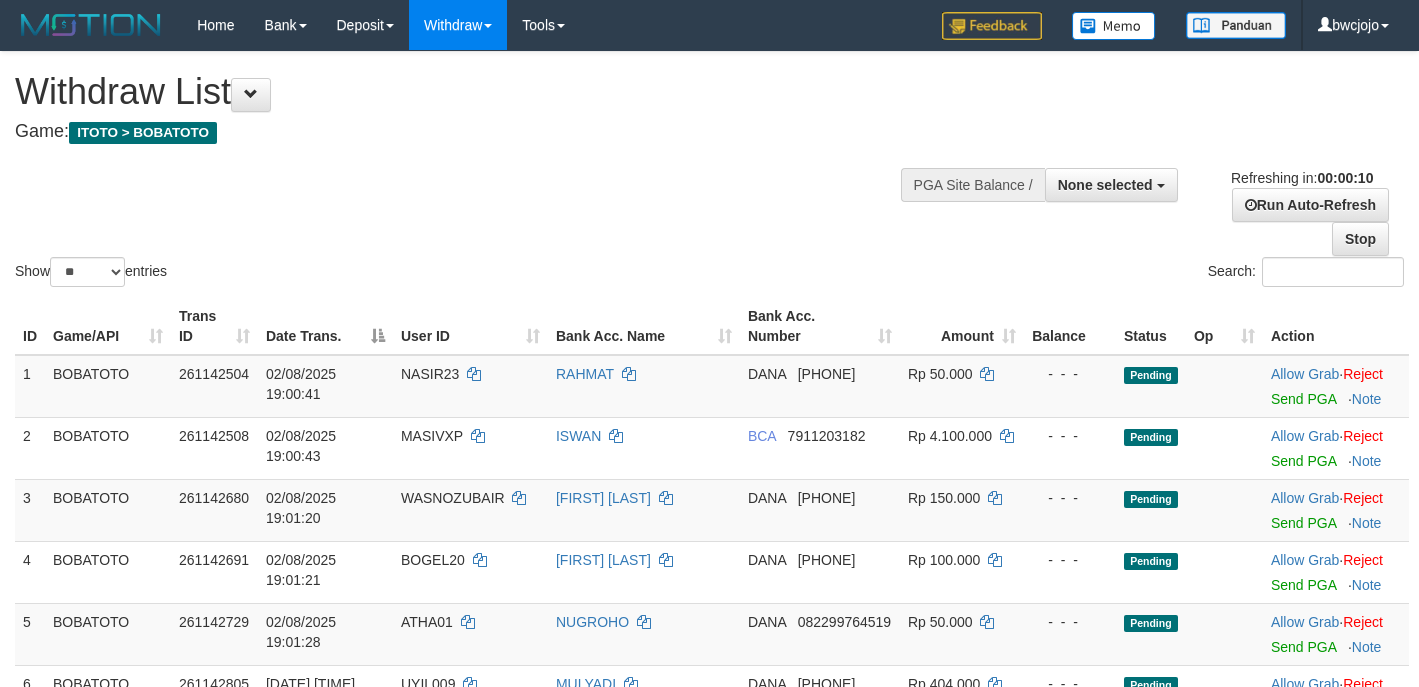 select 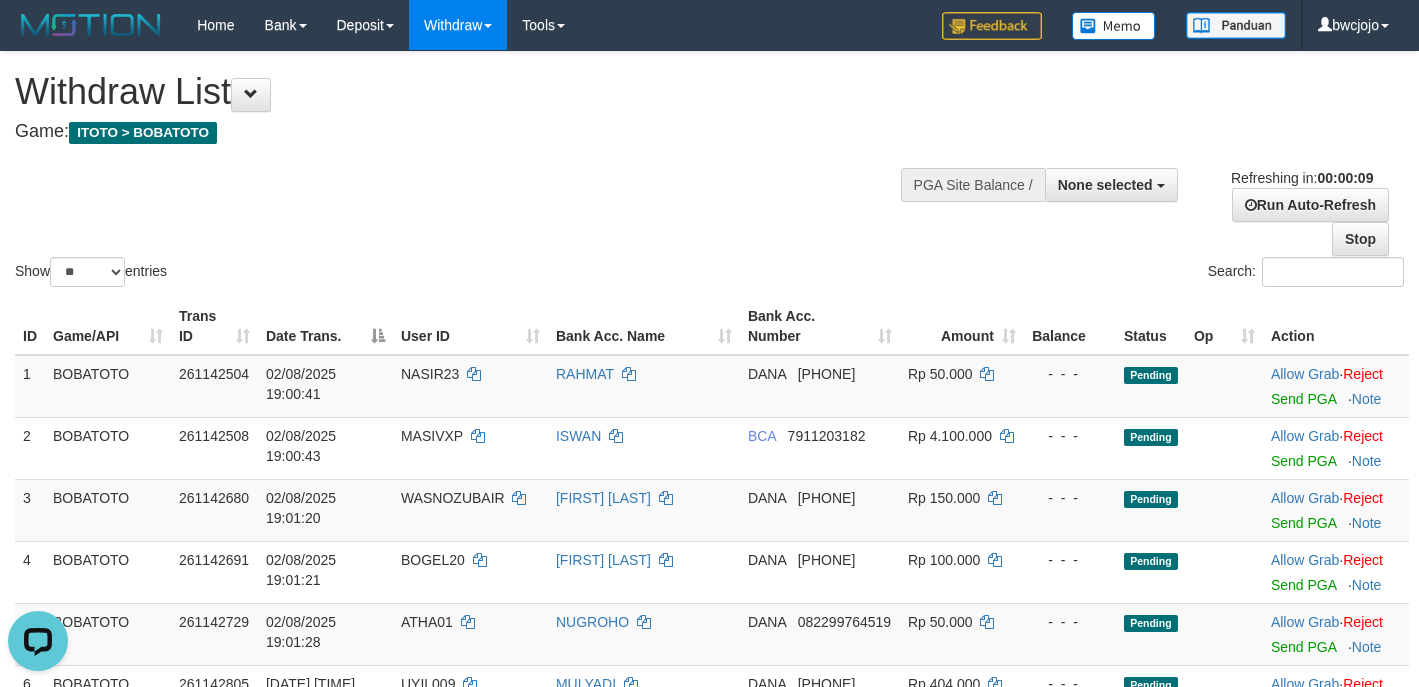 scroll, scrollTop: 0, scrollLeft: 0, axis: both 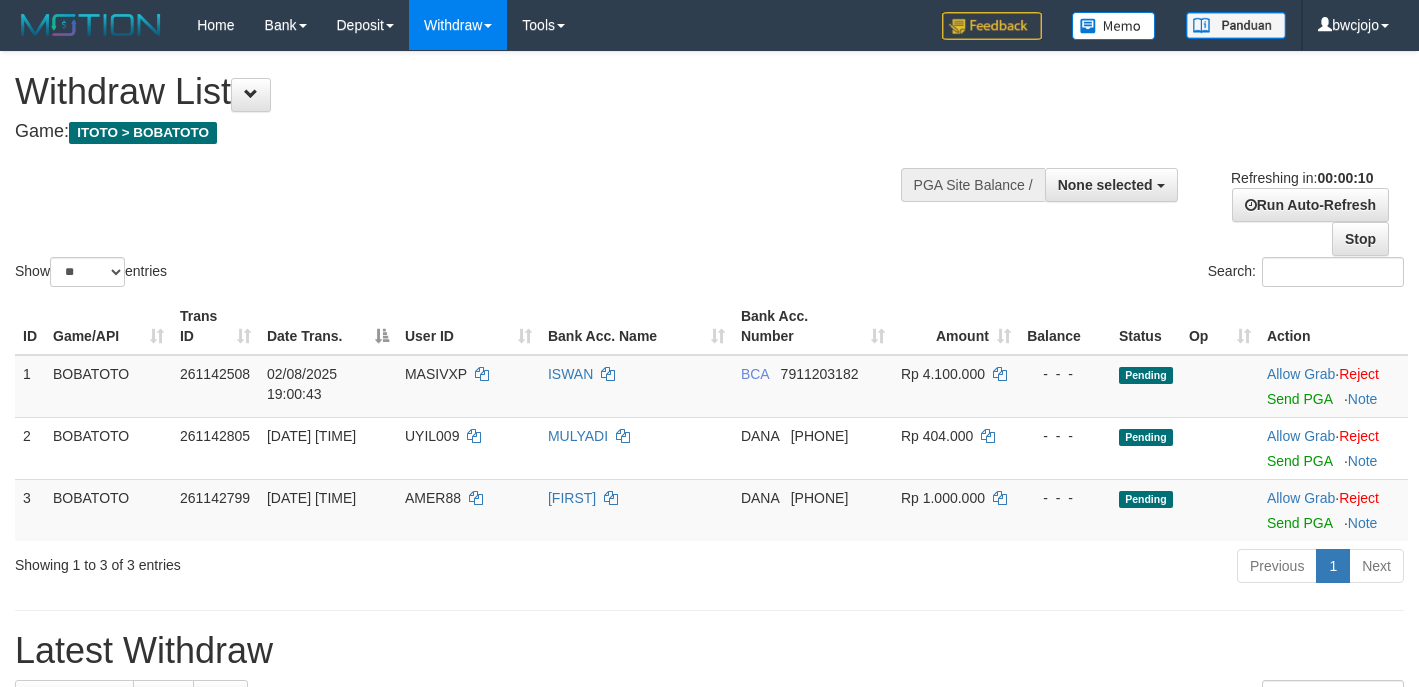 select 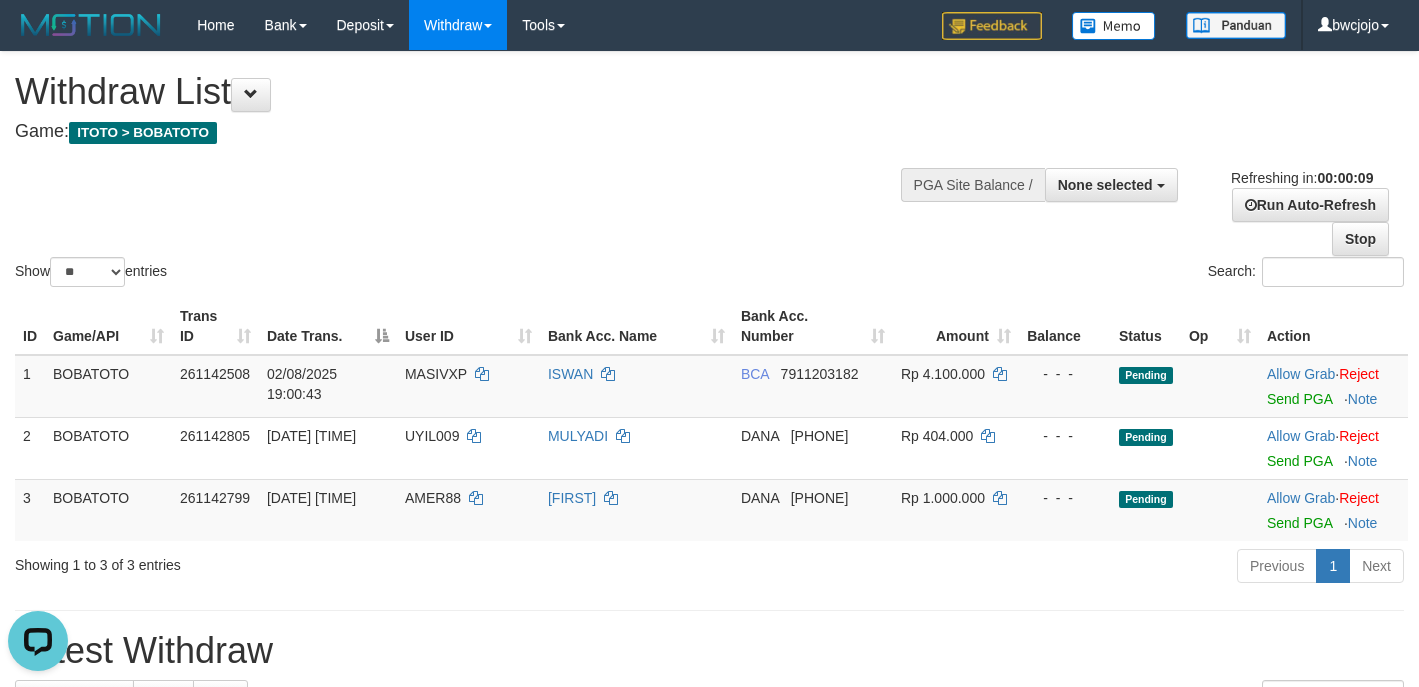scroll, scrollTop: 0, scrollLeft: 0, axis: both 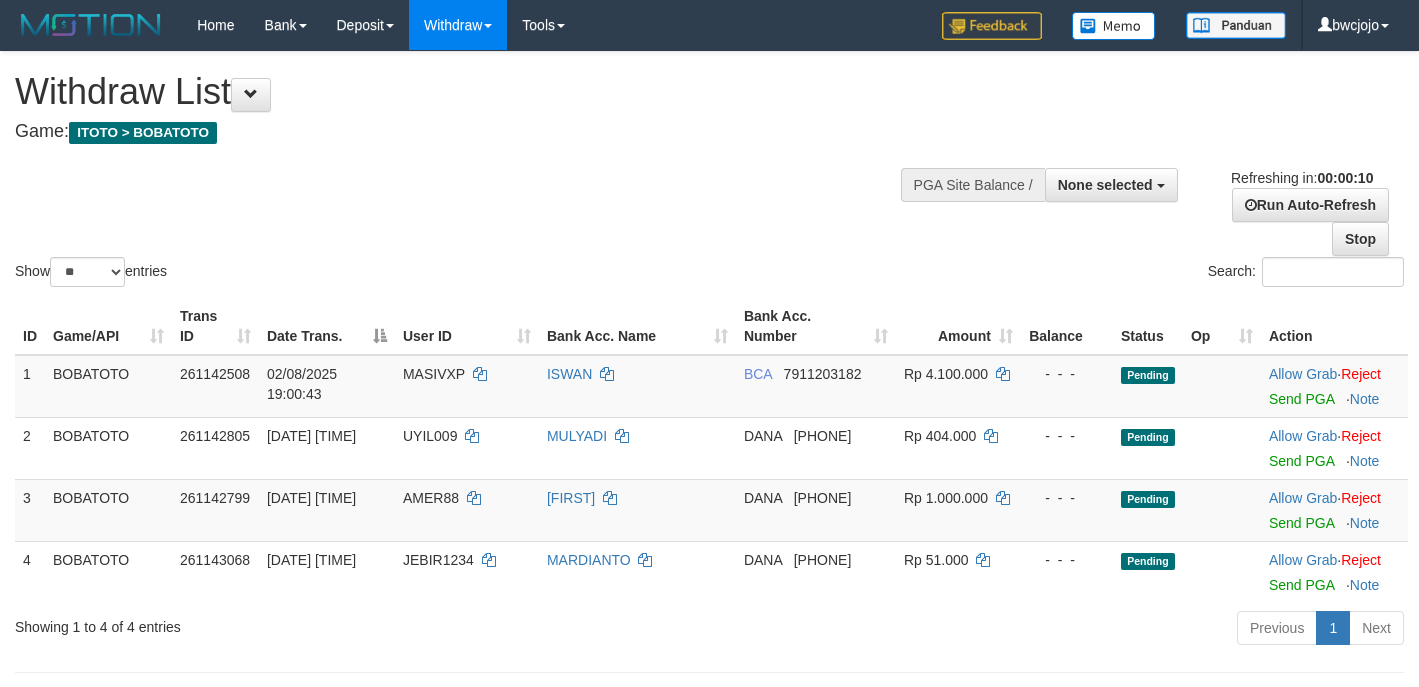 select 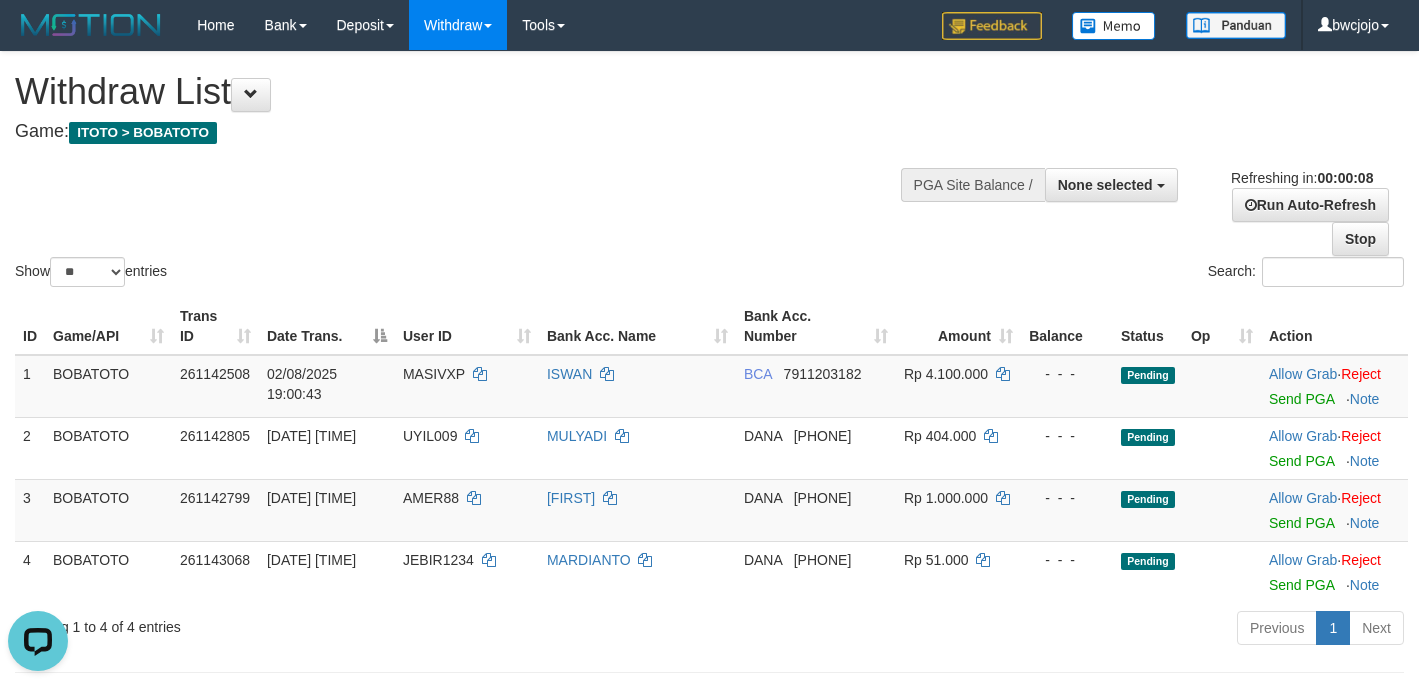 scroll, scrollTop: 0, scrollLeft: 0, axis: both 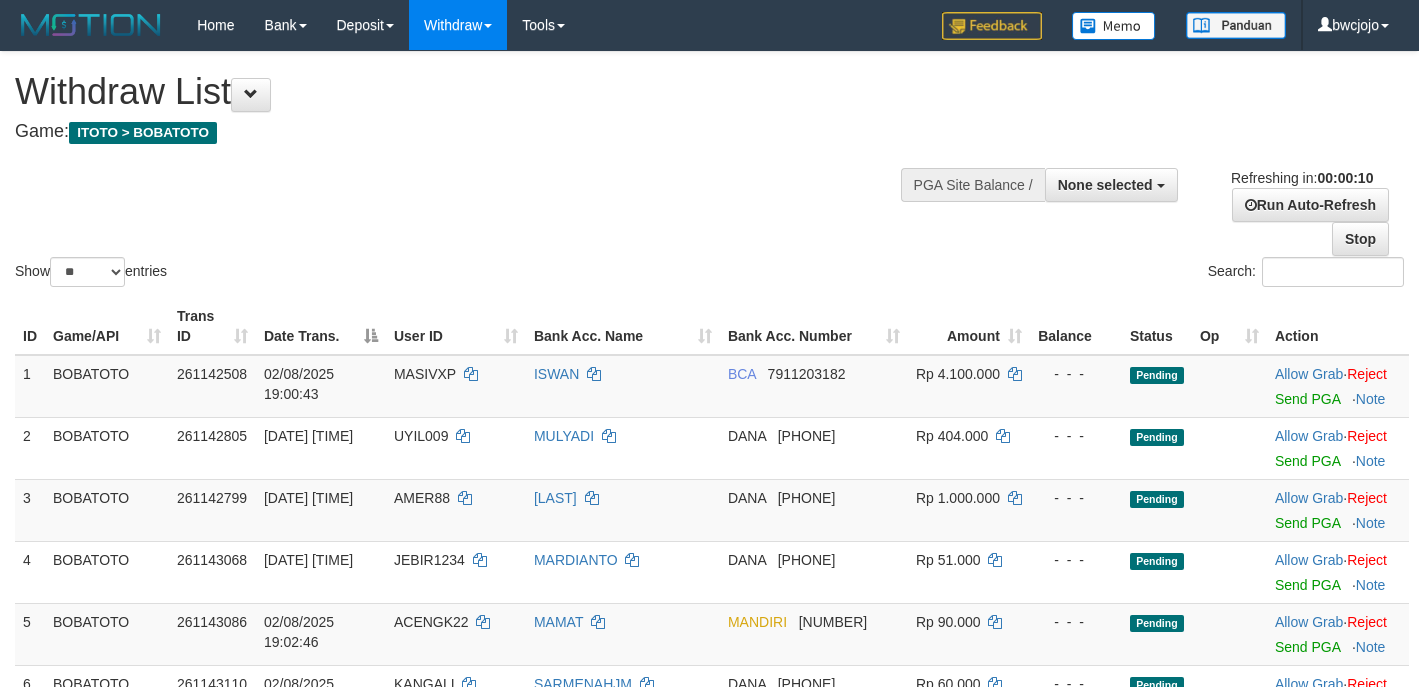 select 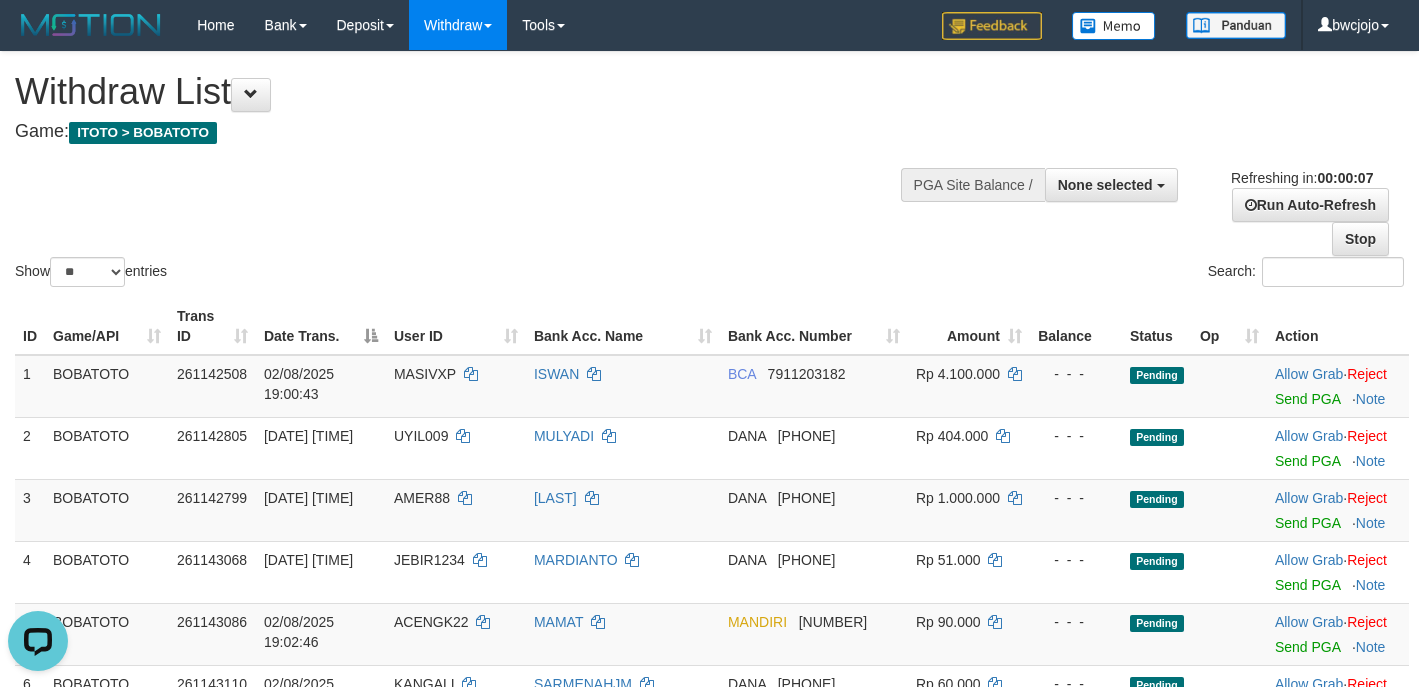 scroll, scrollTop: 0, scrollLeft: 0, axis: both 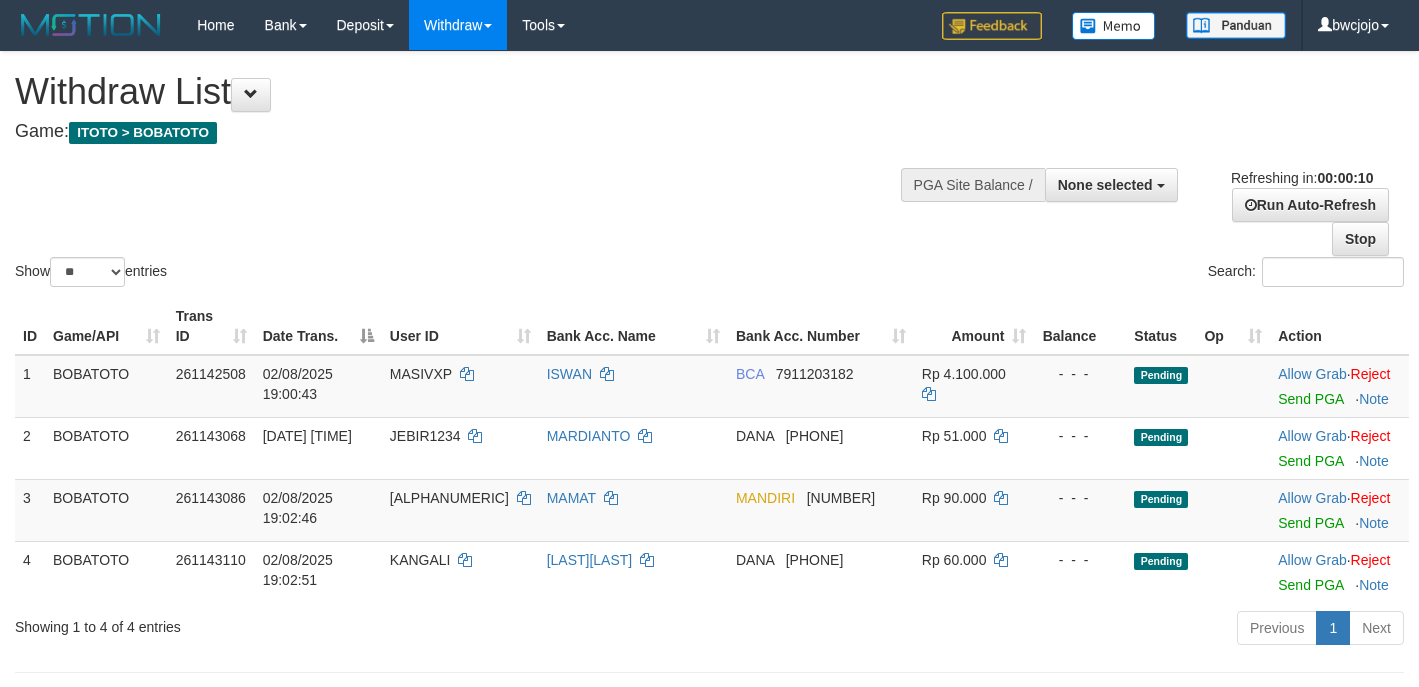 select 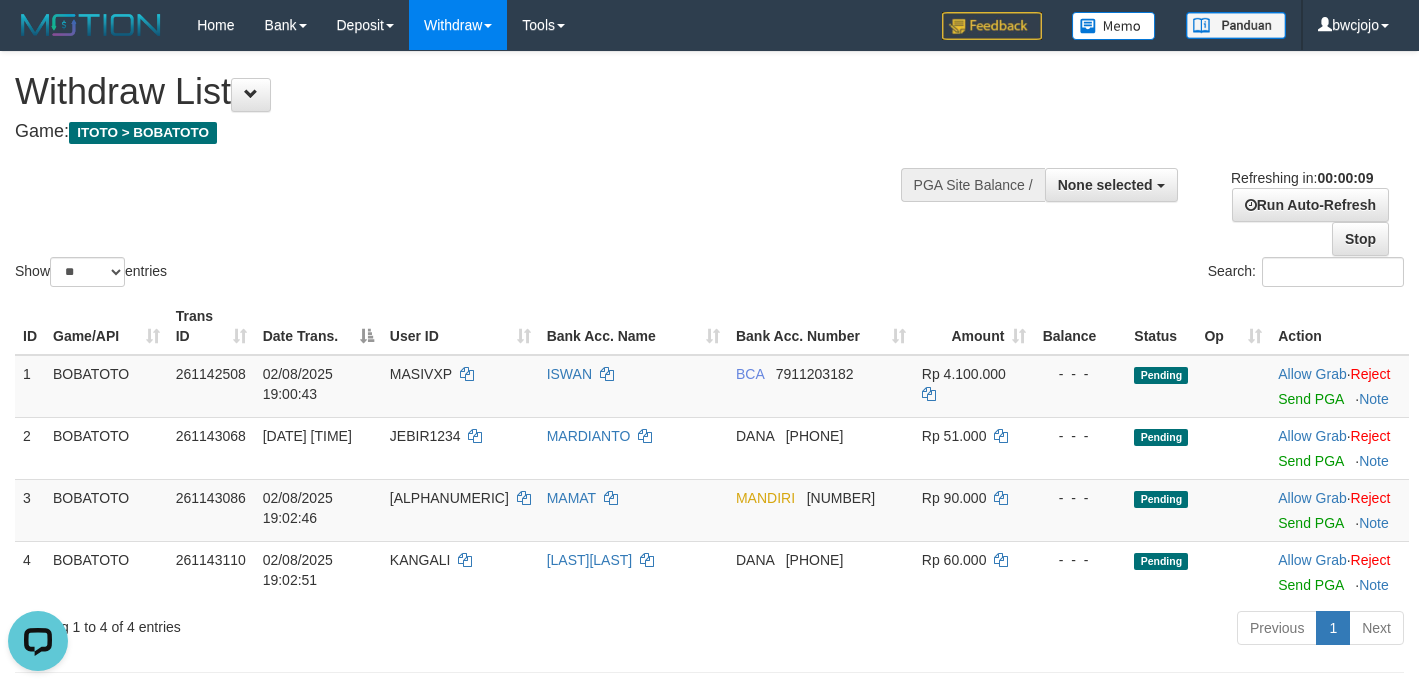 scroll, scrollTop: 0, scrollLeft: 0, axis: both 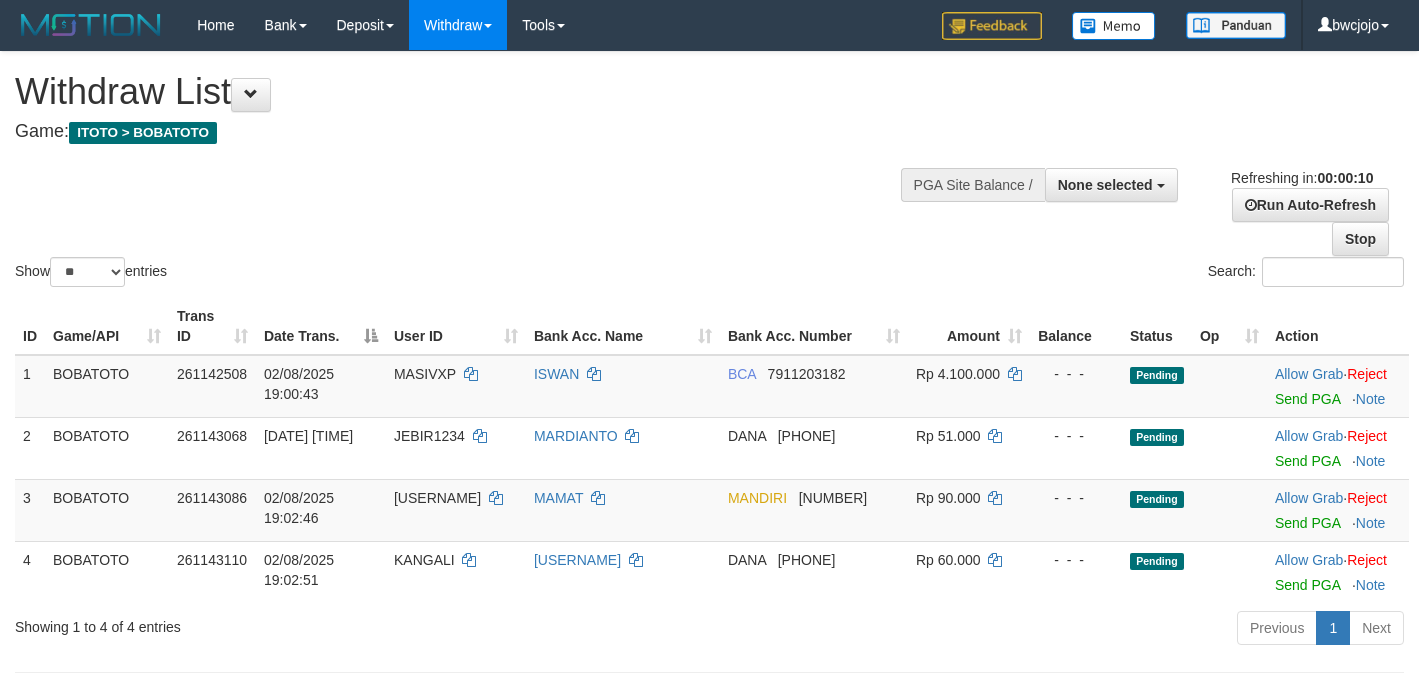 select 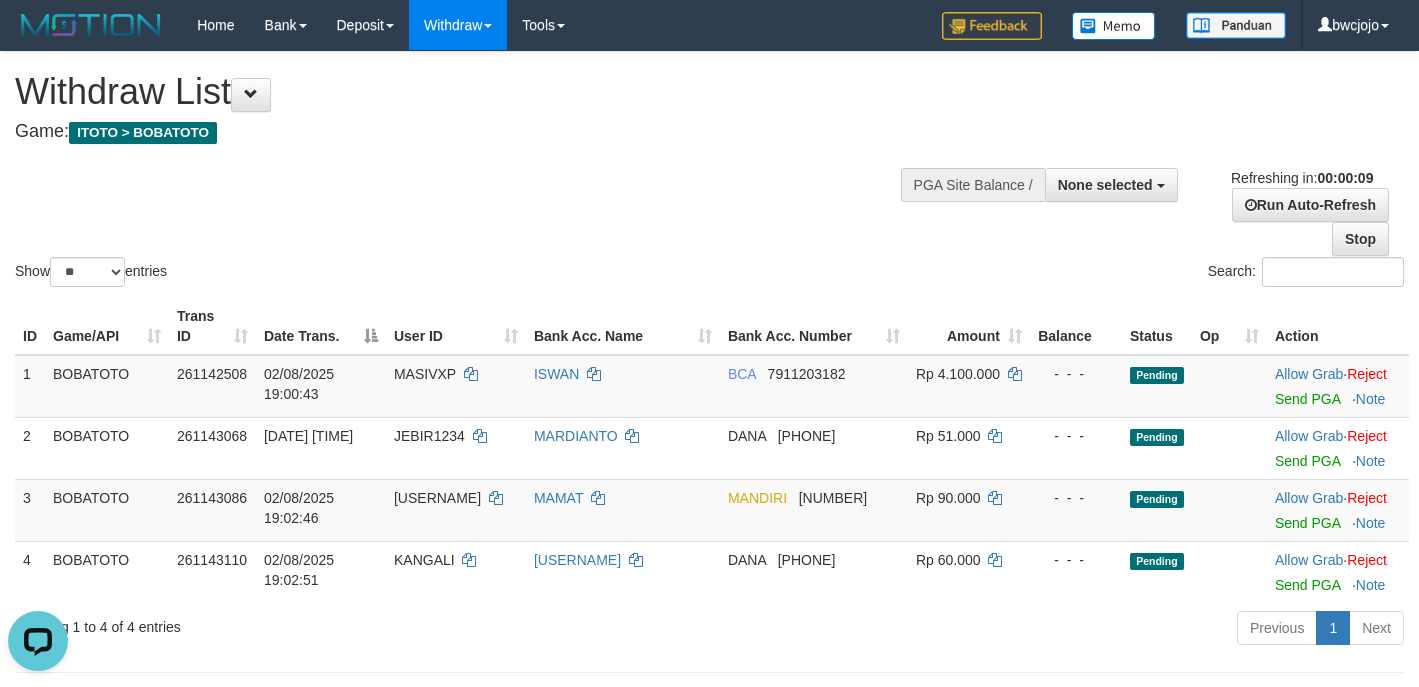 scroll, scrollTop: 0, scrollLeft: 0, axis: both 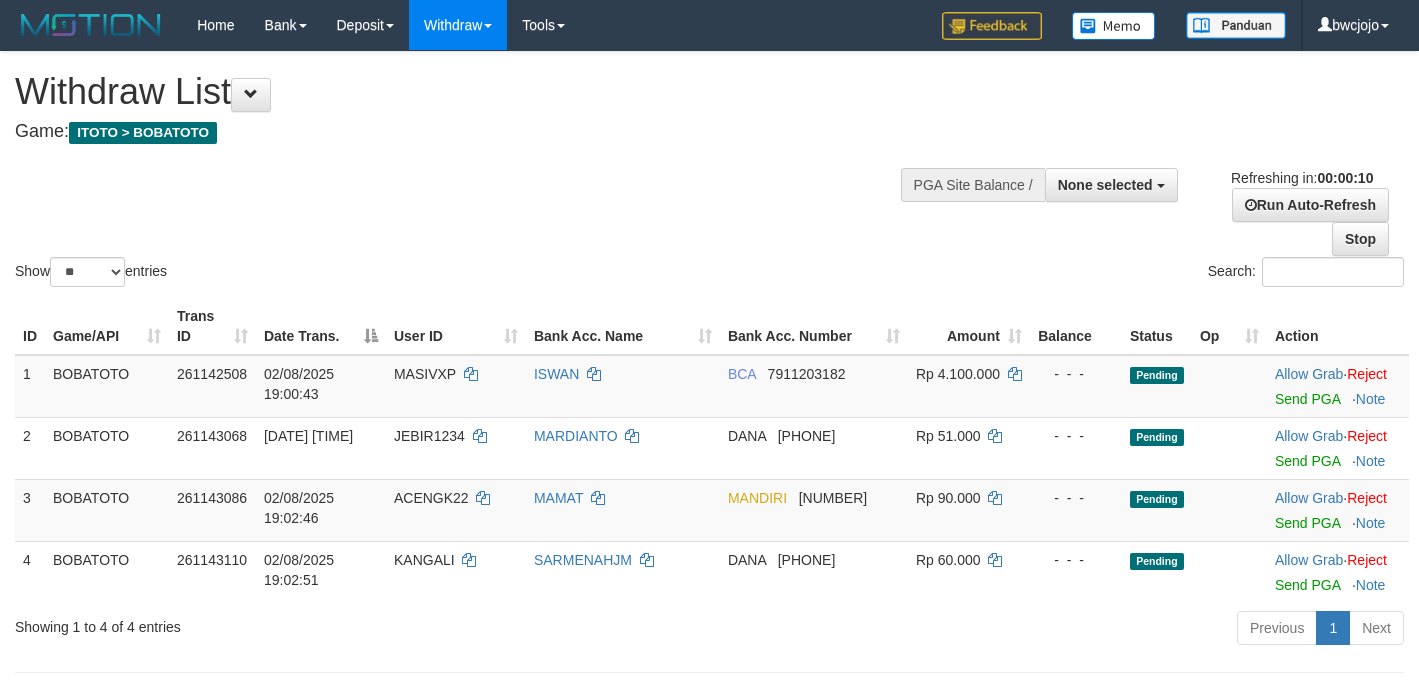 select 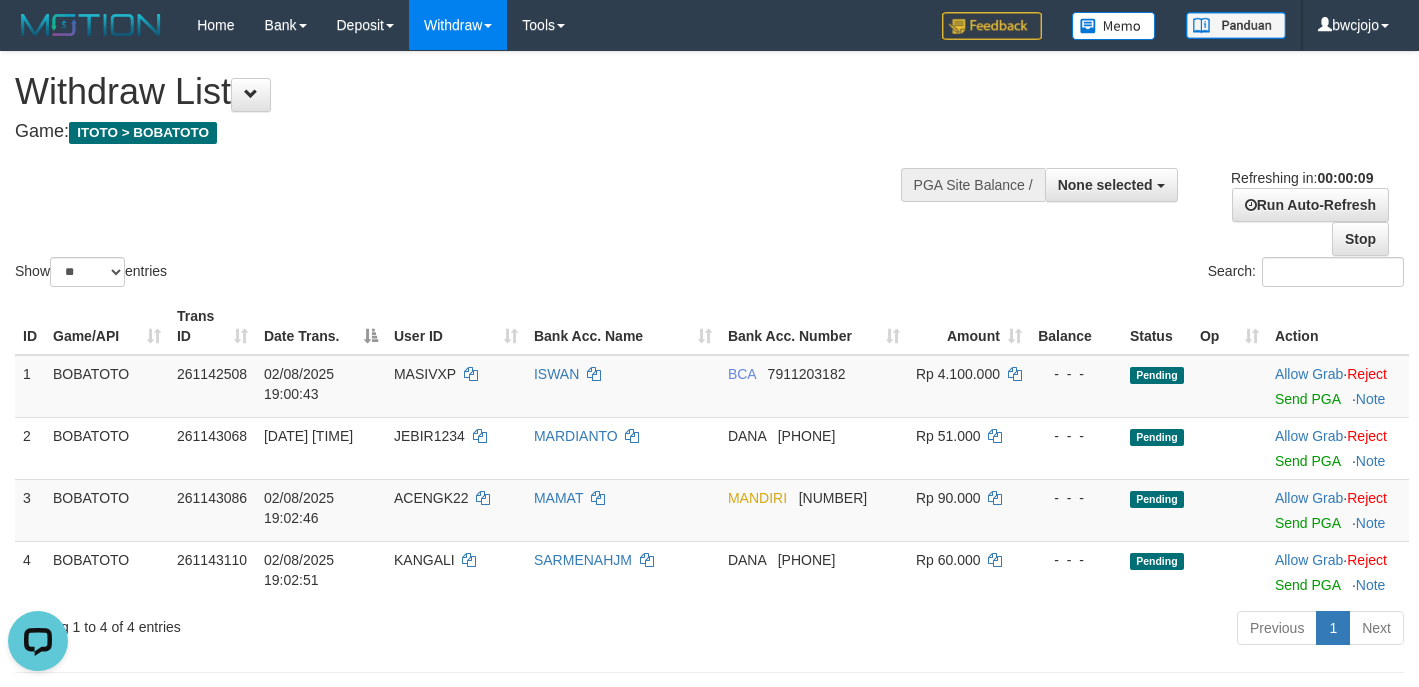 scroll, scrollTop: 0, scrollLeft: 0, axis: both 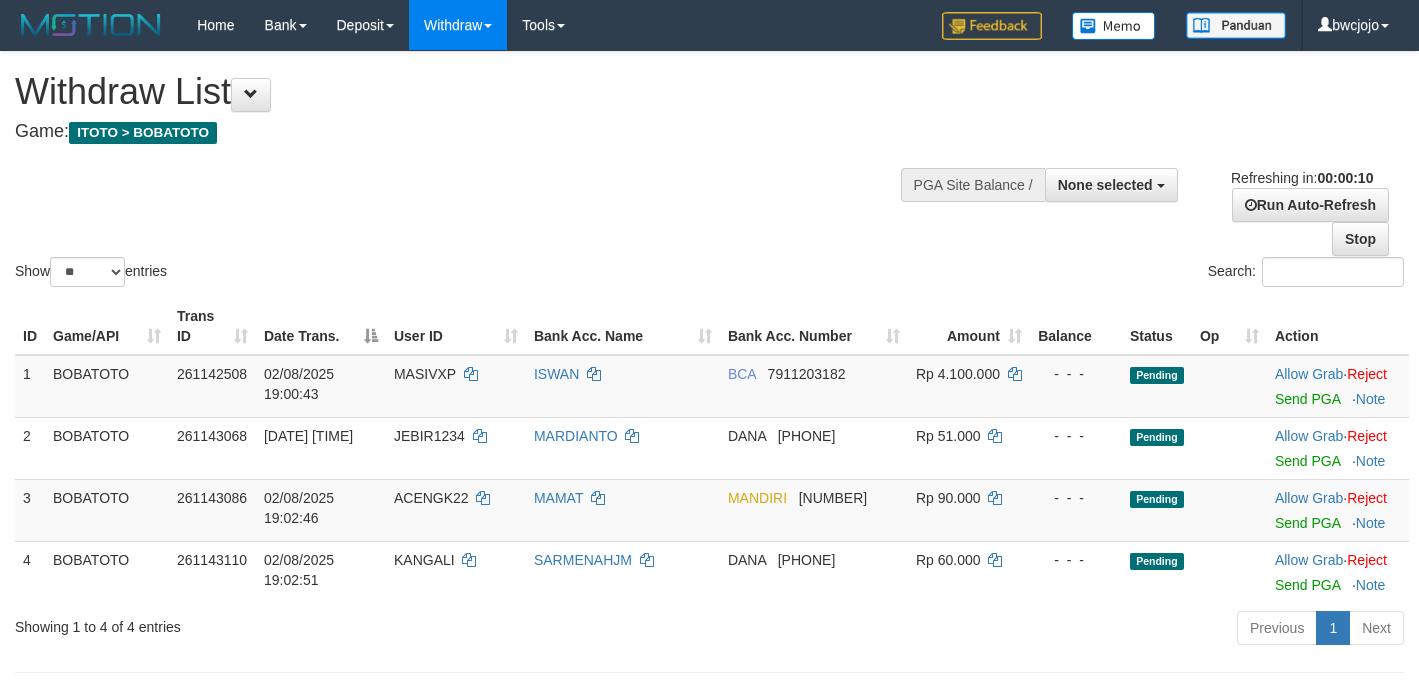 select 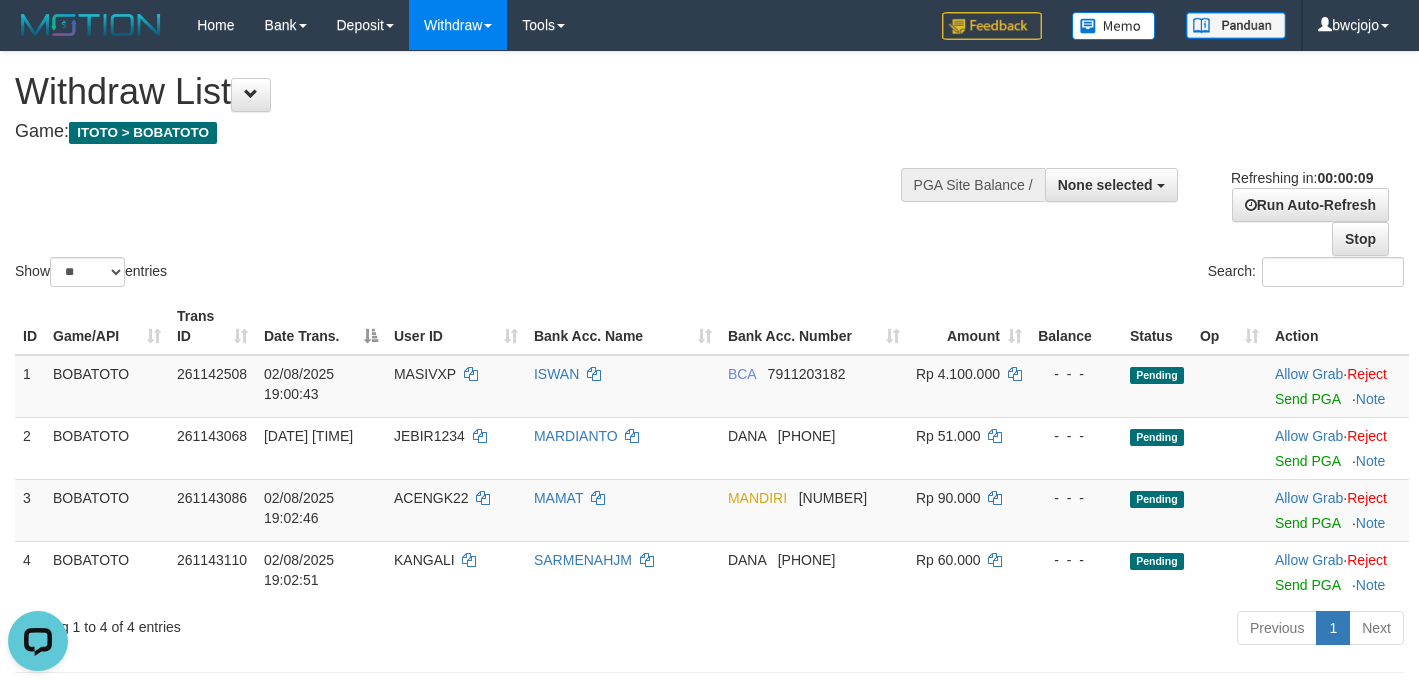 scroll, scrollTop: 0, scrollLeft: 0, axis: both 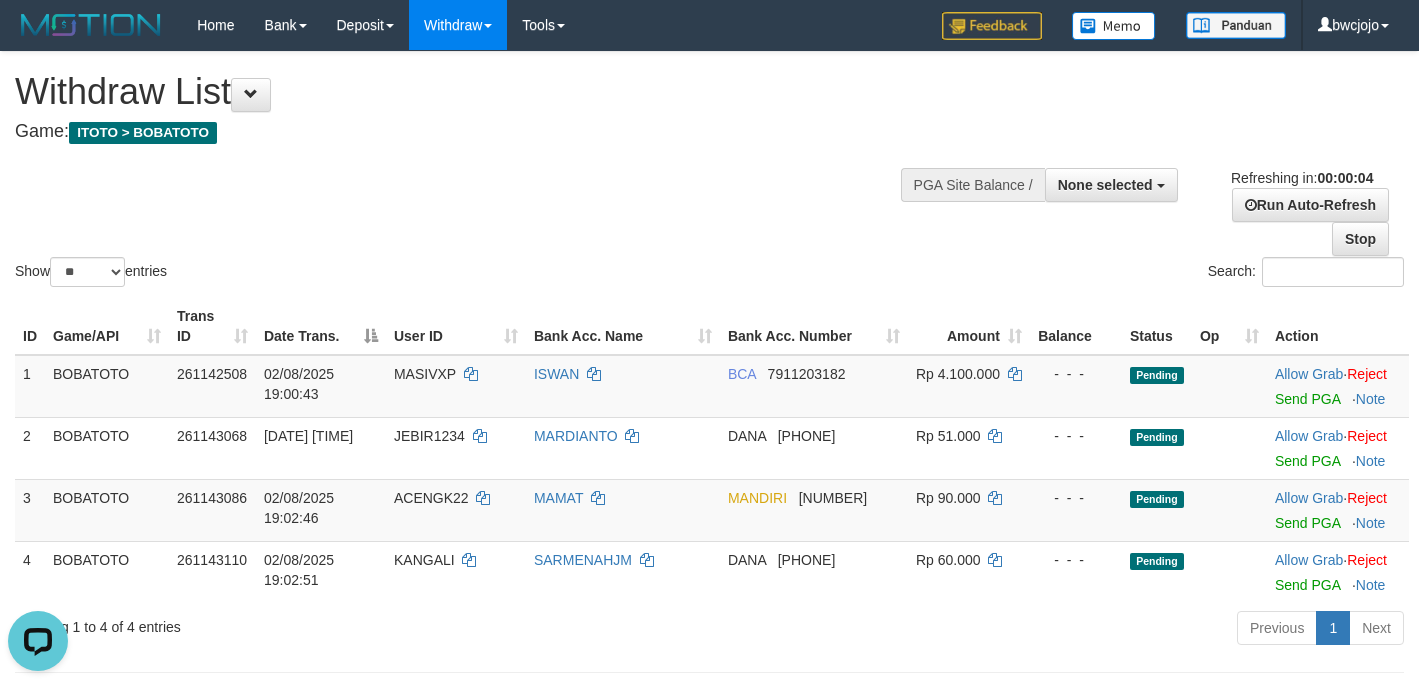 click on "Show  ** ** ** ***  entries Search:" at bounding box center [709, 171] 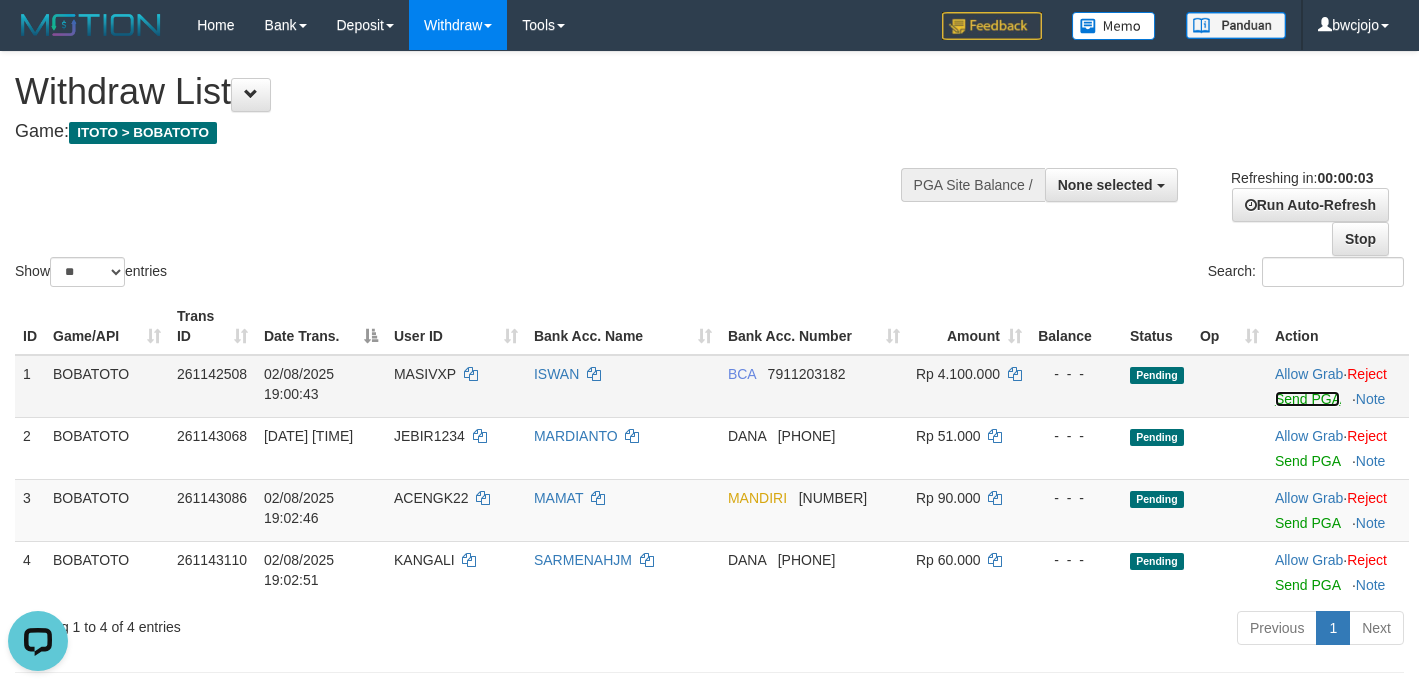 click on "Send PGA" at bounding box center [1307, 399] 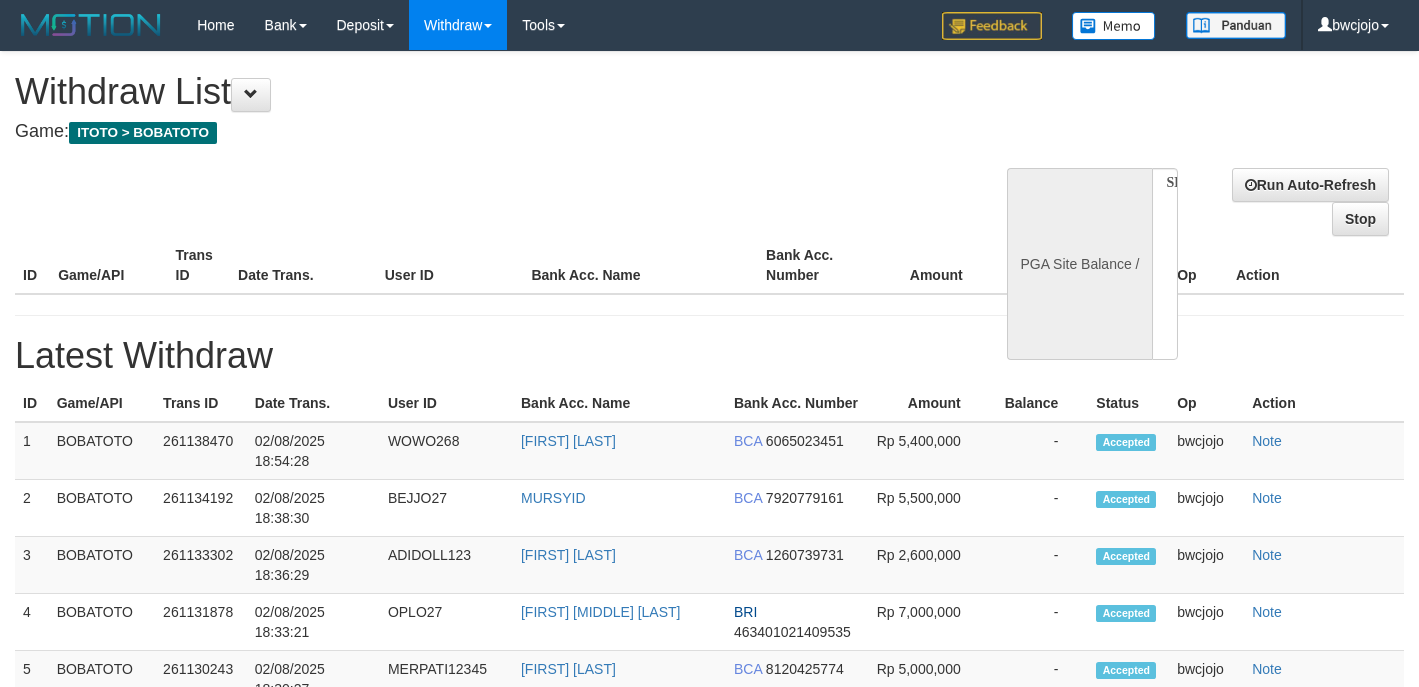 select 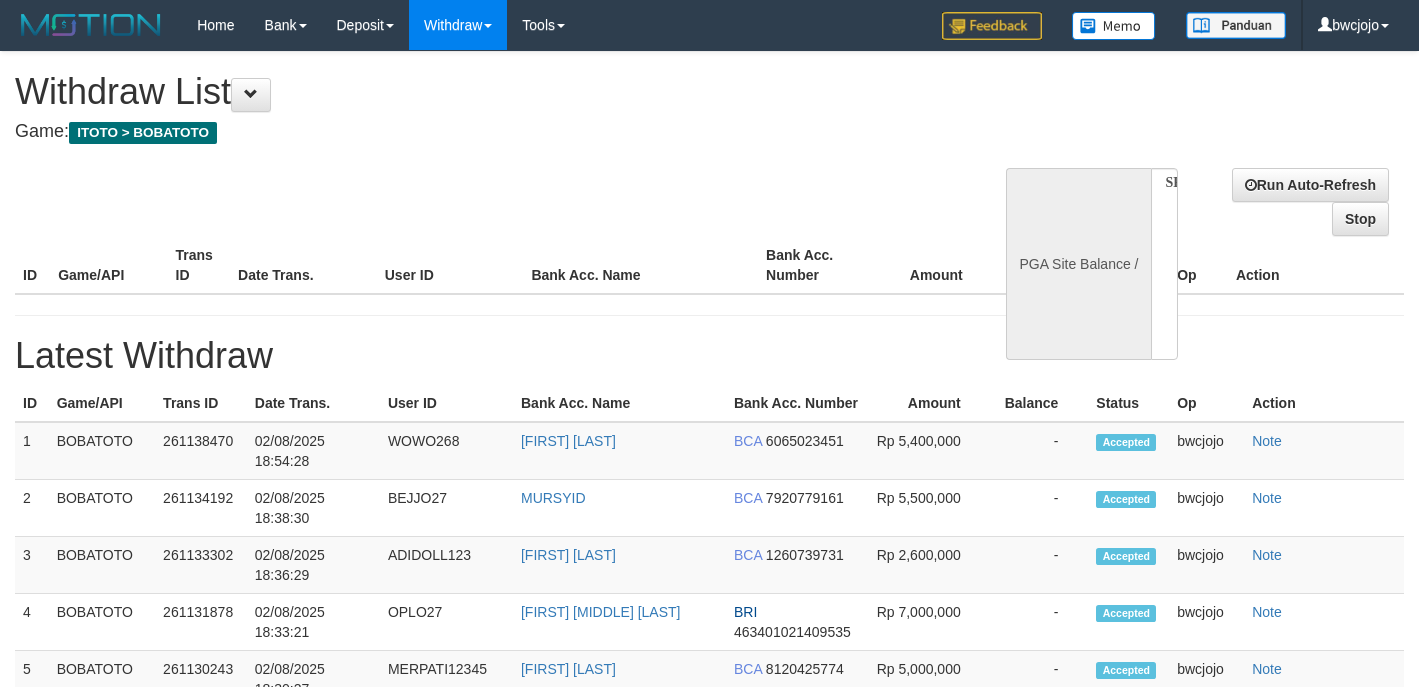 scroll, scrollTop: 0, scrollLeft: 0, axis: both 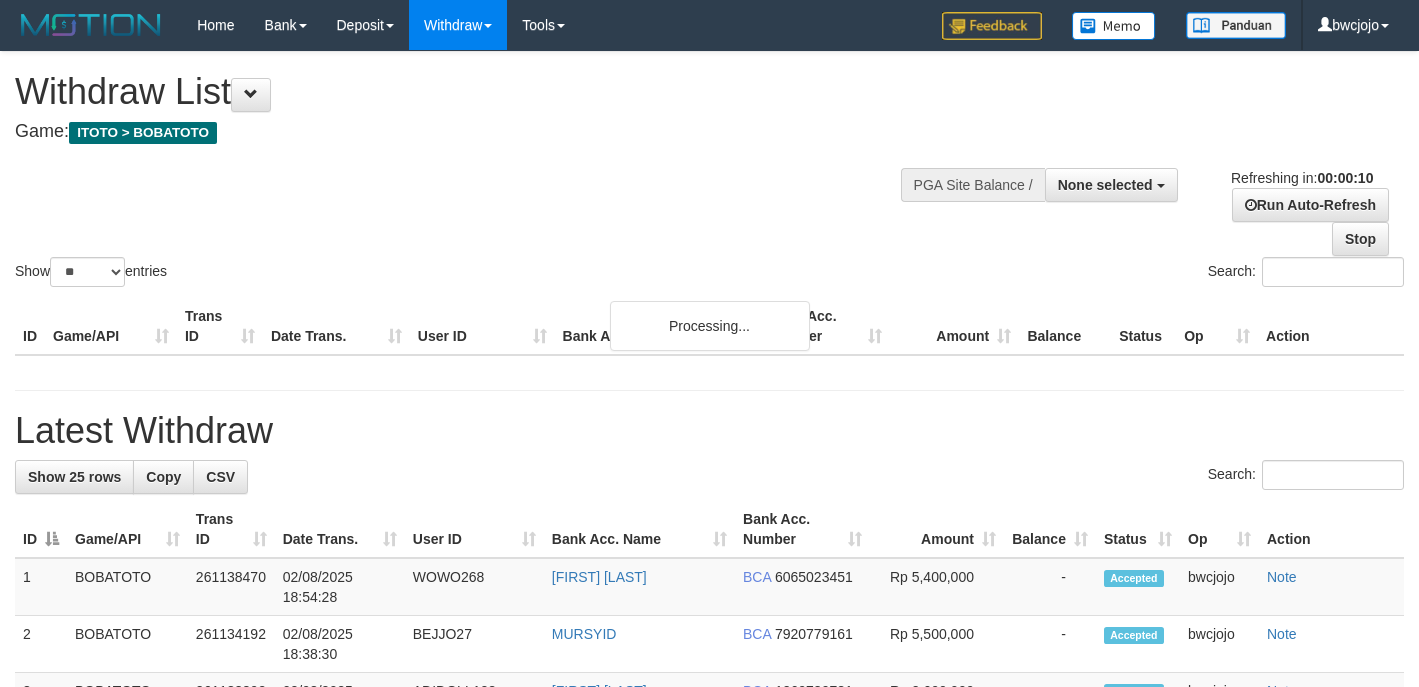 select 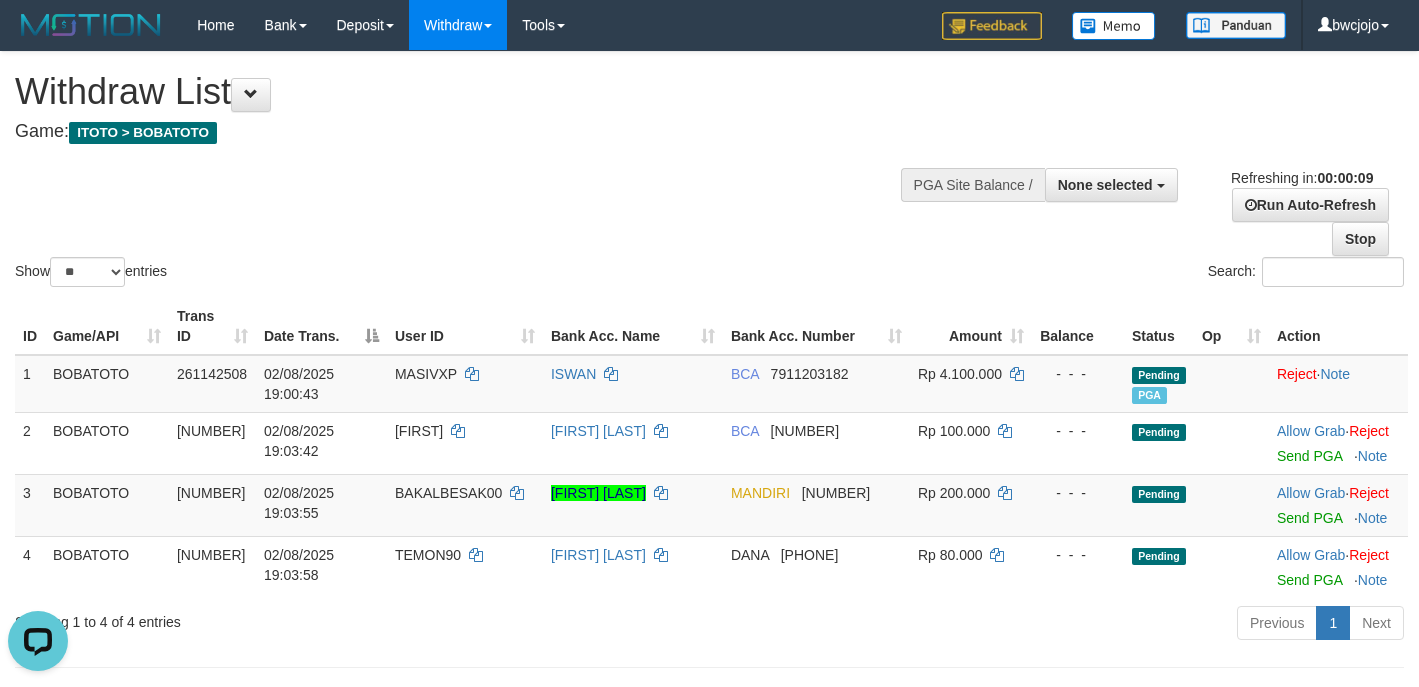 scroll, scrollTop: 0, scrollLeft: 0, axis: both 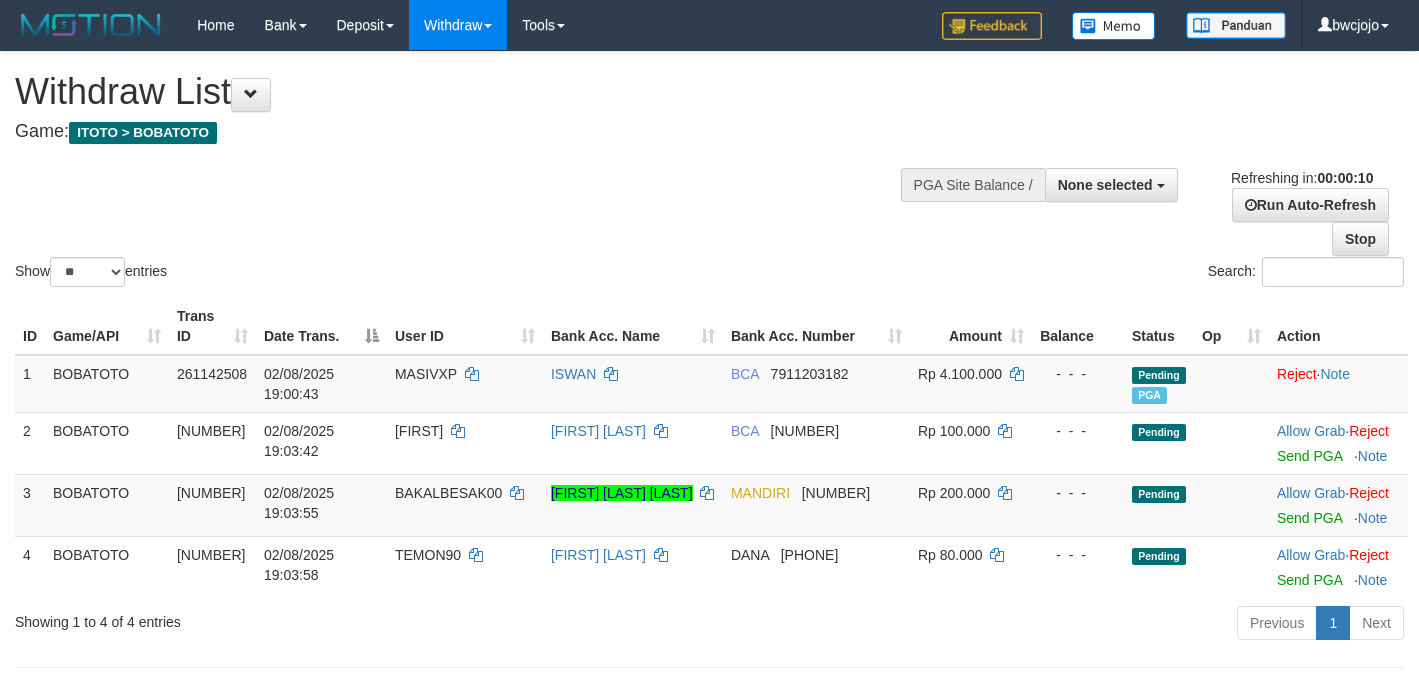 select 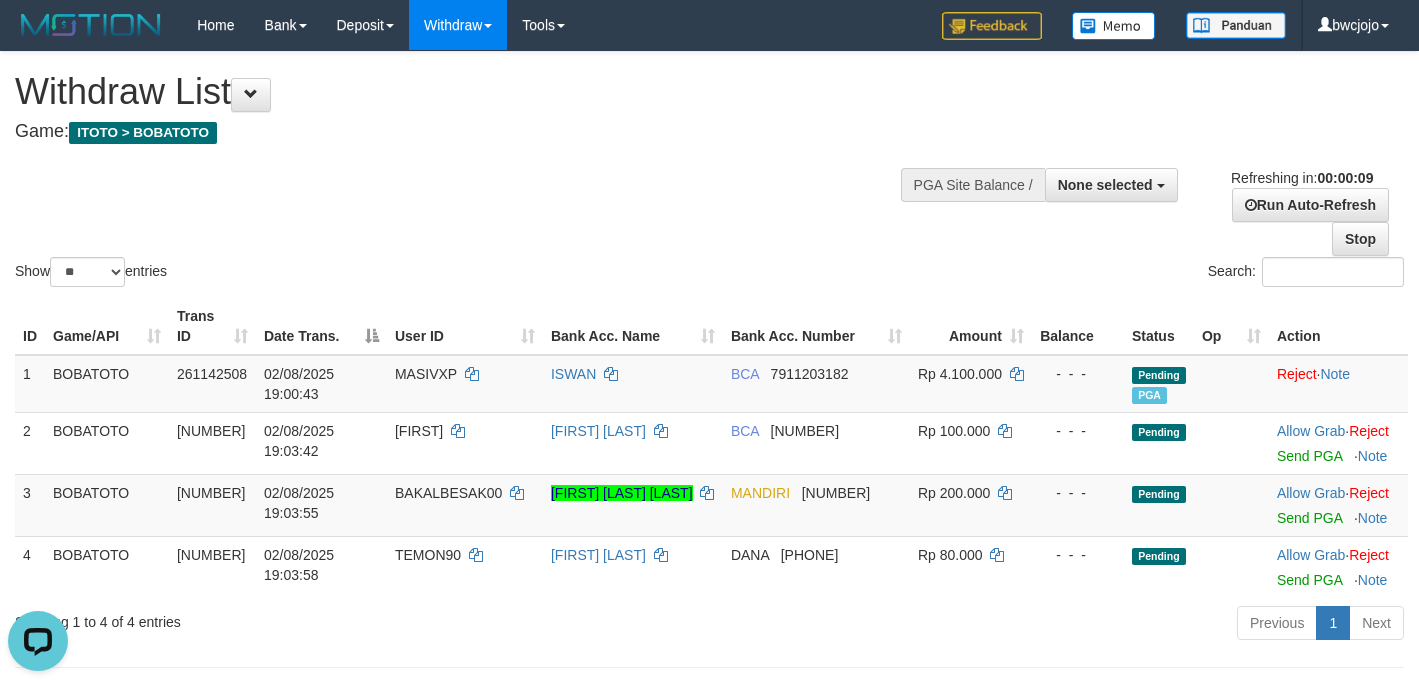 scroll, scrollTop: 0, scrollLeft: 0, axis: both 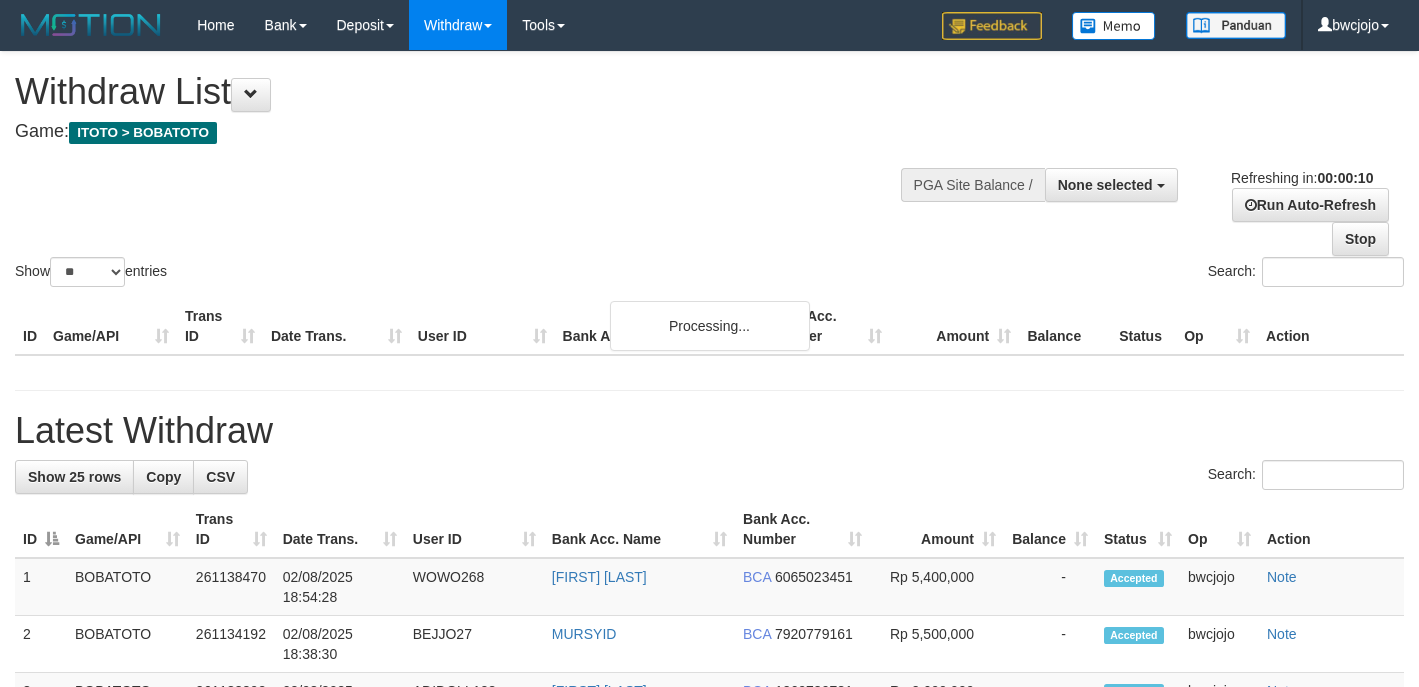 select 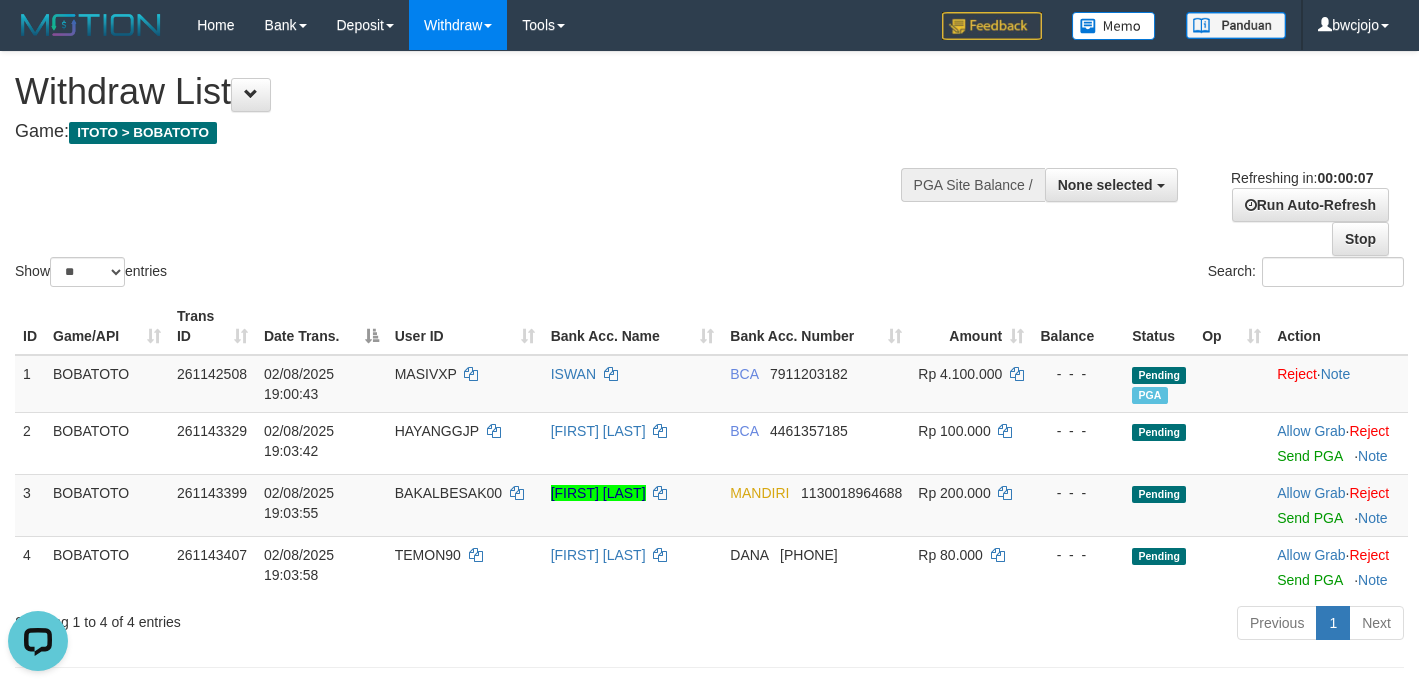 scroll, scrollTop: 0, scrollLeft: 0, axis: both 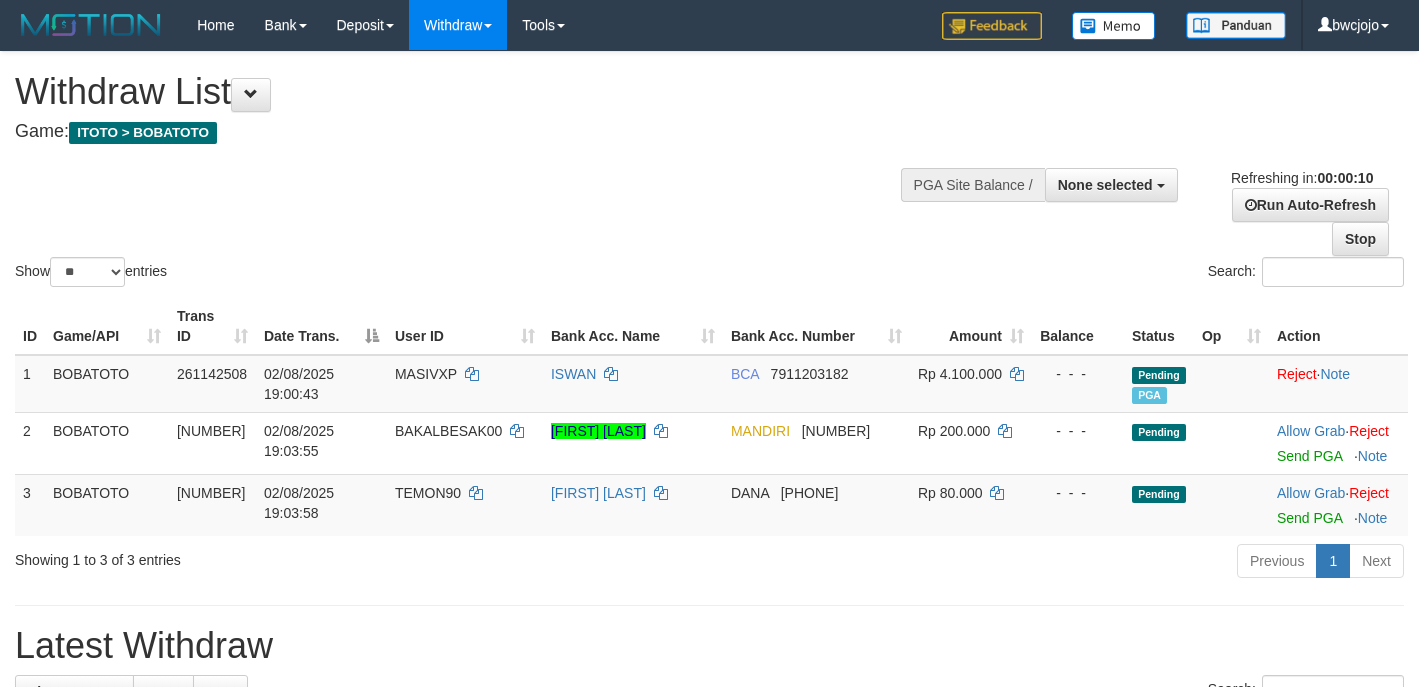 select 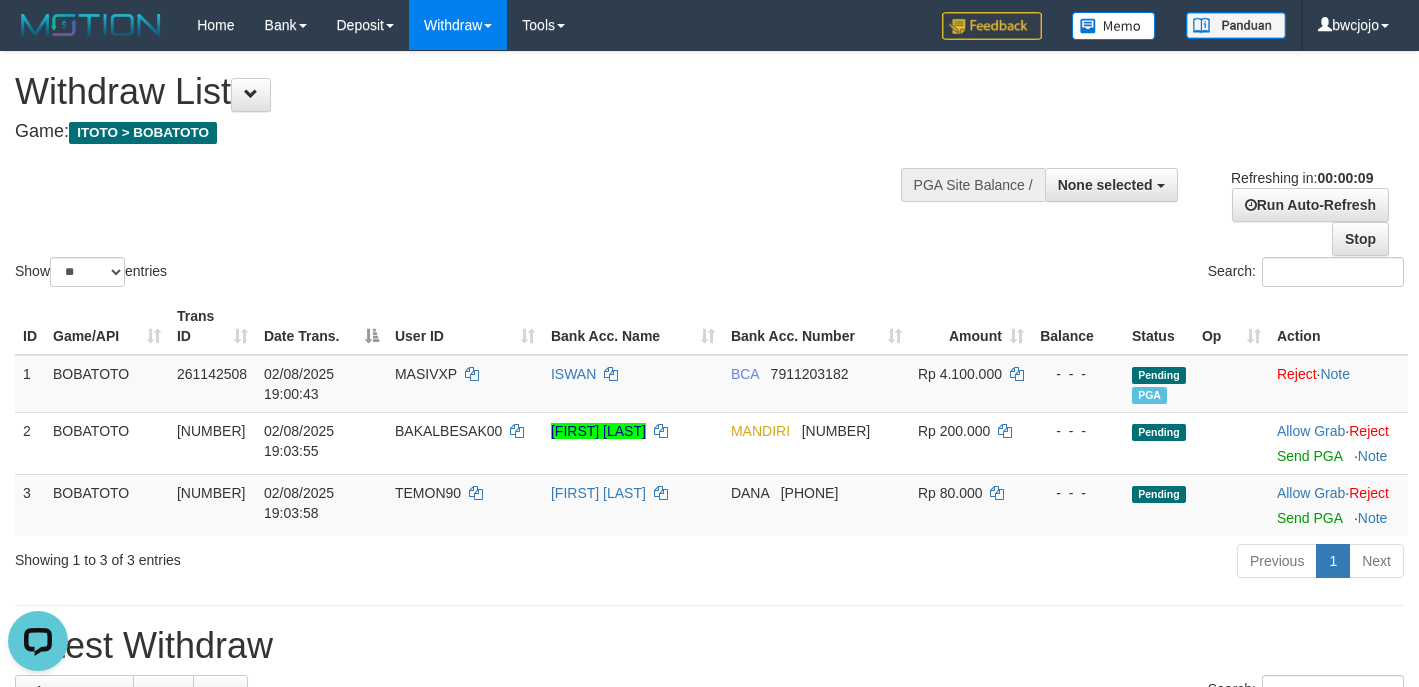 scroll, scrollTop: 0, scrollLeft: 0, axis: both 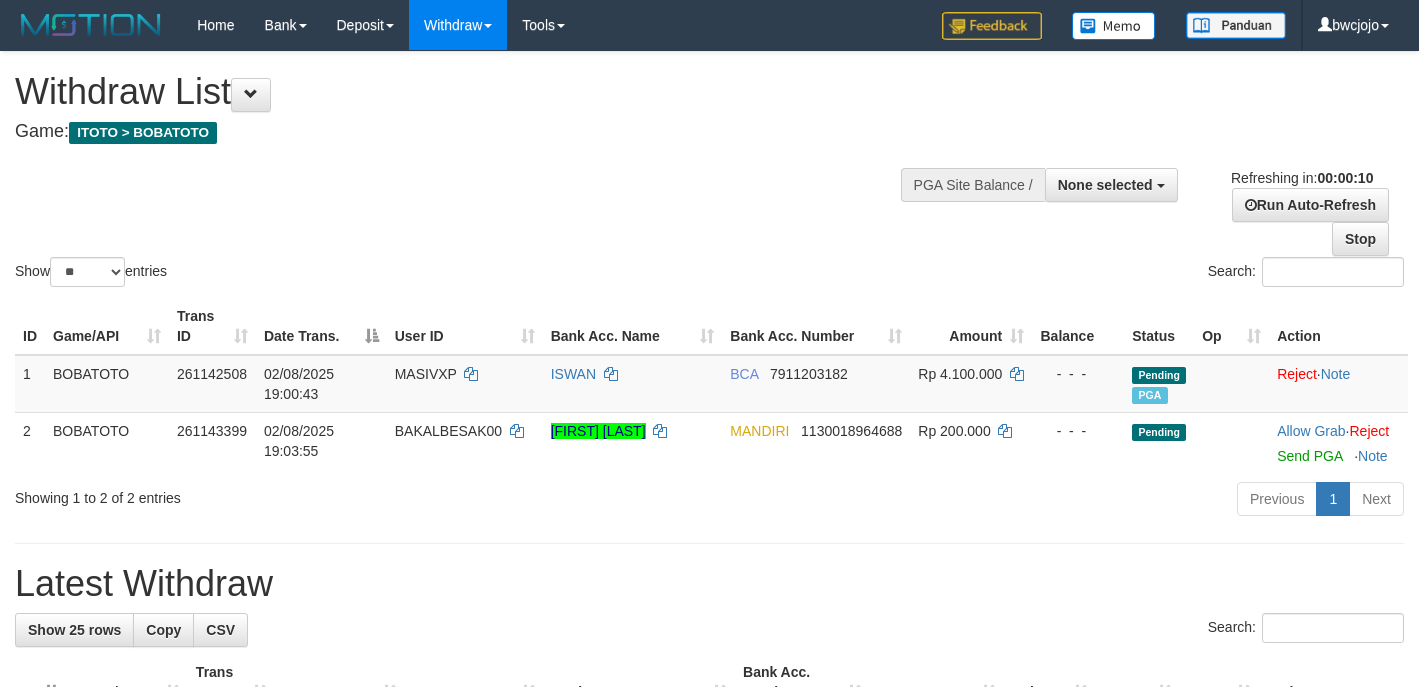 select 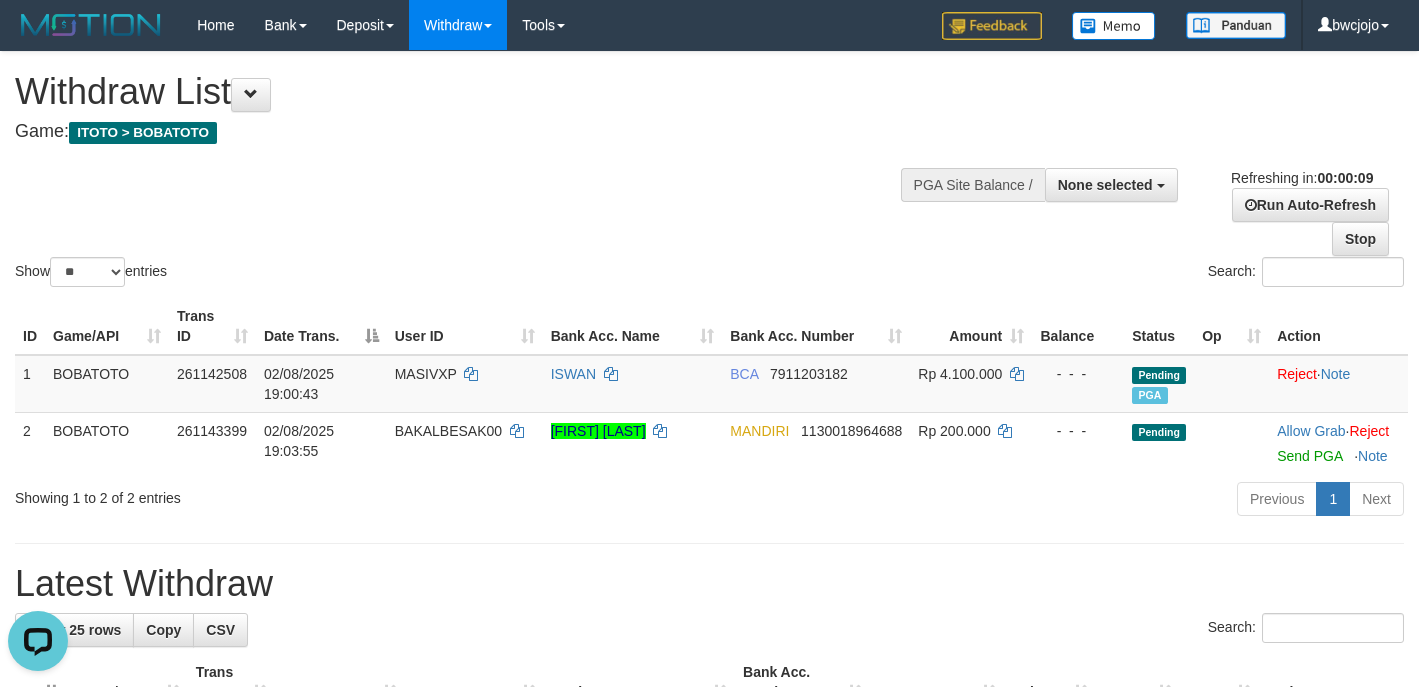 scroll, scrollTop: 0, scrollLeft: 0, axis: both 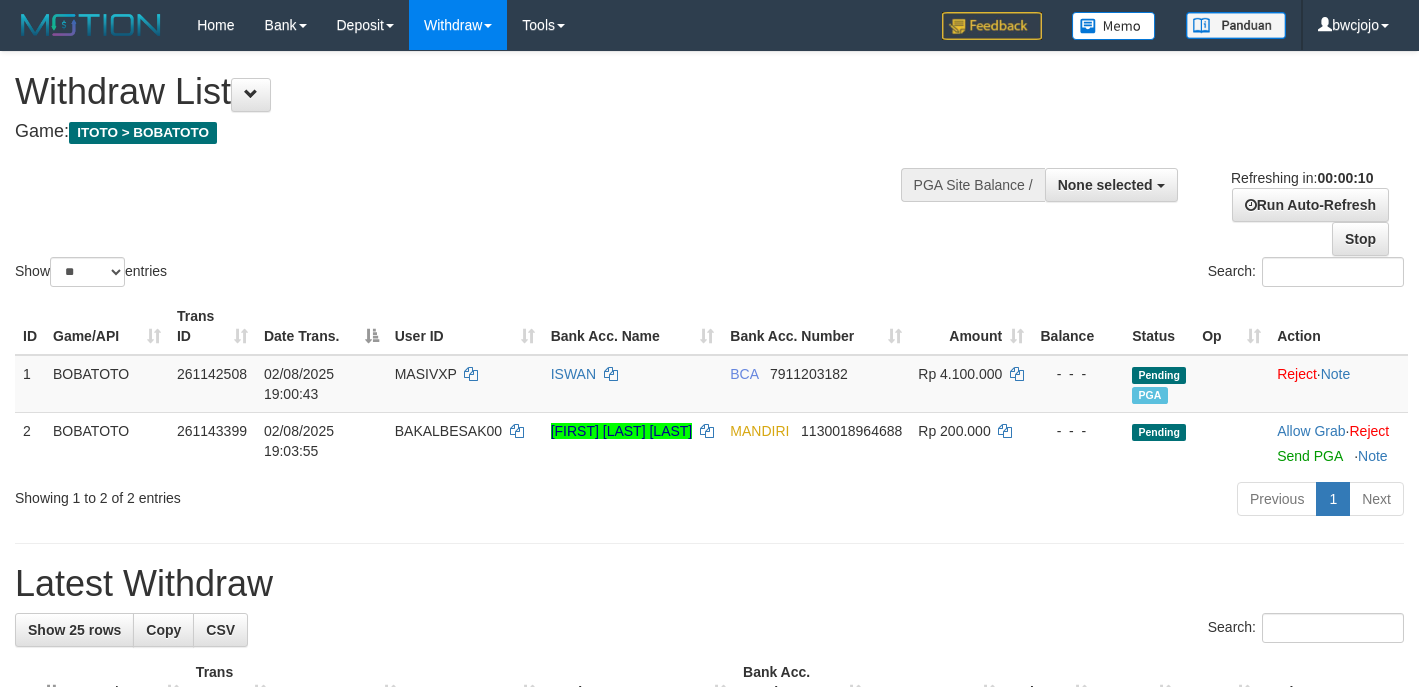 select 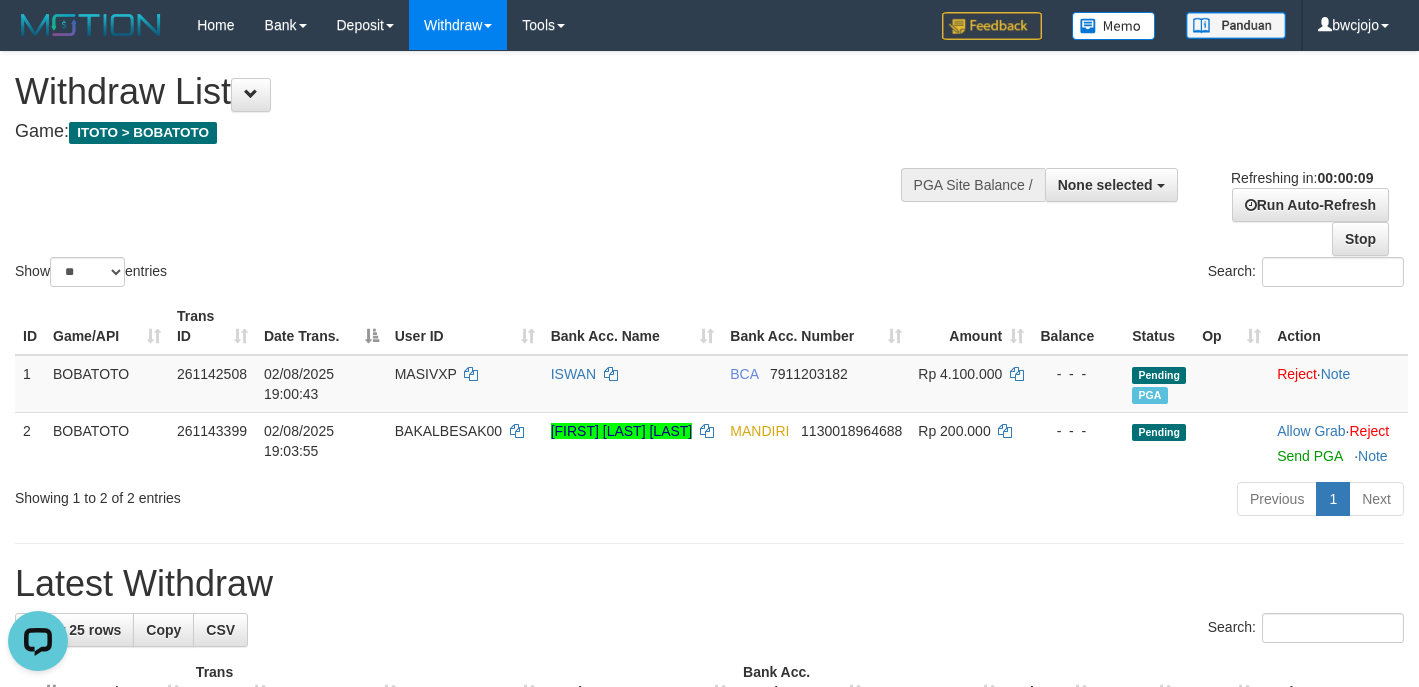 scroll, scrollTop: 0, scrollLeft: 0, axis: both 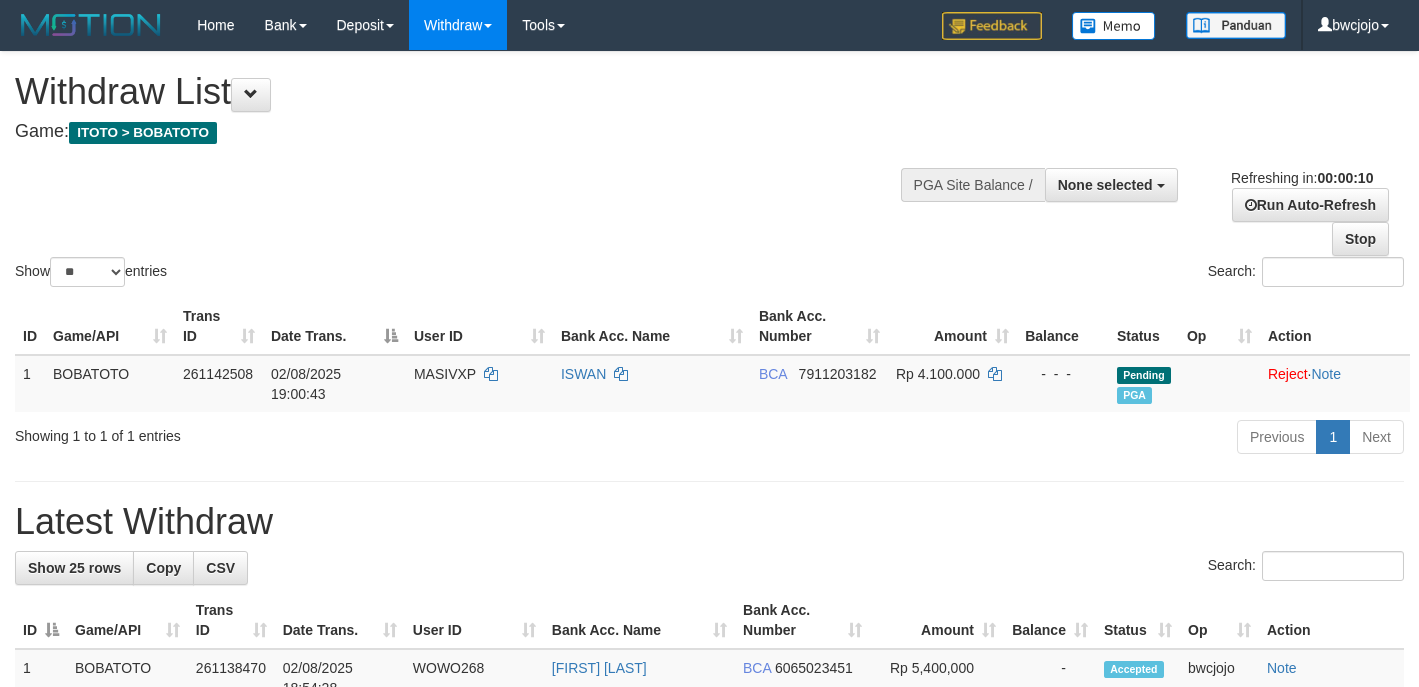 select 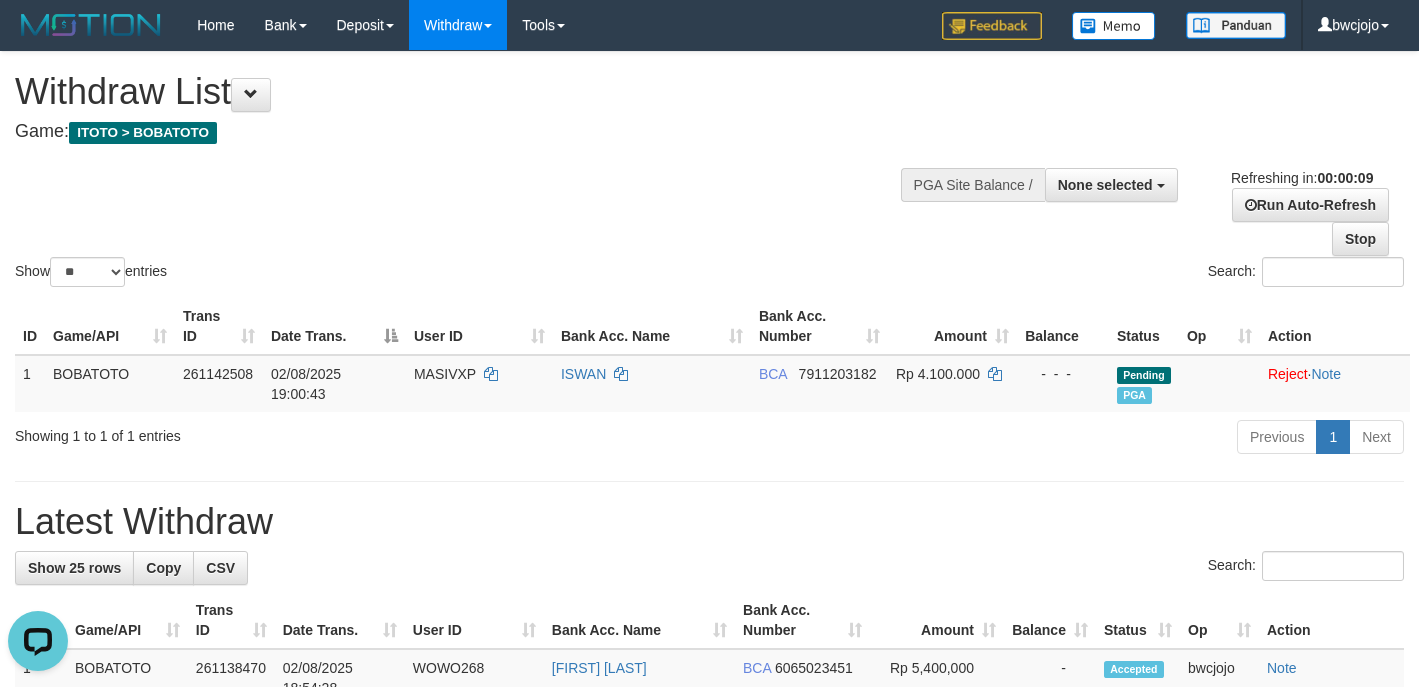 scroll, scrollTop: 0, scrollLeft: 0, axis: both 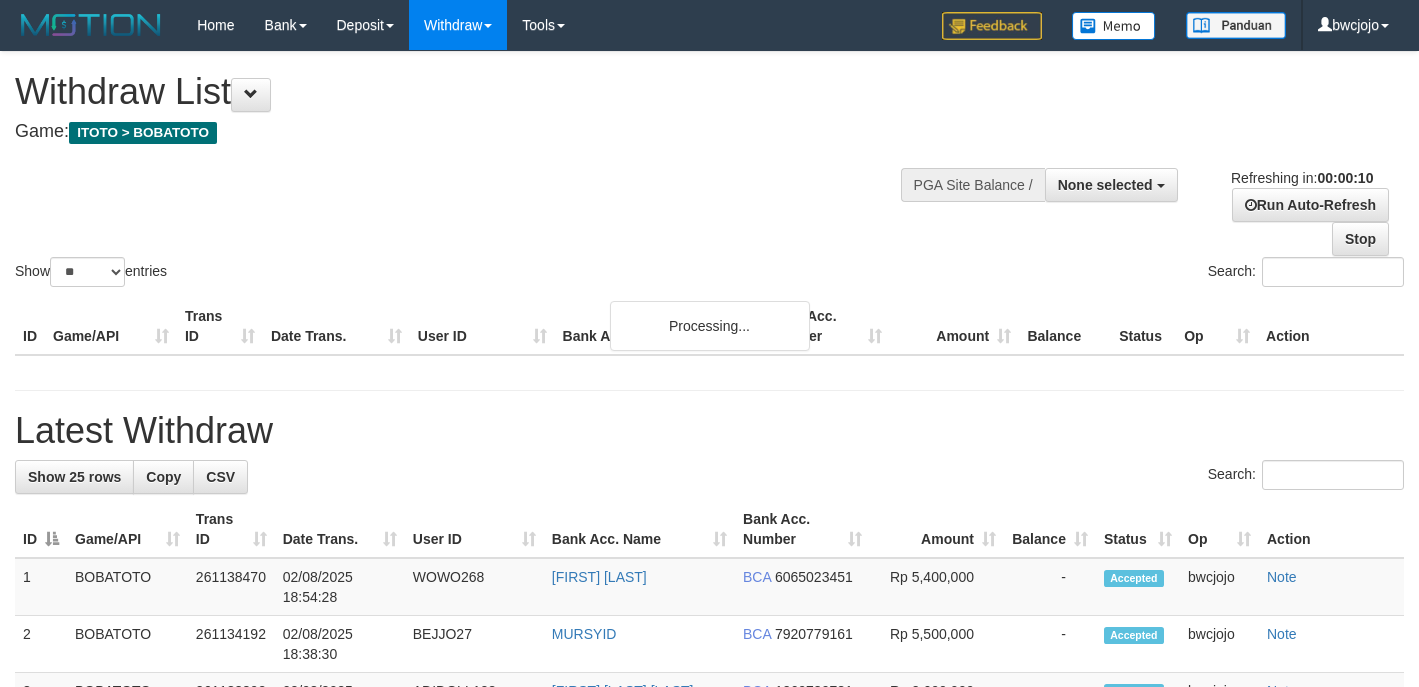 select 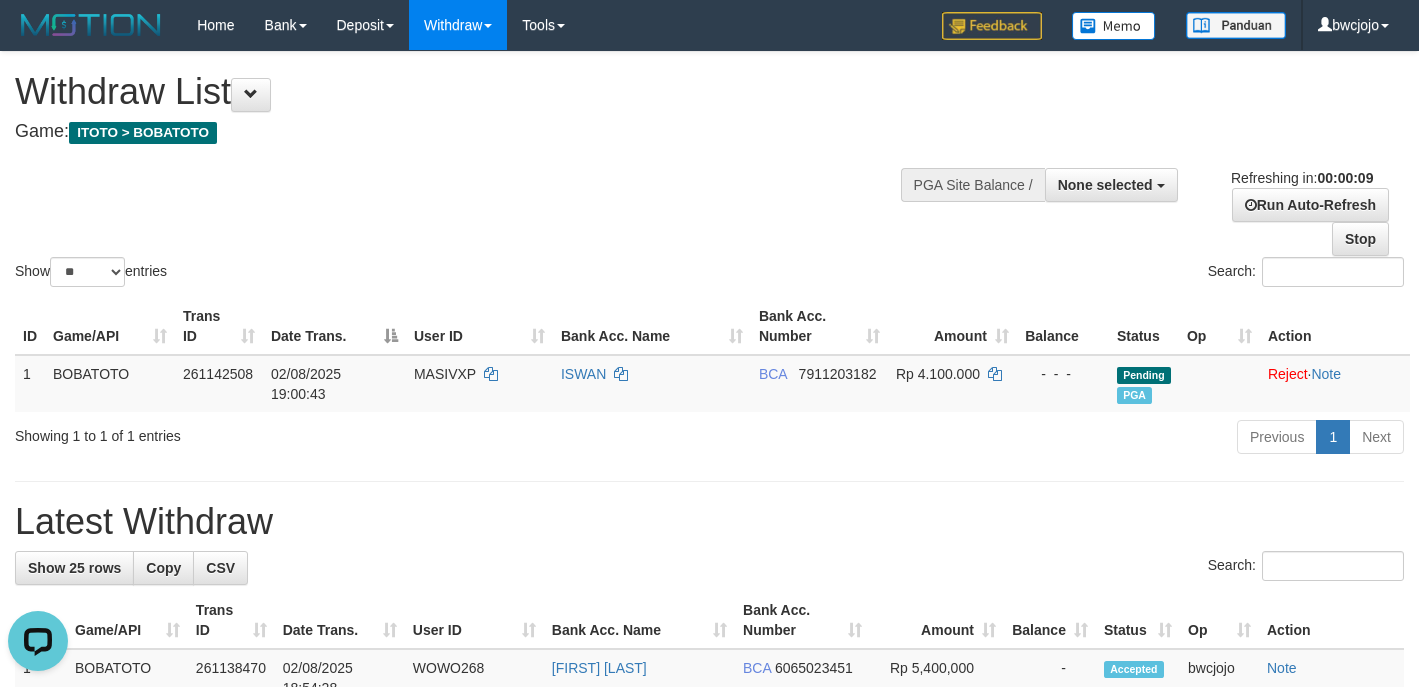 scroll, scrollTop: 0, scrollLeft: 0, axis: both 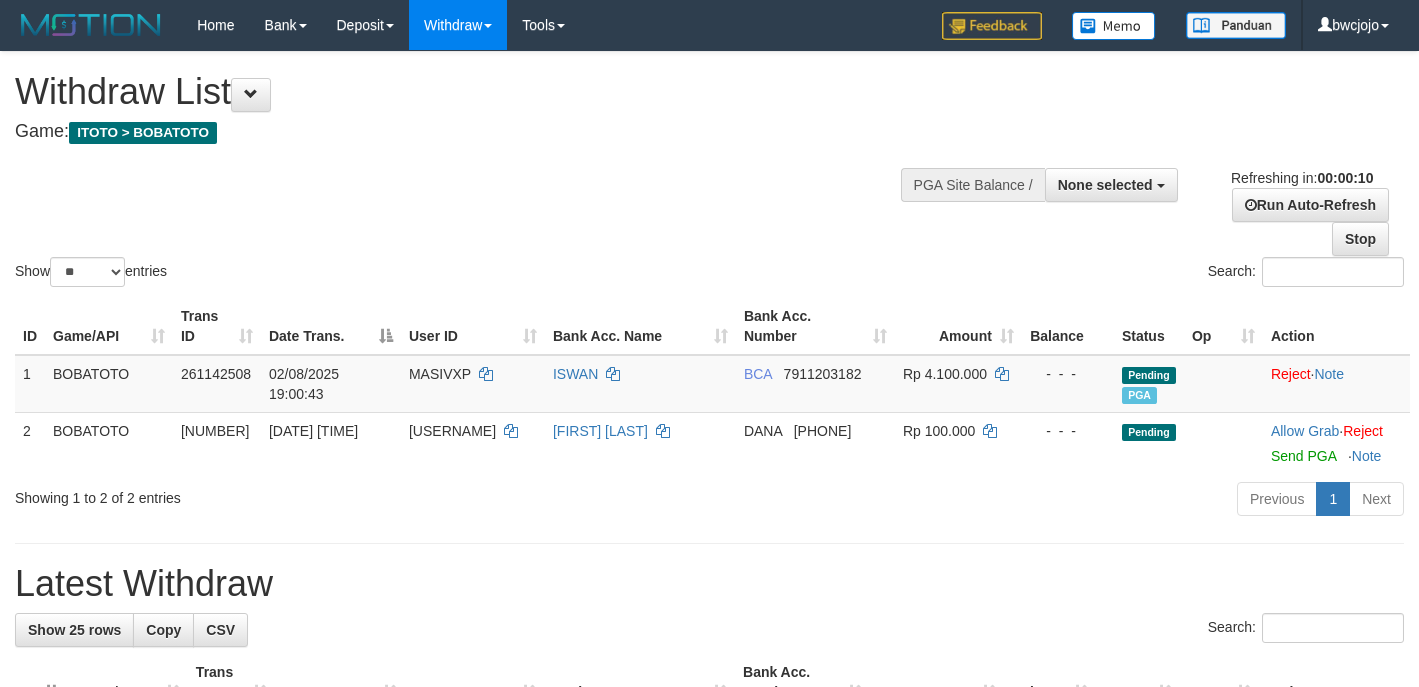 select 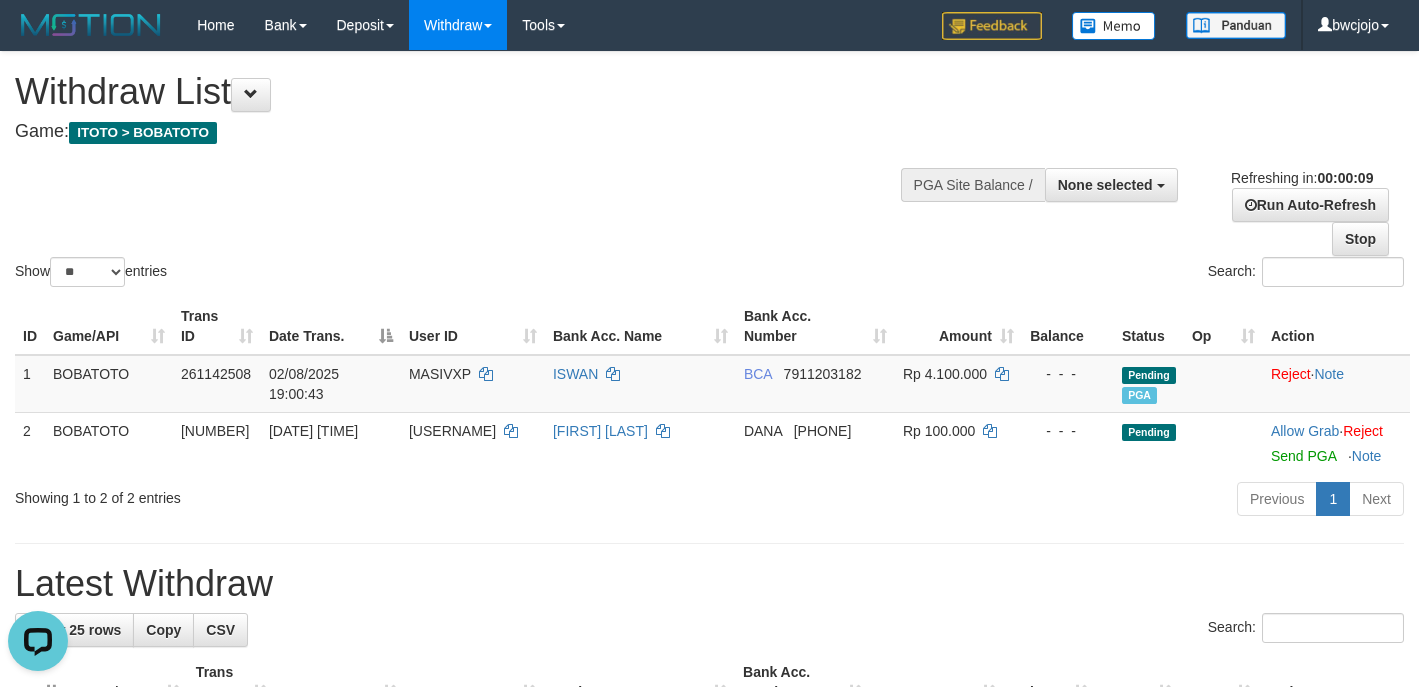 scroll, scrollTop: 0, scrollLeft: 0, axis: both 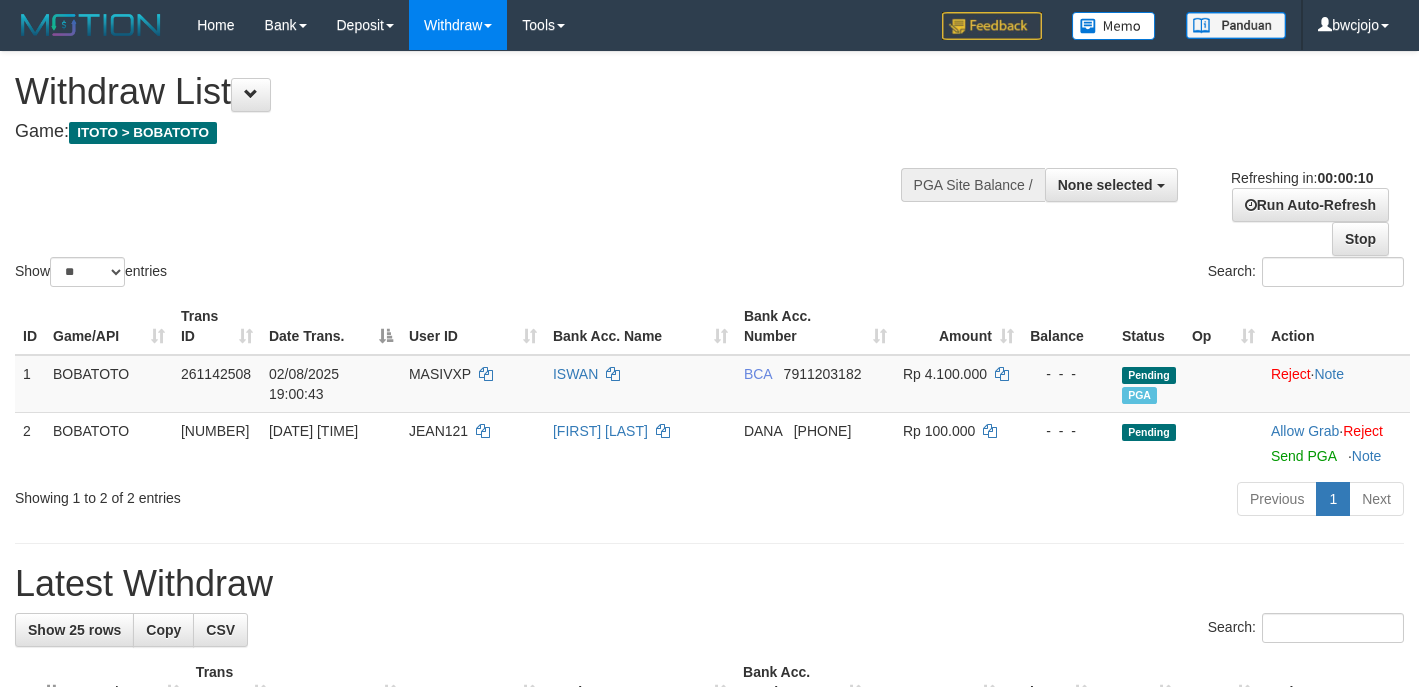 select 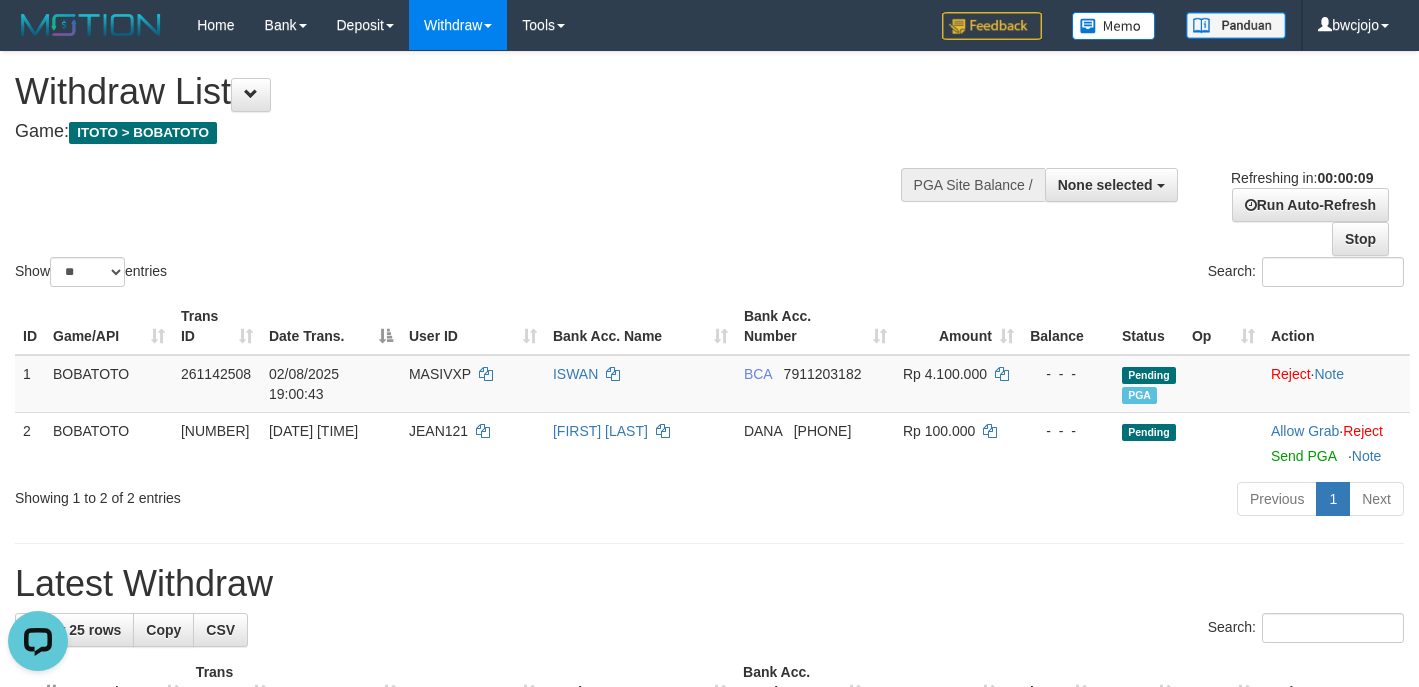 scroll, scrollTop: 0, scrollLeft: 0, axis: both 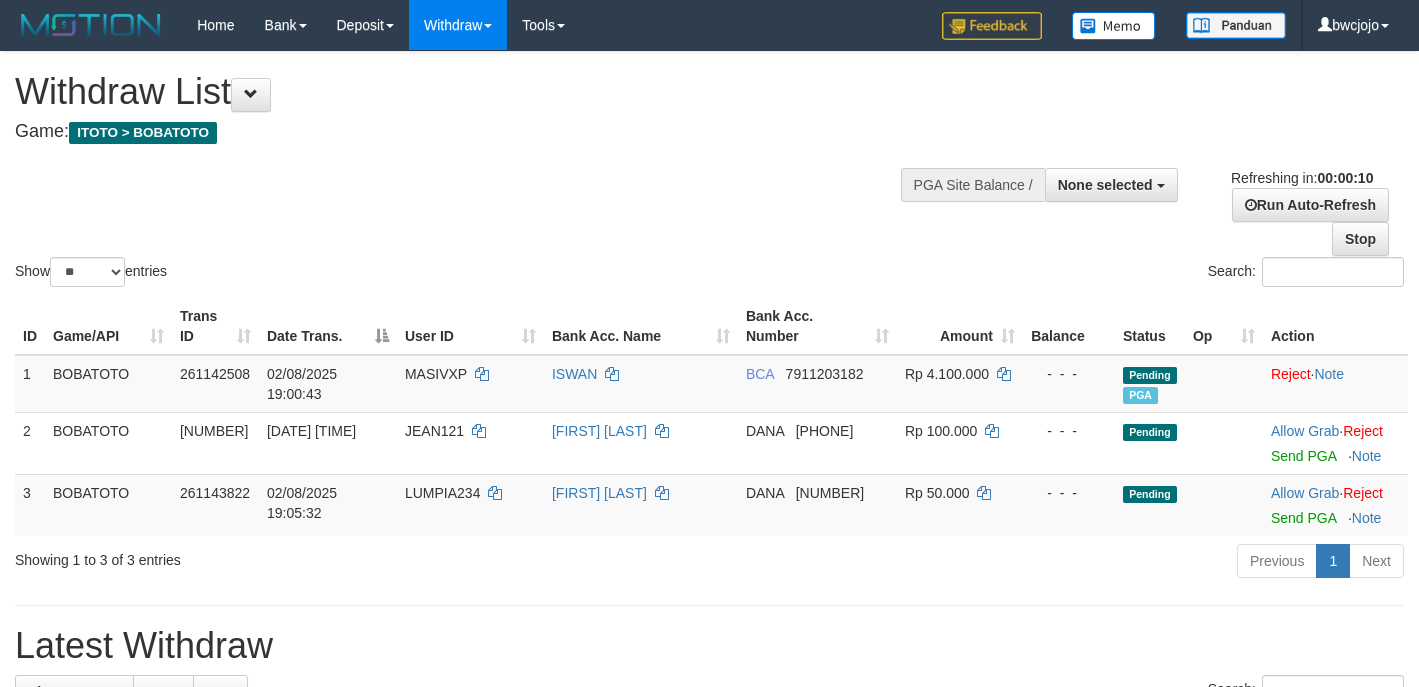 select 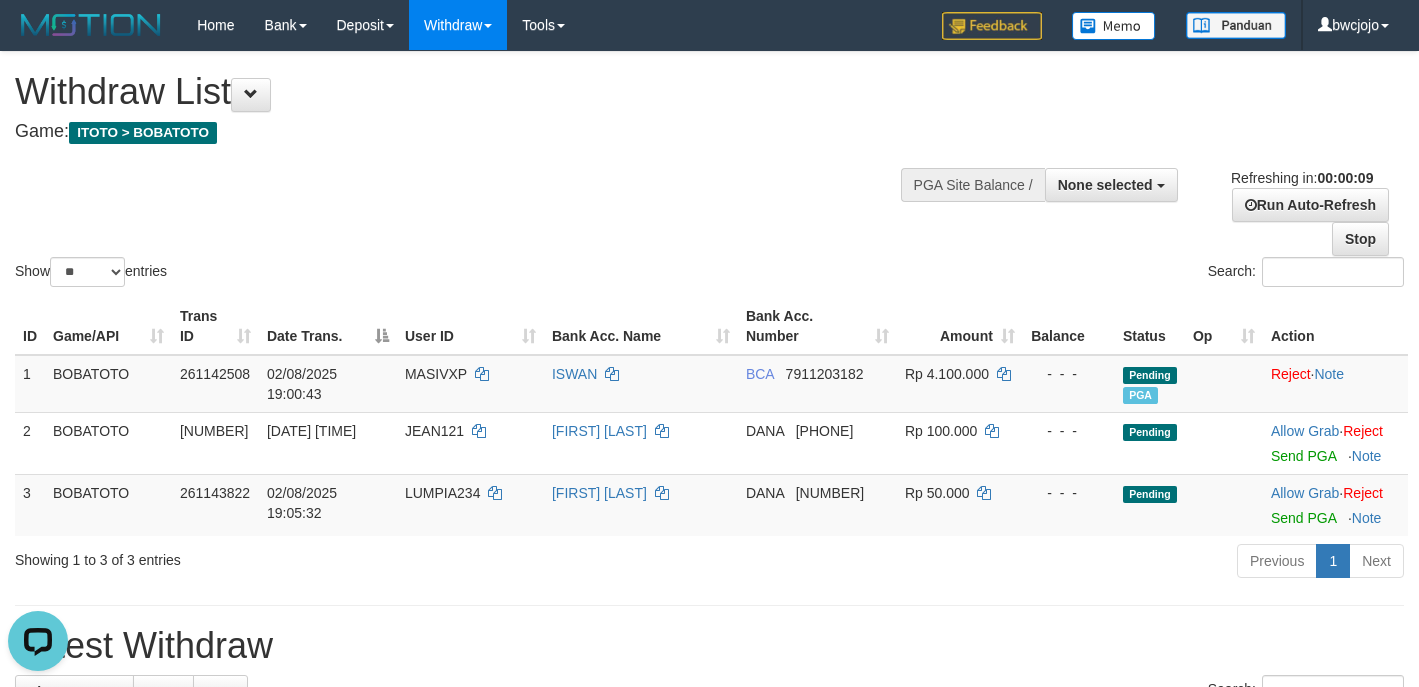 scroll, scrollTop: 0, scrollLeft: 0, axis: both 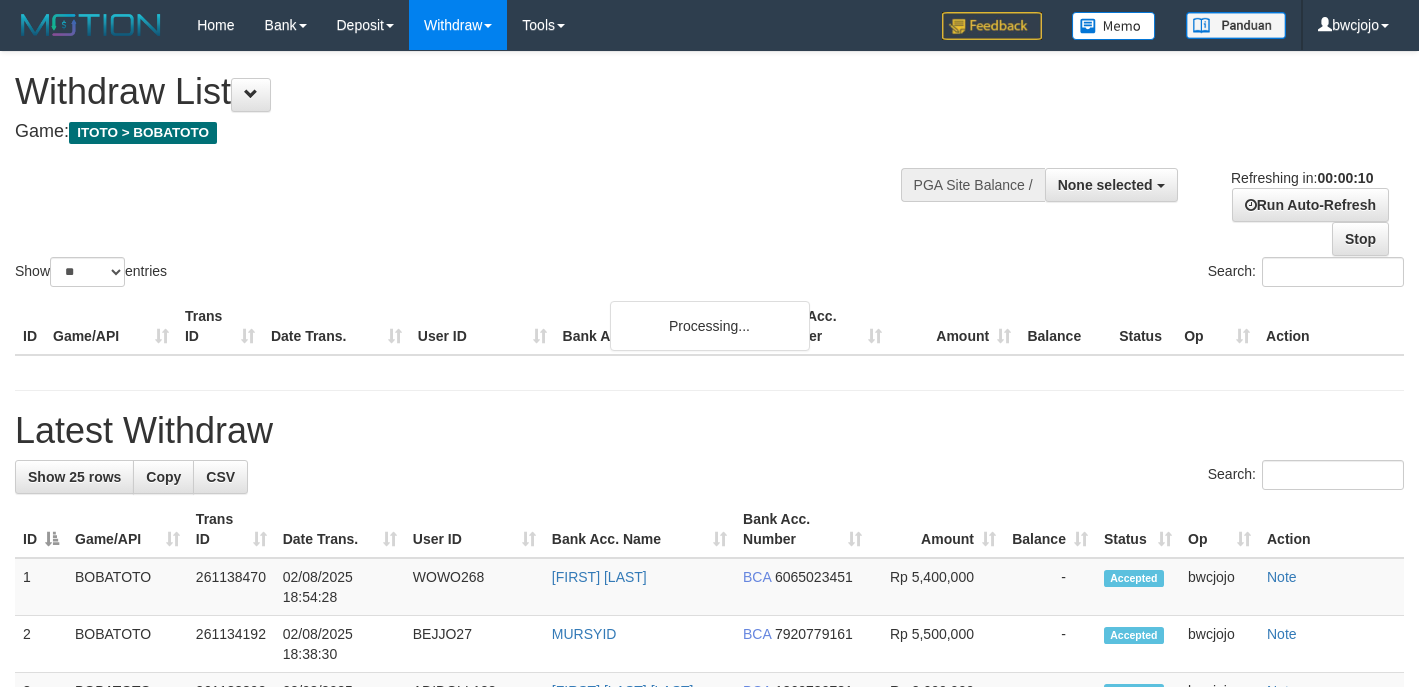 select 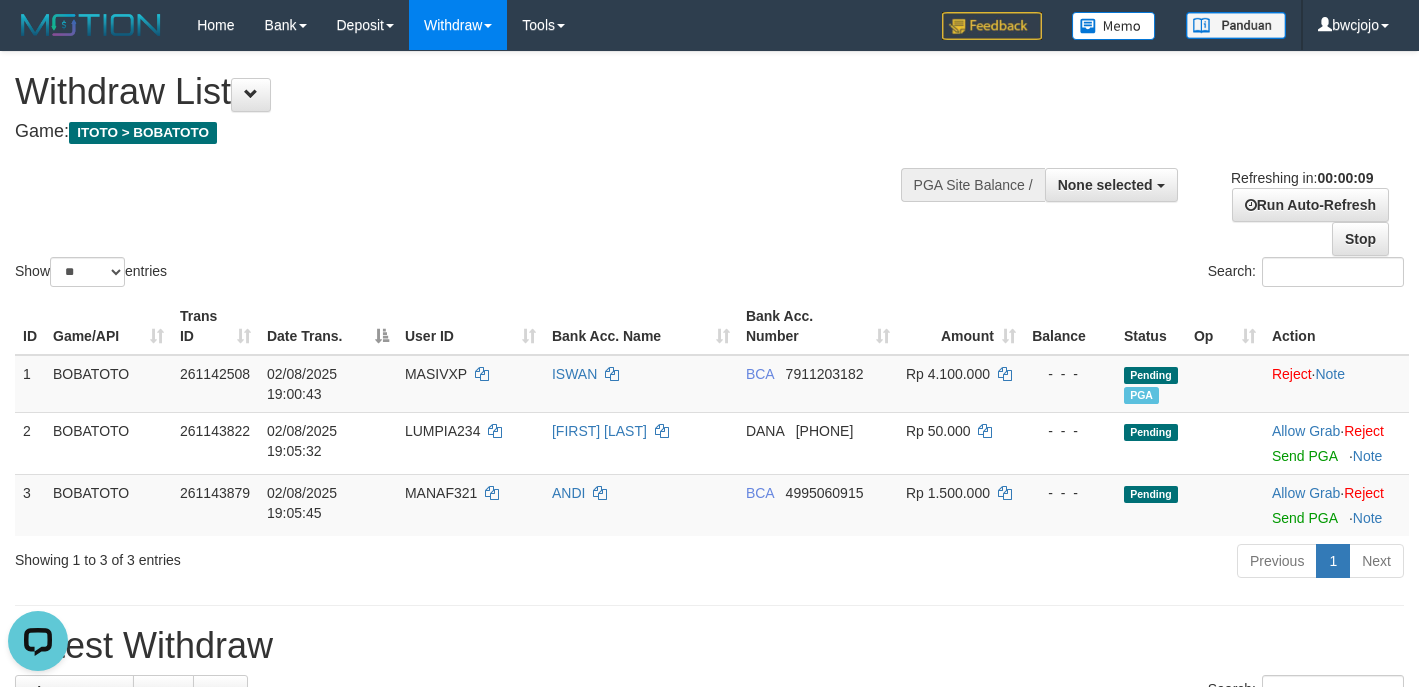 scroll, scrollTop: 0, scrollLeft: 0, axis: both 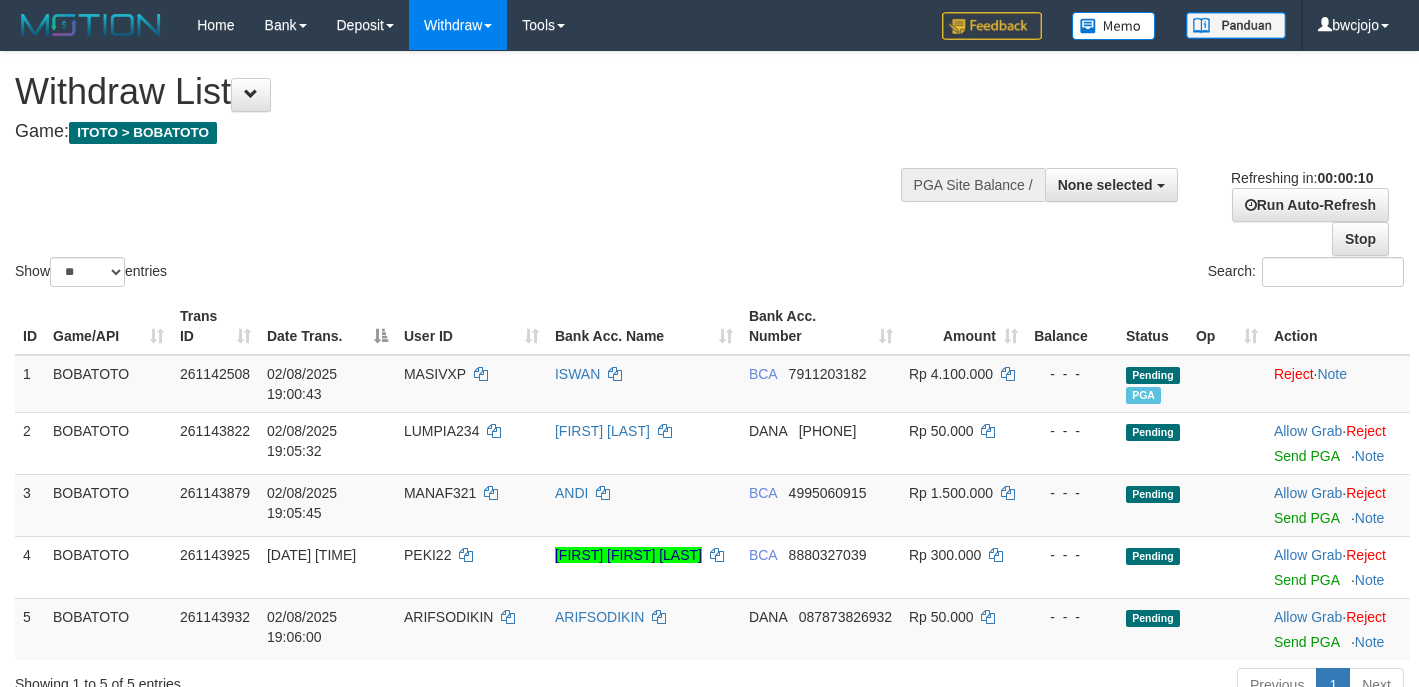 select 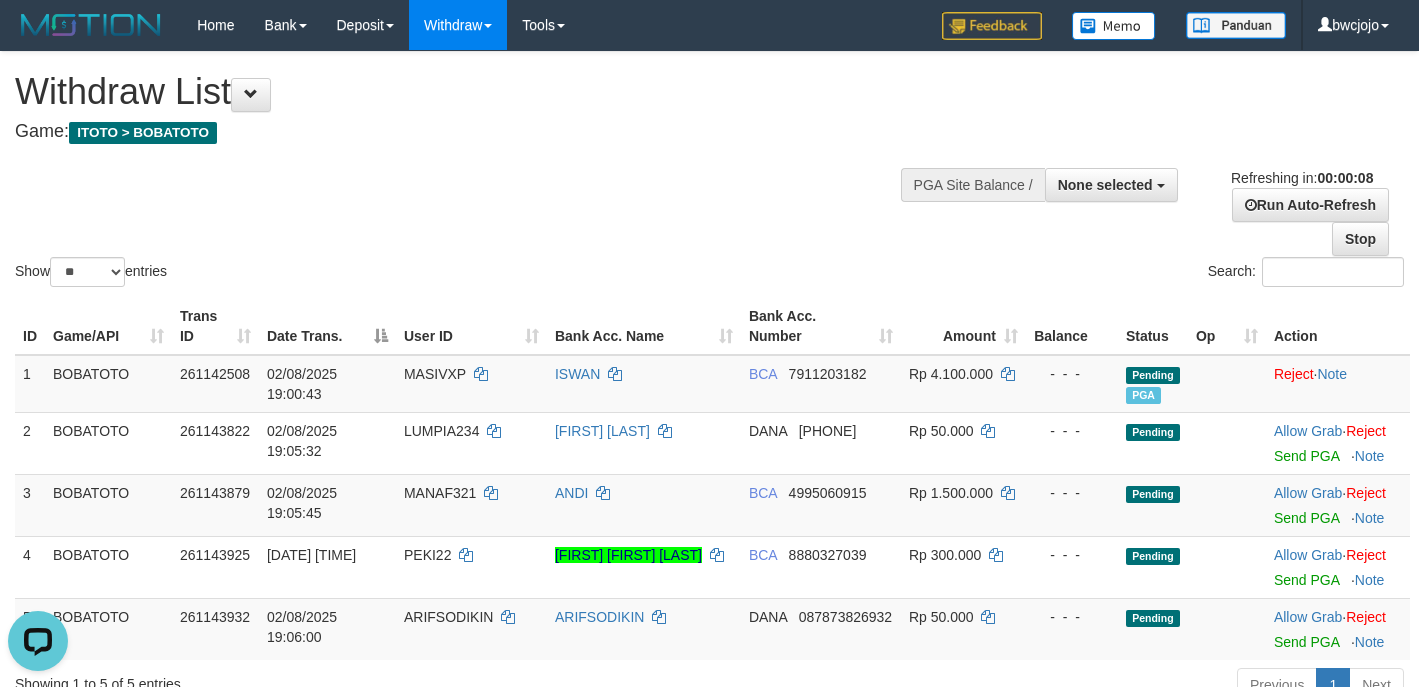 scroll, scrollTop: 0, scrollLeft: 0, axis: both 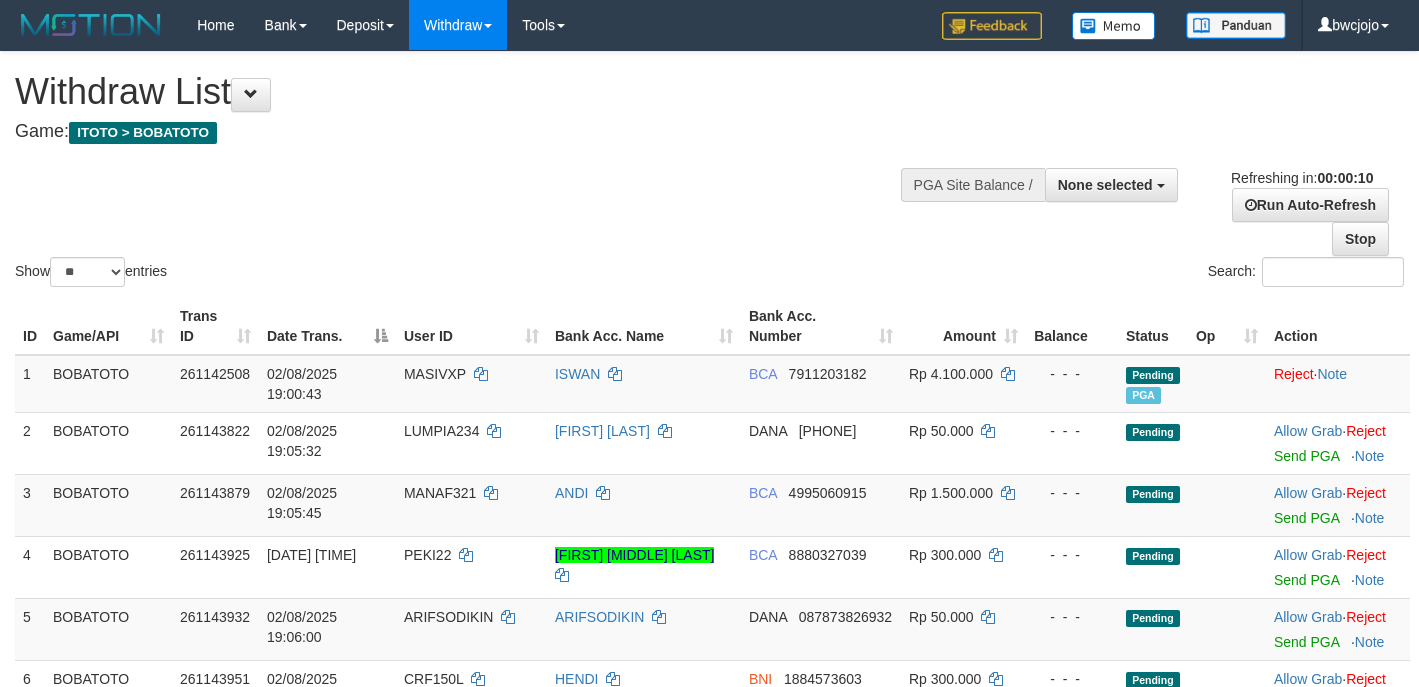 select 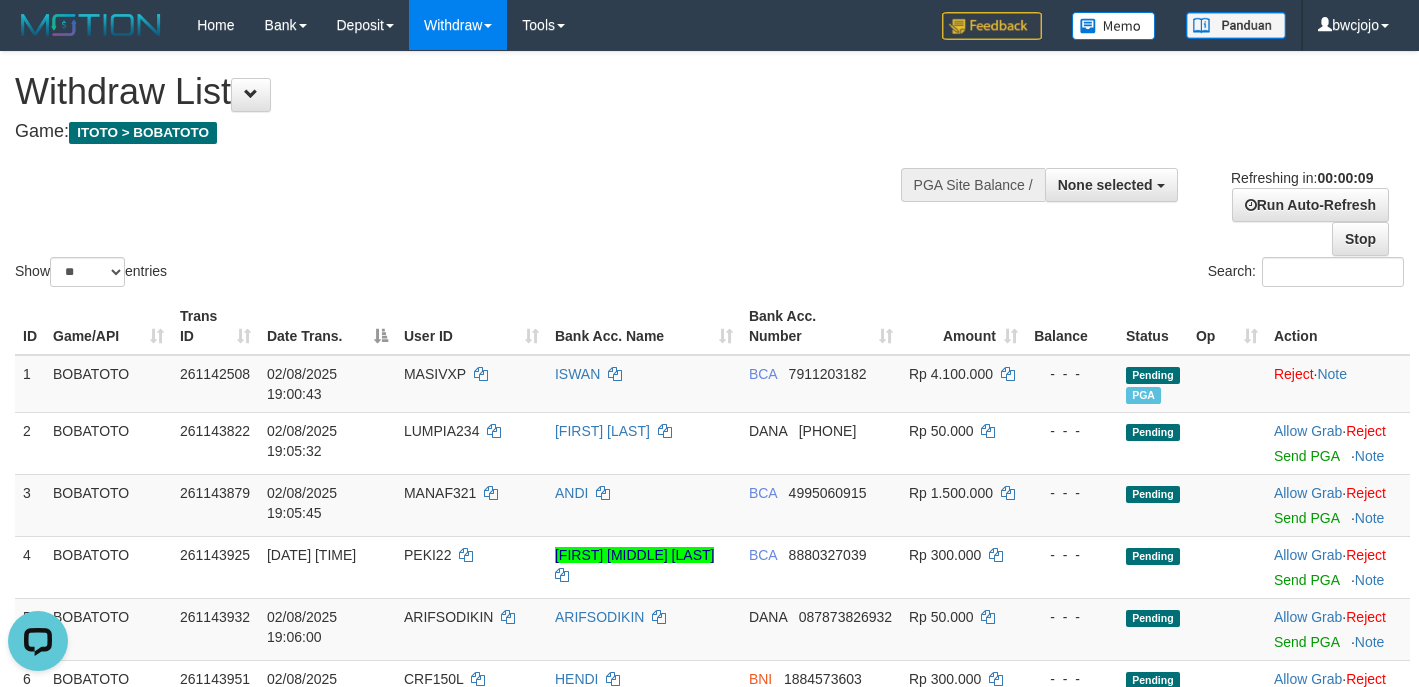scroll, scrollTop: 0, scrollLeft: 0, axis: both 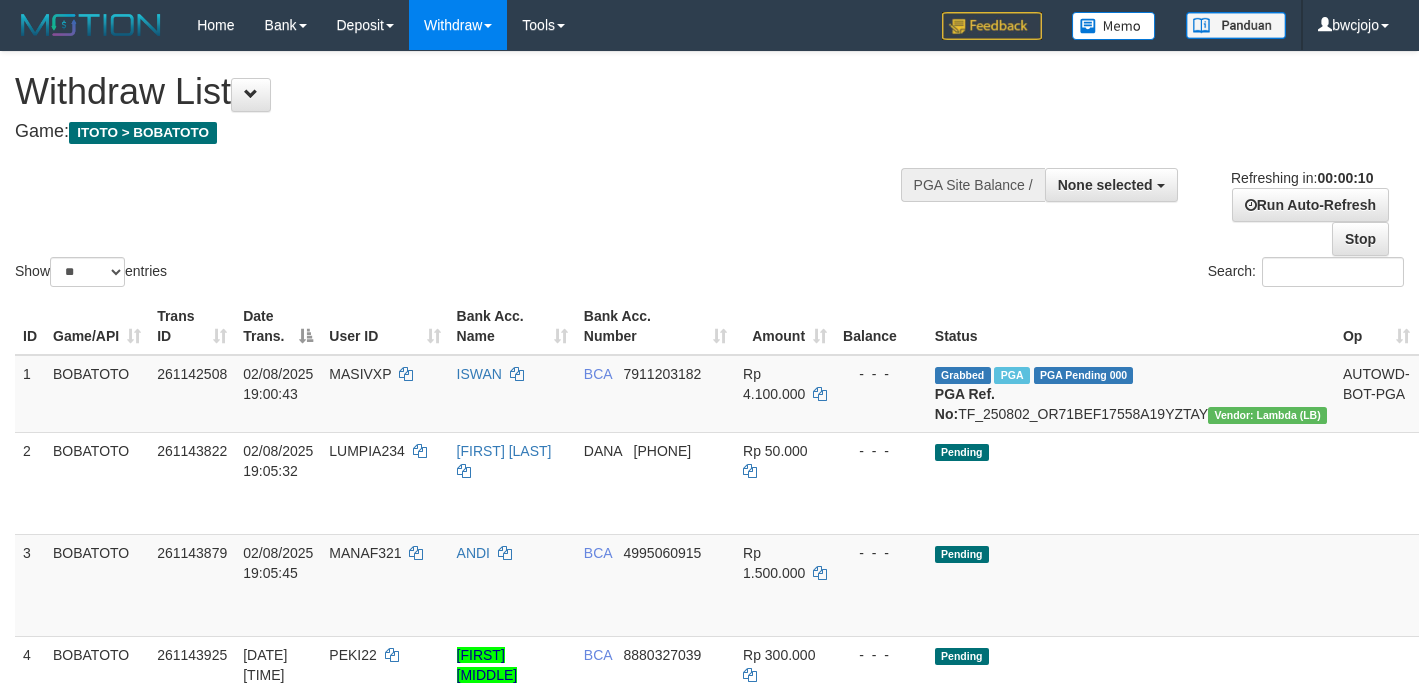 select 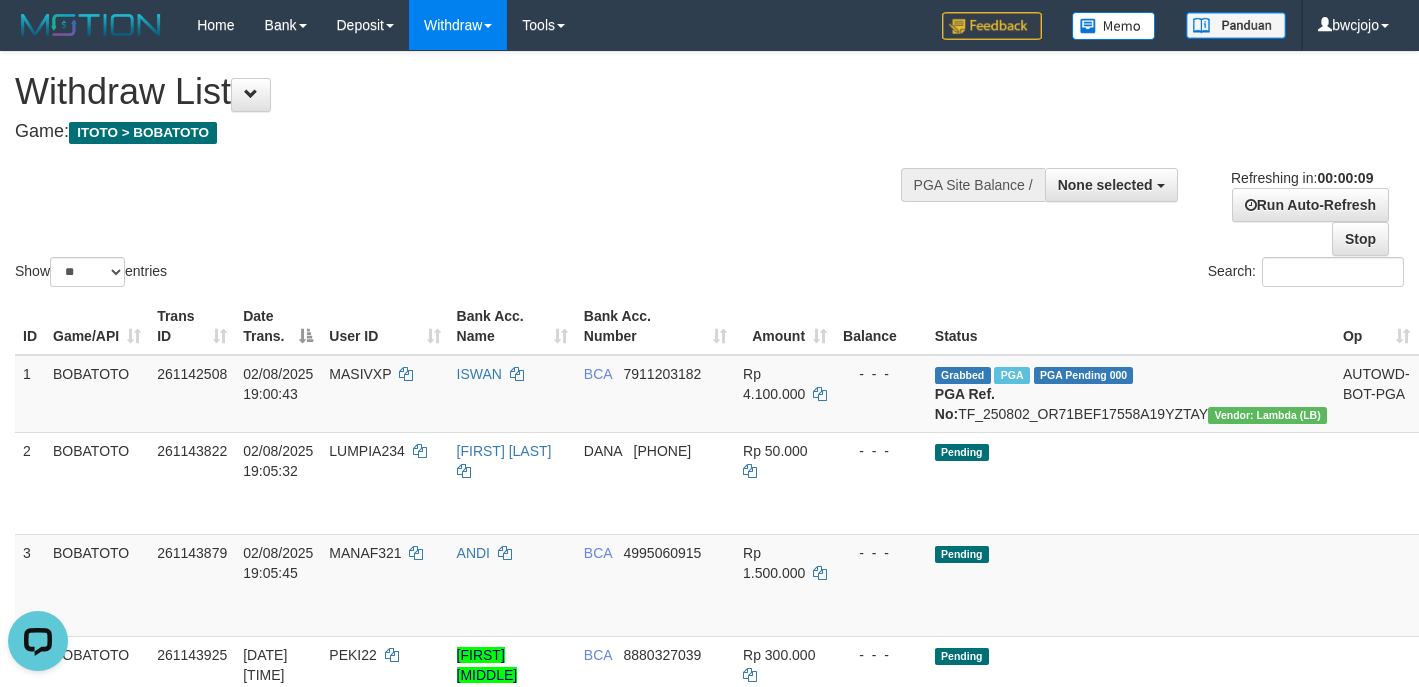 scroll, scrollTop: 0, scrollLeft: 0, axis: both 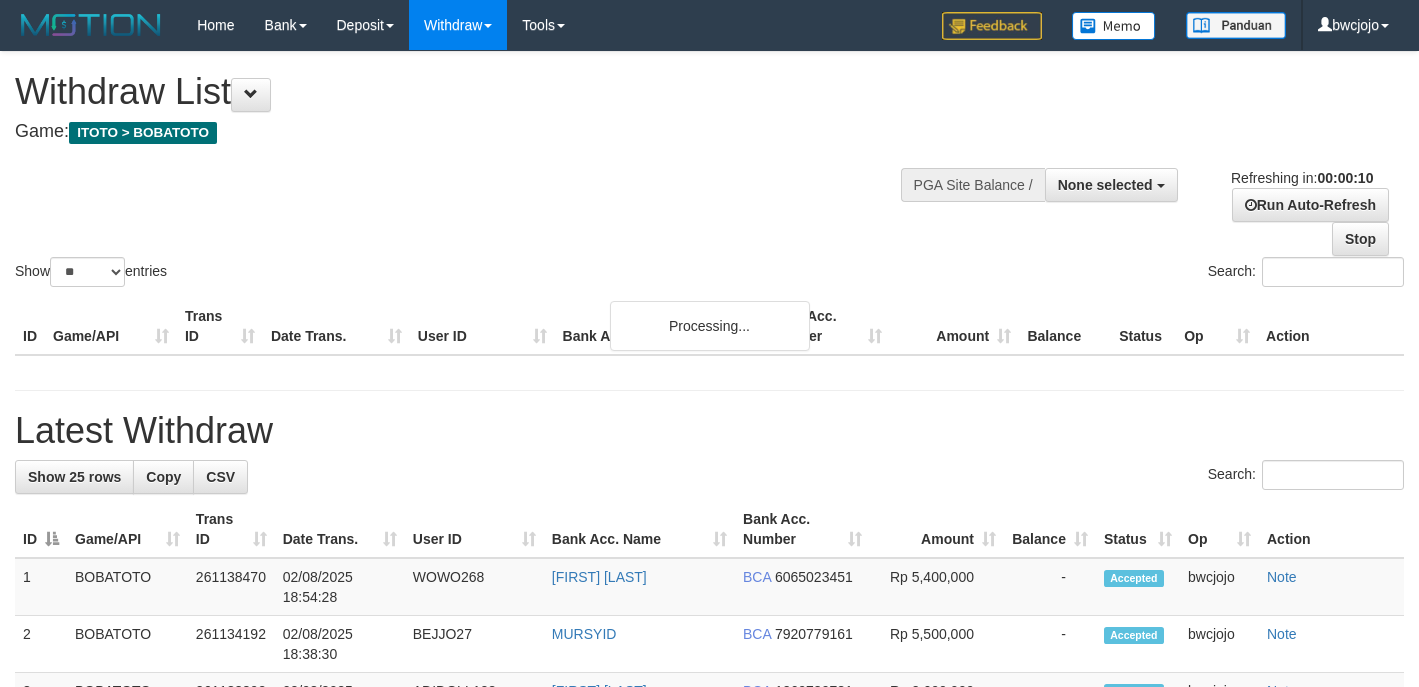 select 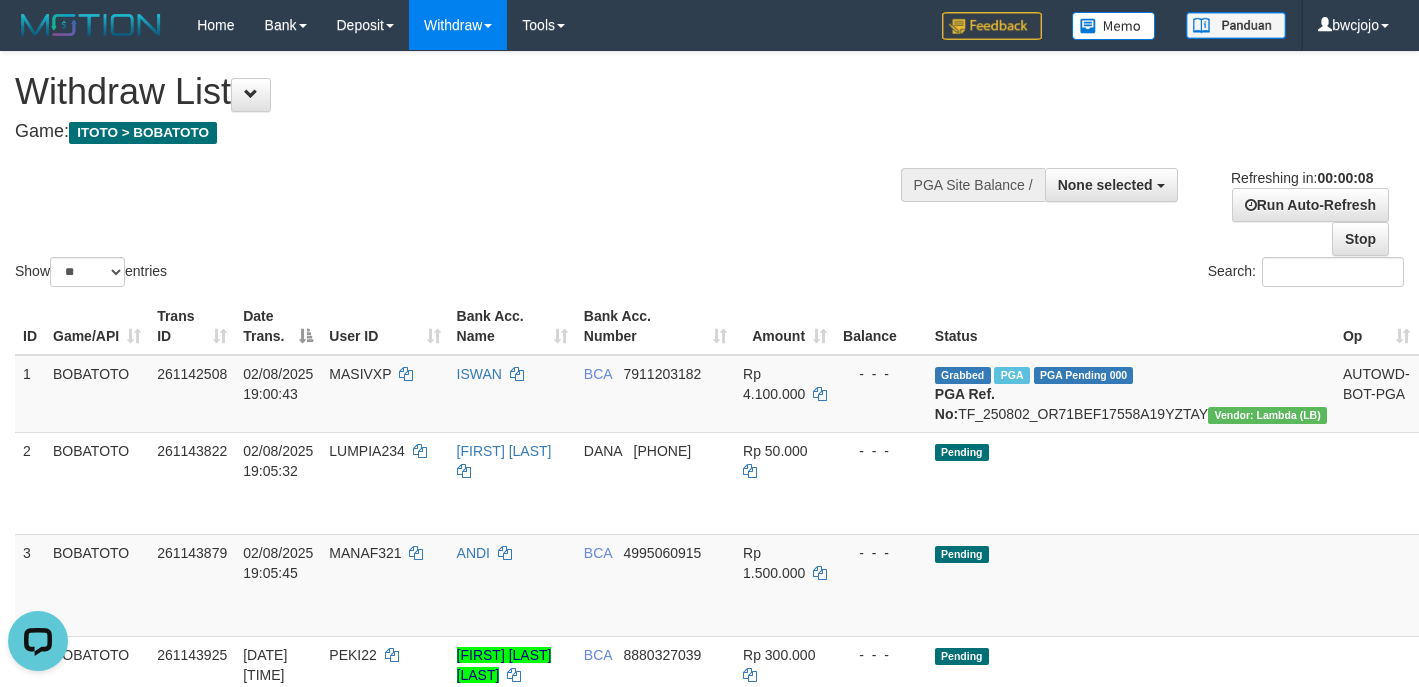 scroll, scrollTop: 0, scrollLeft: 0, axis: both 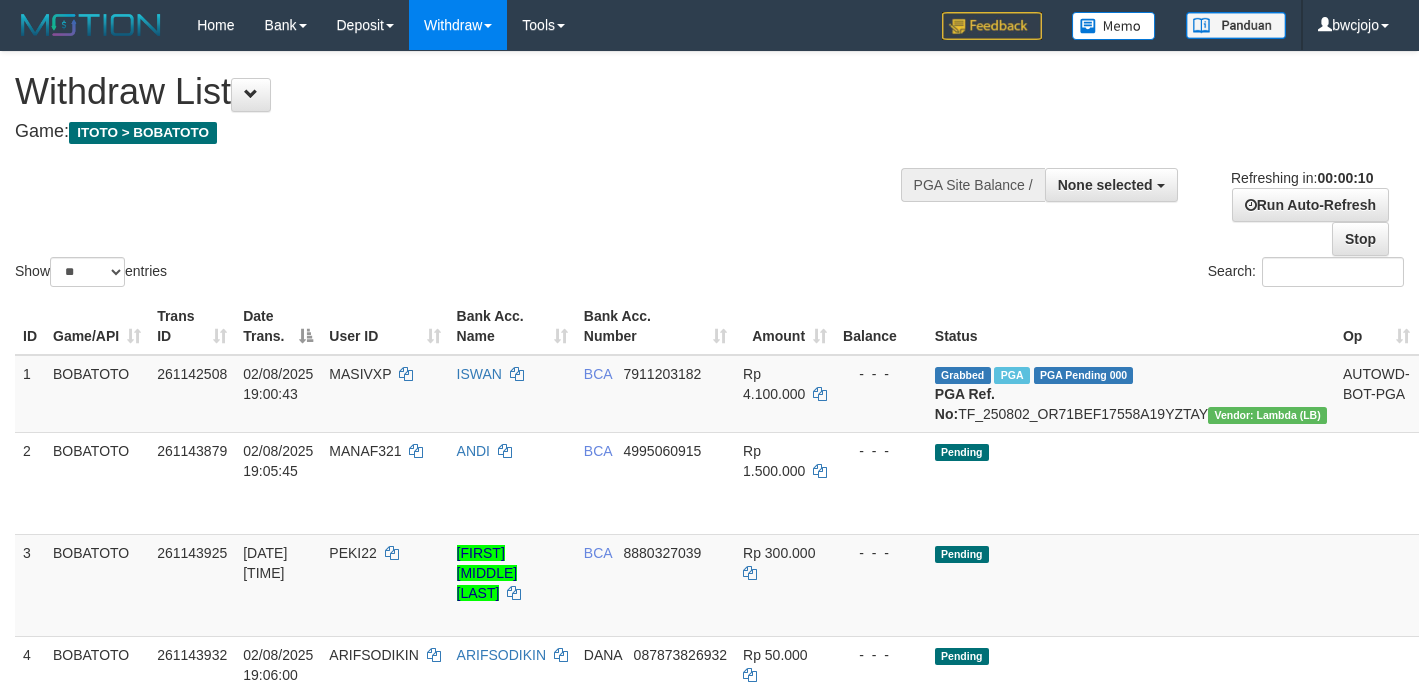 select 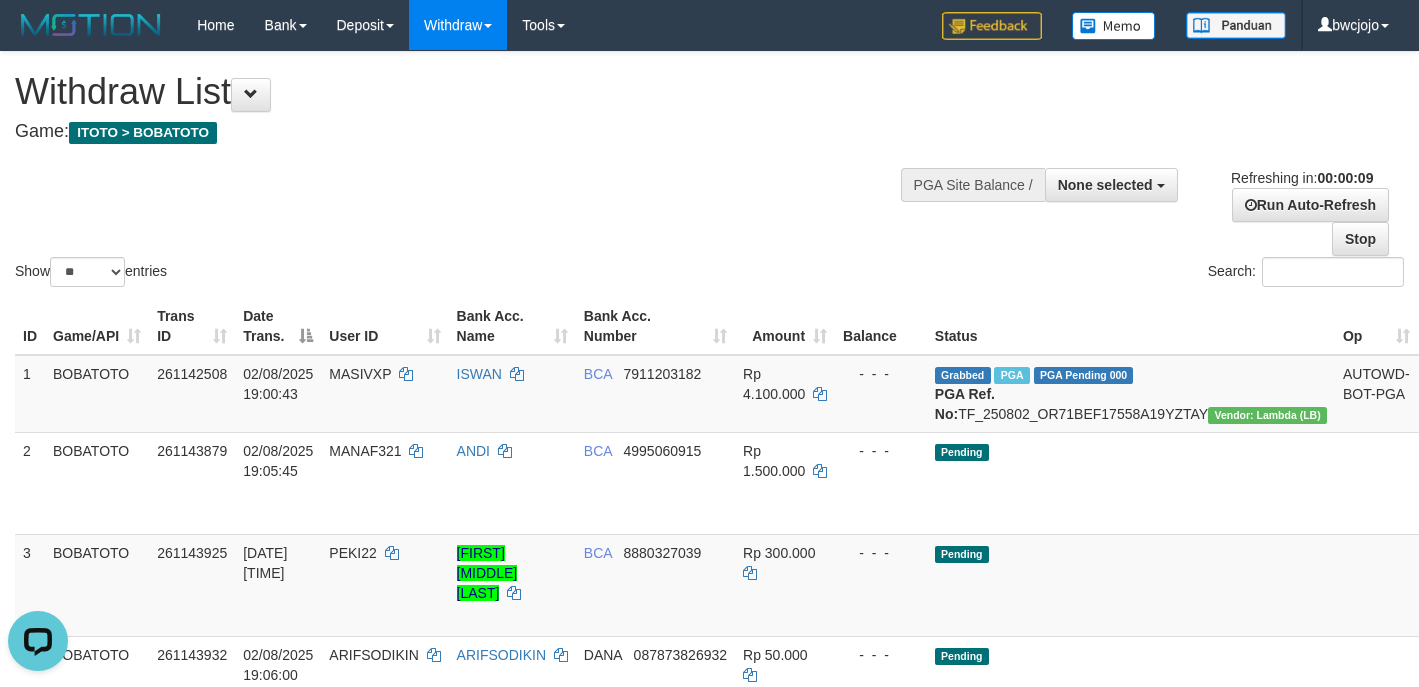 scroll, scrollTop: 0, scrollLeft: 0, axis: both 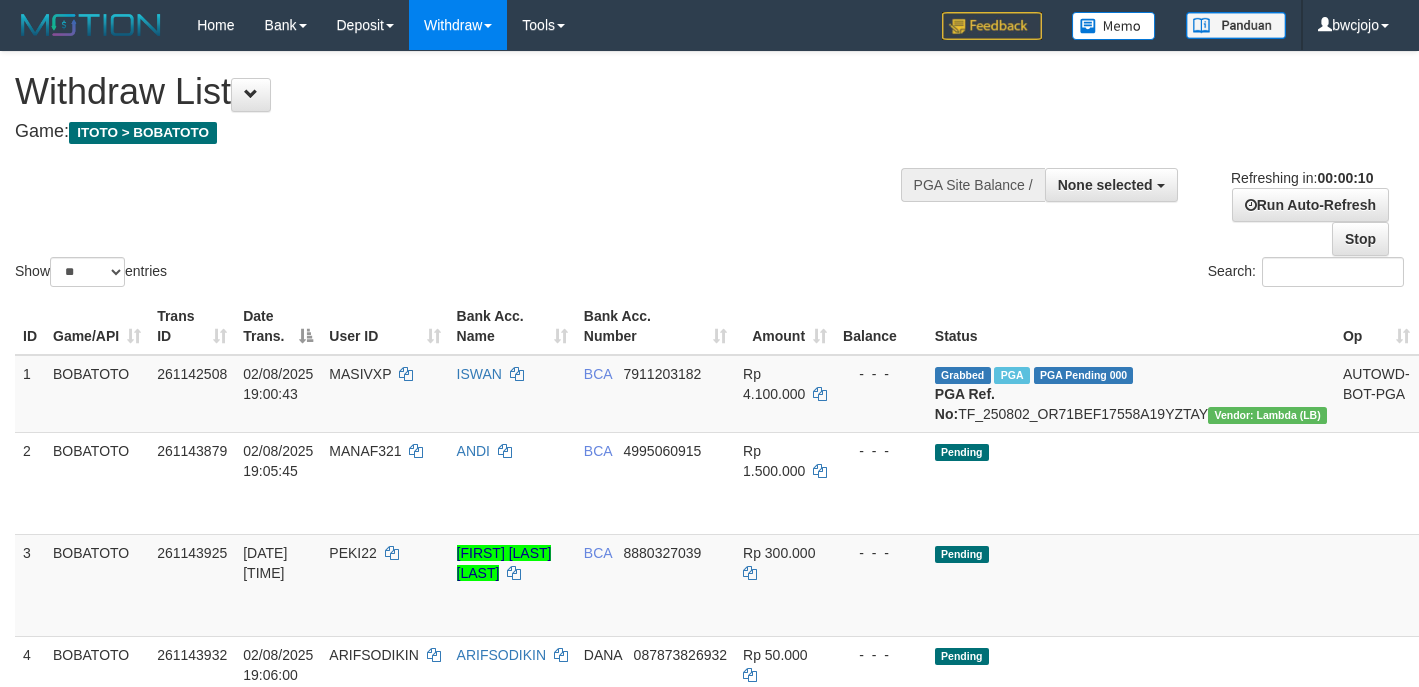 select 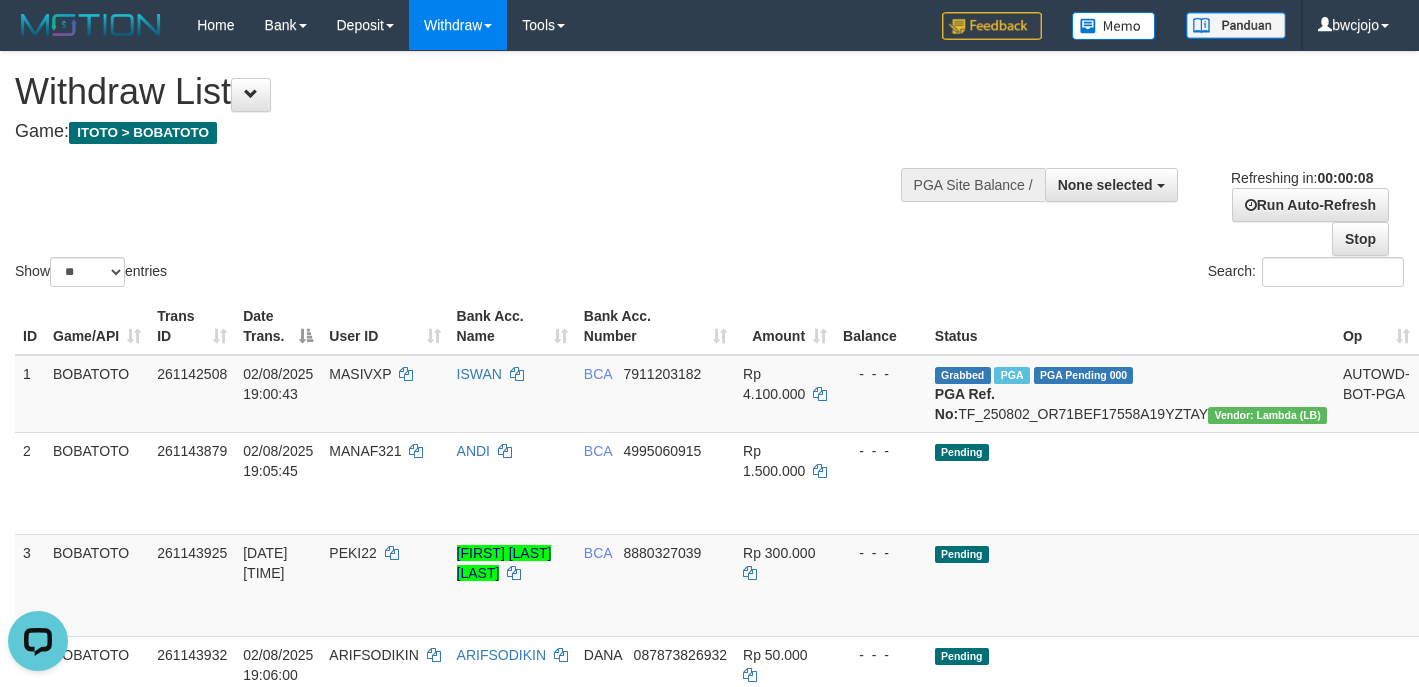 scroll, scrollTop: 0, scrollLeft: 0, axis: both 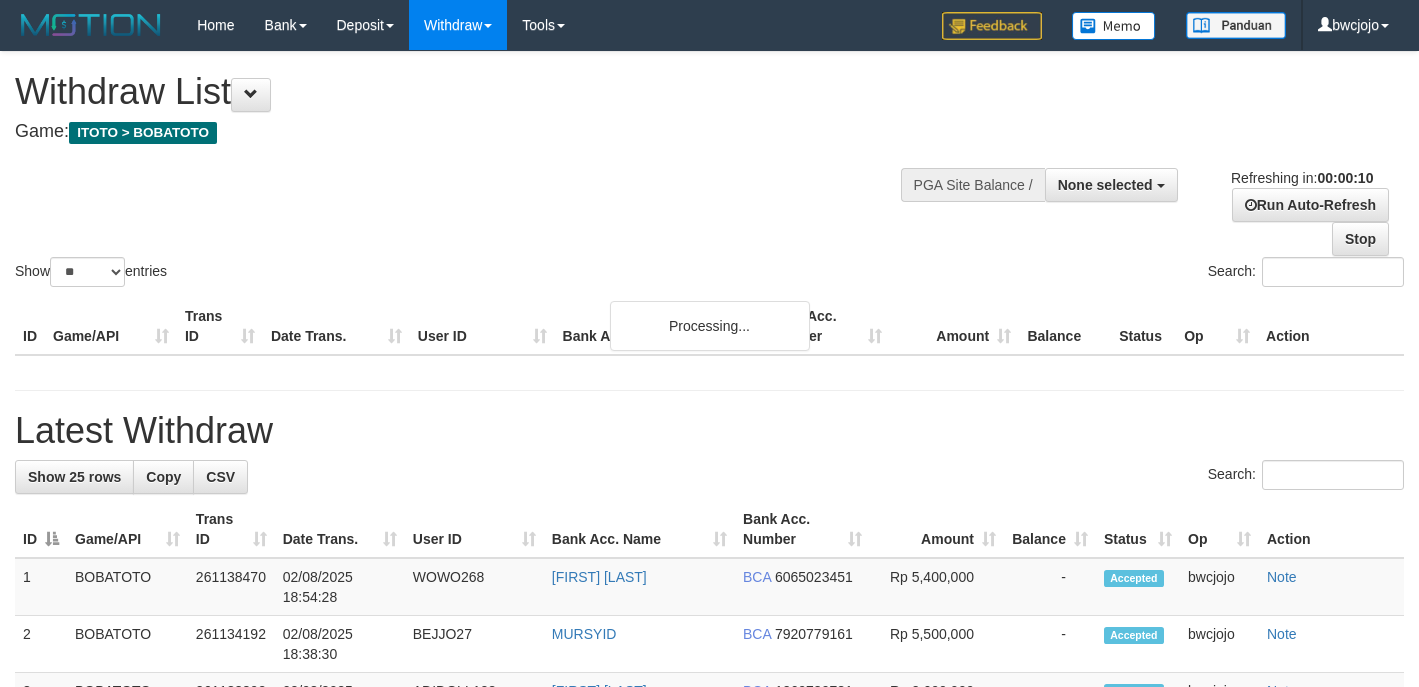 select 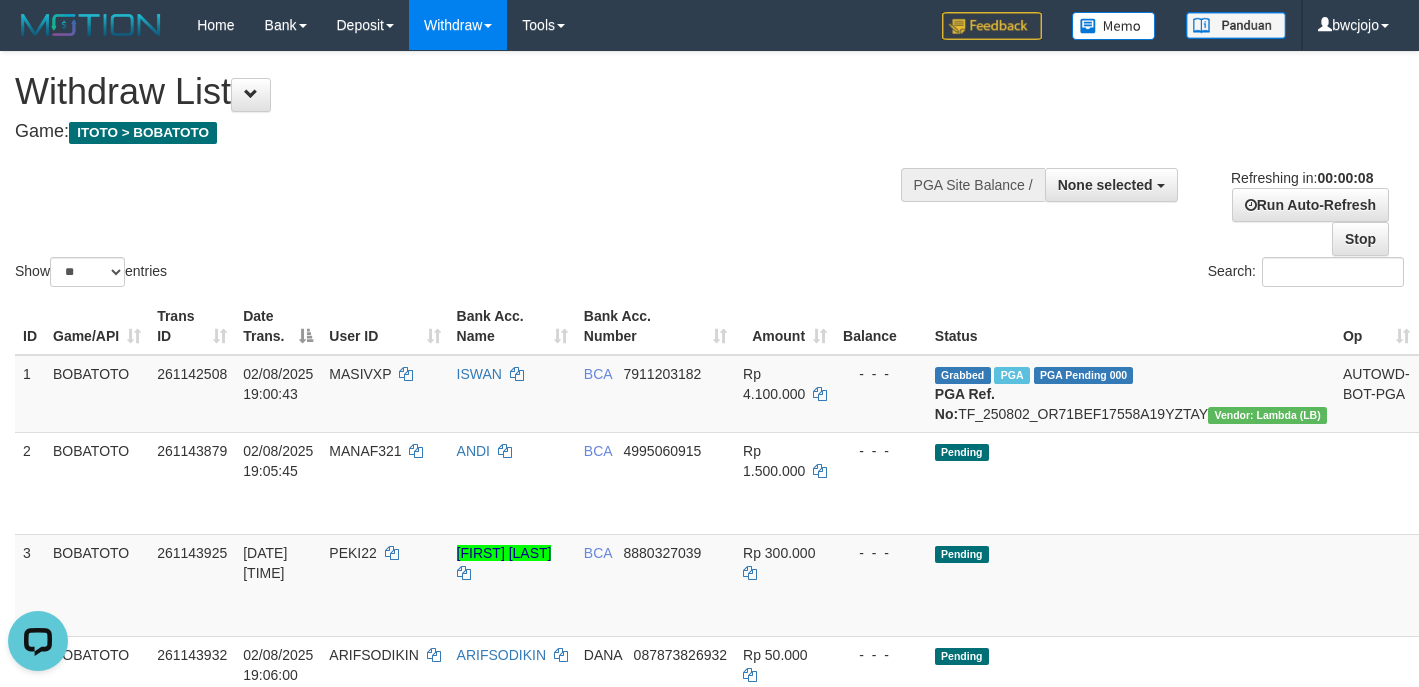 scroll, scrollTop: 0, scrollLeft: 0, axis: both 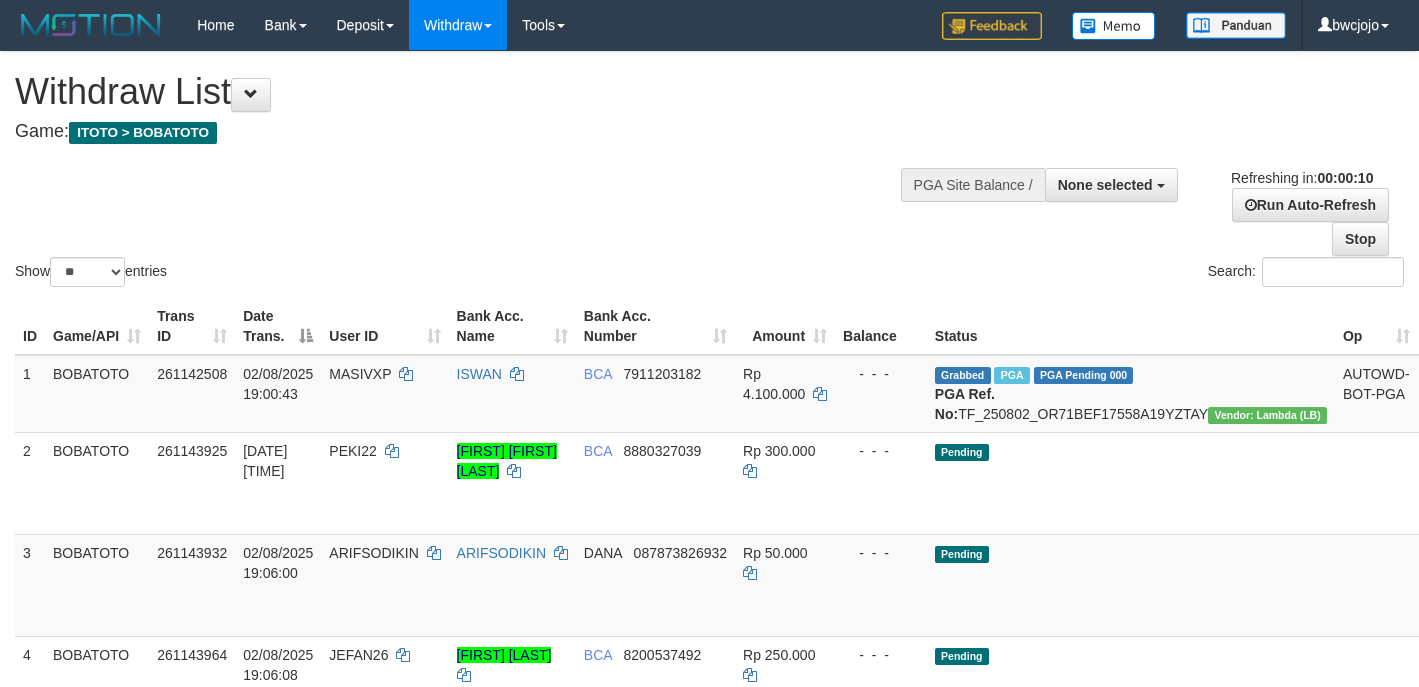 select 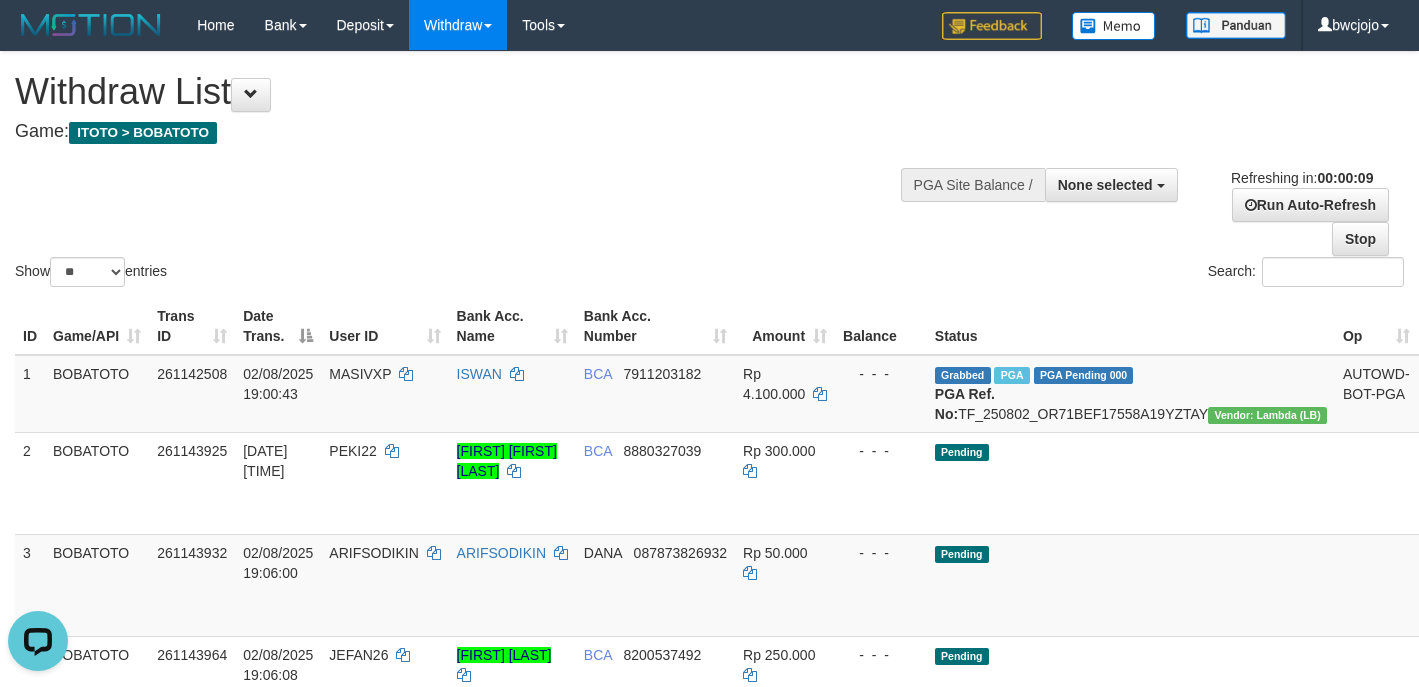 scroll, scrollTop: 0, scrollLeft: 0, axis: both 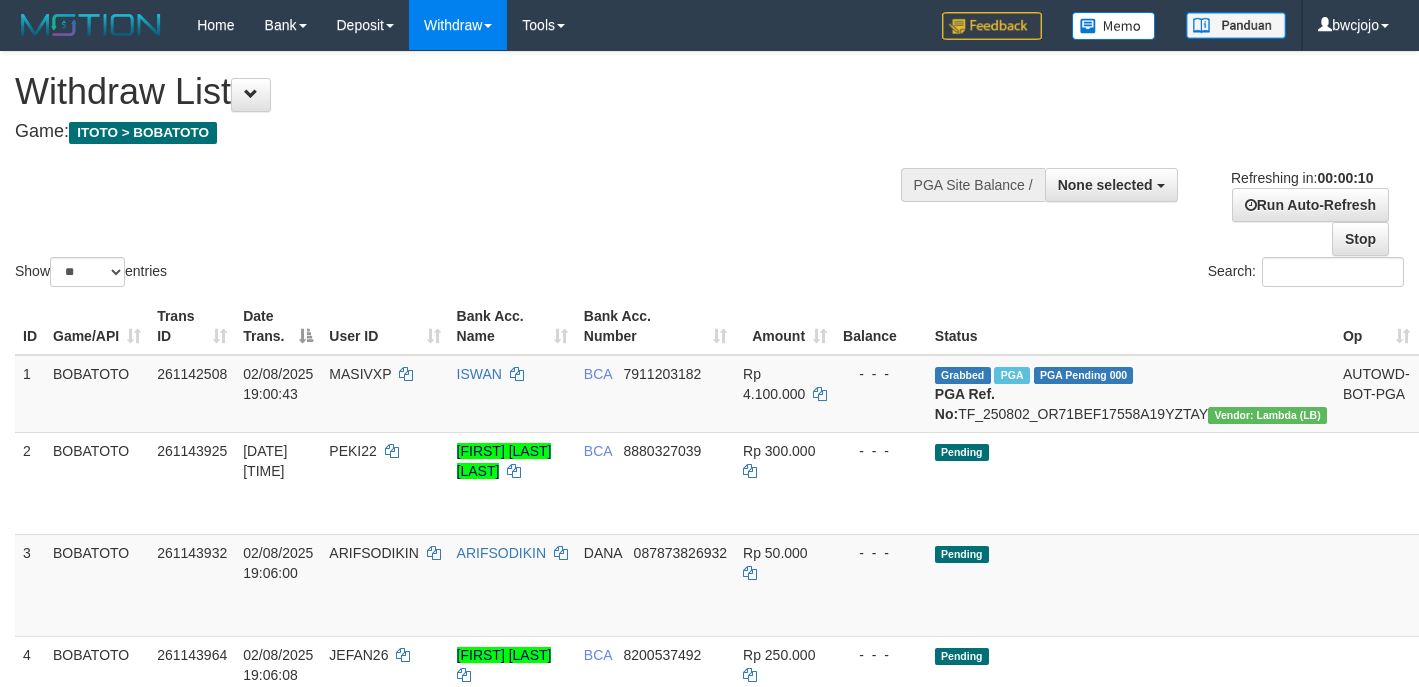 select 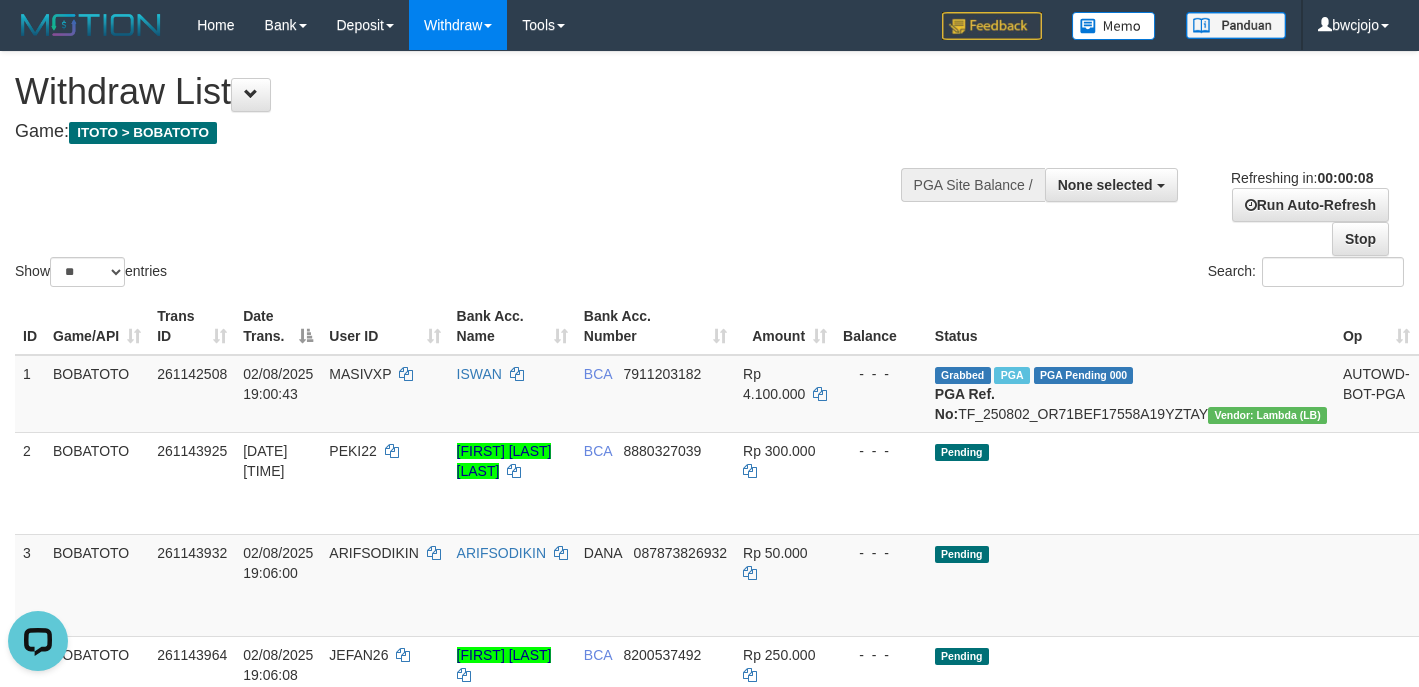scroll, scrollTop: 0, scrollLeft: 0, axis: both 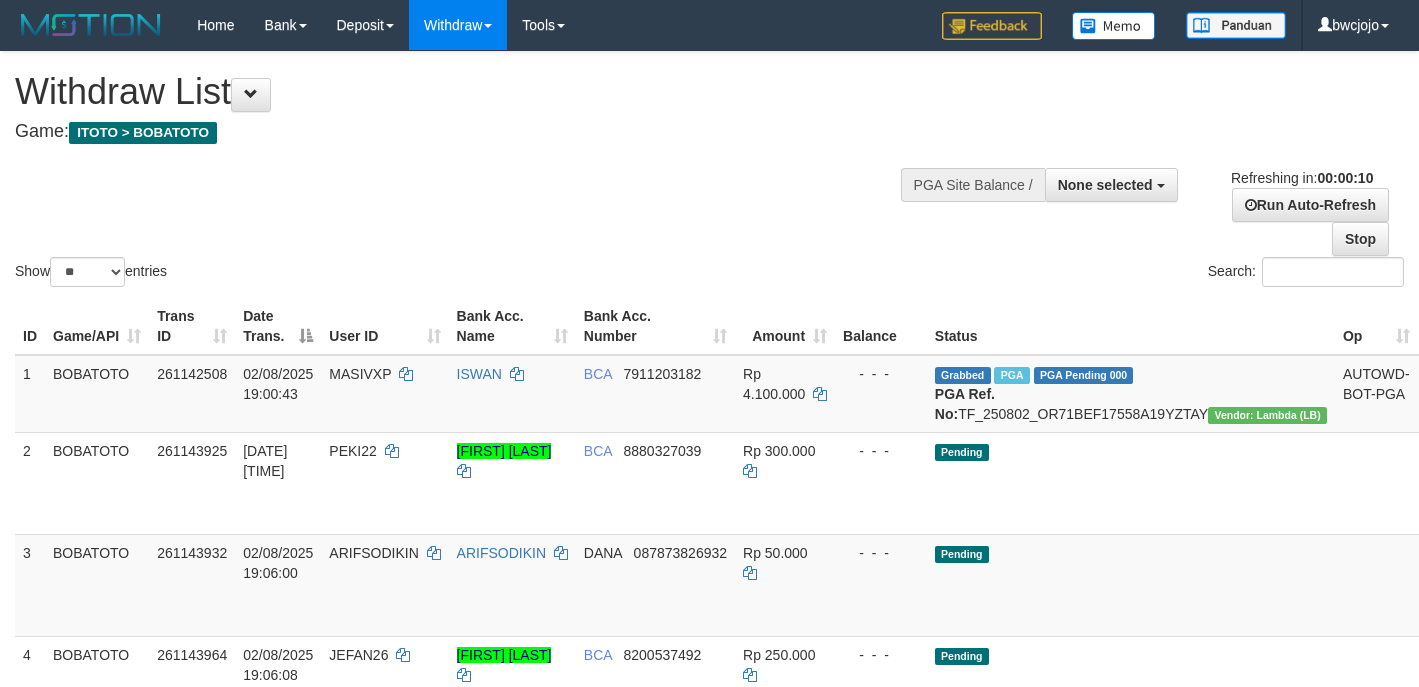 select 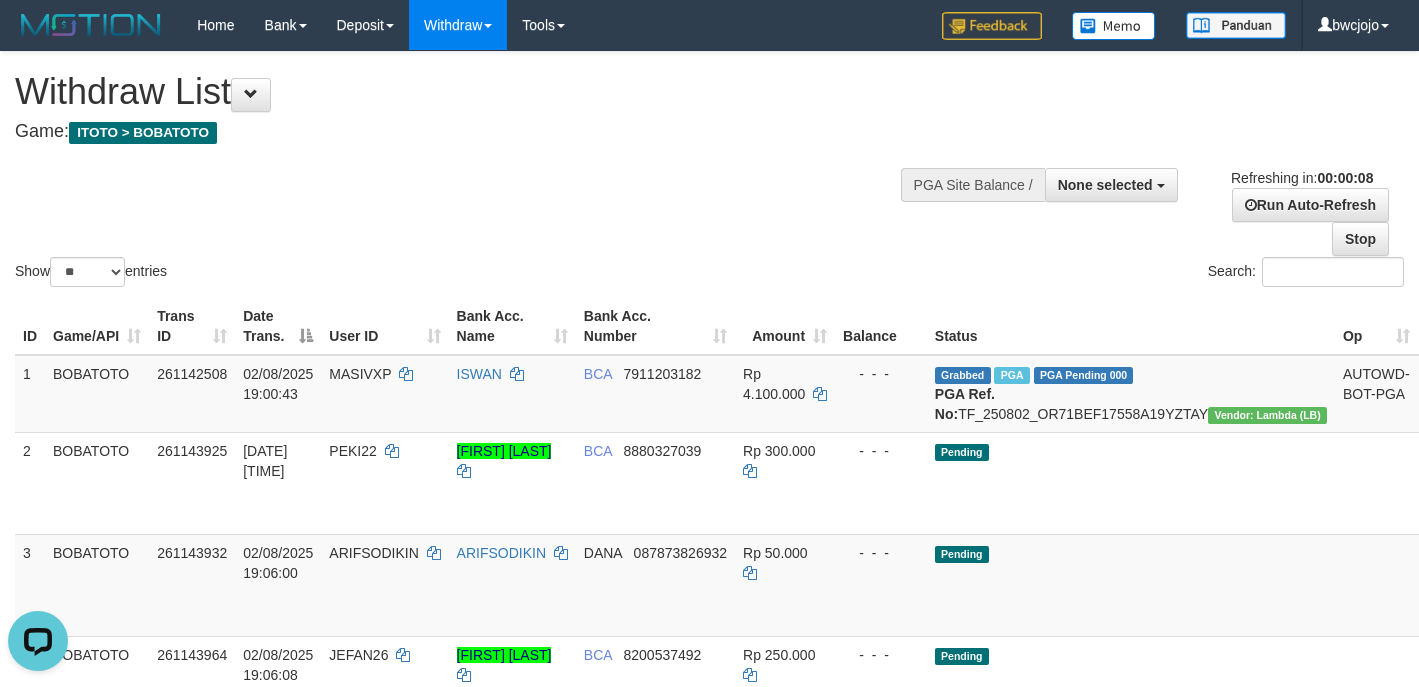 scroll, scrollTop: 0, scrollLeft: 0, axis: both 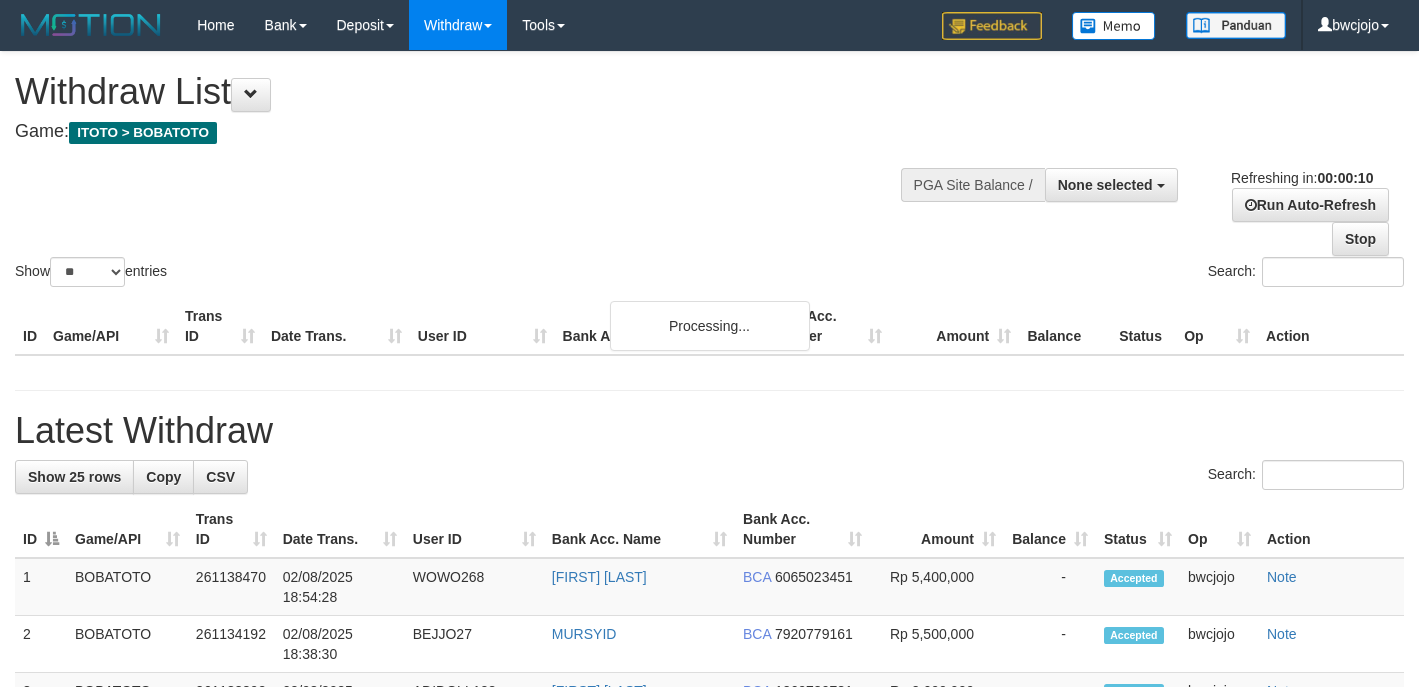 select 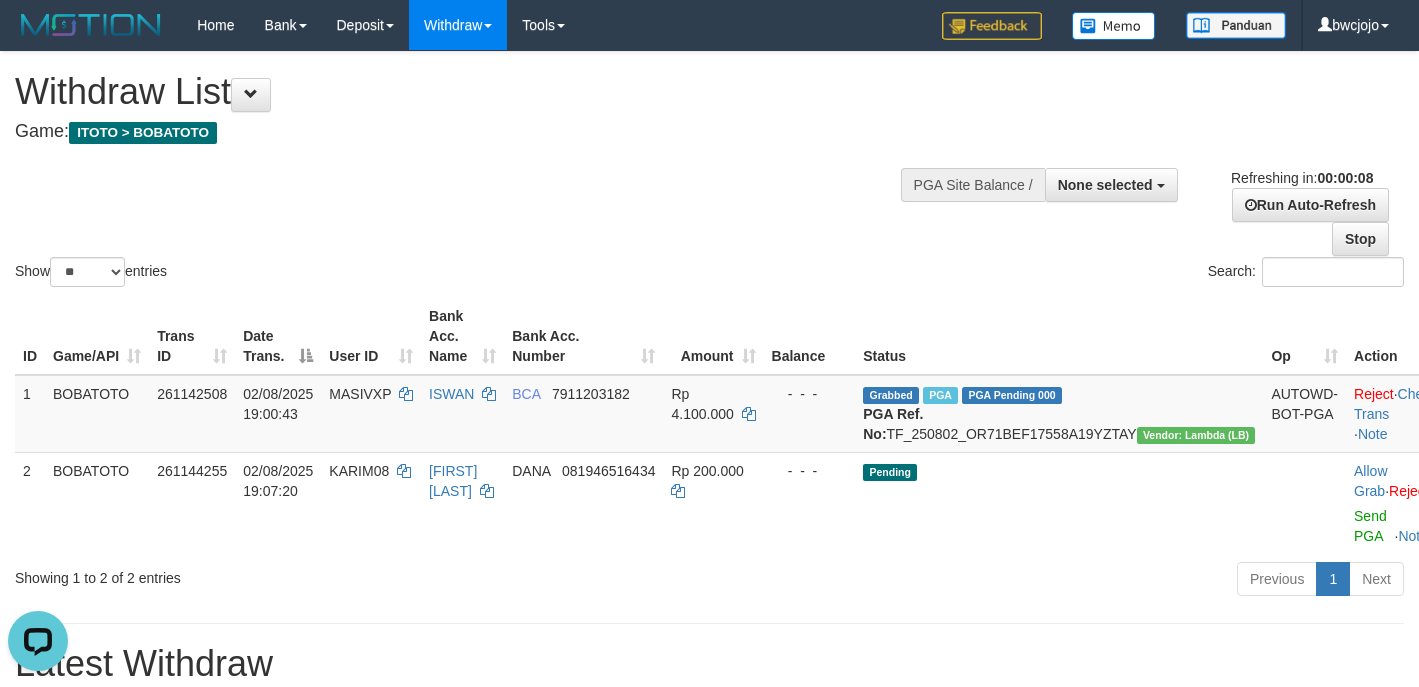 scroll, scrollTop: 0, scrollLeft: 0, axis: both 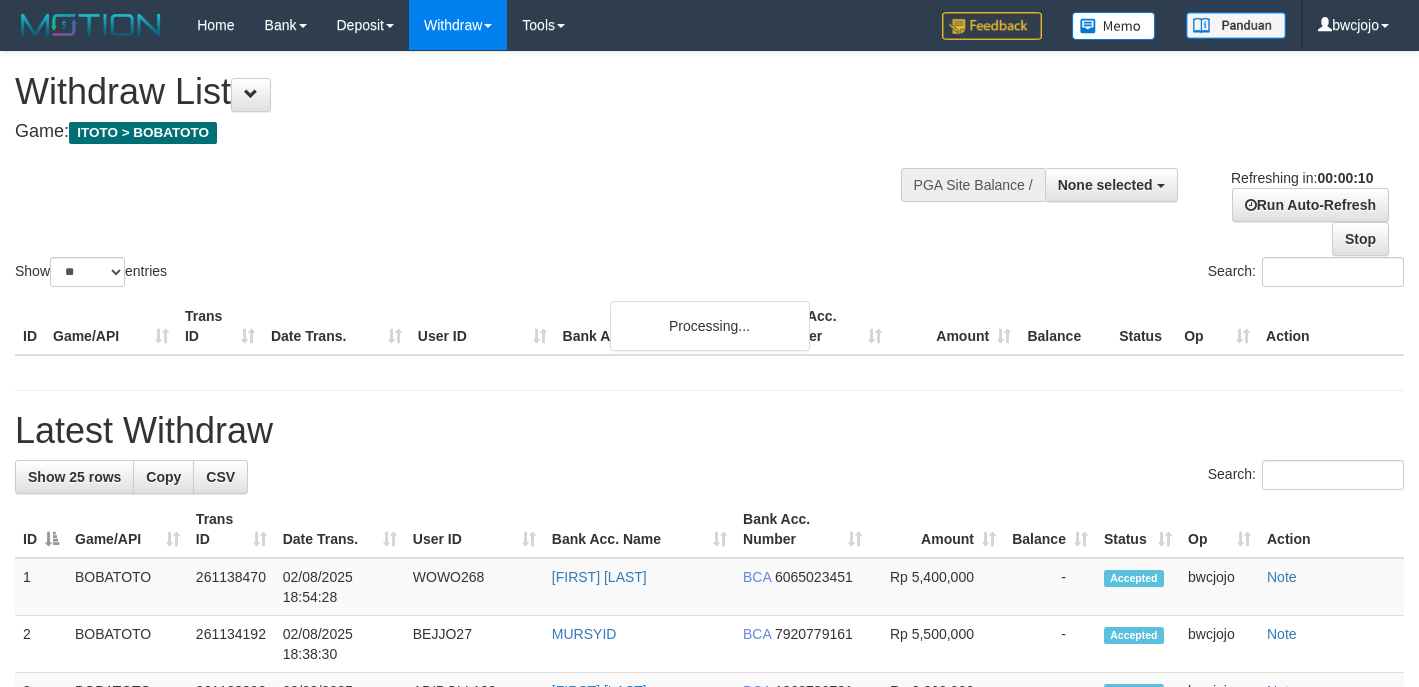 select 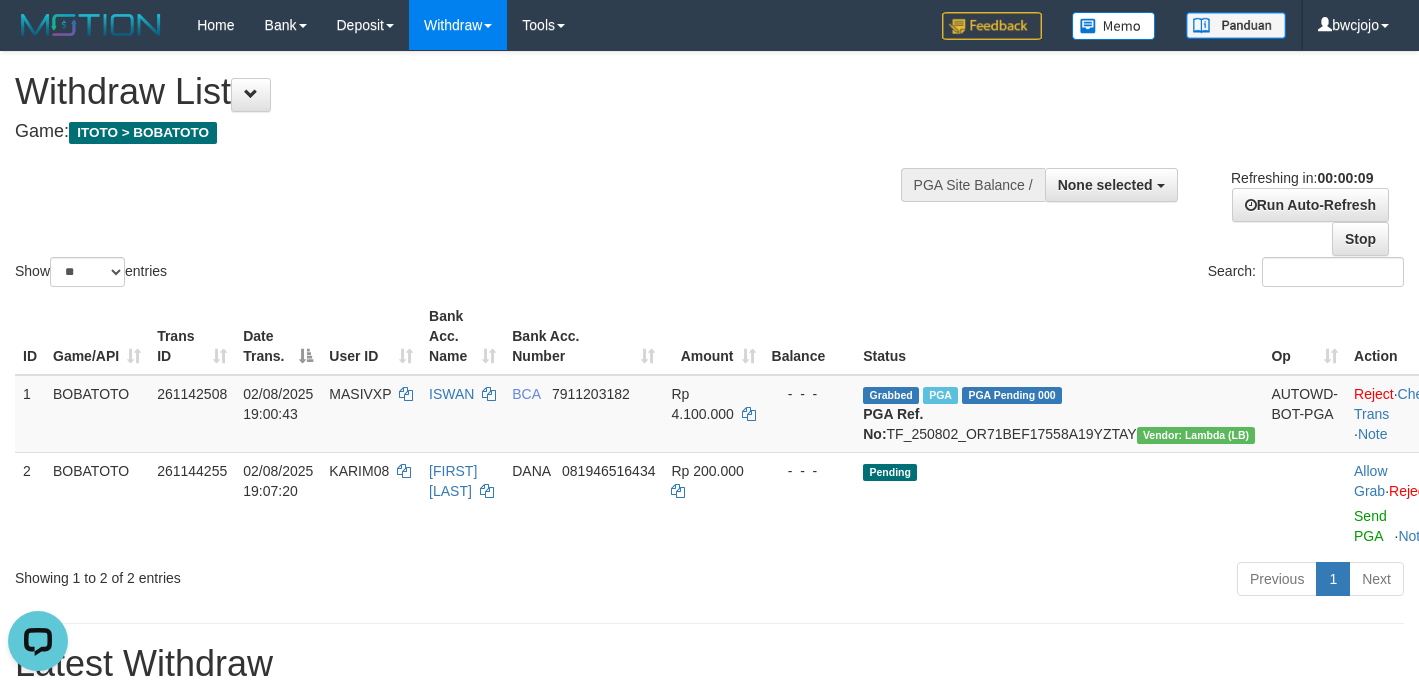 scroll, scrollTop: 0, scrollLeft: 0, axis: both 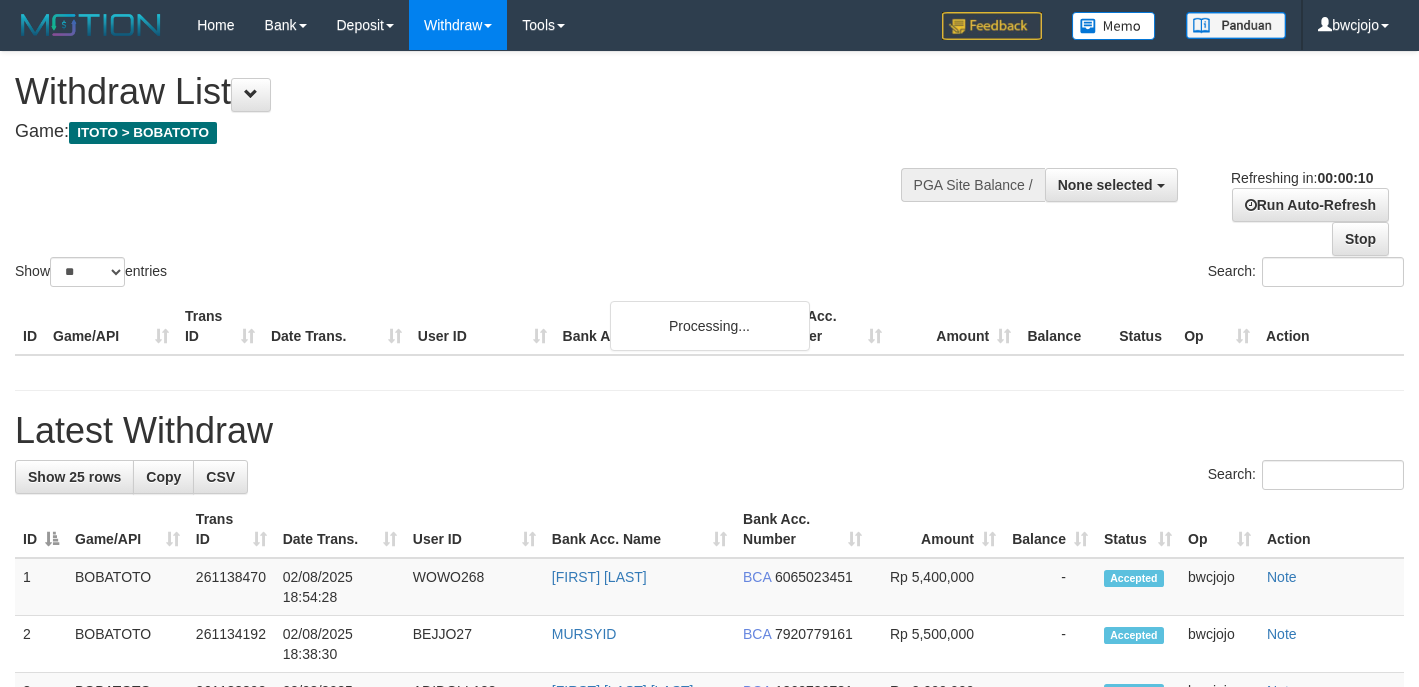 select 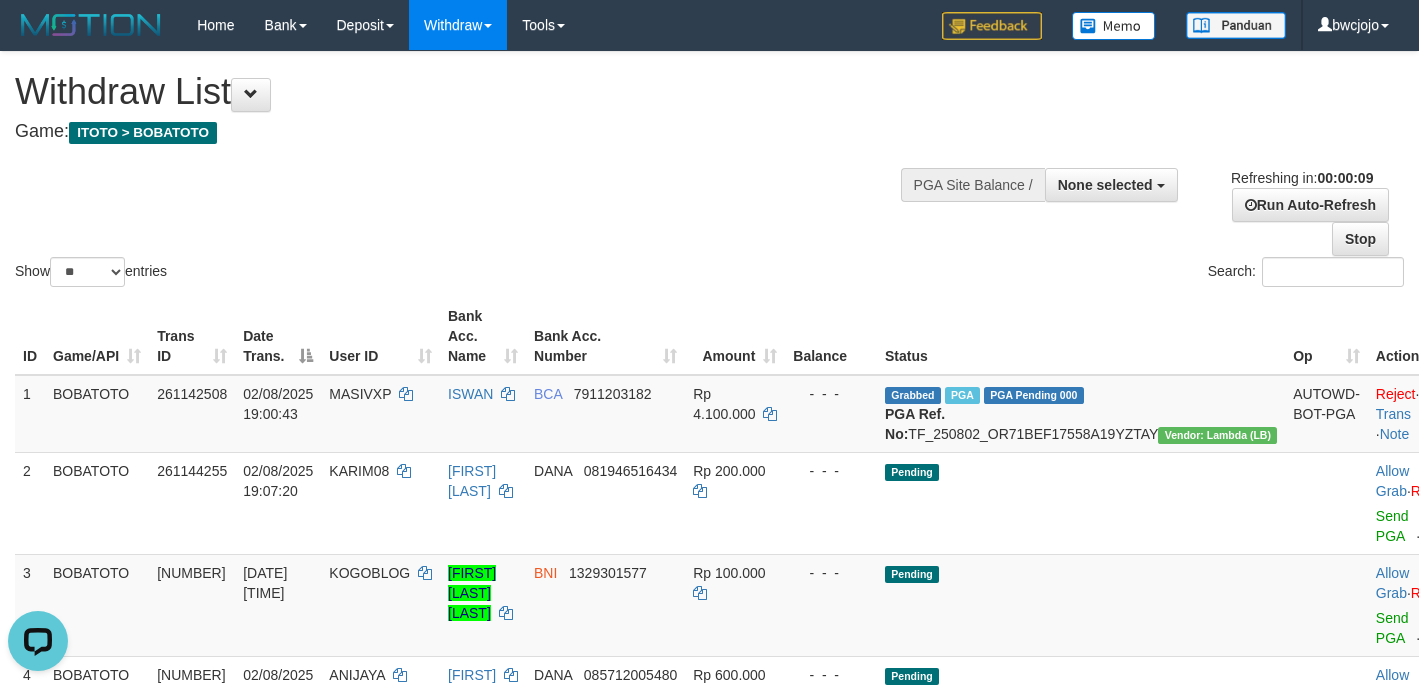 scroll, scrollTop: 0, scrollLeft: 0, axis: both 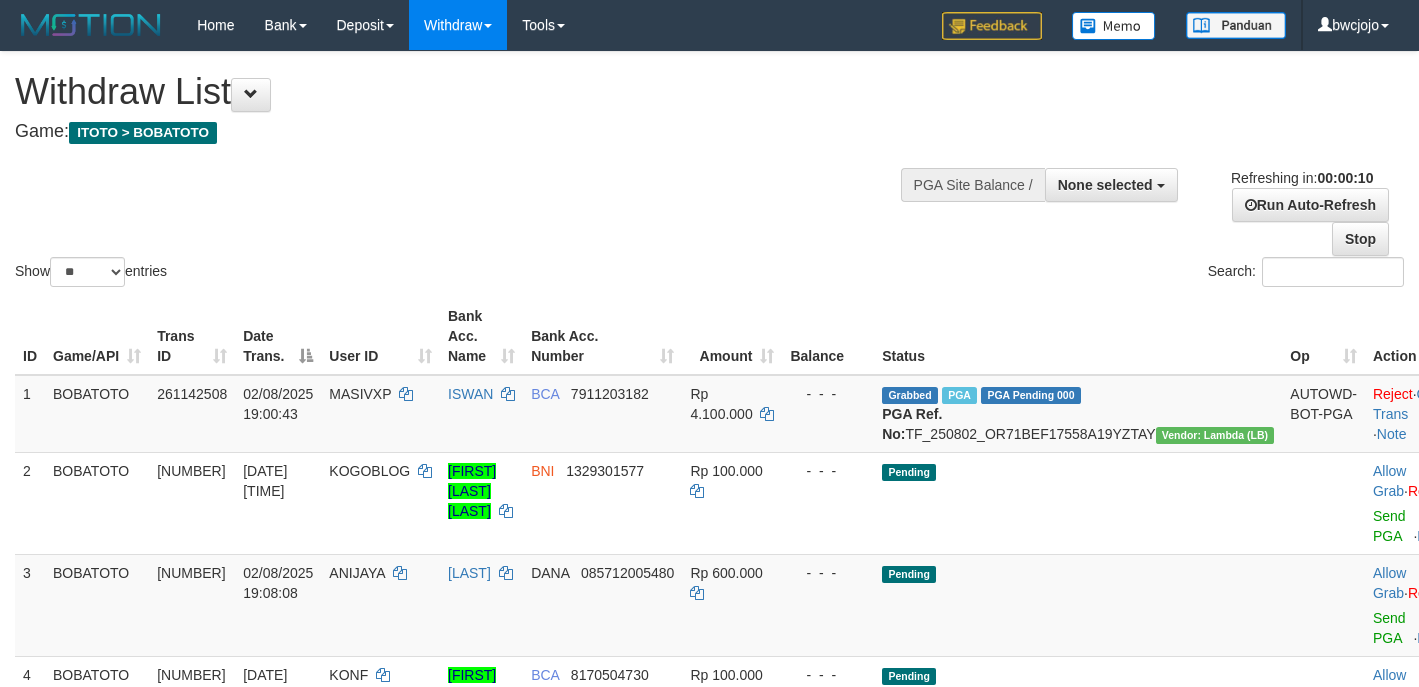 select 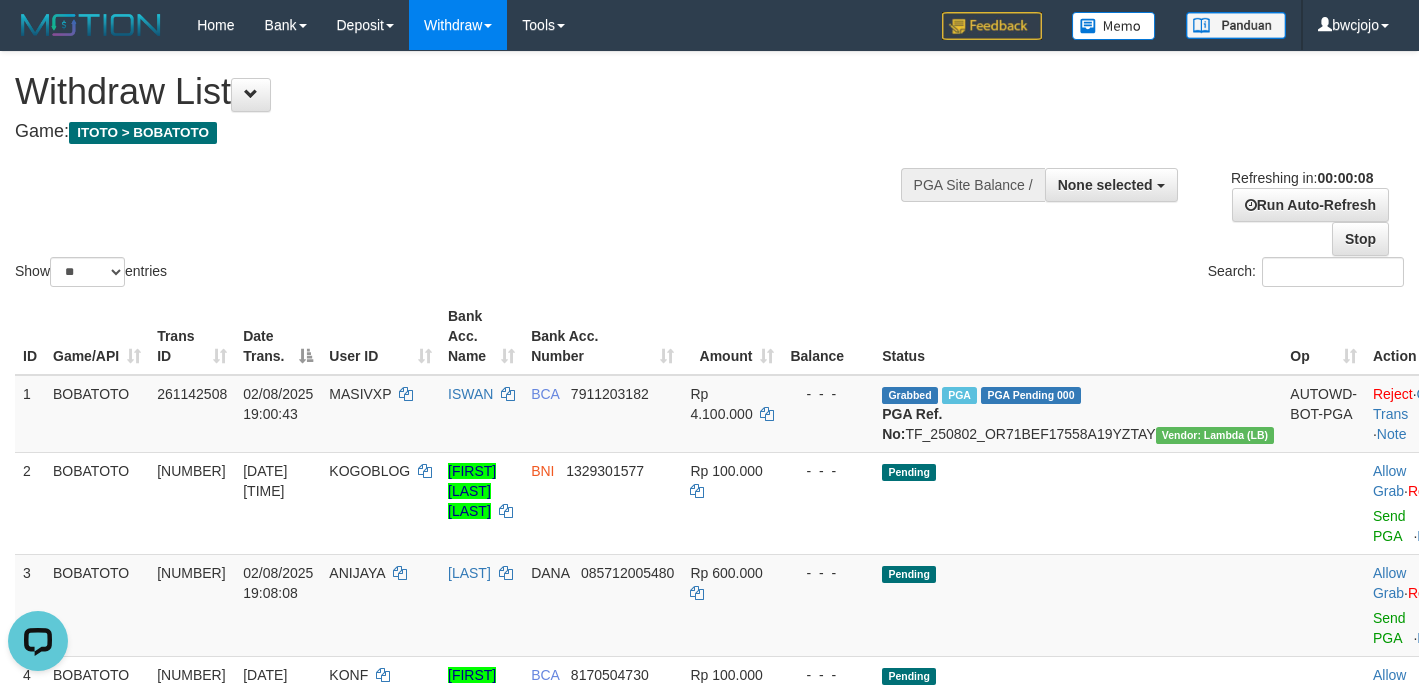 scroll, scrollTop: 0, scrollLeft: 0, axis: both 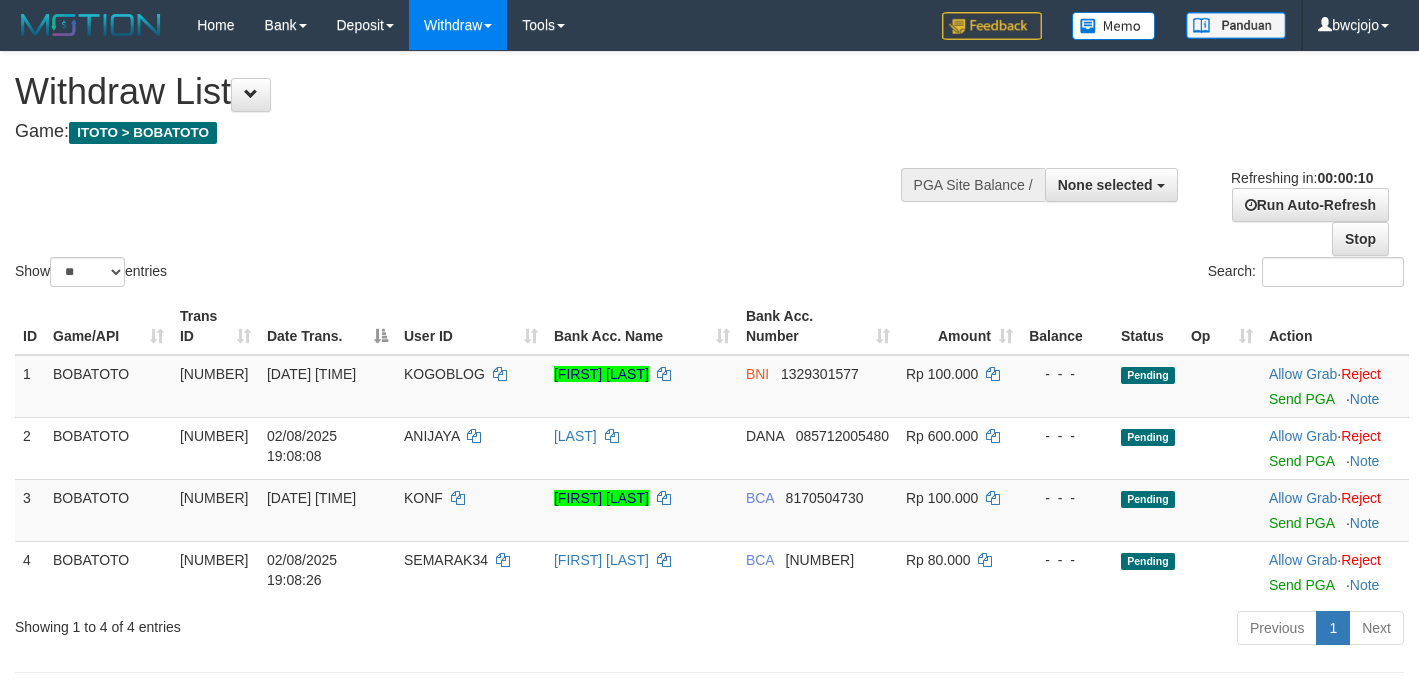 select 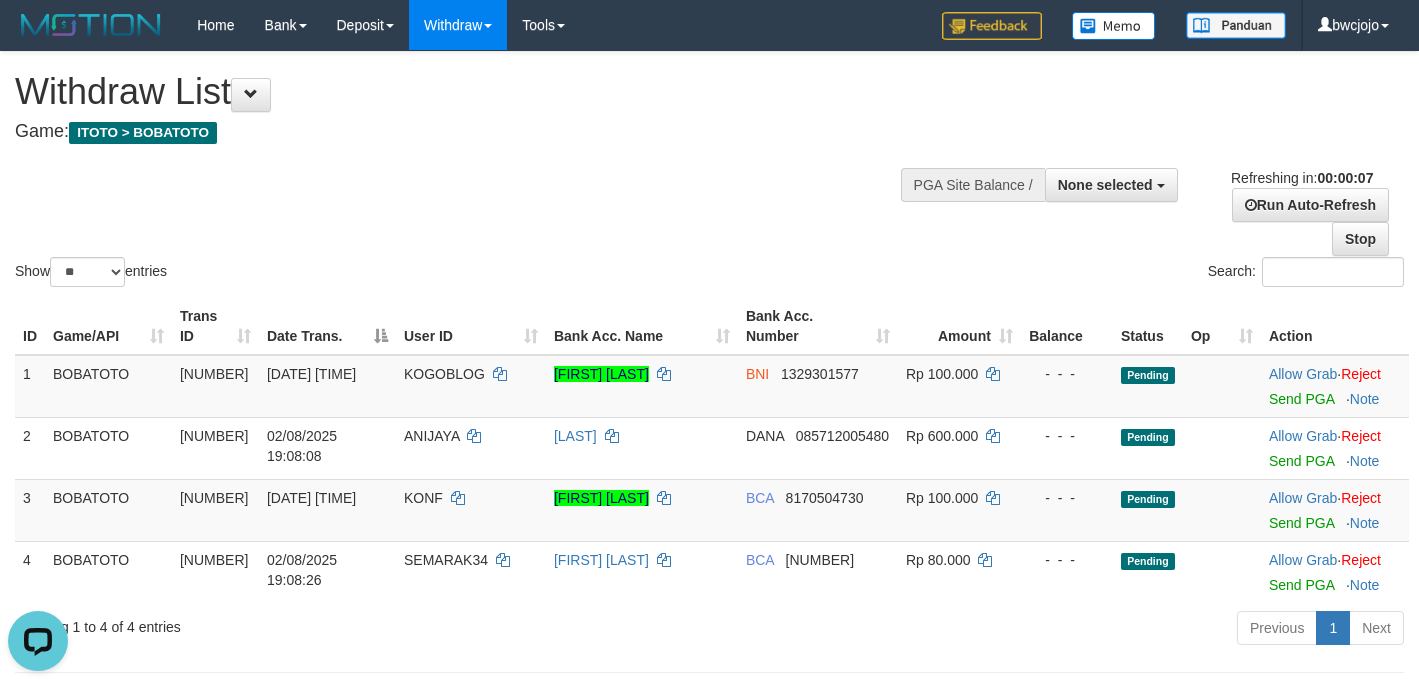 scroll, scrollTop: 0, scrollLeft: 0, axis: both 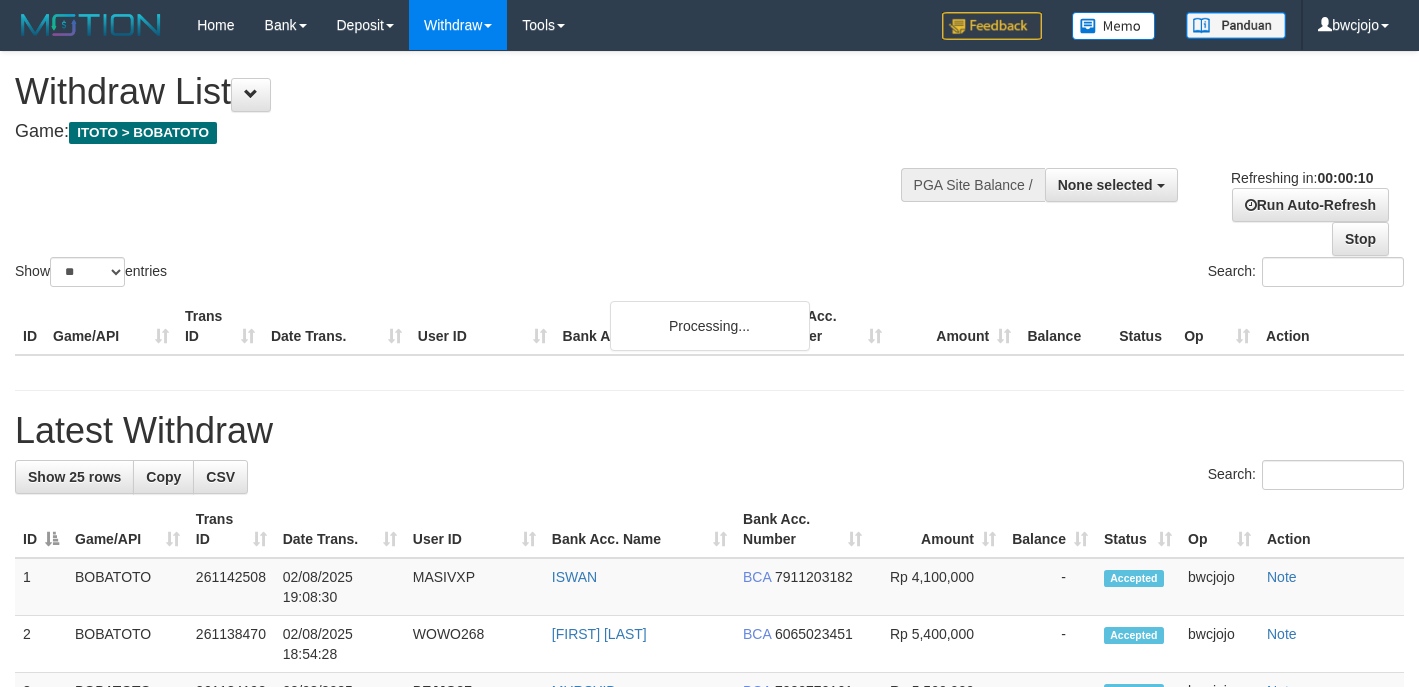 select 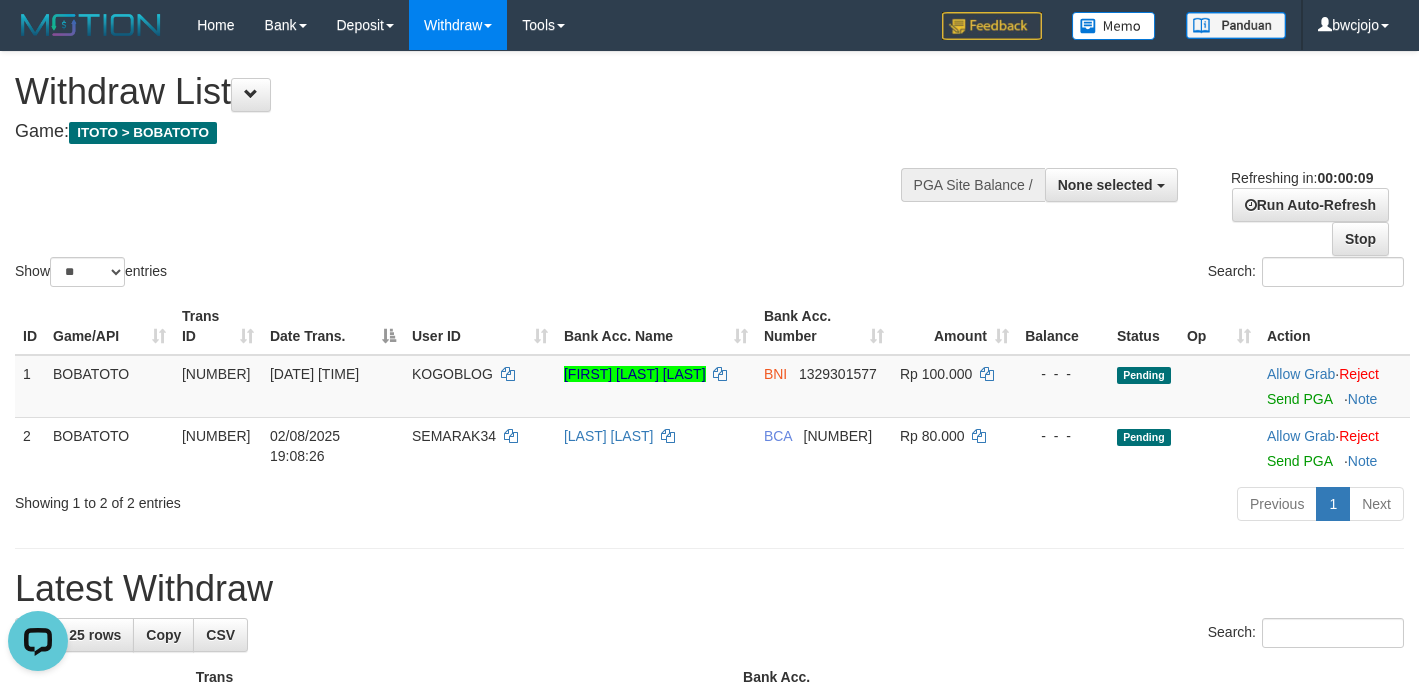 scroll, scrollTop: 0, scrollLeft: 0, axis: both 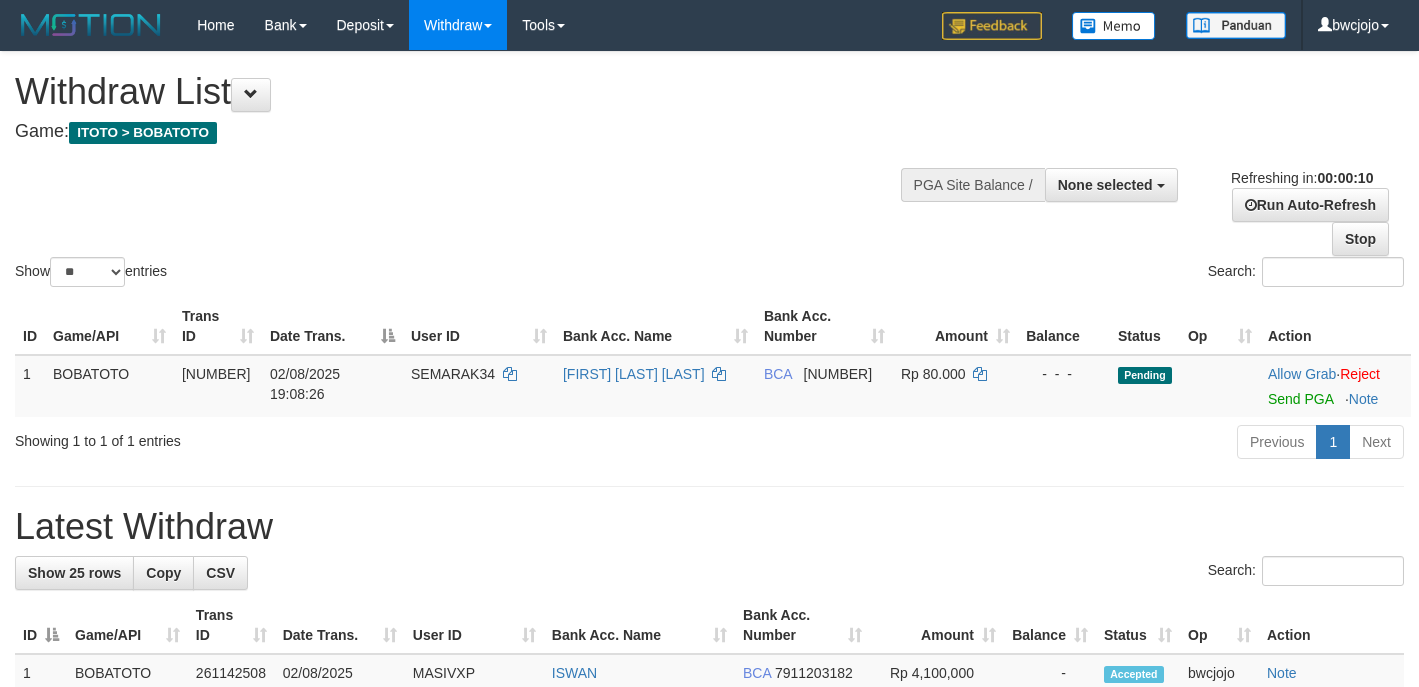 select 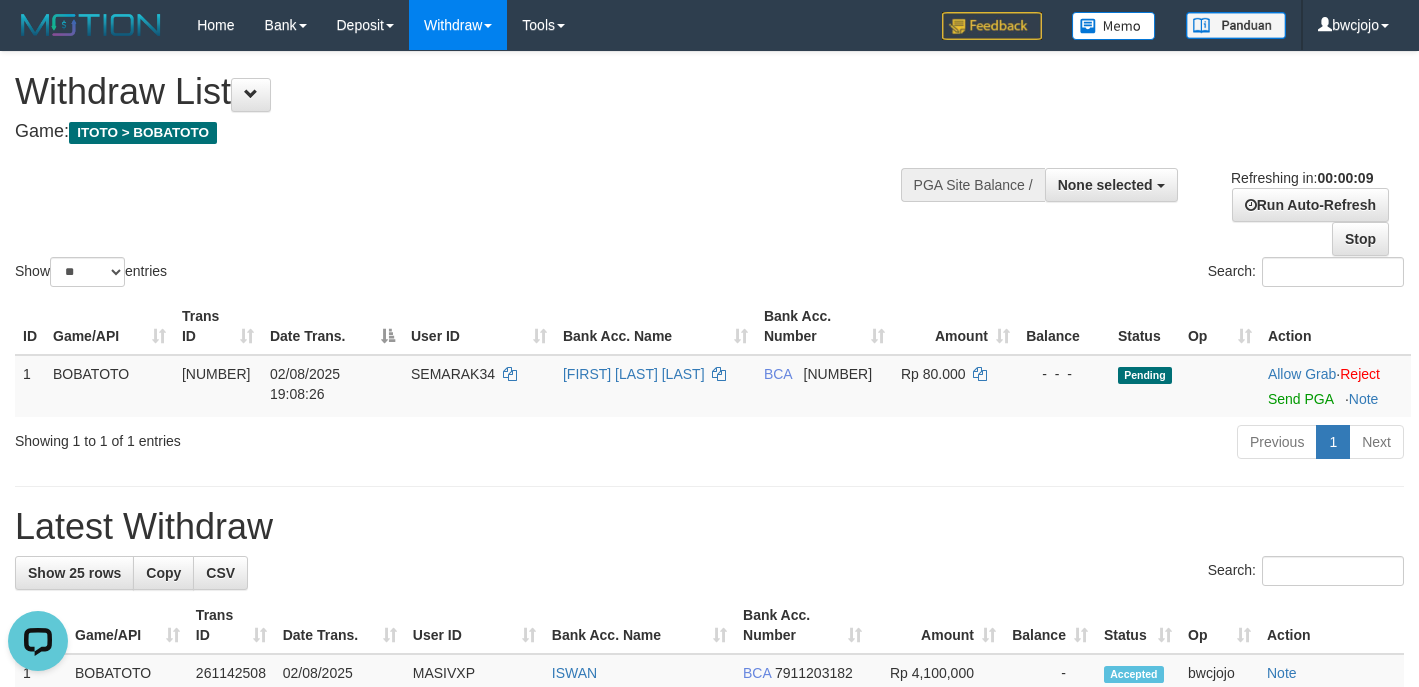 scroll, scrollTop: 0, scrollLeft: 0, axis: both 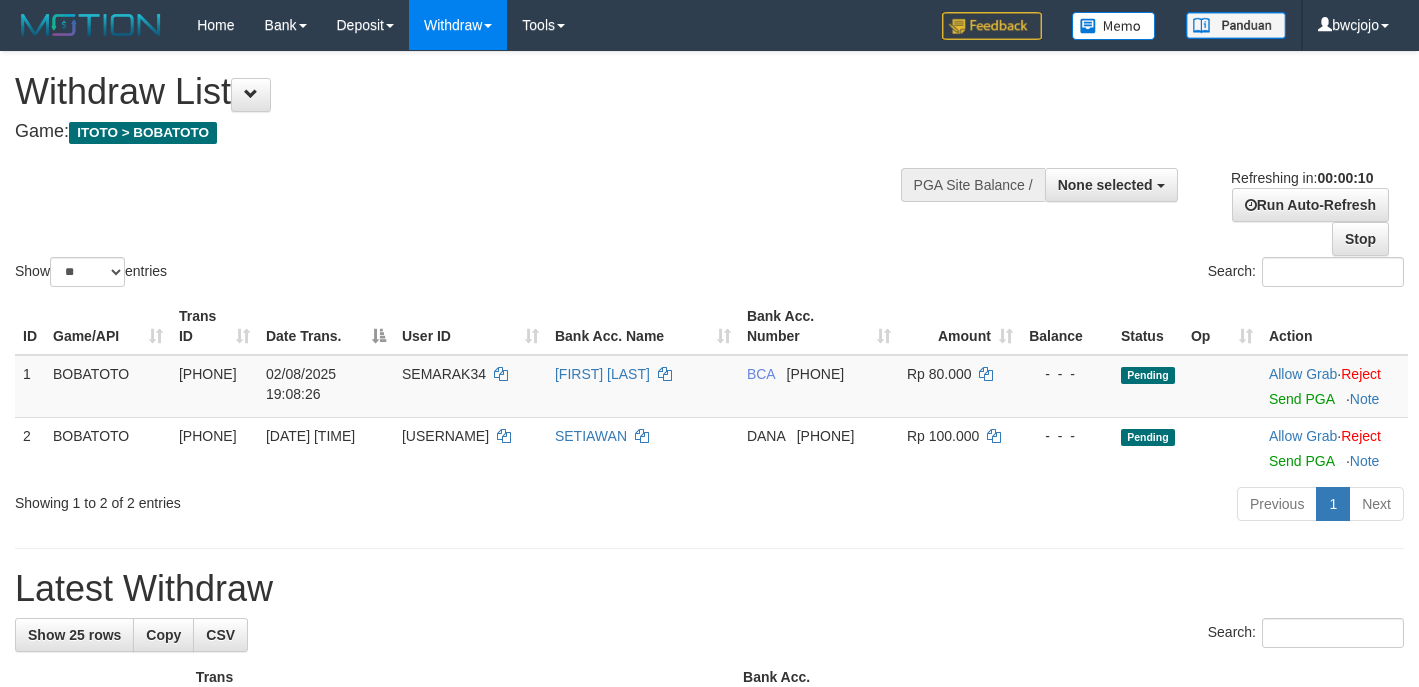 select 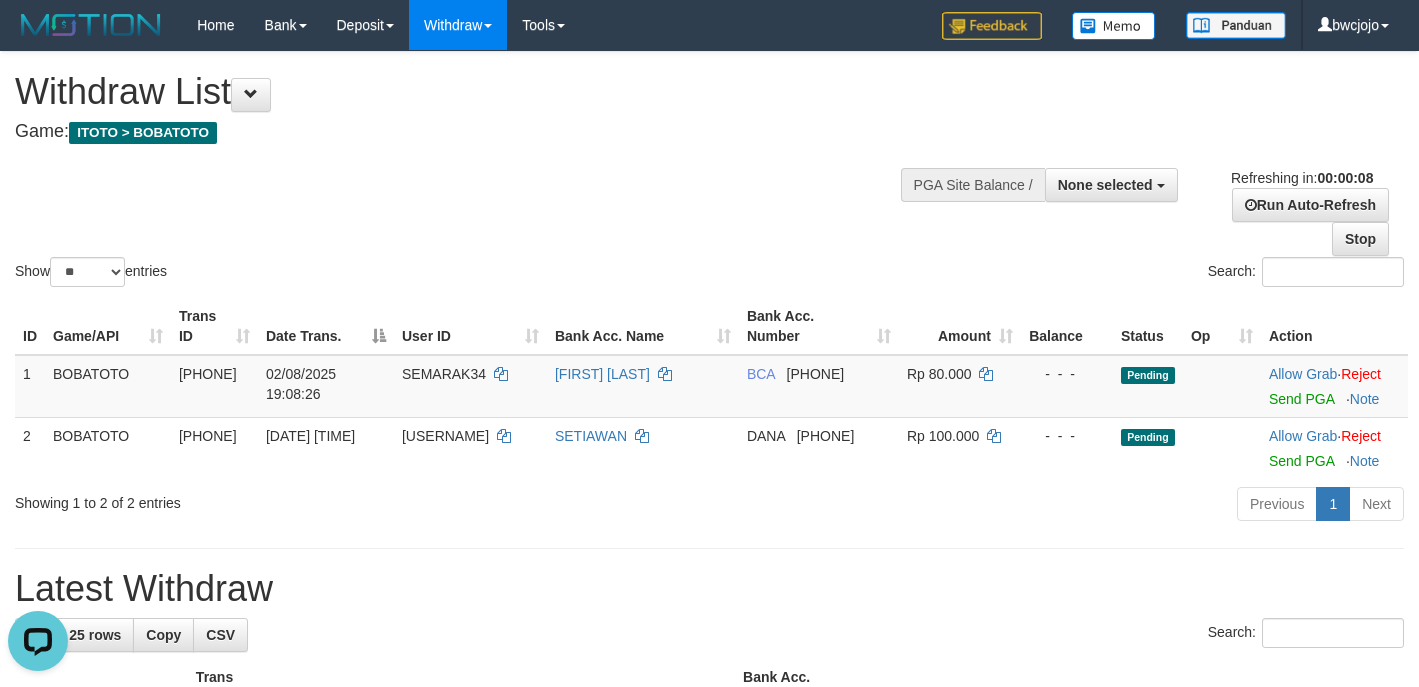 scroll, scrollTop: 0, scrollLeft: 0, axis: both 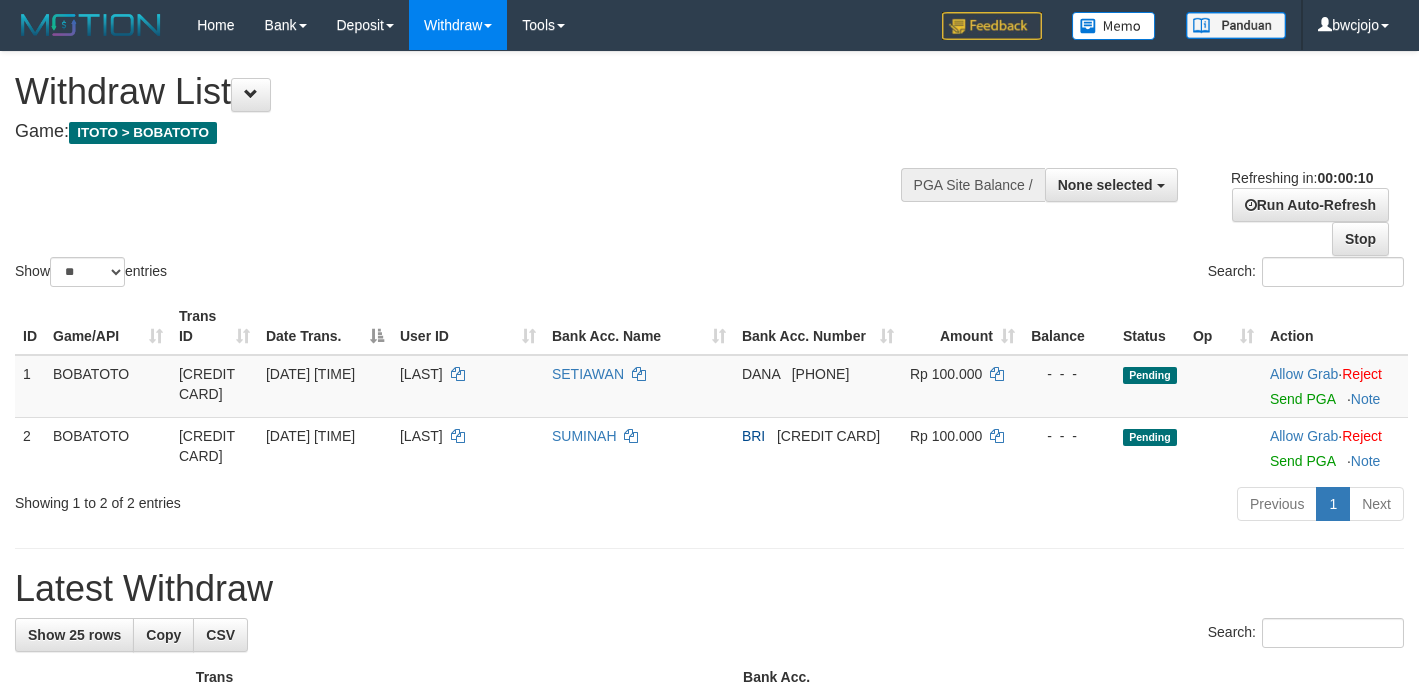 select 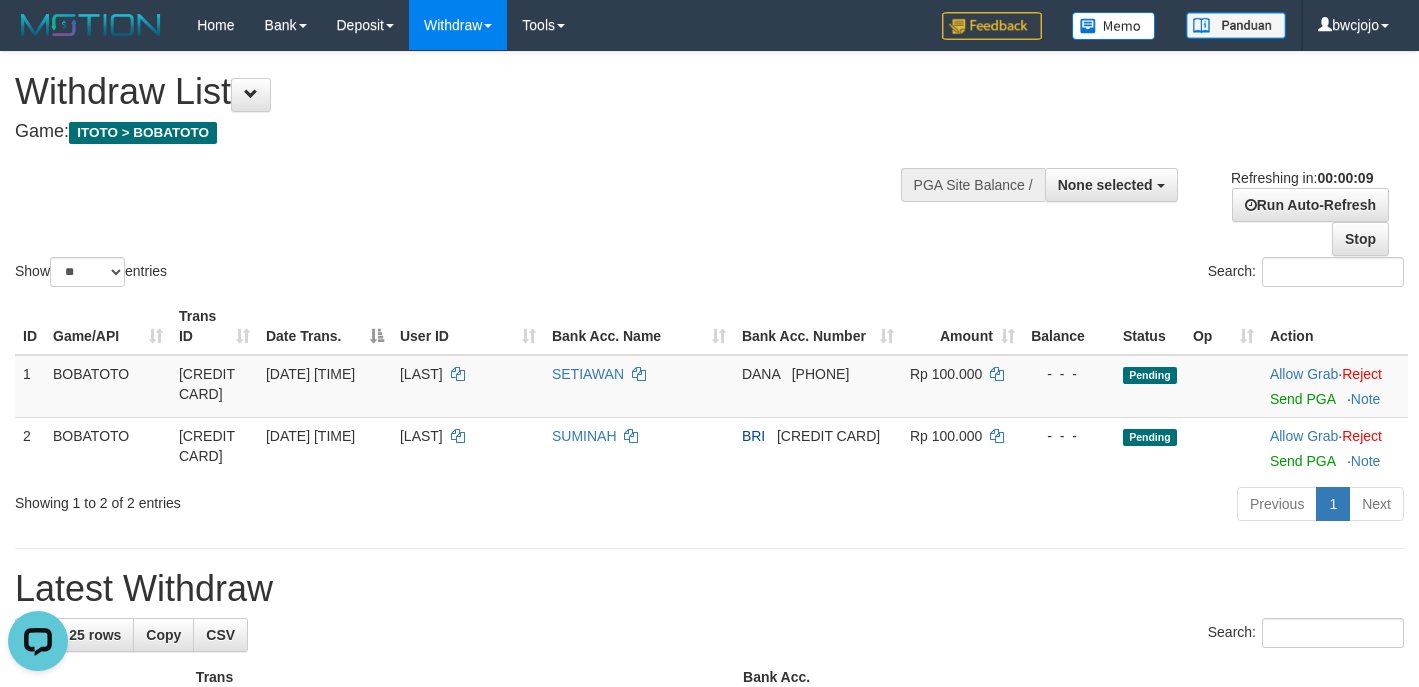scroll, scrollTop: 0, scrollLeft: 0, axis: both 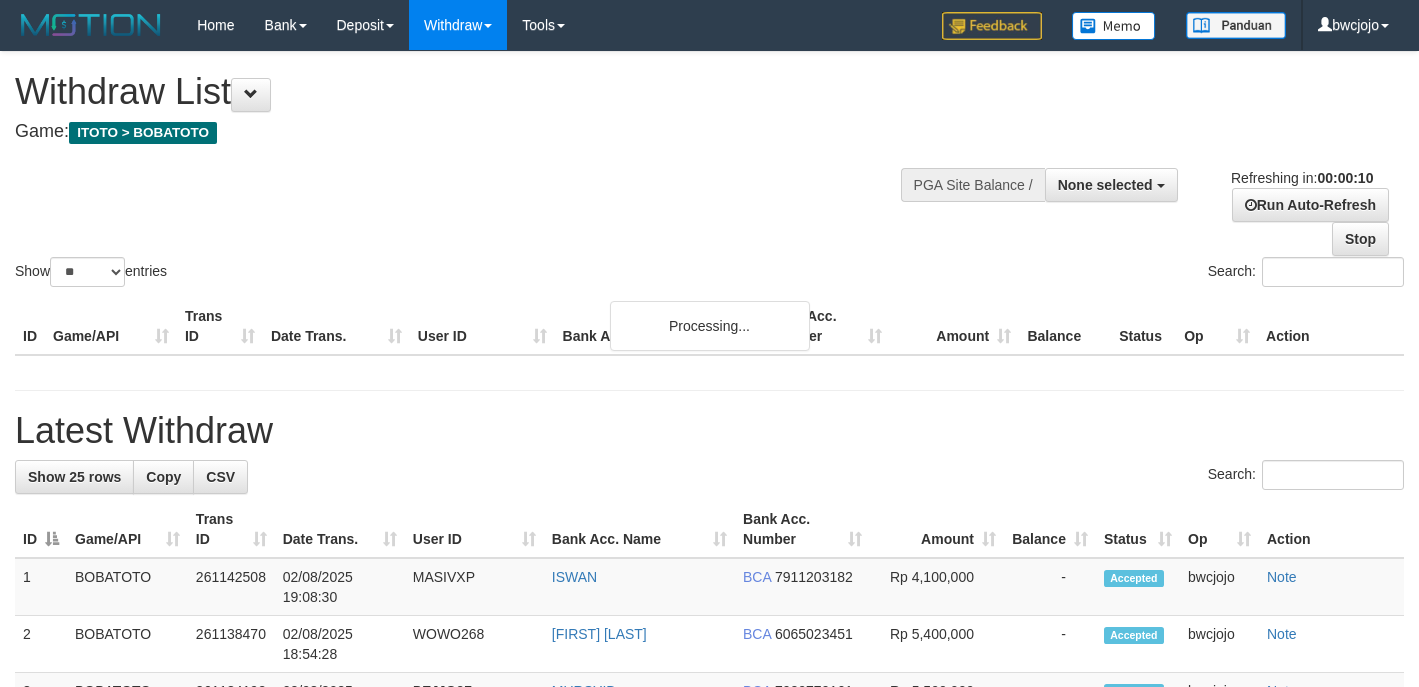 select 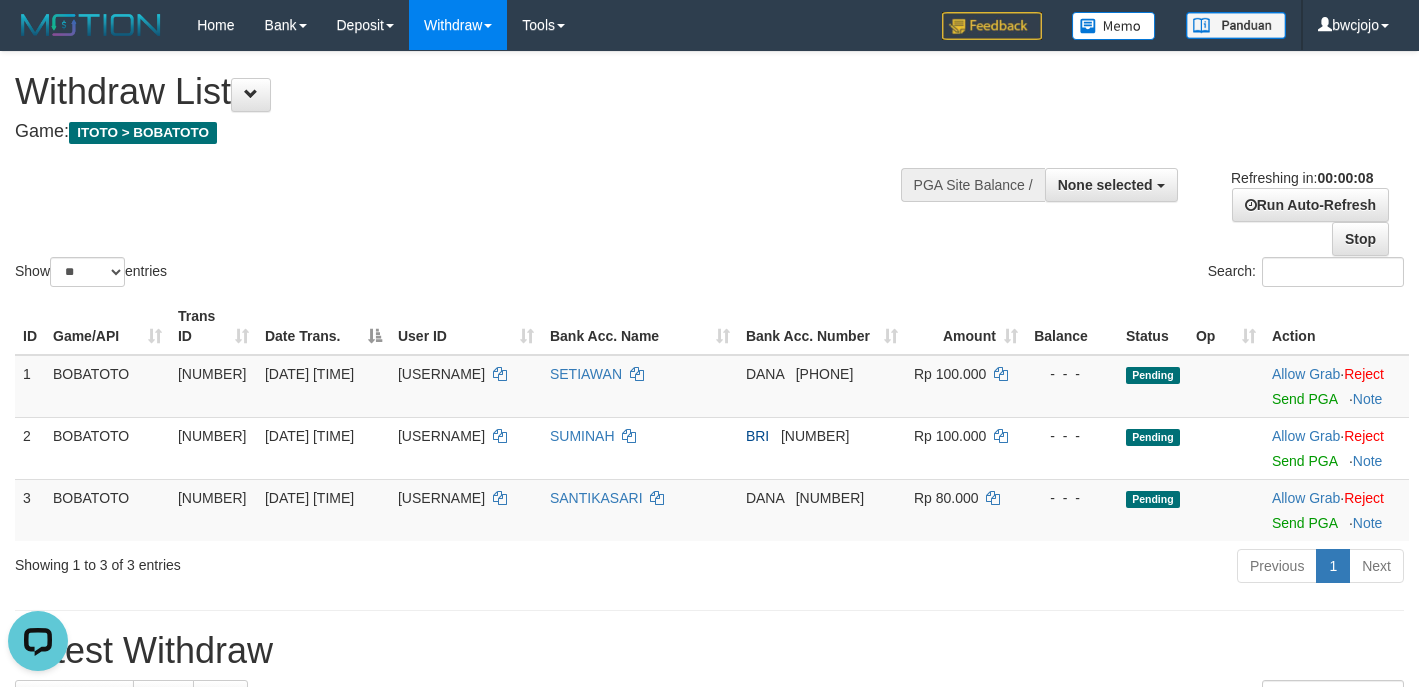 scroll, scrollTop: 0, scrollLeft: 0, axis: both 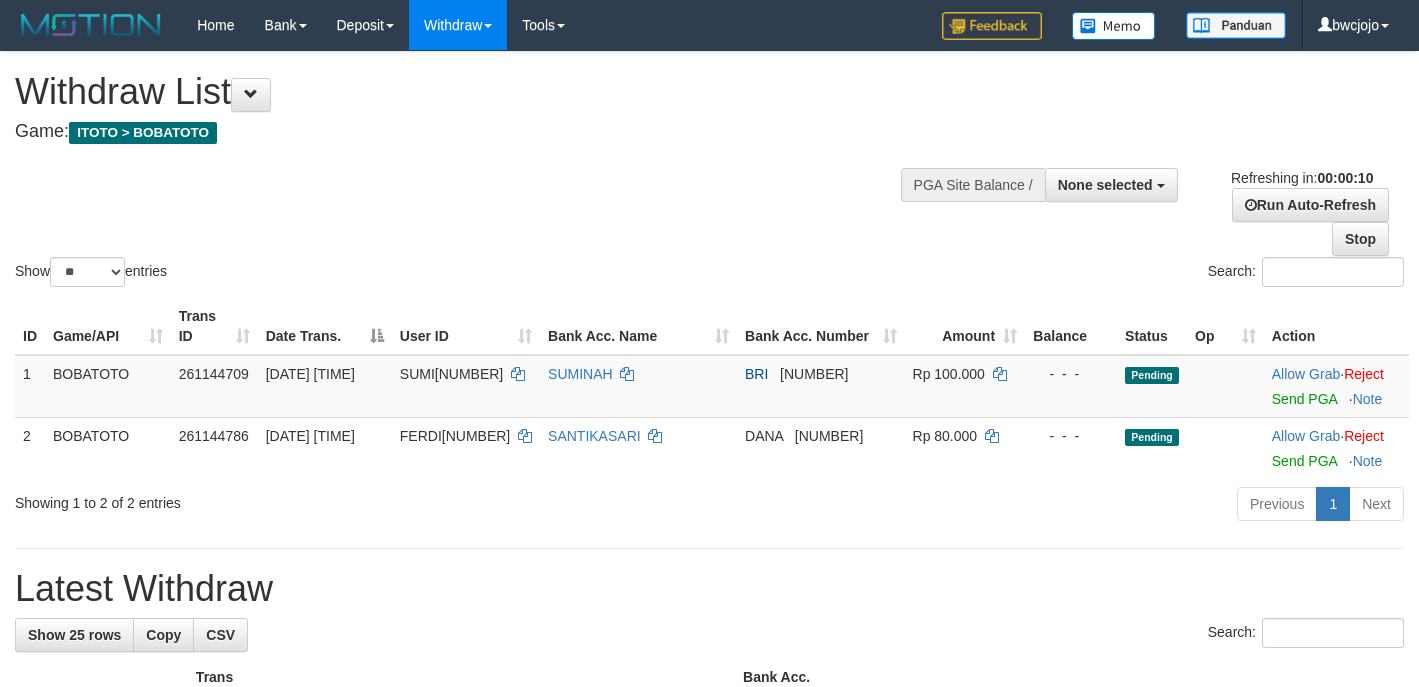 select 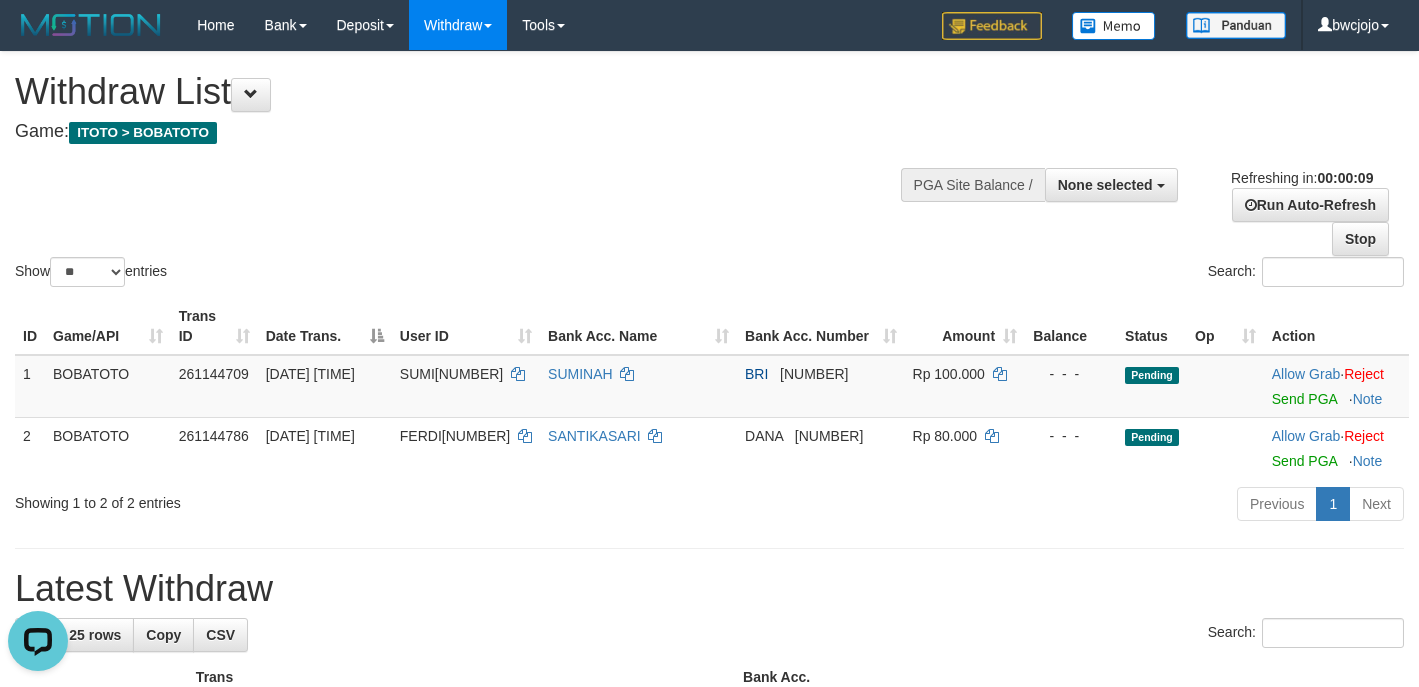 scroll, scrollTop: 0, scrollLeft: 0, axis: both 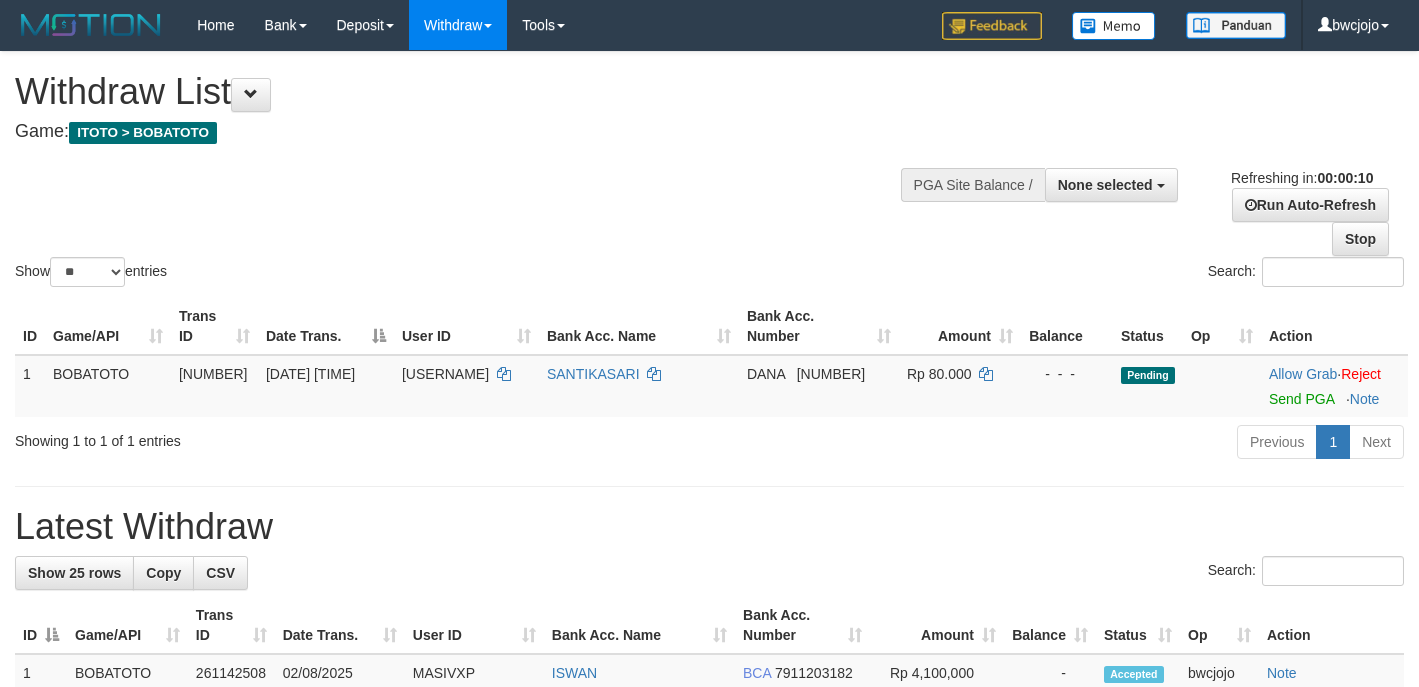 select 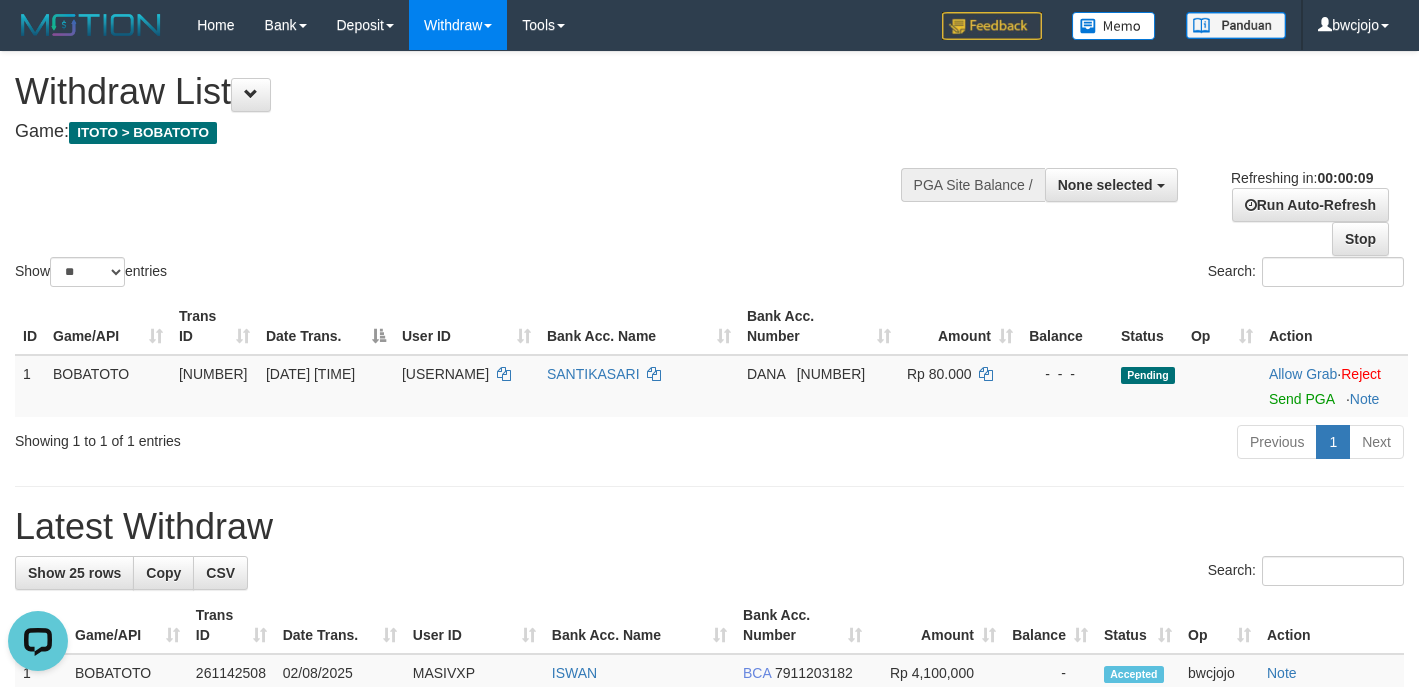 scroll, scrollTop: 0, scrollLeft: 0, axis: both 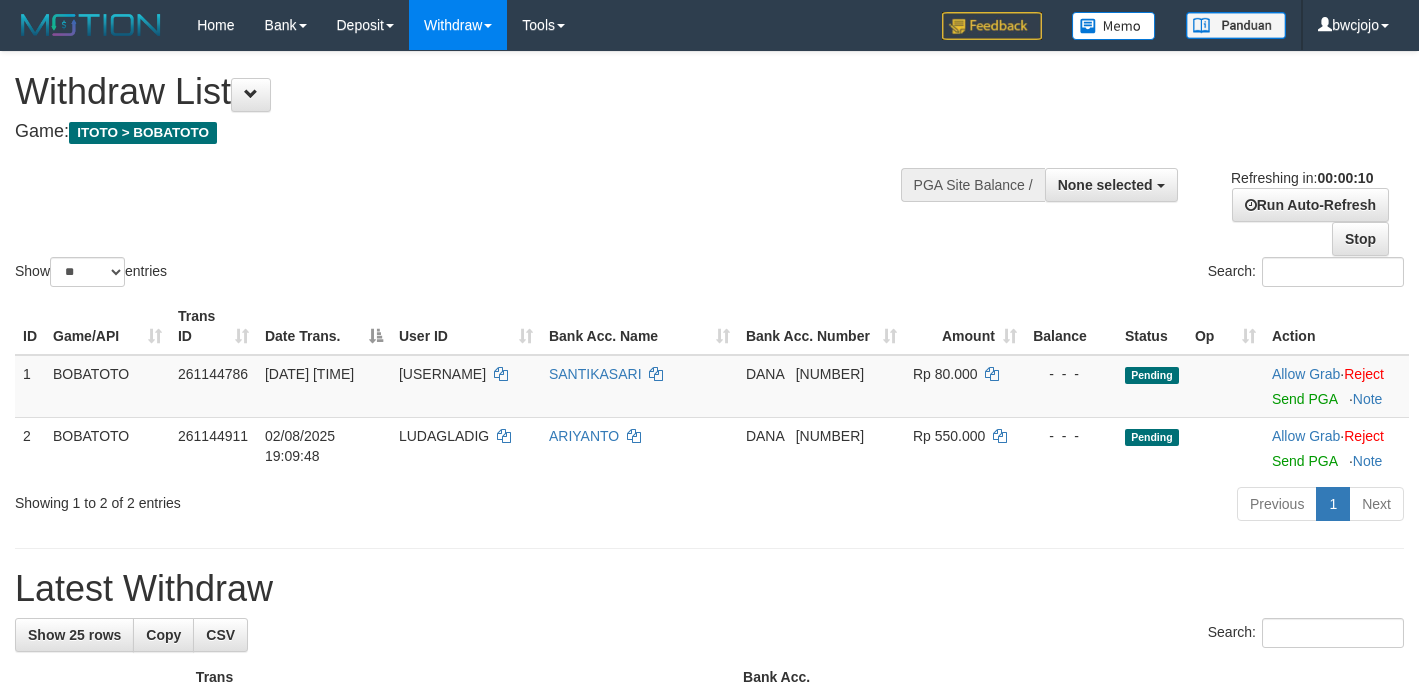 select 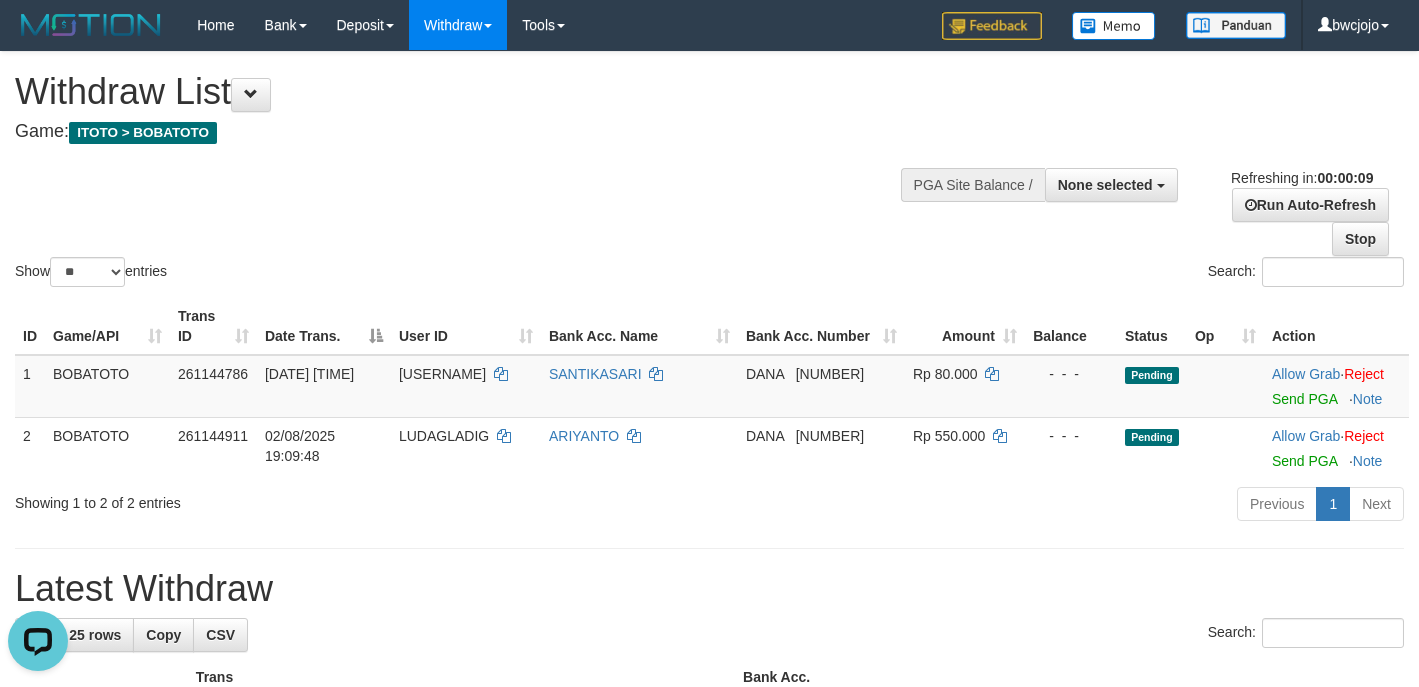 scroll, scrollTop: 0, scrollLeft: 0, axis: both 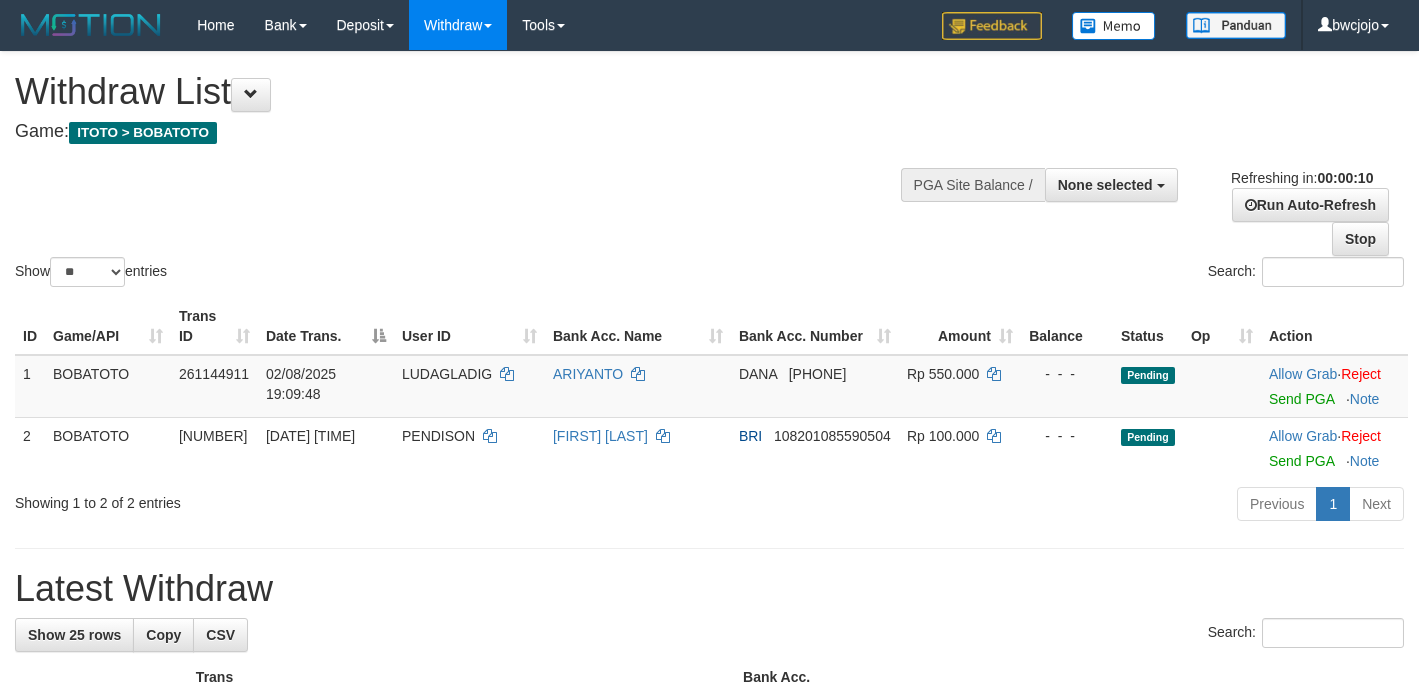 select 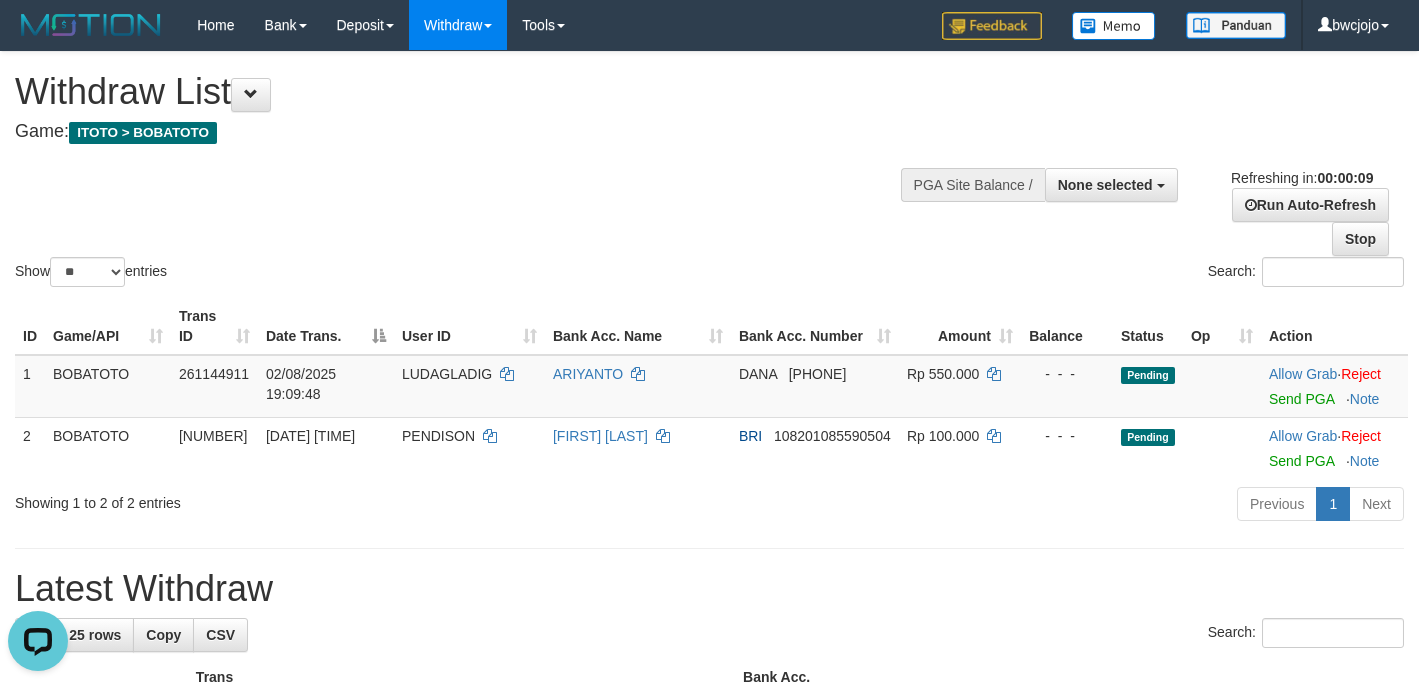 scroll, scrollTop: 0, scrollLeft: 0, axis: both 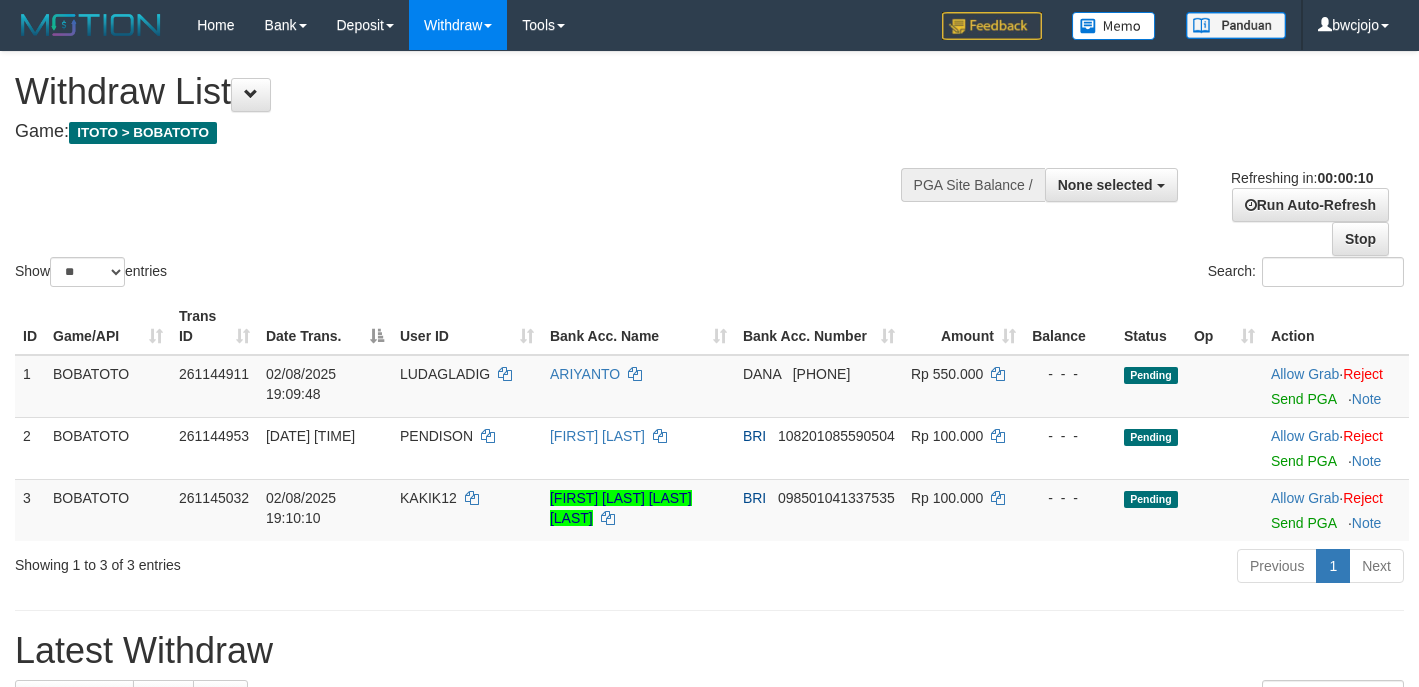 select 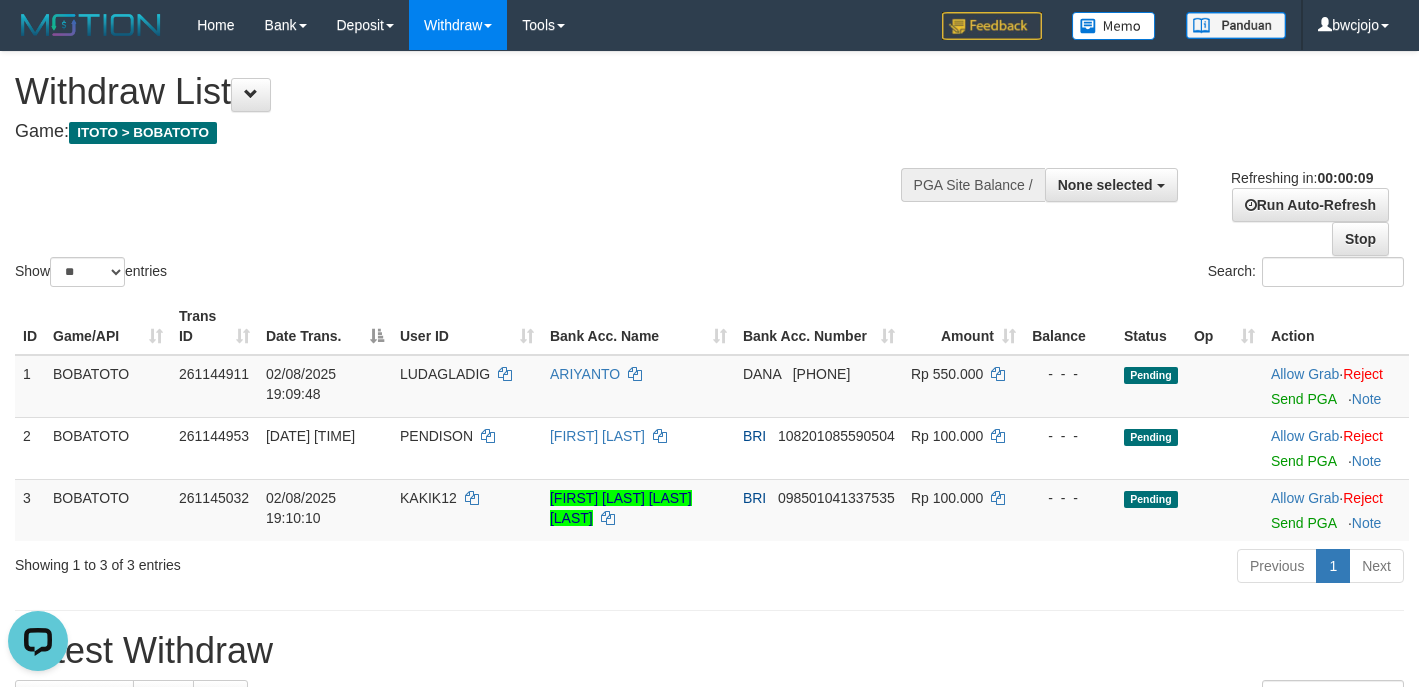 scroll, scrollTop: 0, scrollLeft: 0, axis: both 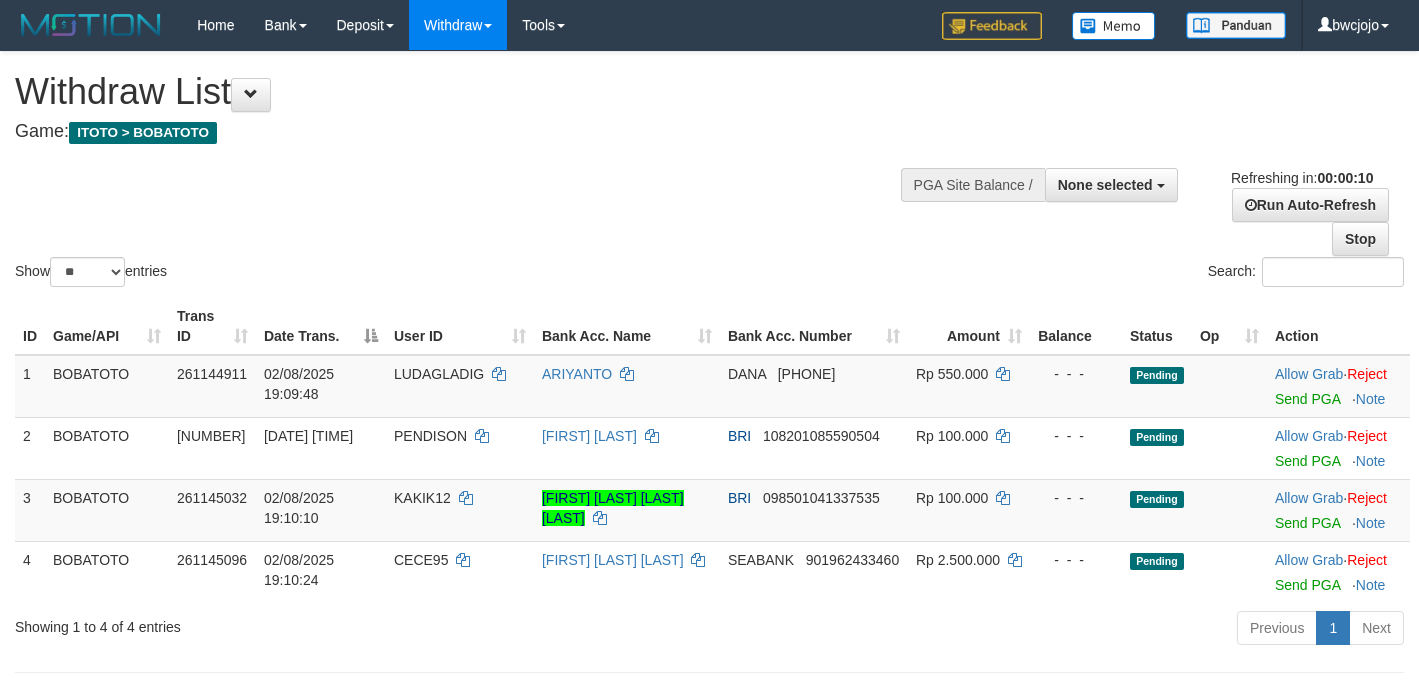 select 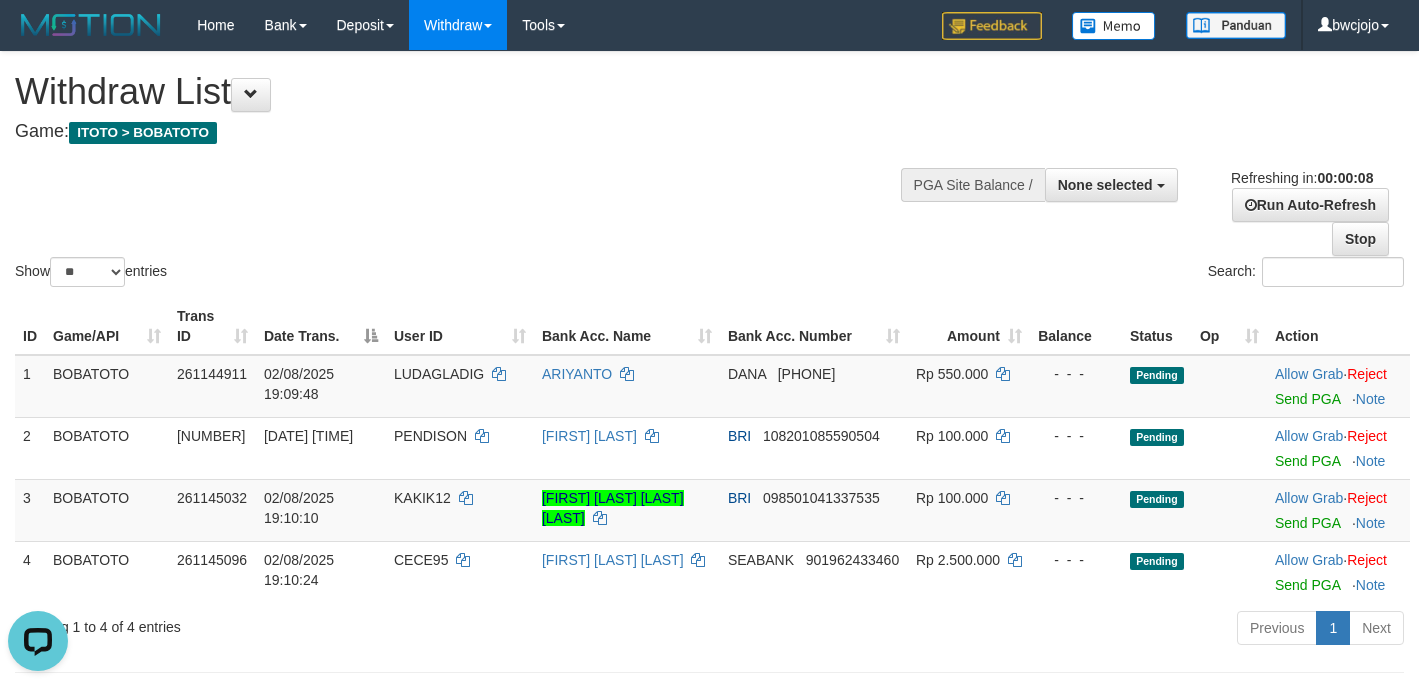 scroll, scrollTop: 0, scrollLeft: 0, axis: both 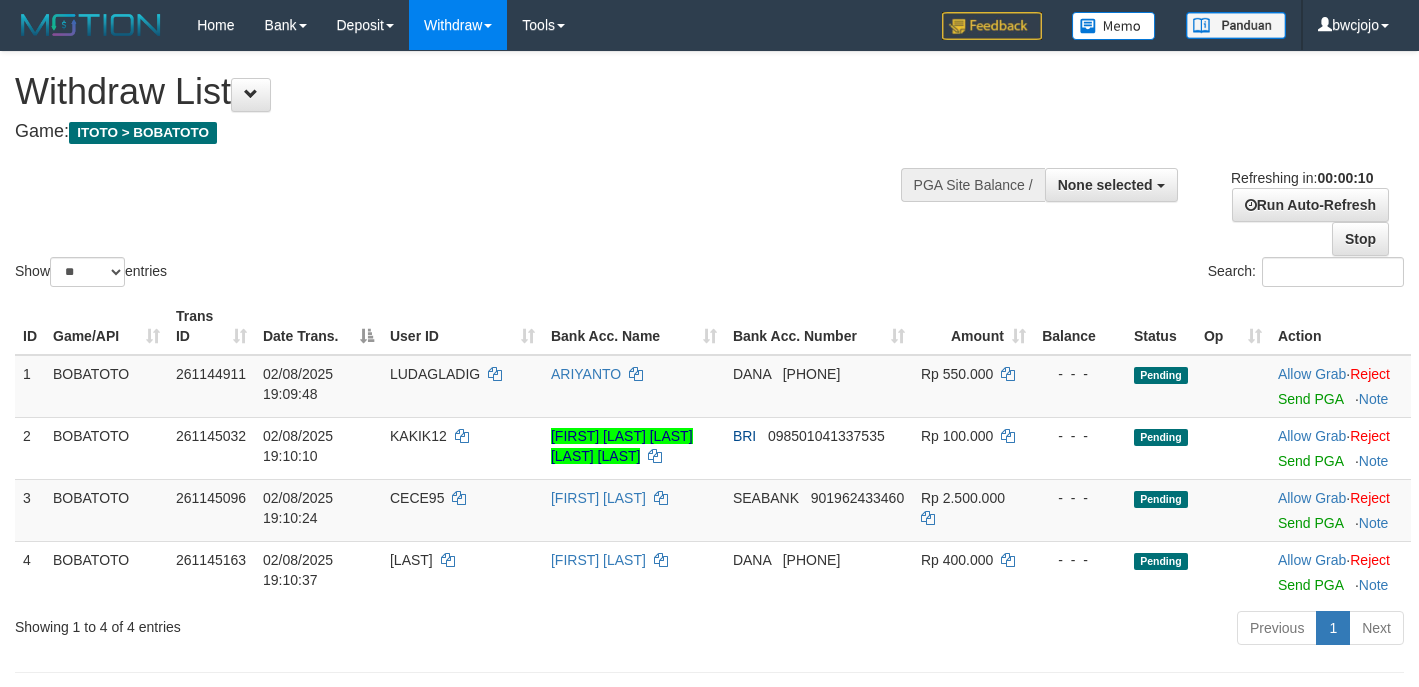 select 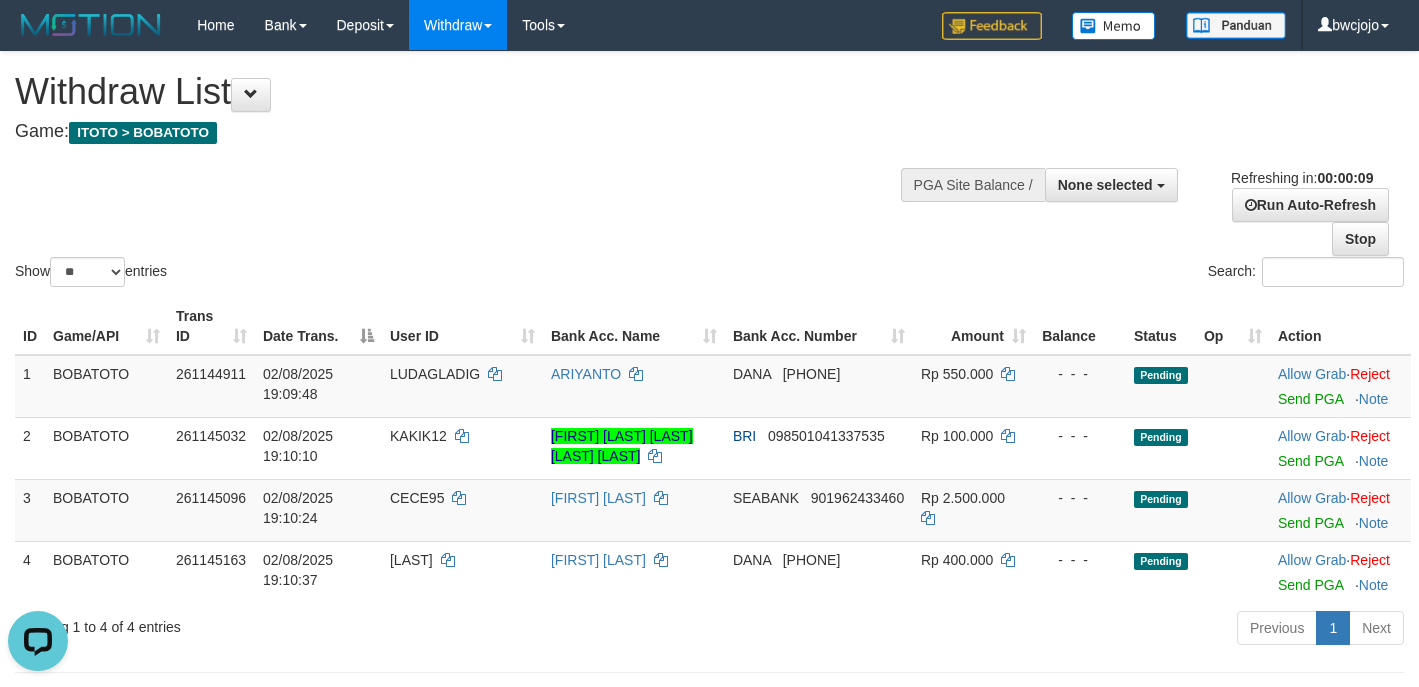 scroll, scrollTop: 0, scrollLeft: 0, axis: both 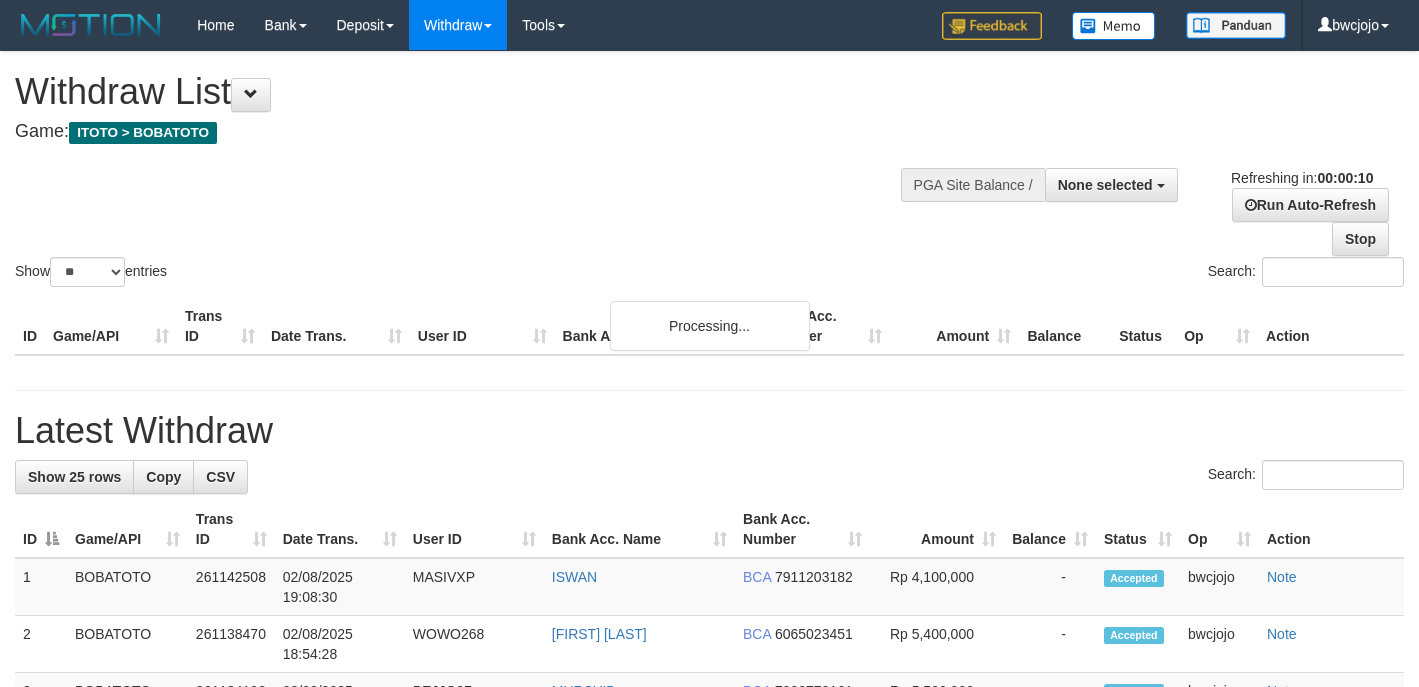 select 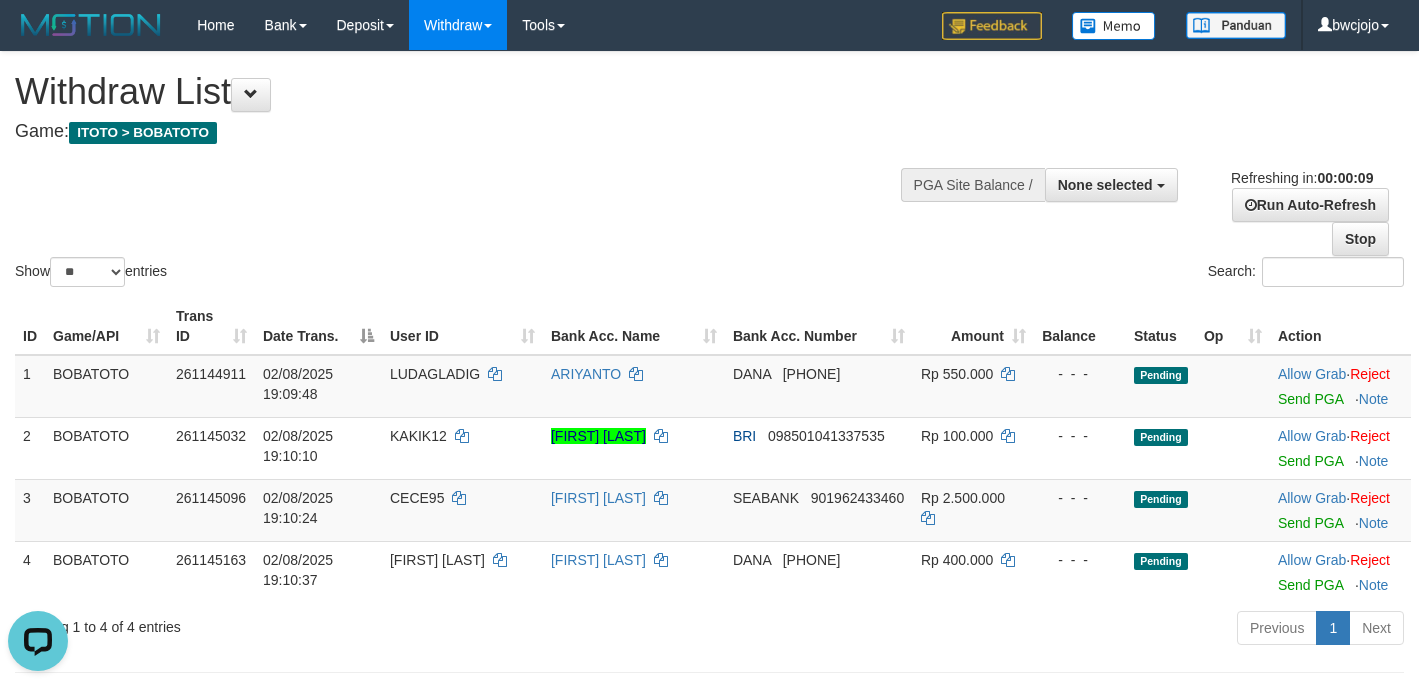 scroll, scrollTop: 0, scrollLeft: 0, axis: both 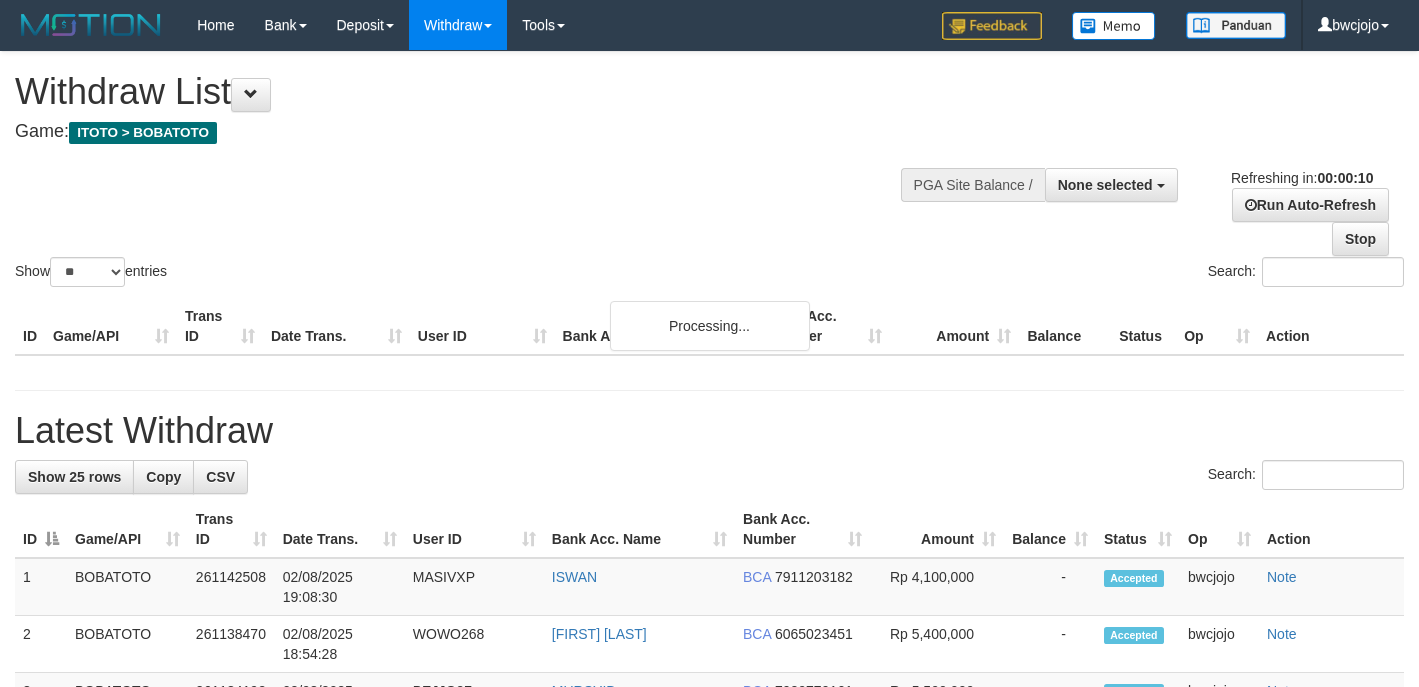 select 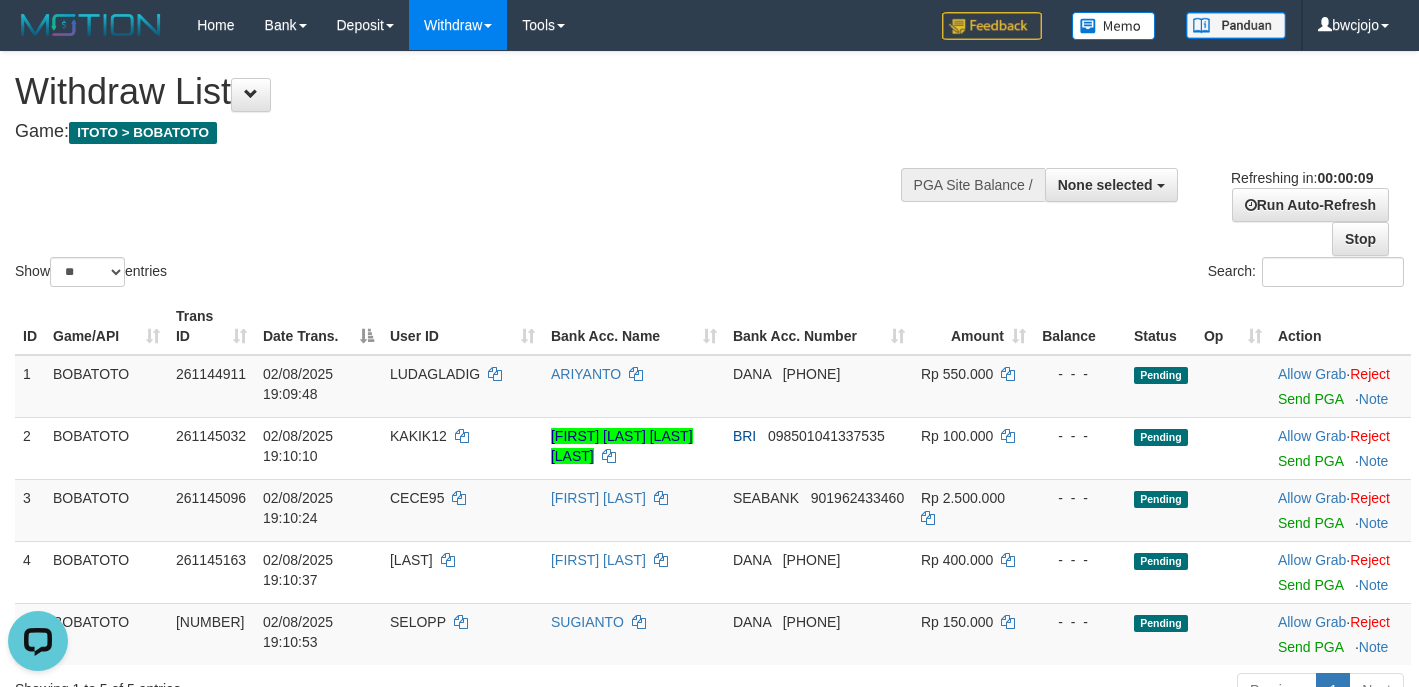 scroll, scrollTop: 0, scrollLeft: 0, axis: both 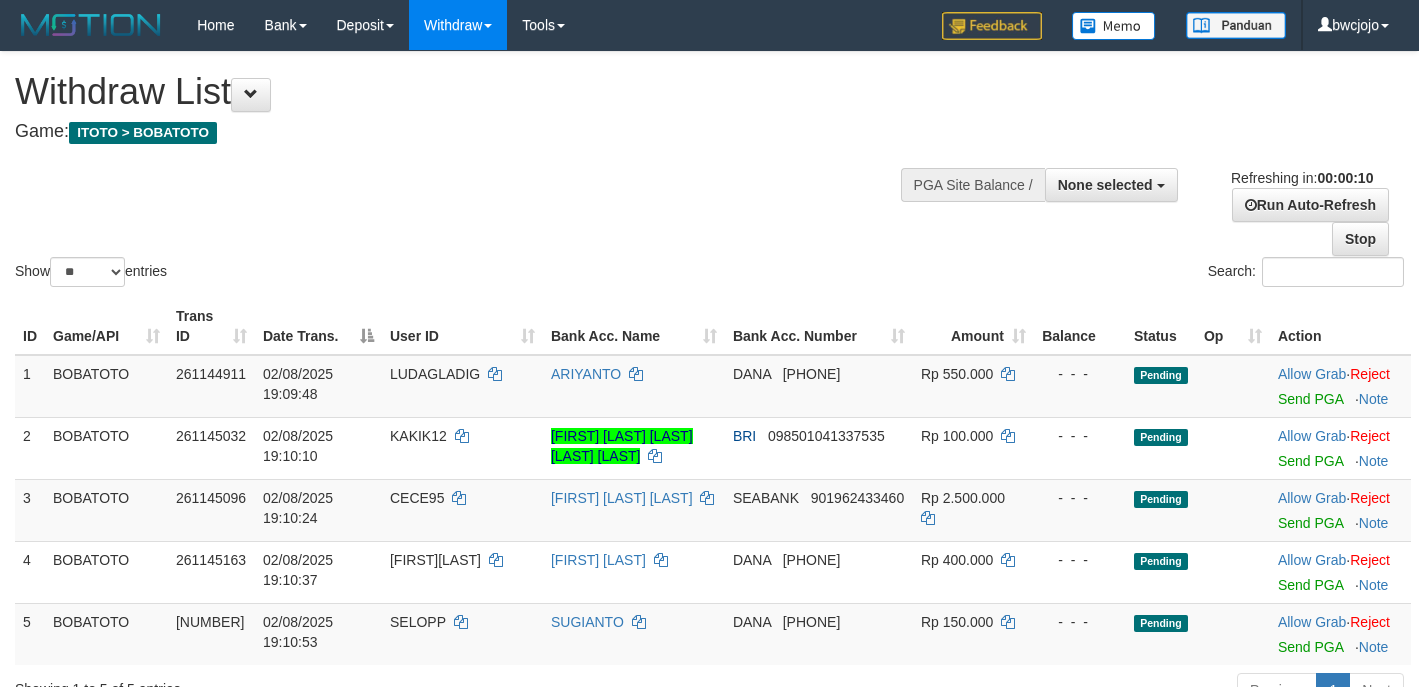 select 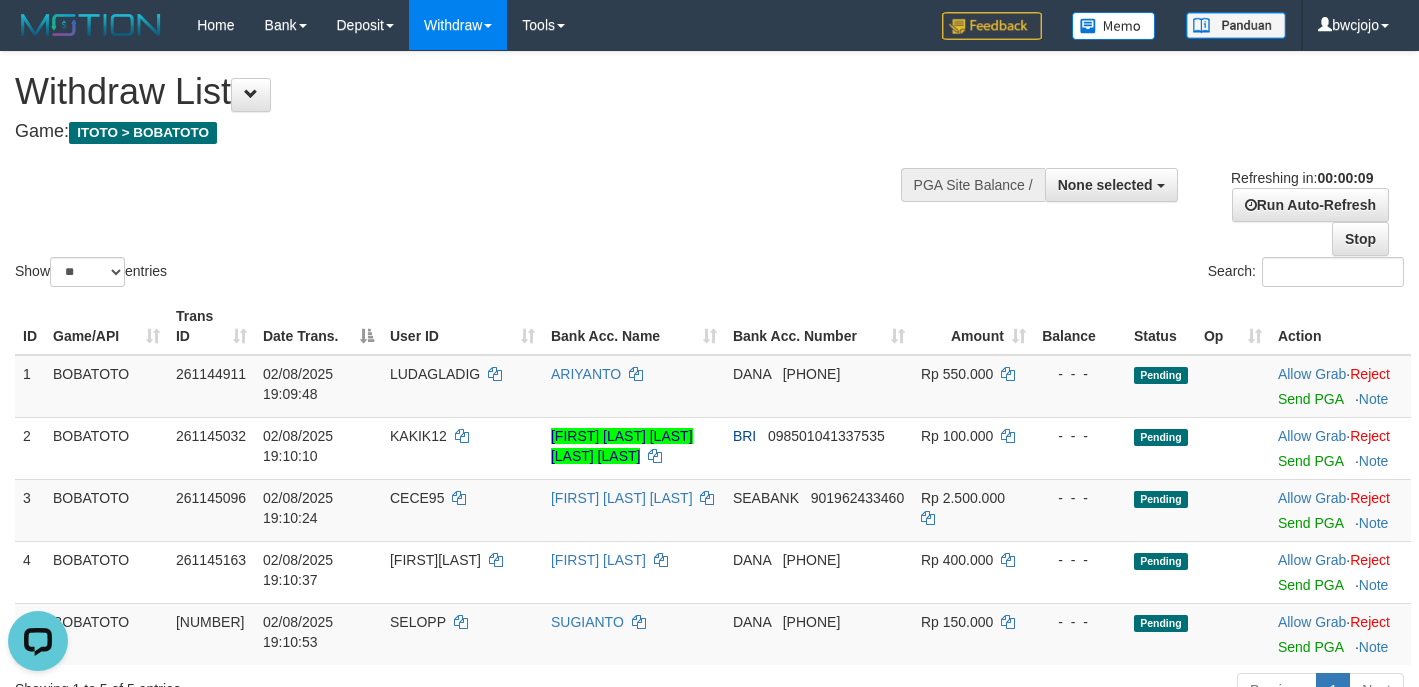 scroll, scrollTop: 0, scrollLeft: 0, axis: both 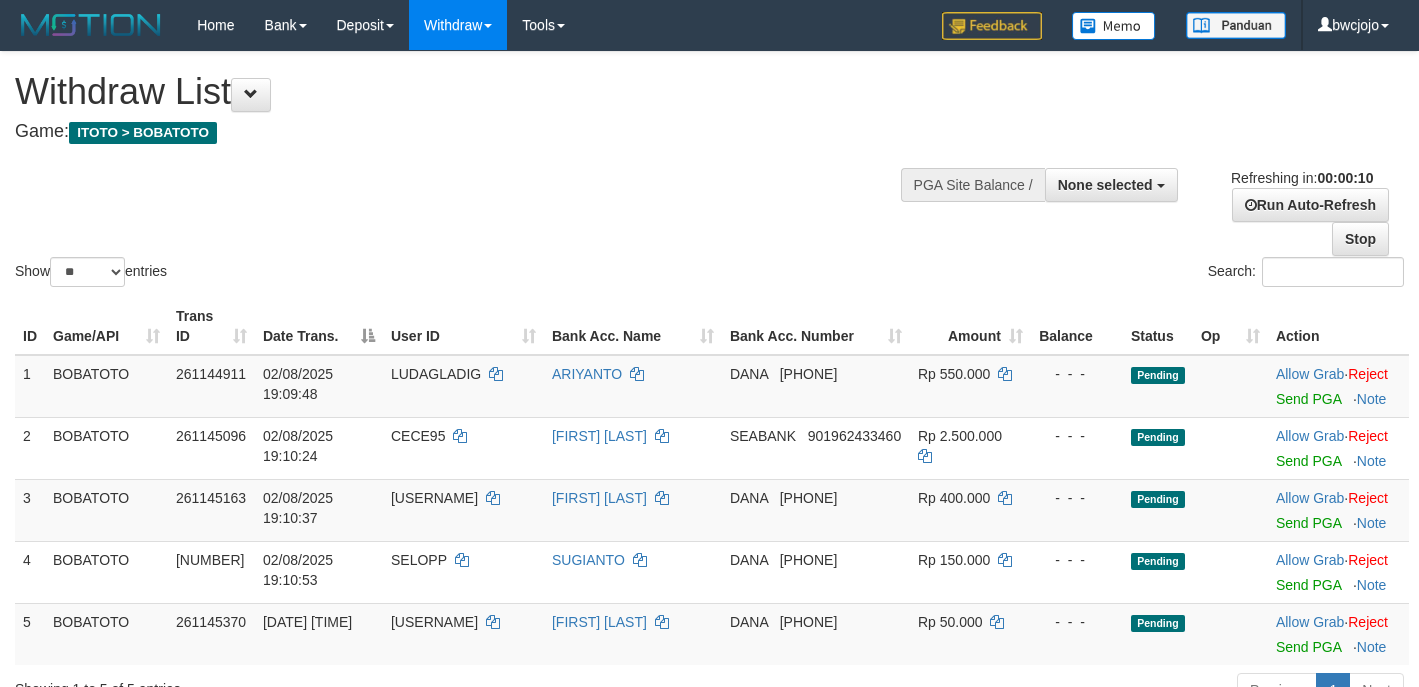select 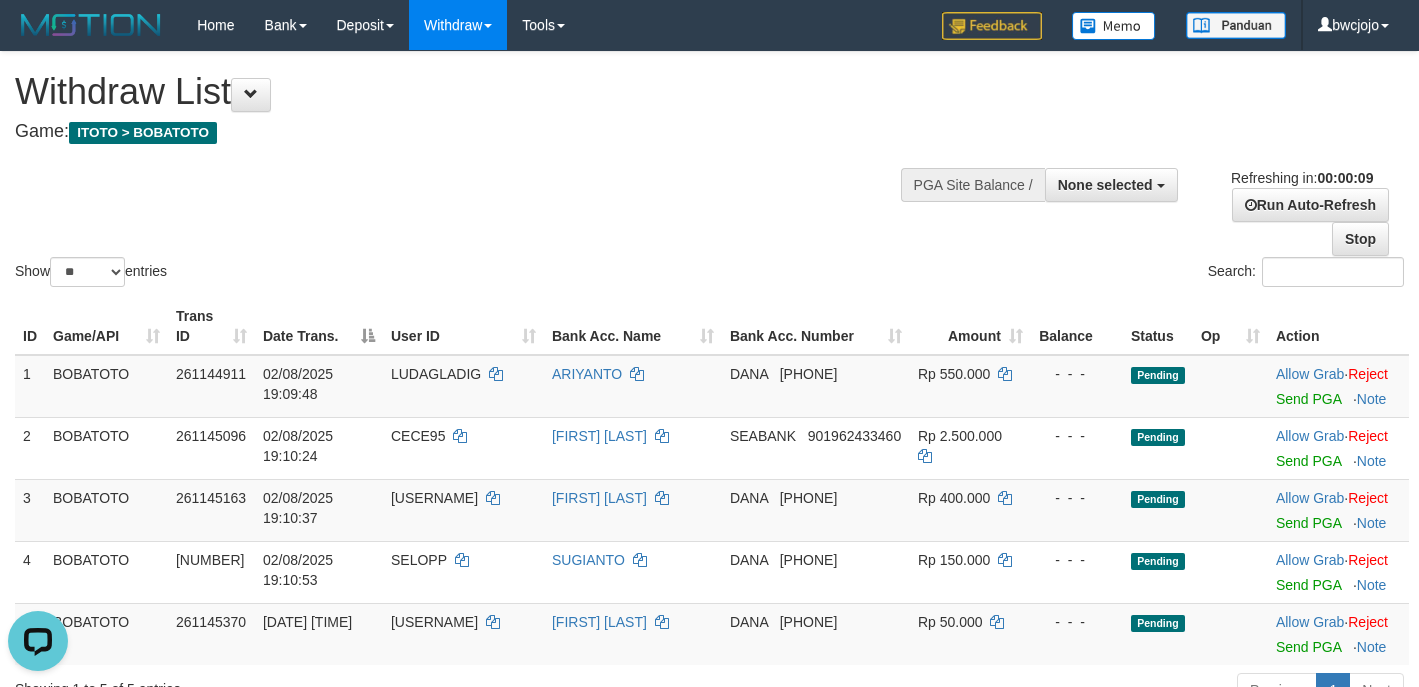 scroll, scrollTop: 0, scrollLeft: 0, axis: both 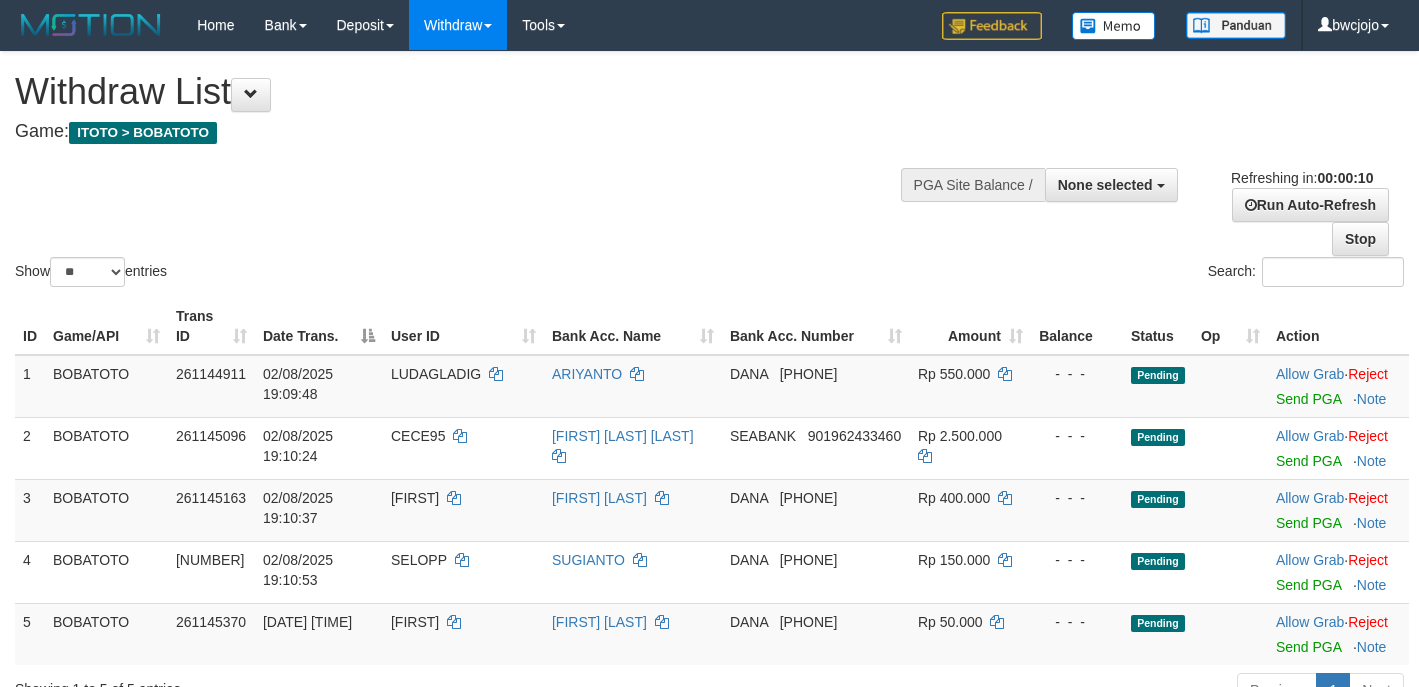 select 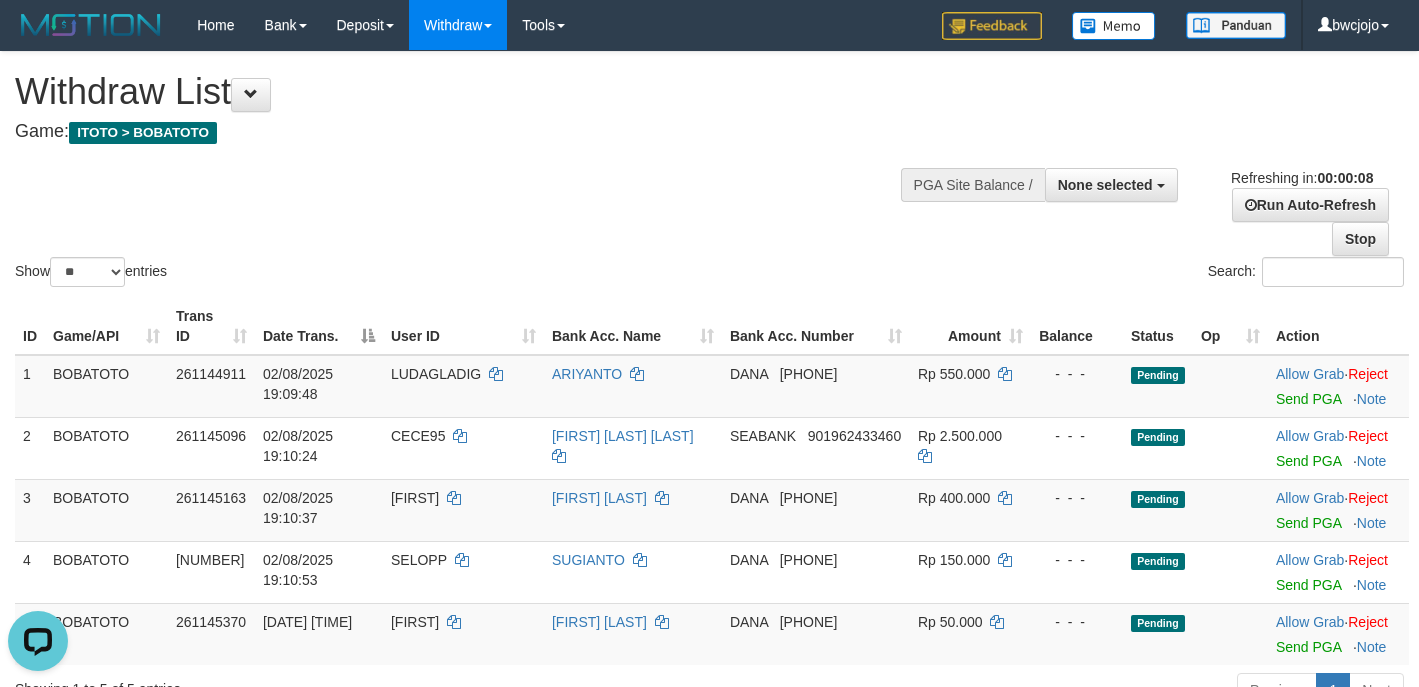 scroll, scrollTop: 0, scrollLeft: 0, axis: both 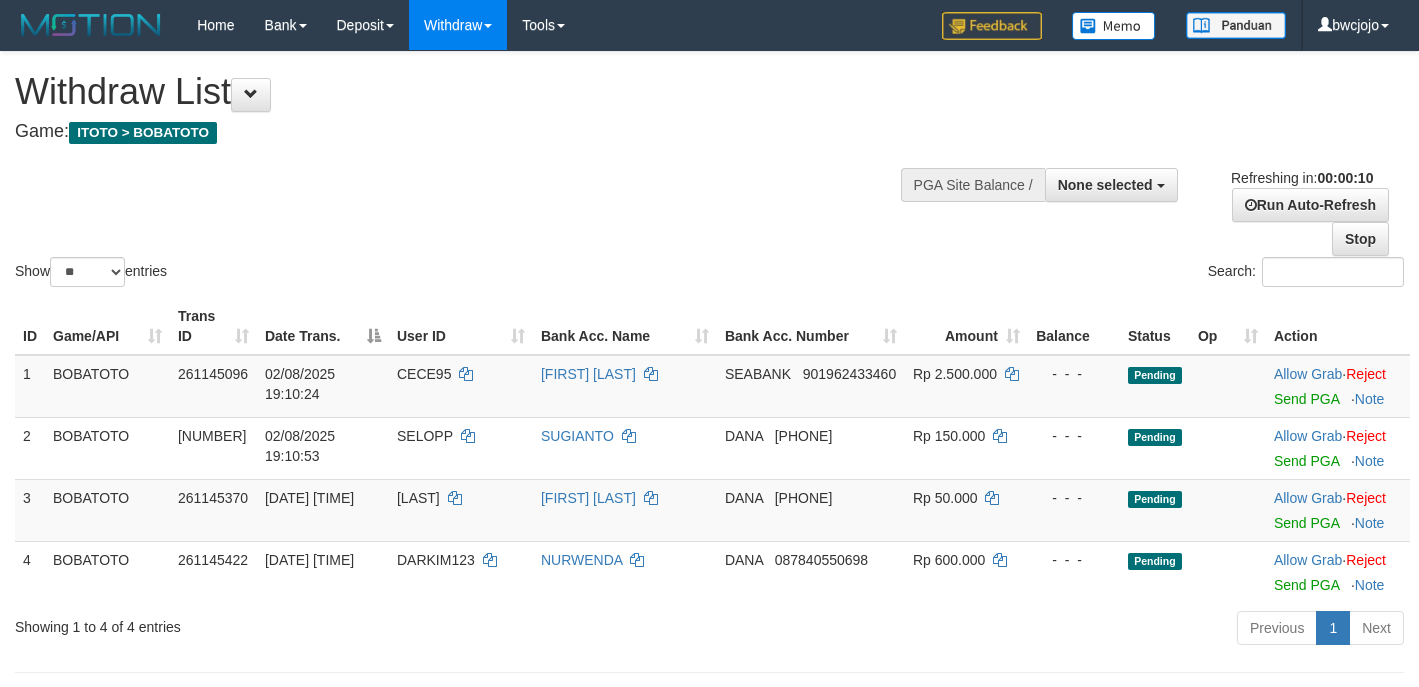 select 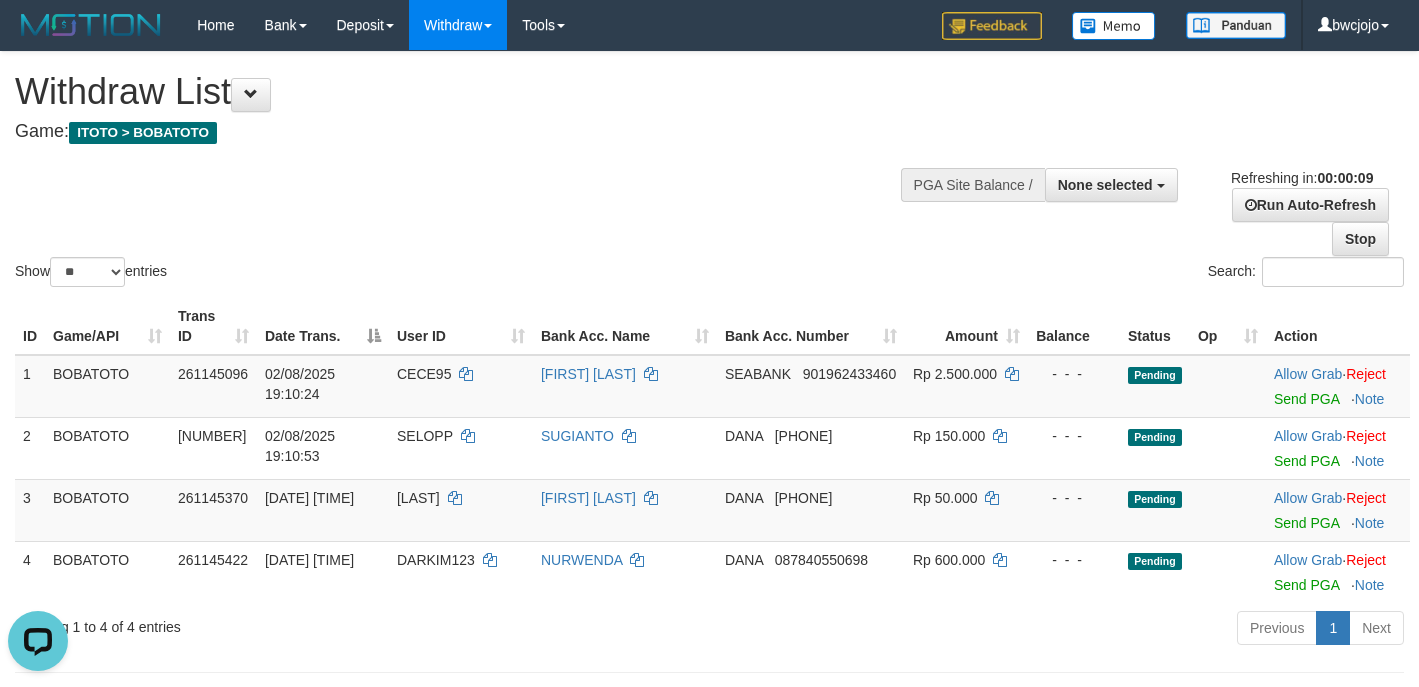 scroll, scrollTop: 0, scrollLeft: 0, axis: both 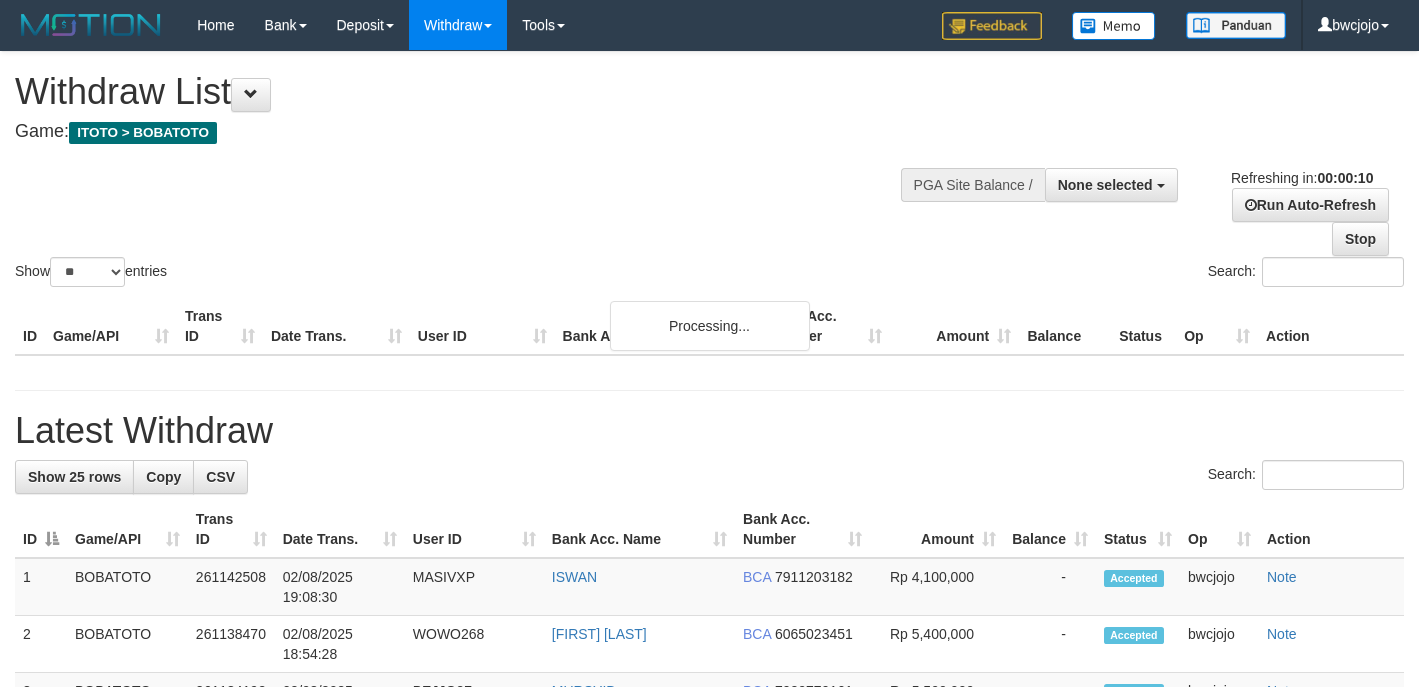 select 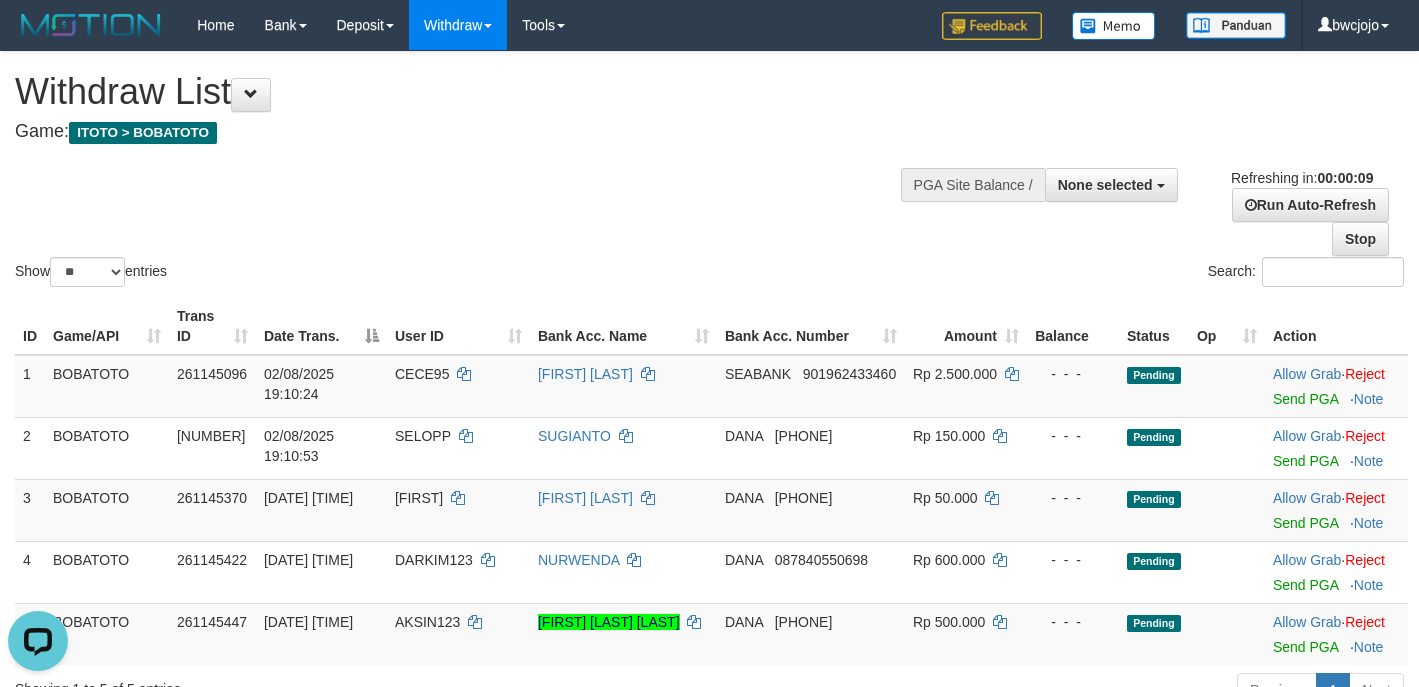 scroll, scrollTop: 0, scrollLeft: 0, axis: both 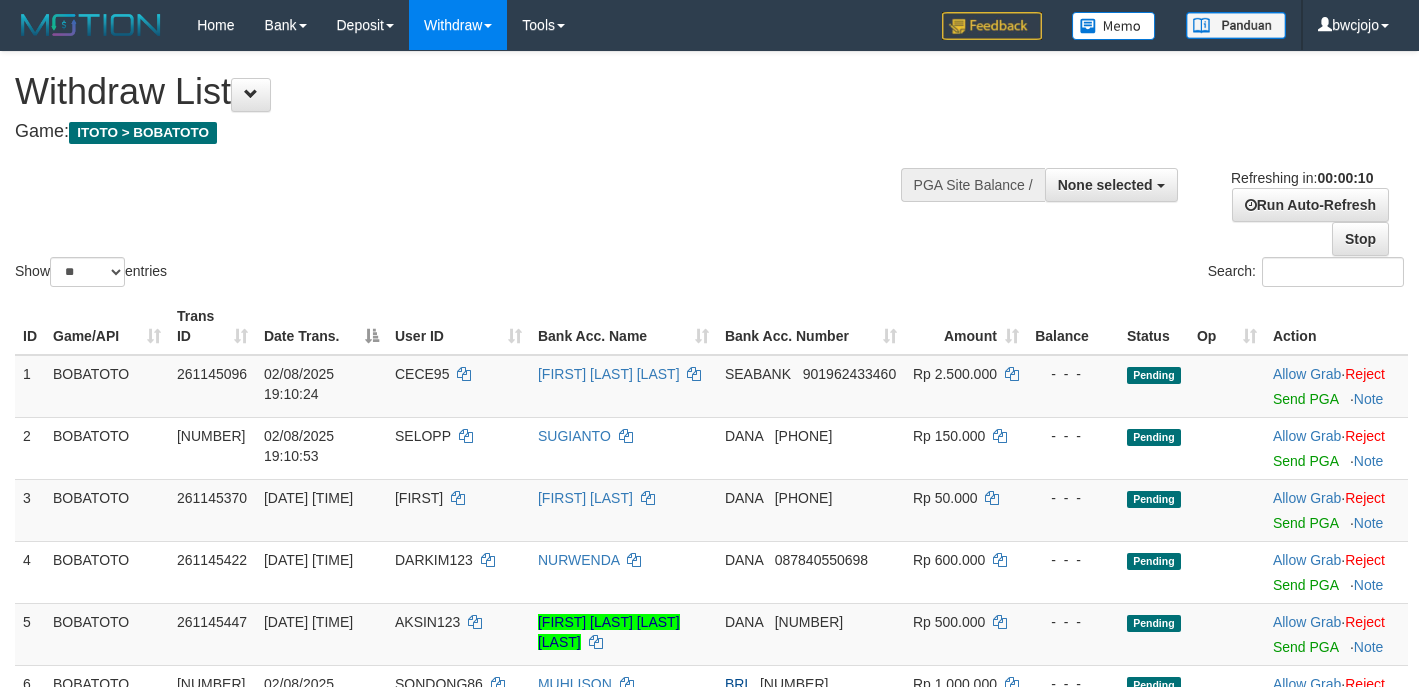 select 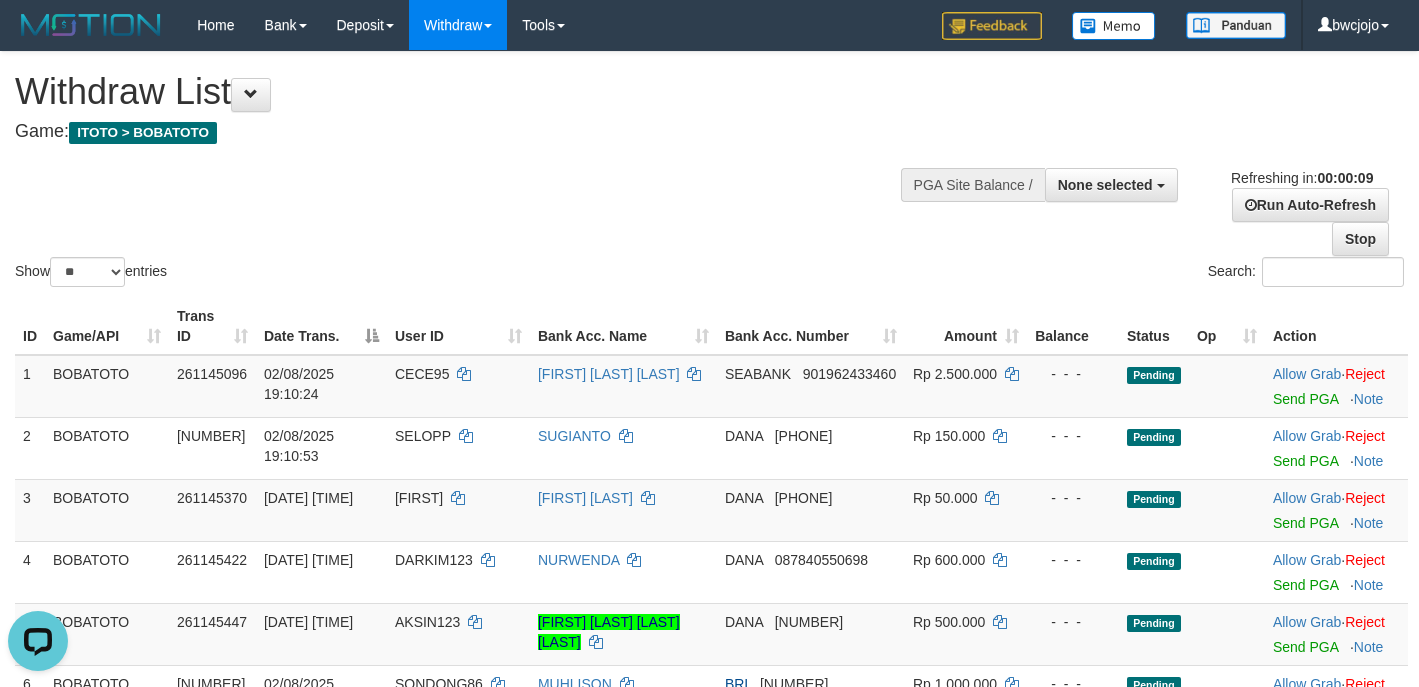 scroll, scrollTop: 0, scrollLeft: 0, axis: both 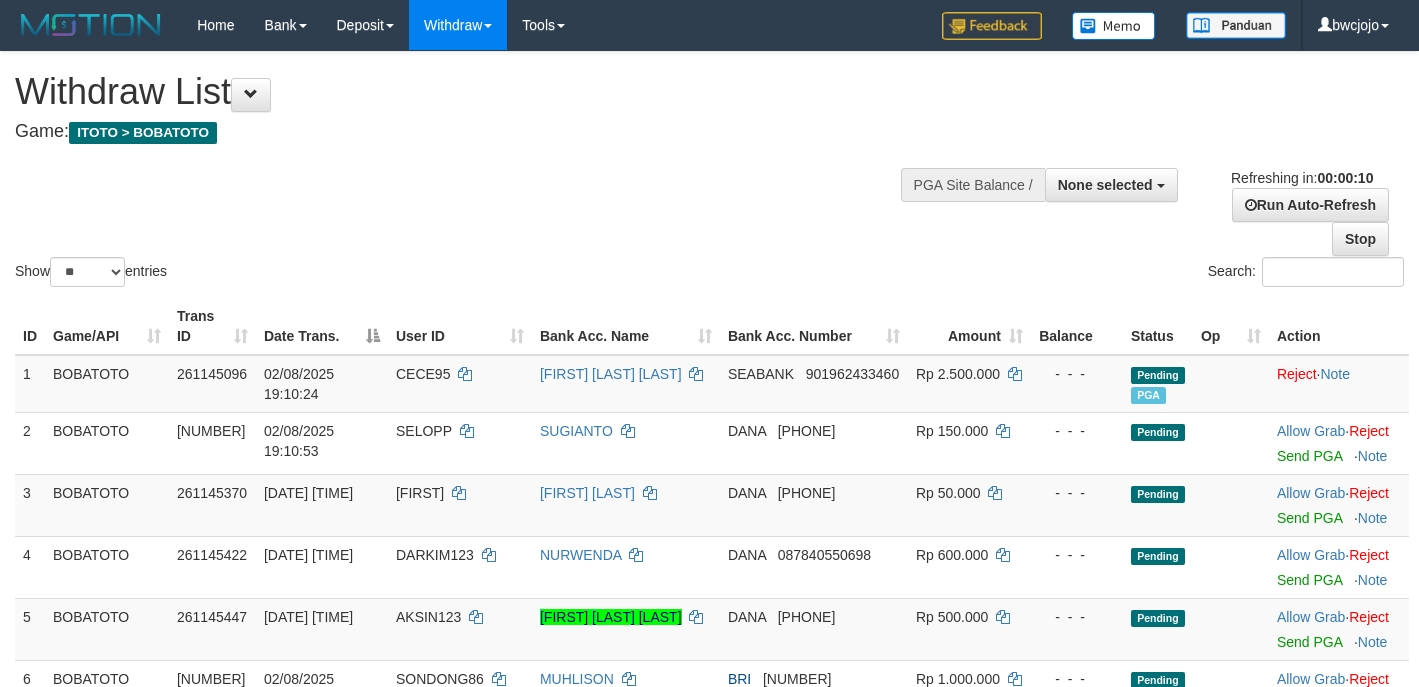 select 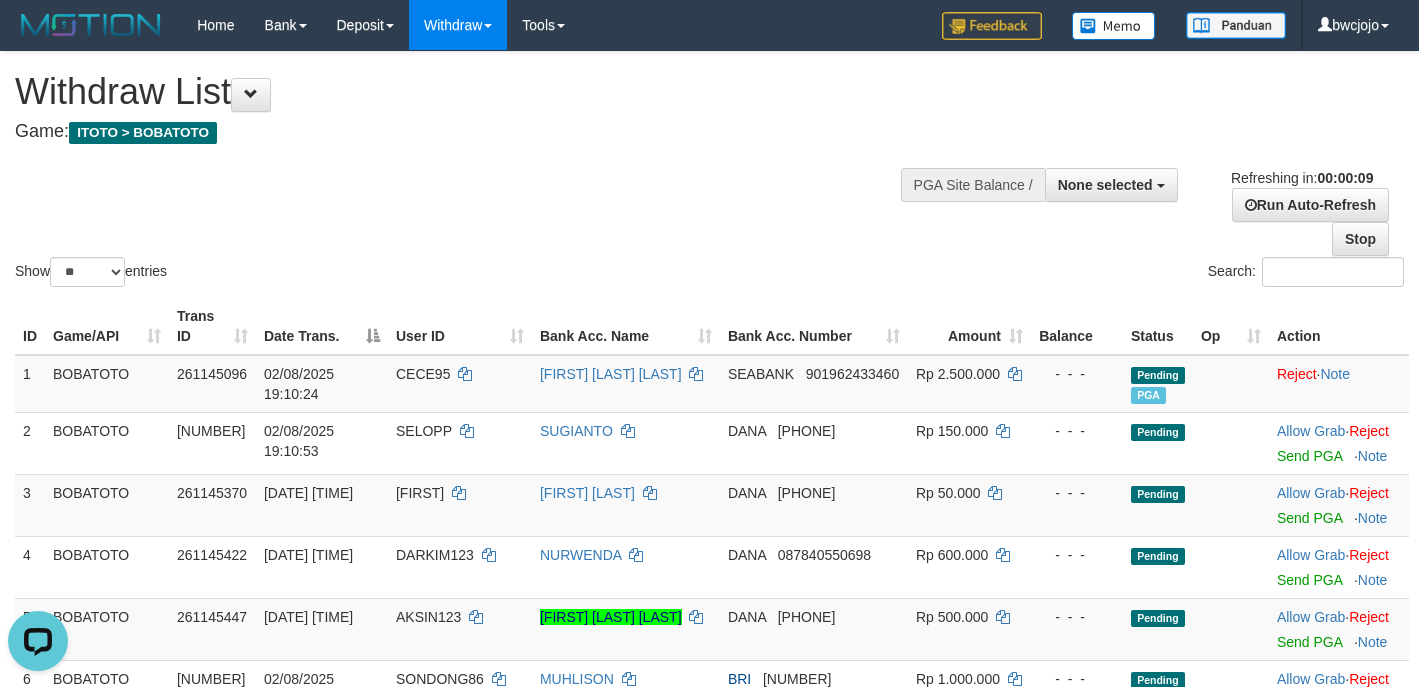 scroll, scrollTop: 0, scrollLeft: 0, axis: both 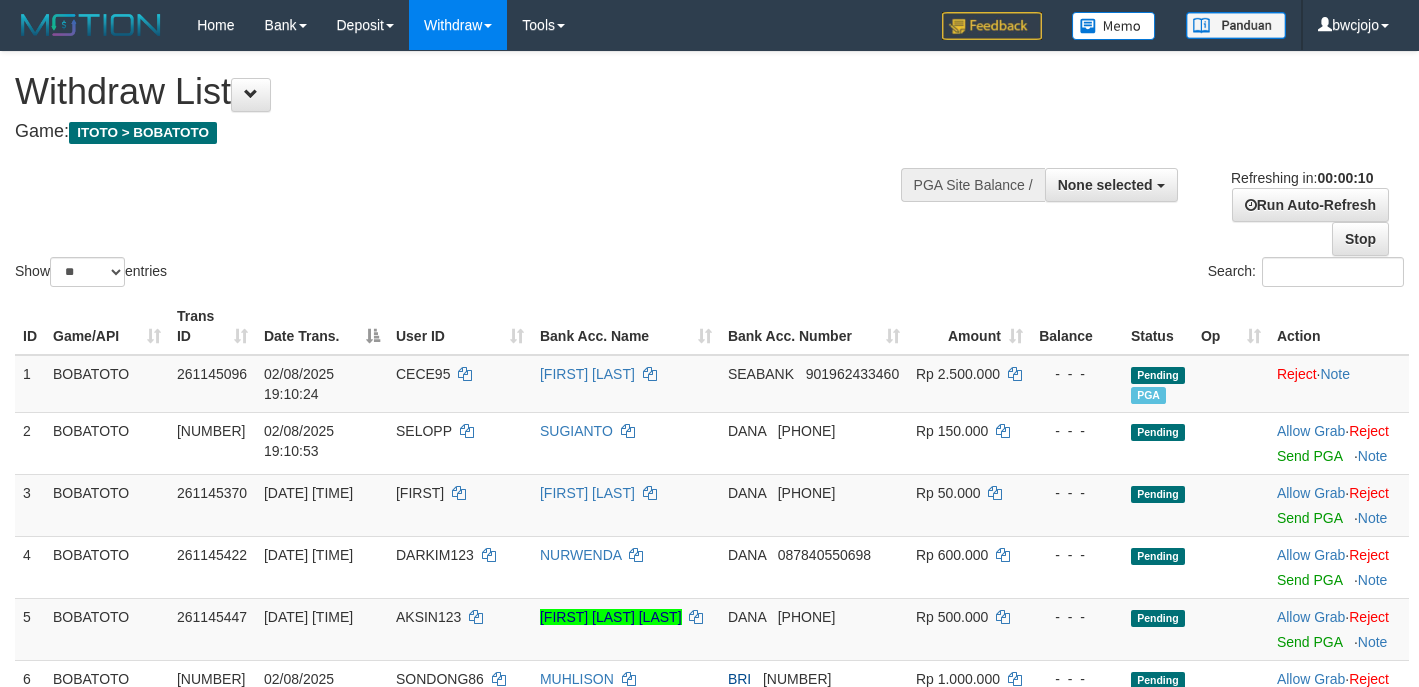 select 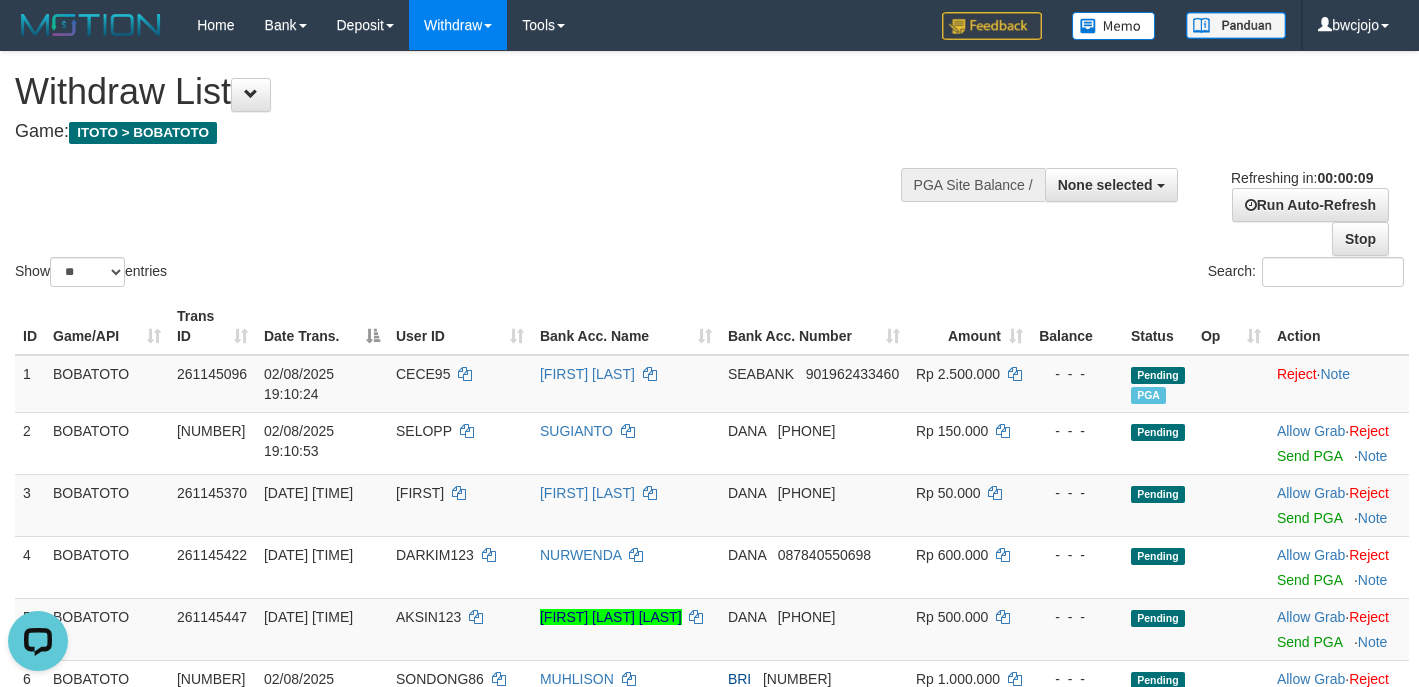 scroll, scrollTop: 0, scrollLeft: 0, axis: both 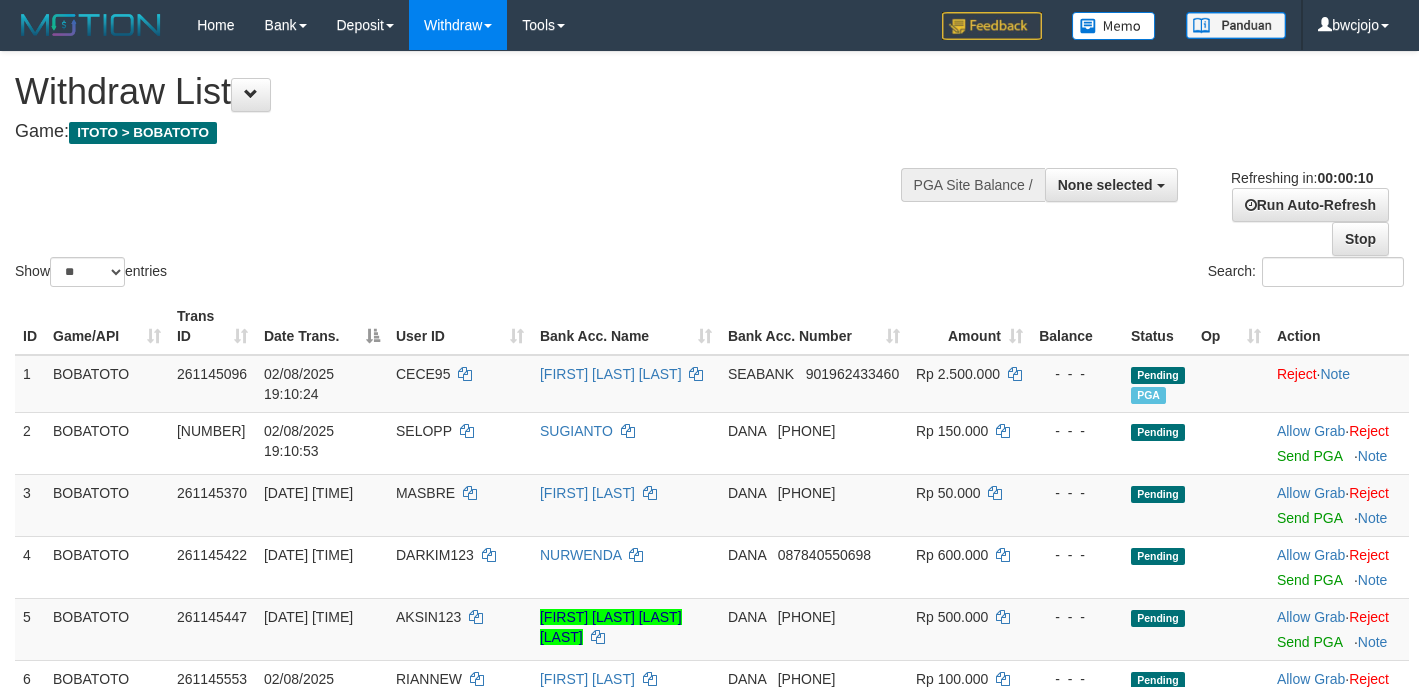 select 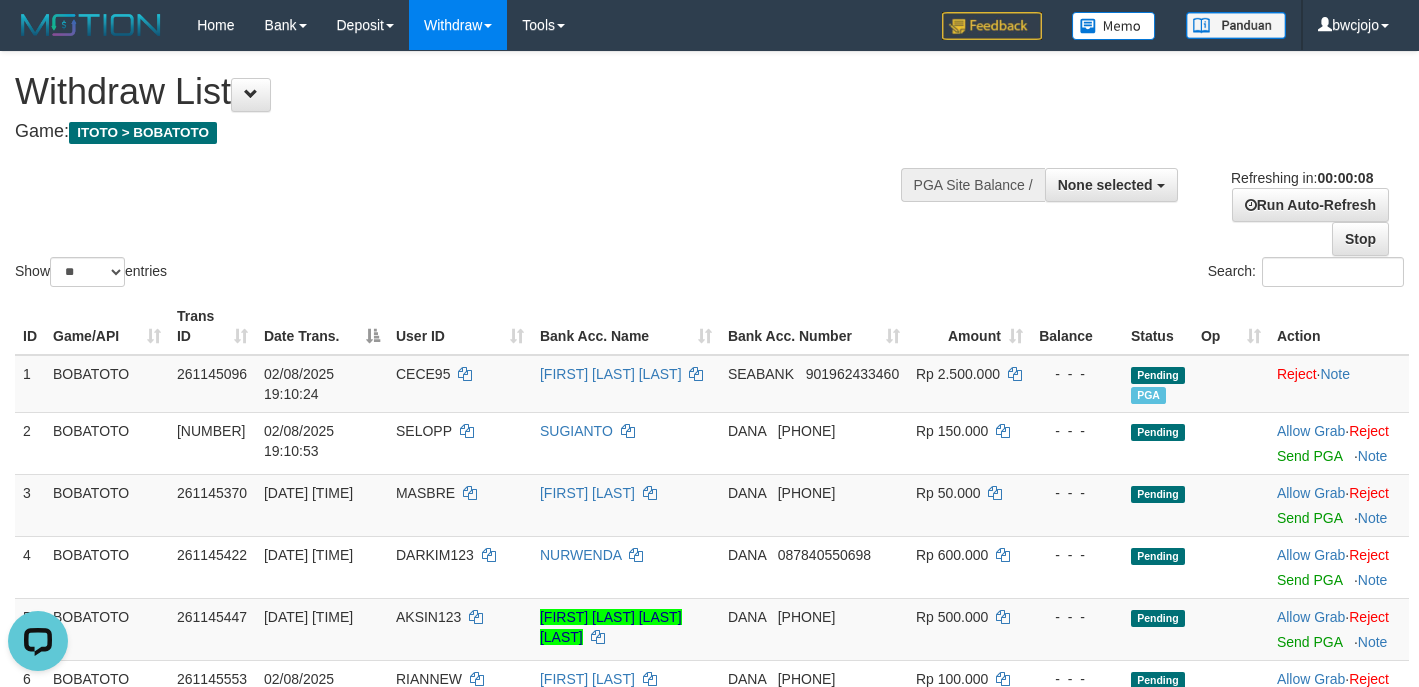 scroll, scrollTop: 0, scrollLeft: 0, axis: both 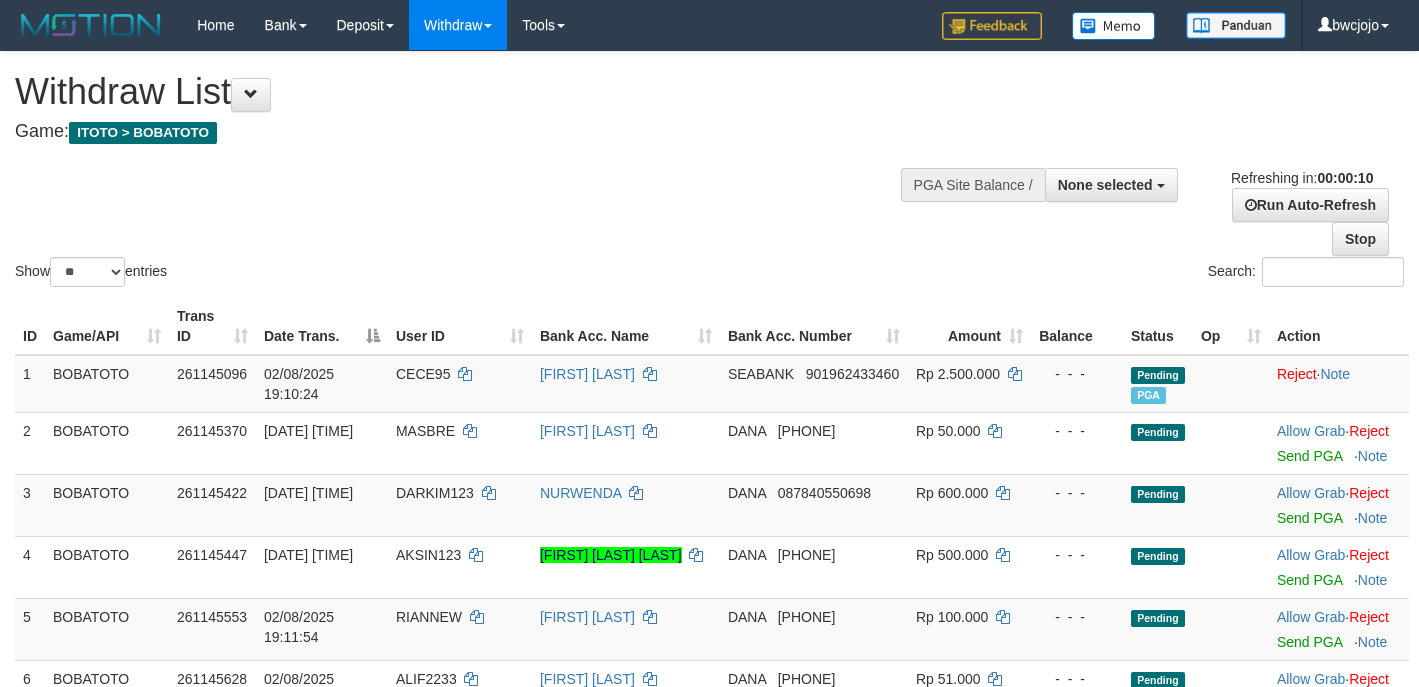 select 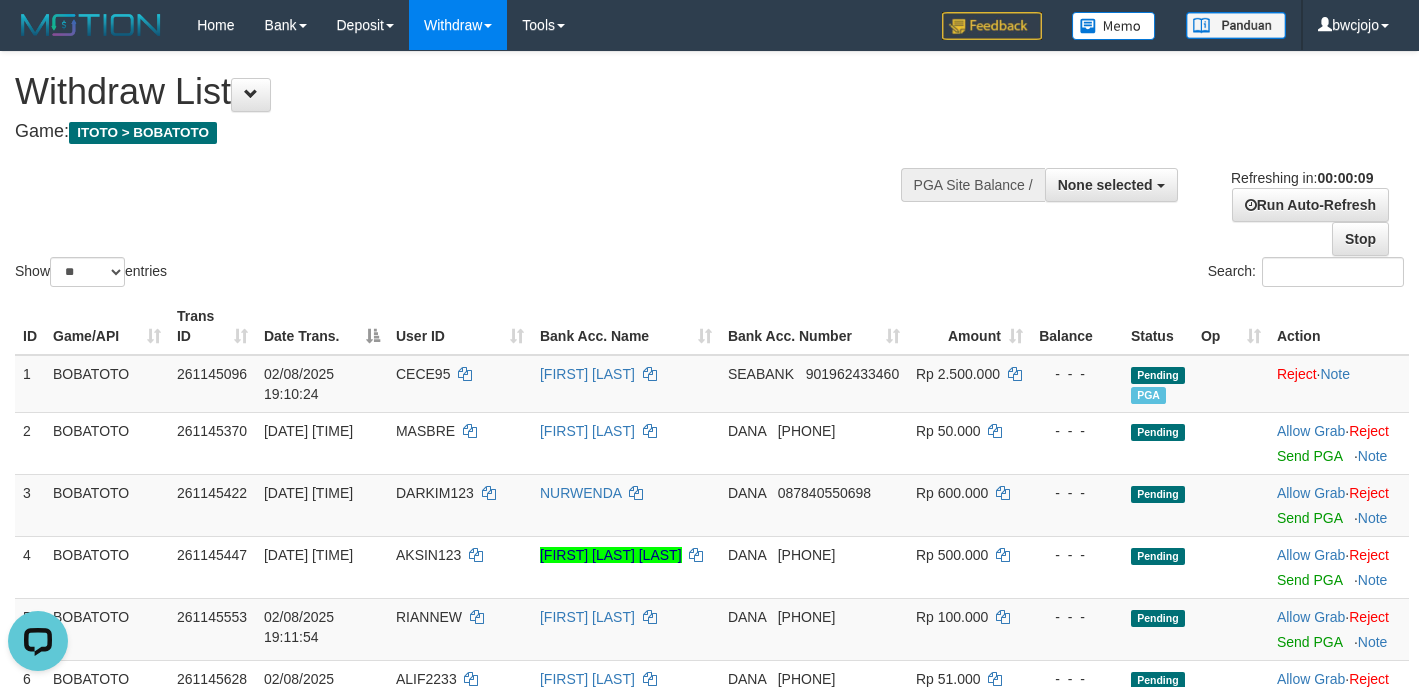 scroll, scrollTop: 0, scrollLeft: 0, axis: both 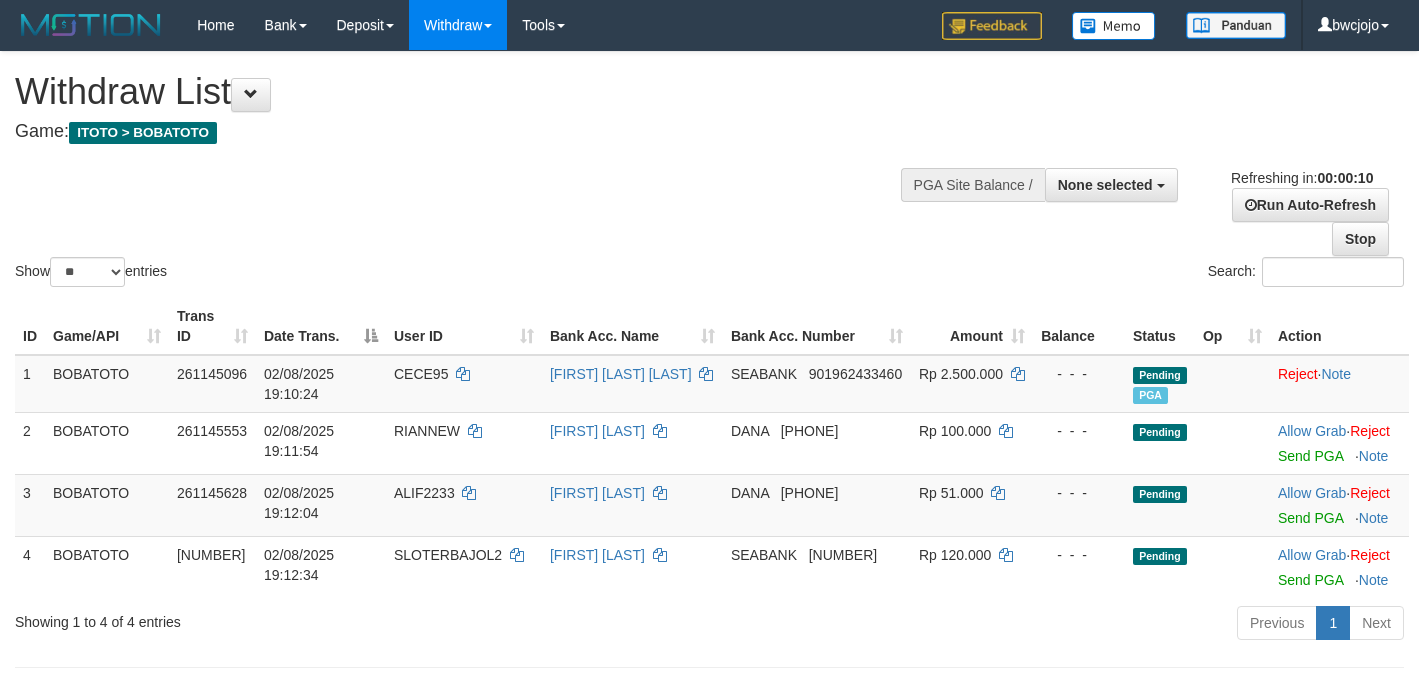 select 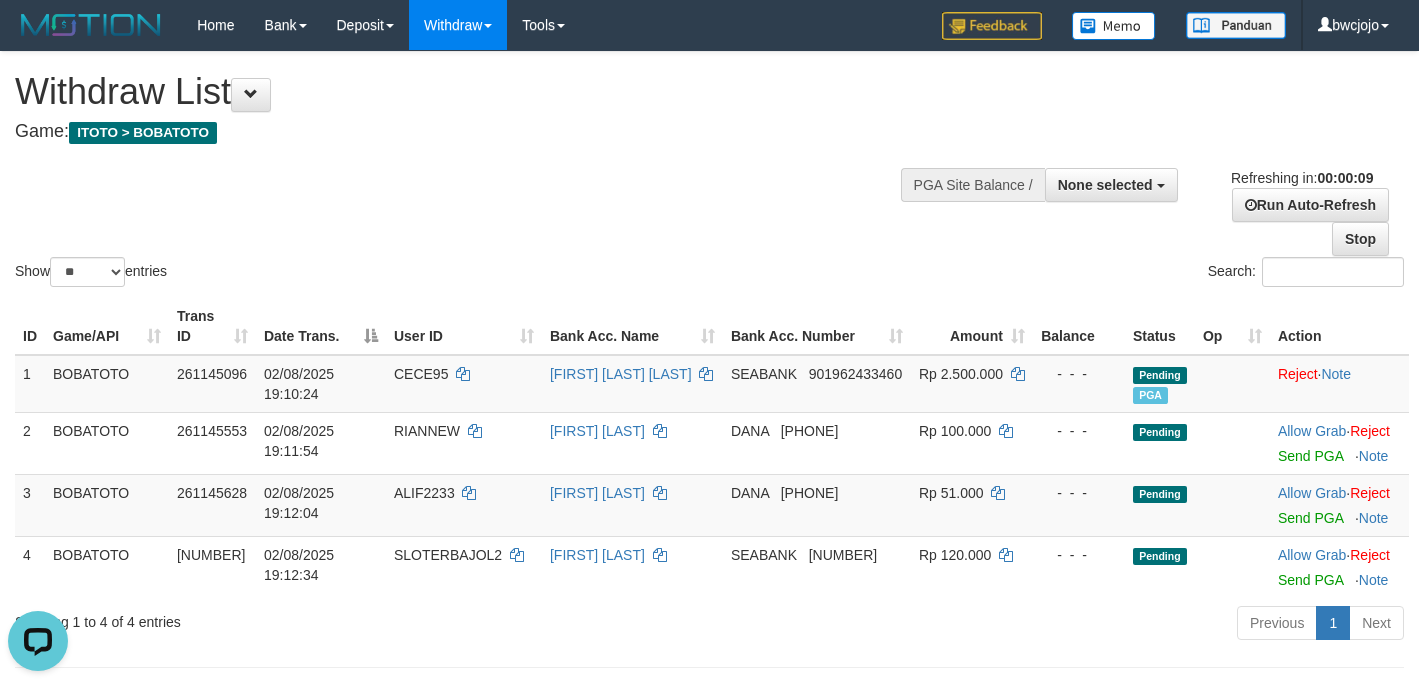 scroll, scrollTop: 0, scrollLeft: 0, axis: both 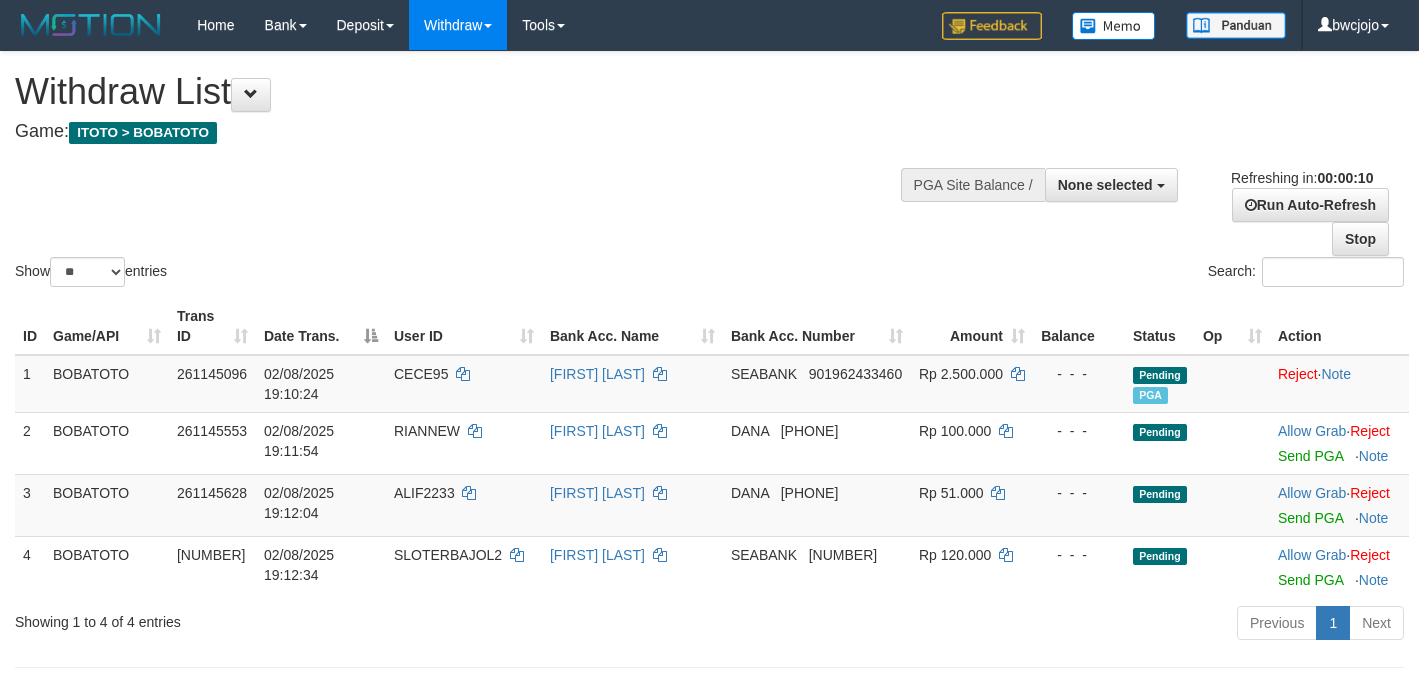 select 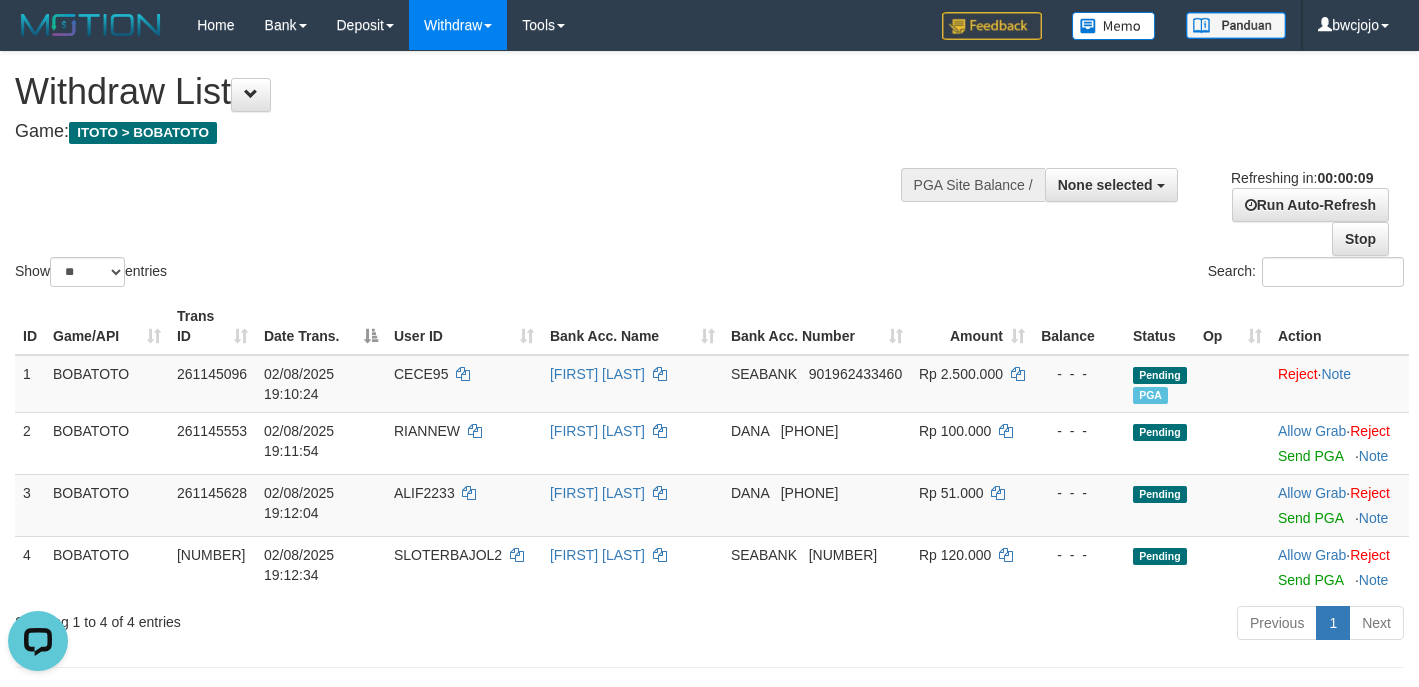 scroll, scrollTop: 0, scrollLeft: 0, axis: both 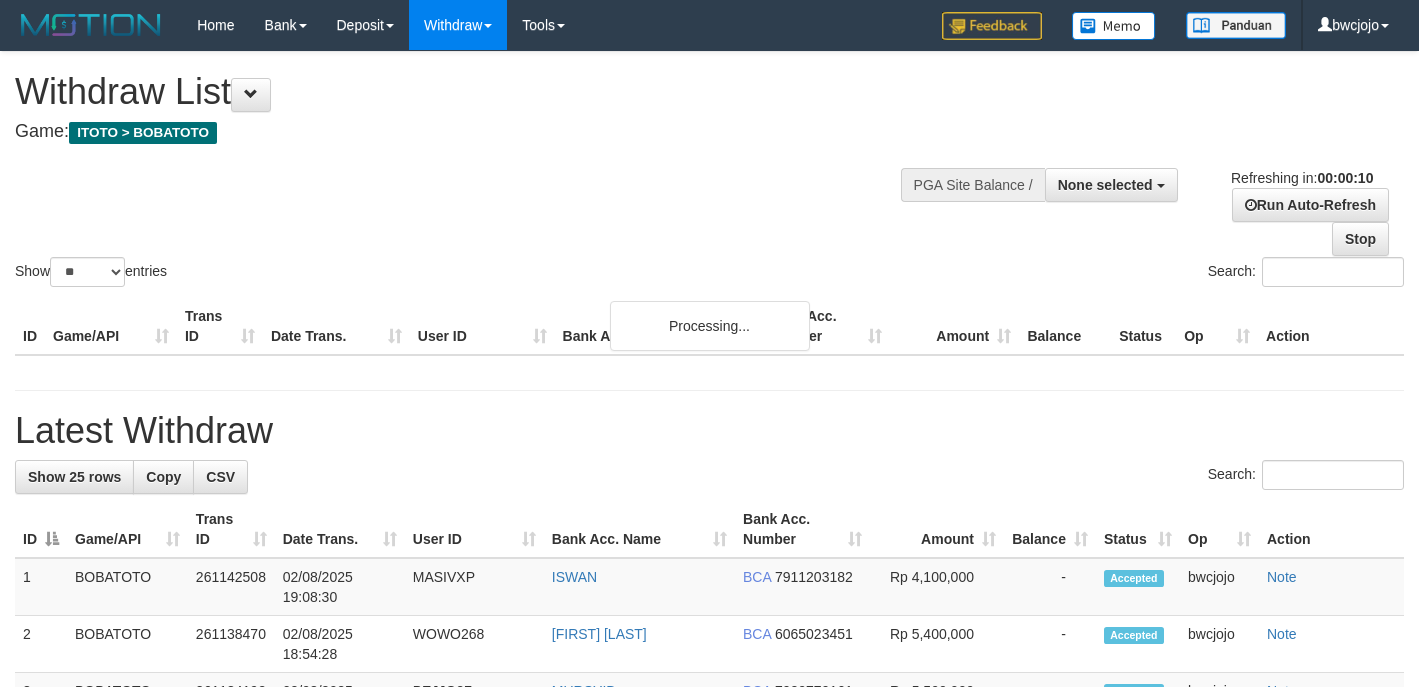 select 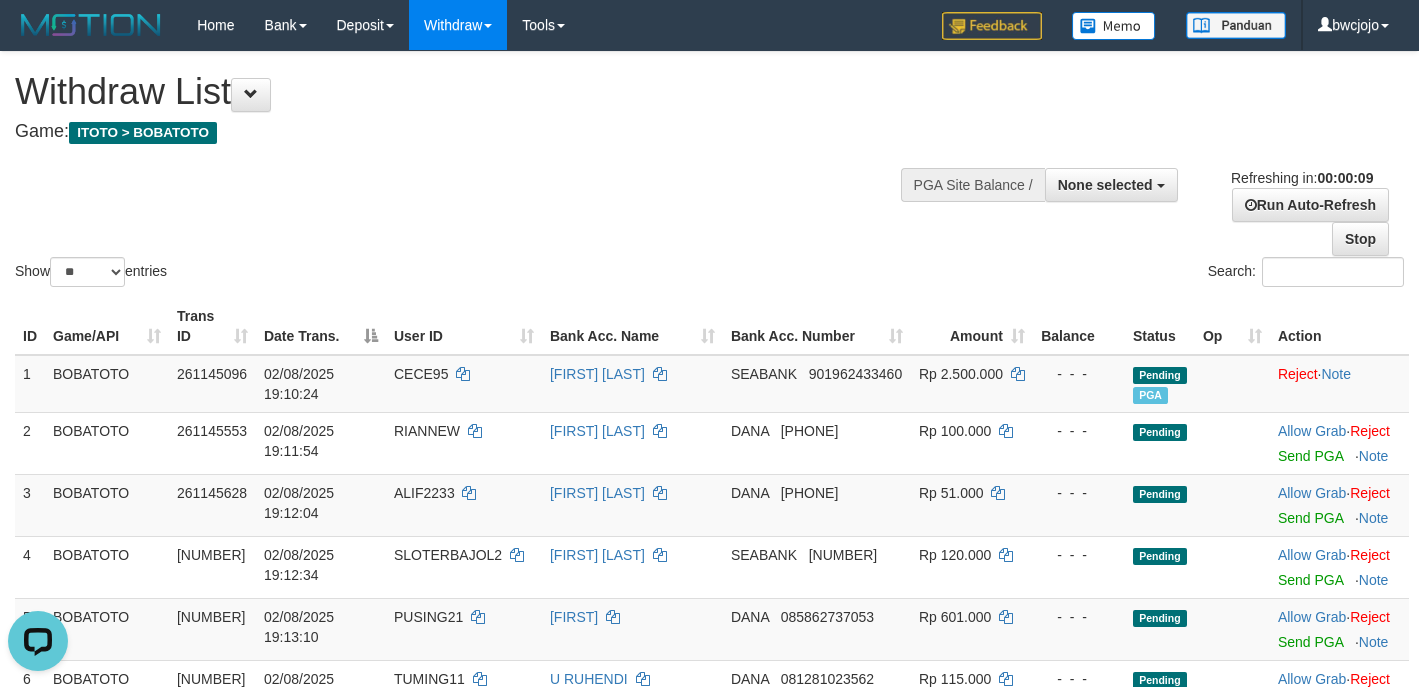 scroll, scrollTop: 0, scrollLeft: 0, axis: both 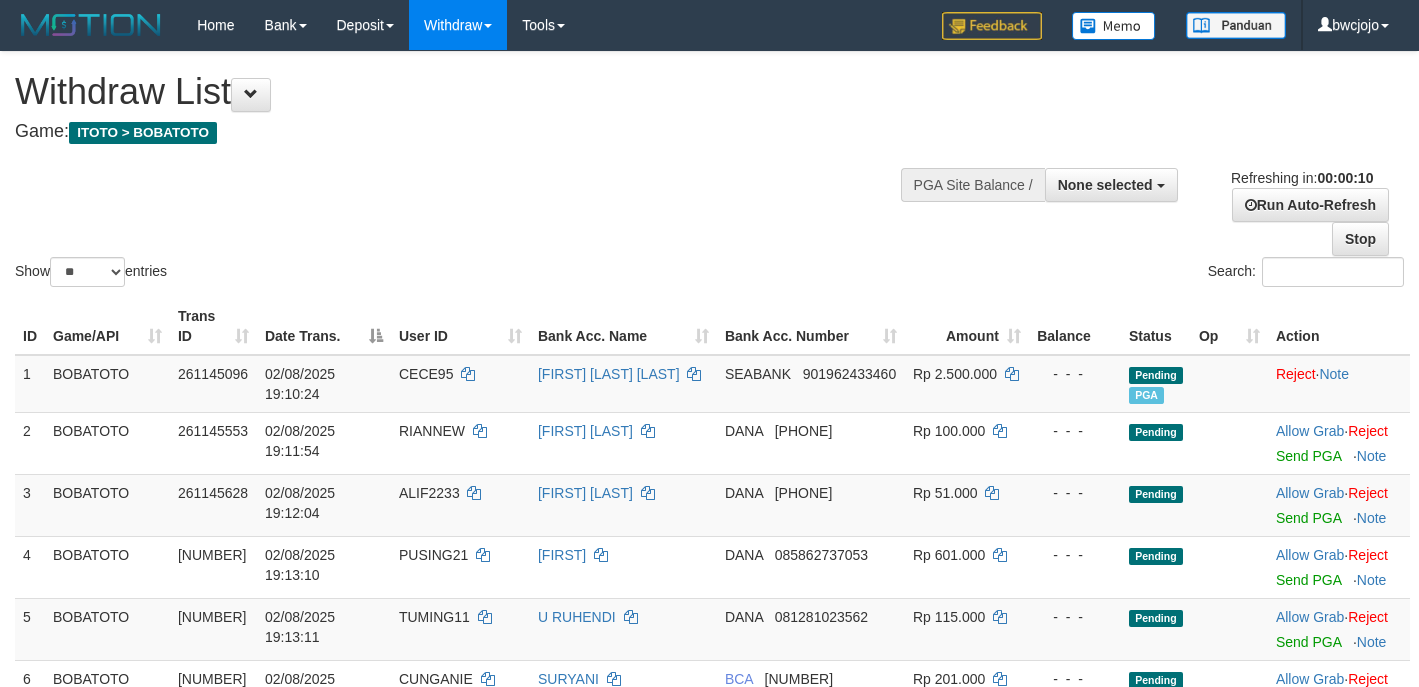 select 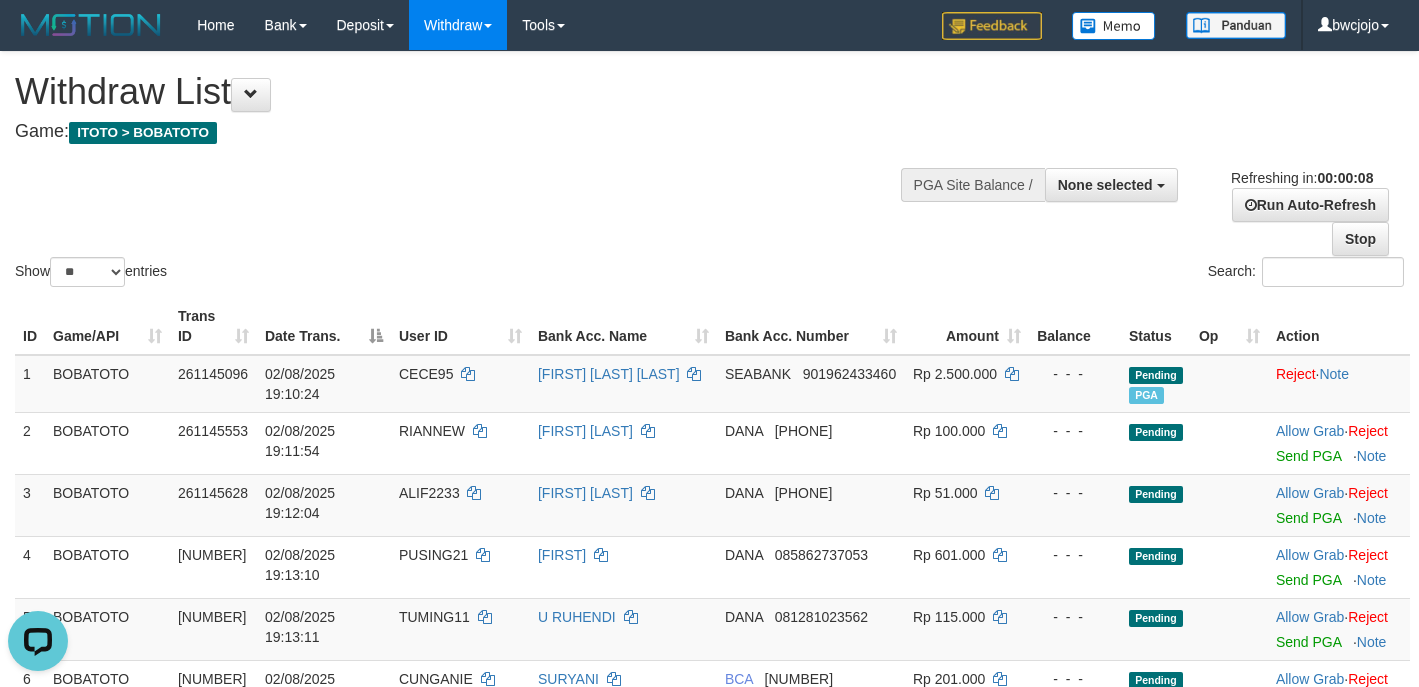 scroll, scrollTop: 0, scrollLeft: 0, axis: both 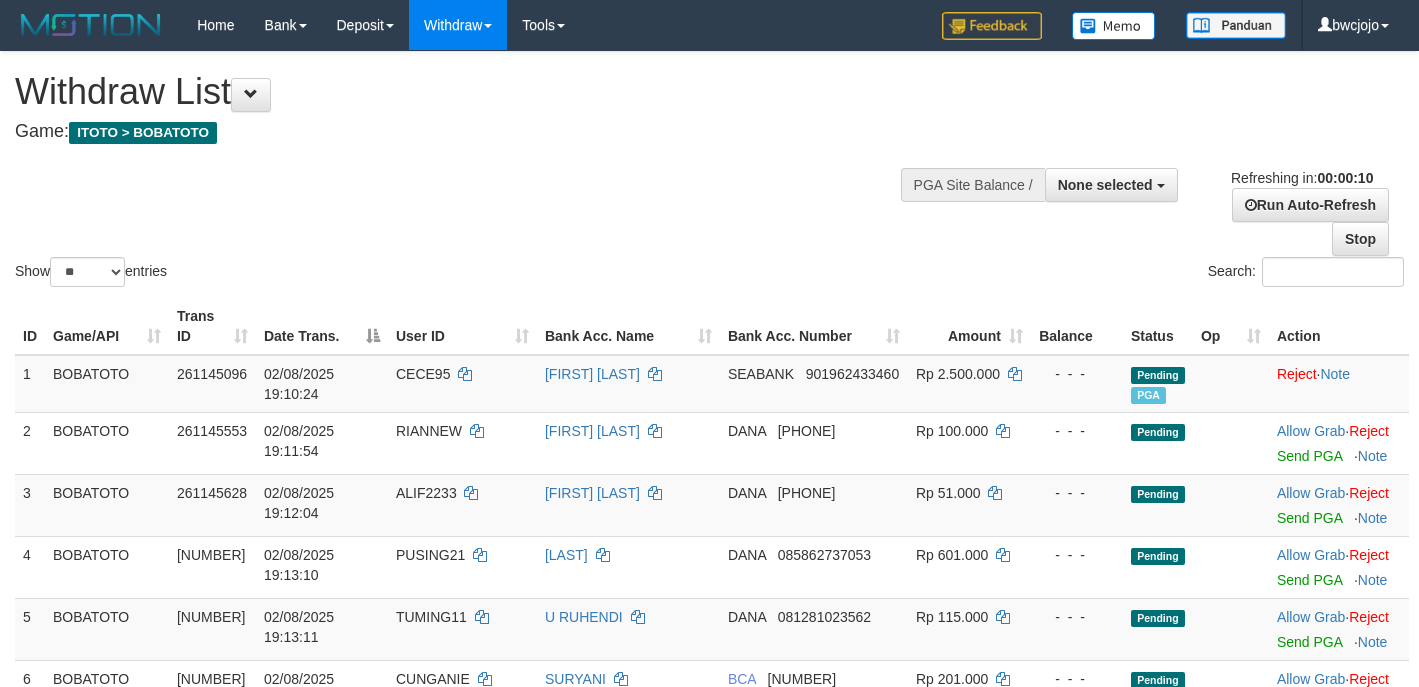 select 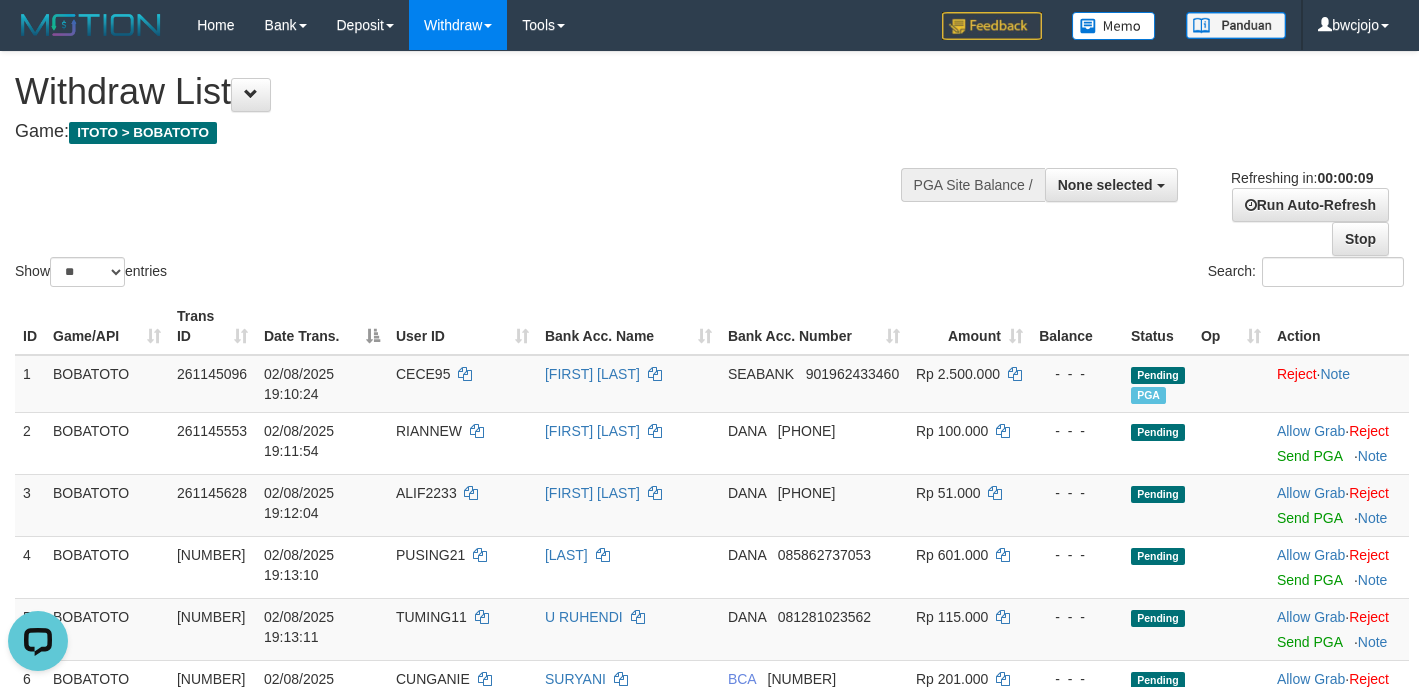 scroll, scrollTop: 0, scrollLeft: 0, axis: both 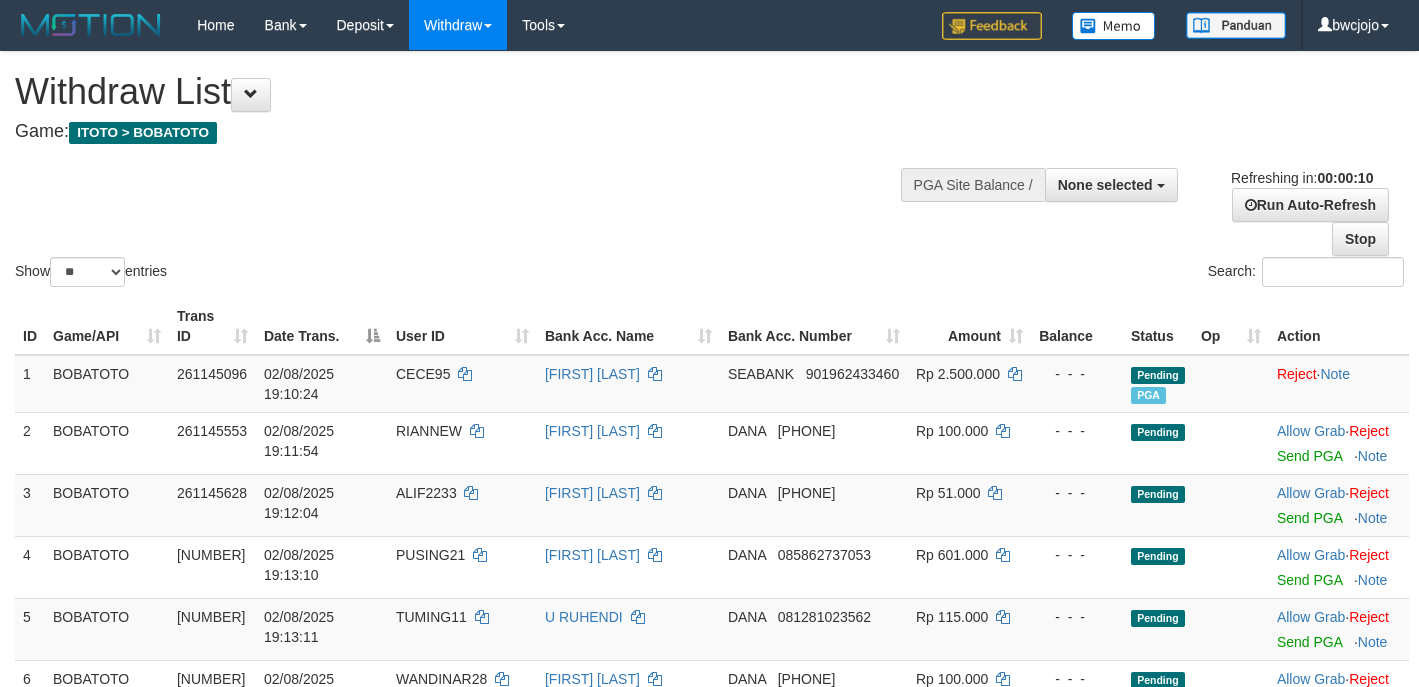select 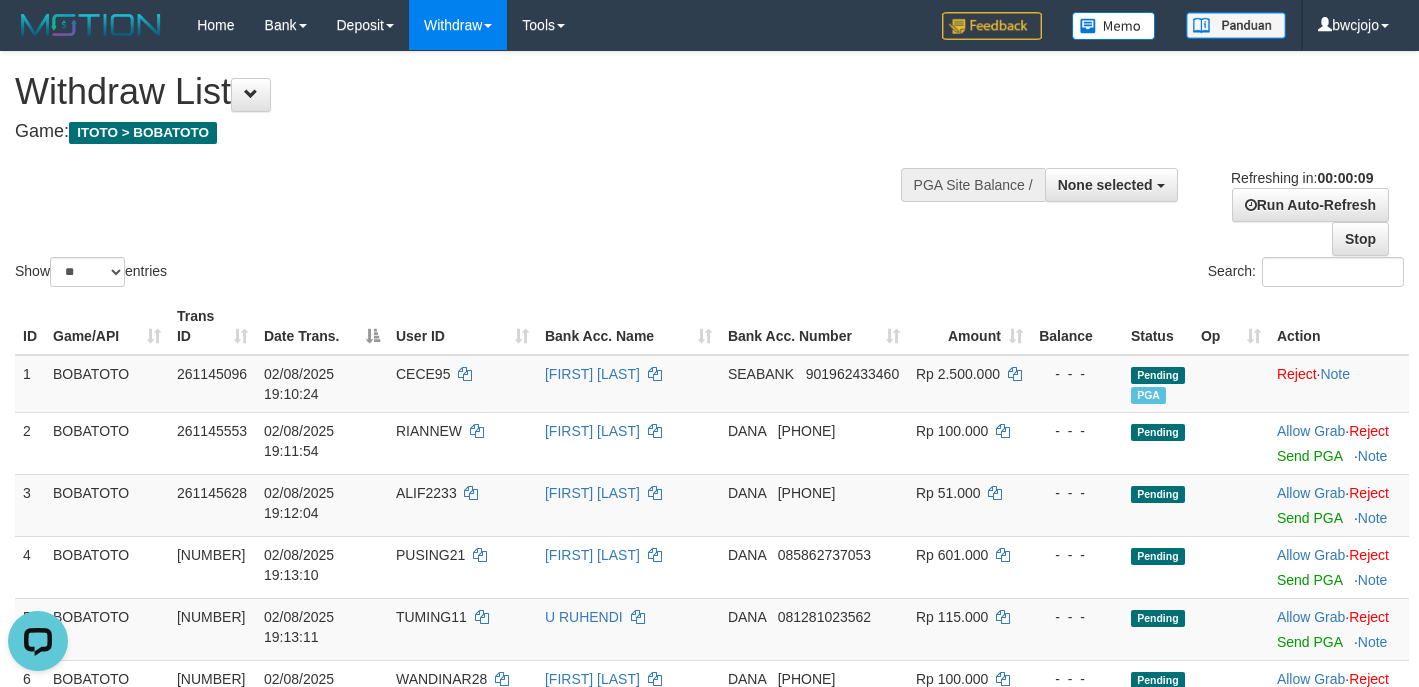 scroll, scrollTop: 0, scrollLeft: 0, axis: both 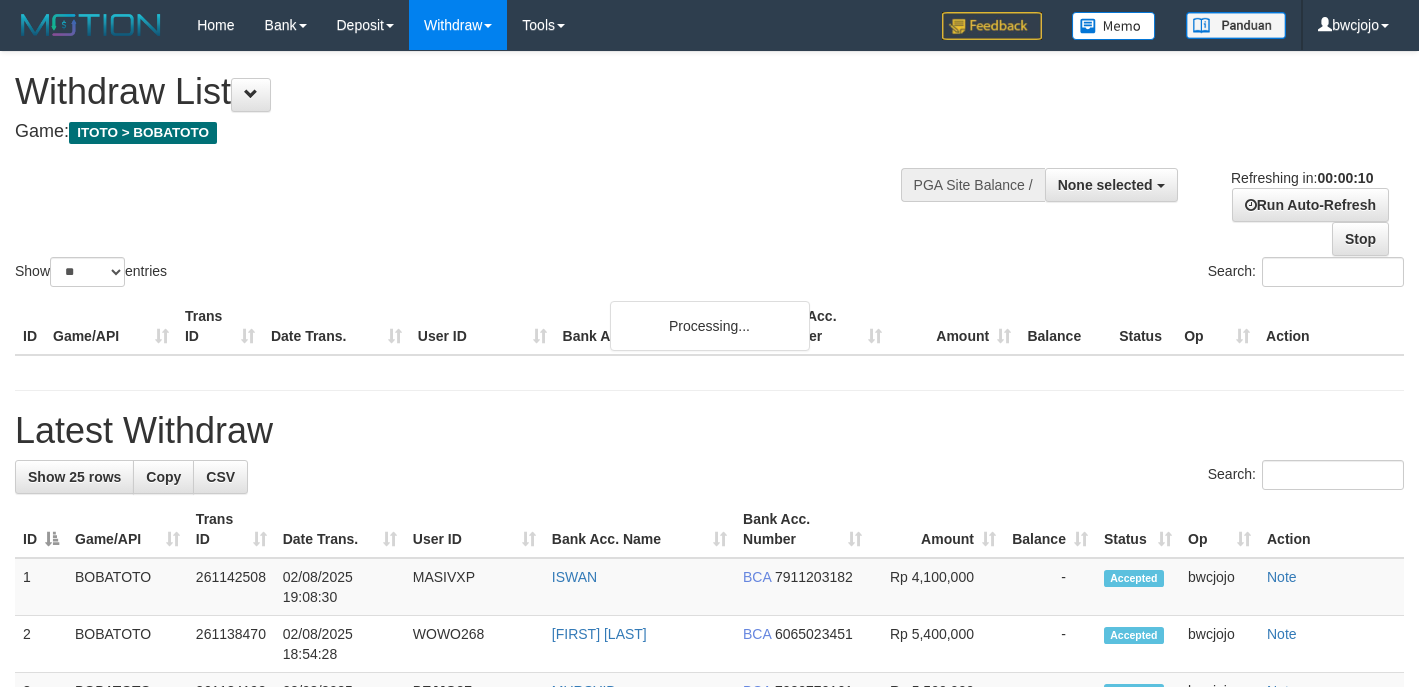 select 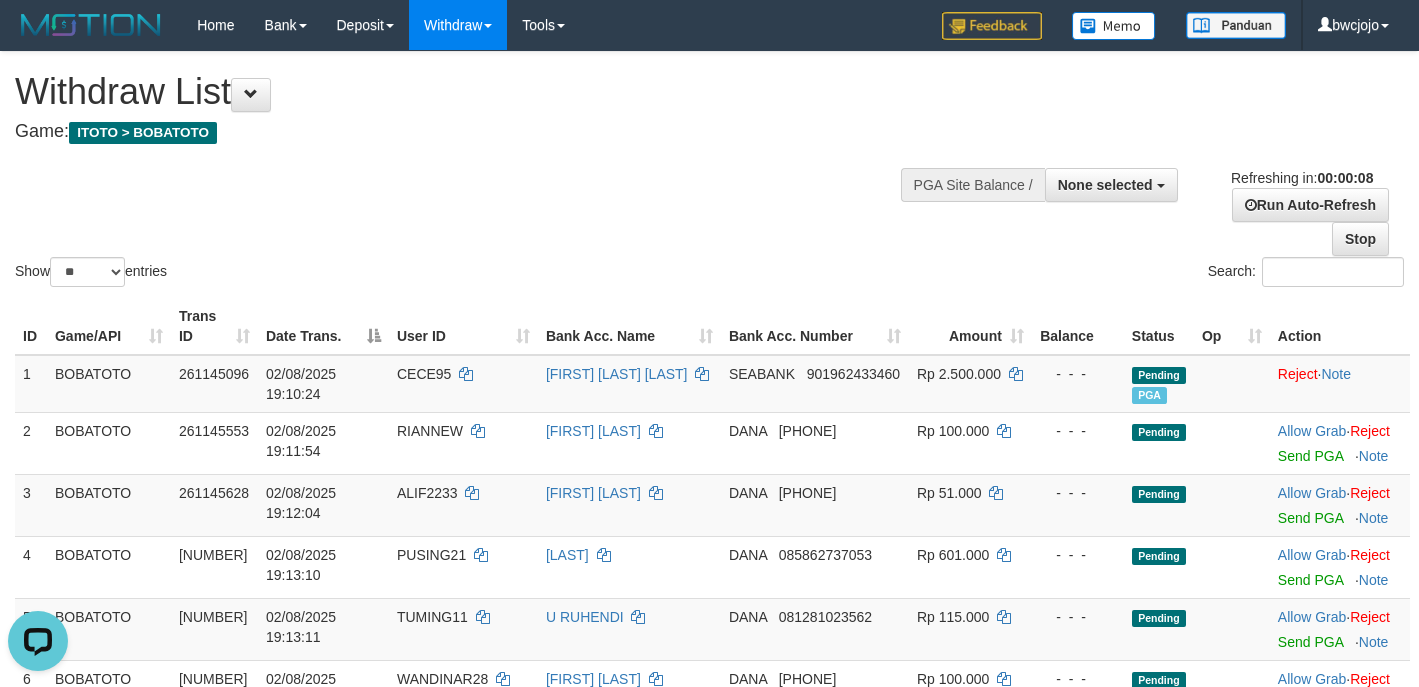 scroll, scrollTop: 0, scrollLeft: 0, axis: both 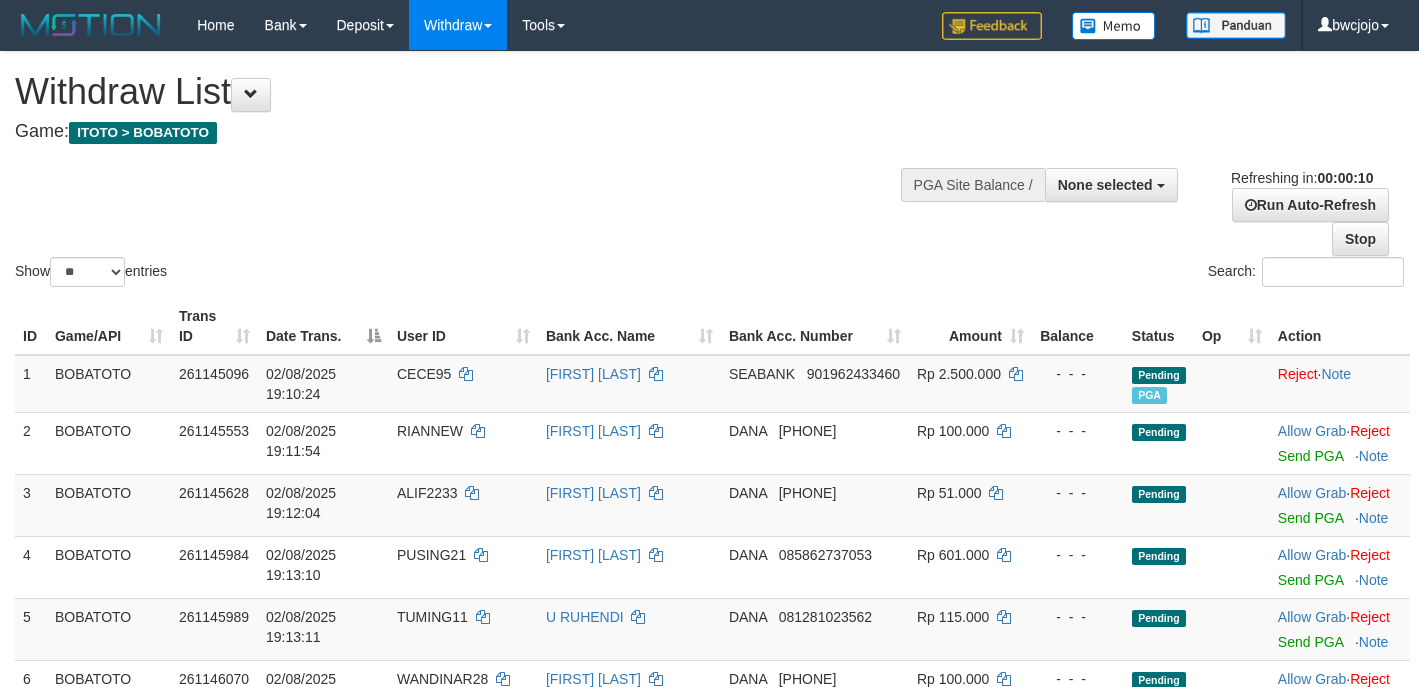 select 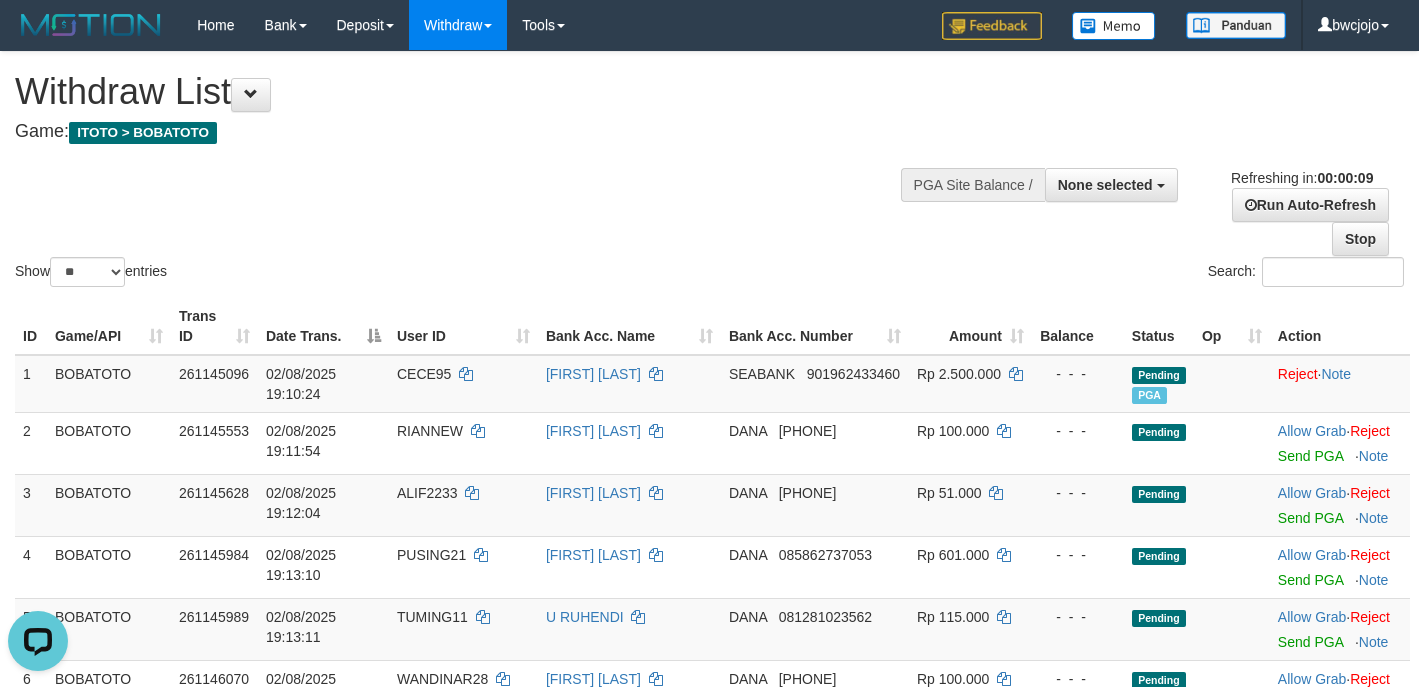 scroll, scrollTop: 0, scrollLeft: 0, axis: both 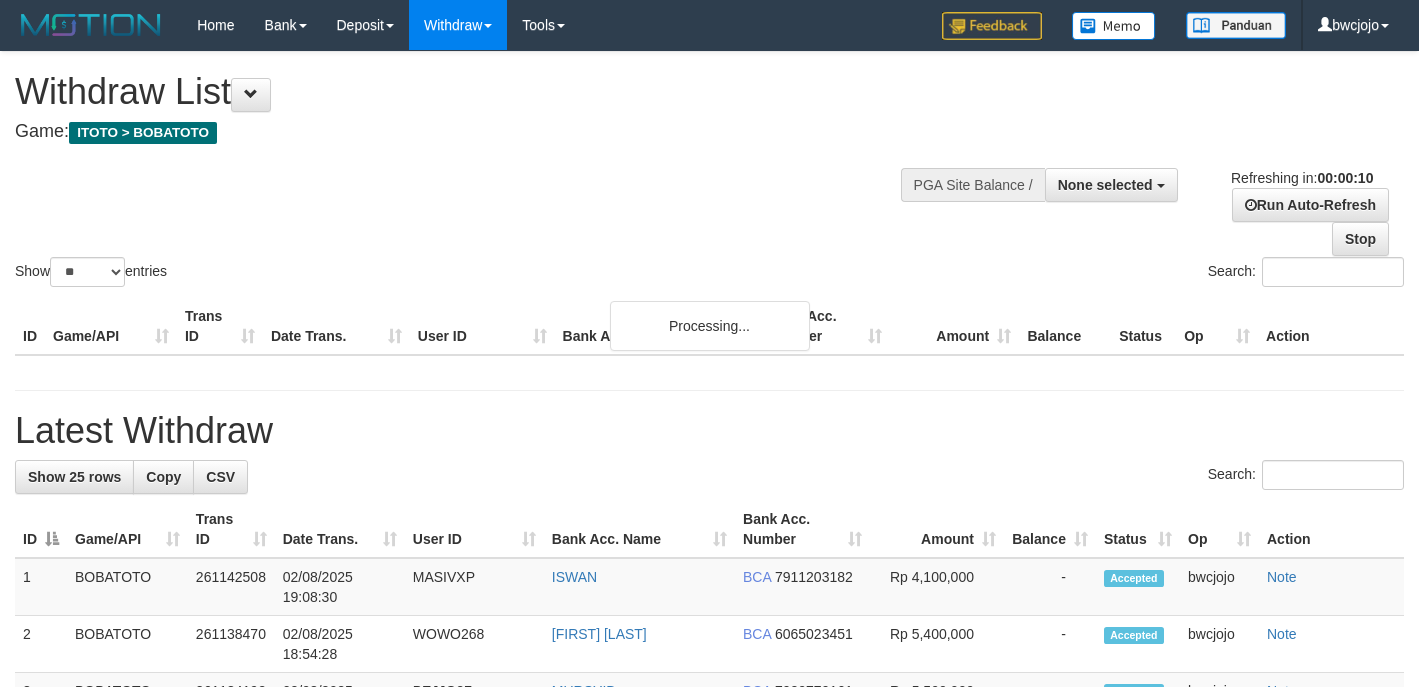 select 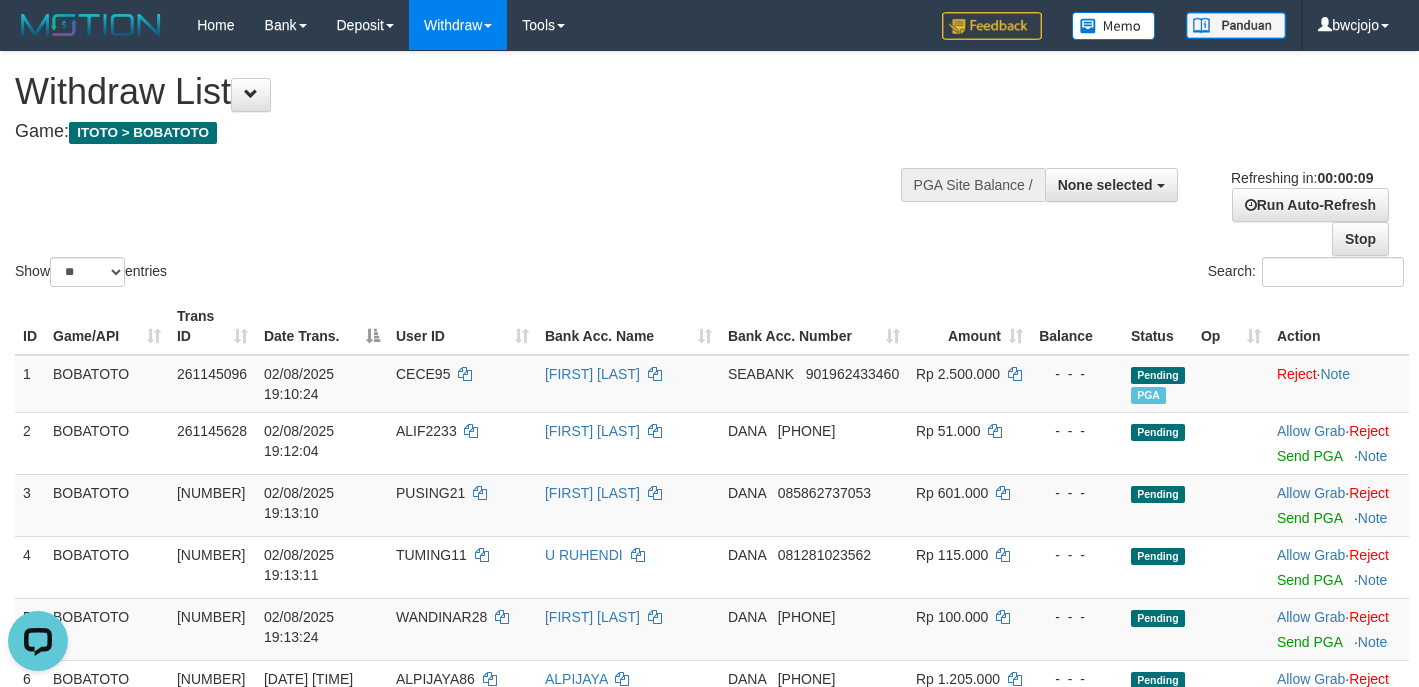 scroll, scrollTop: 0, scrollLeft: 0, axis: both 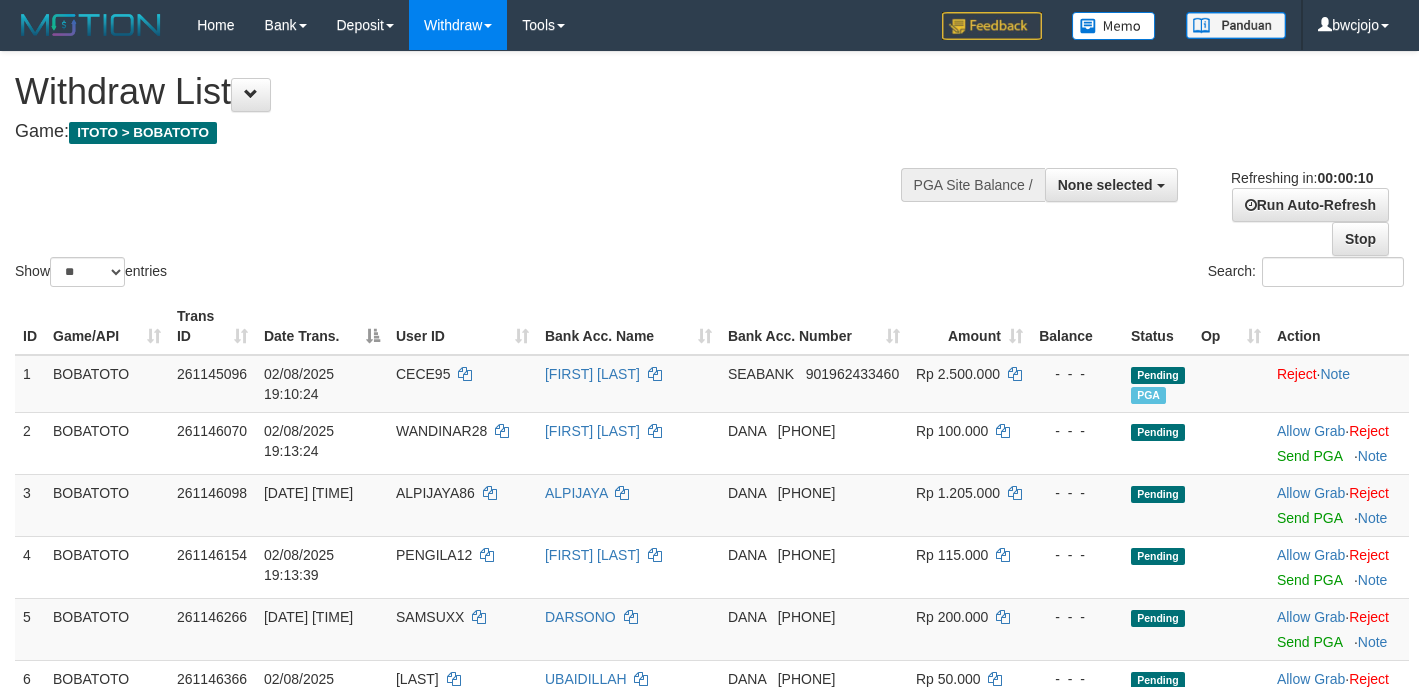 select 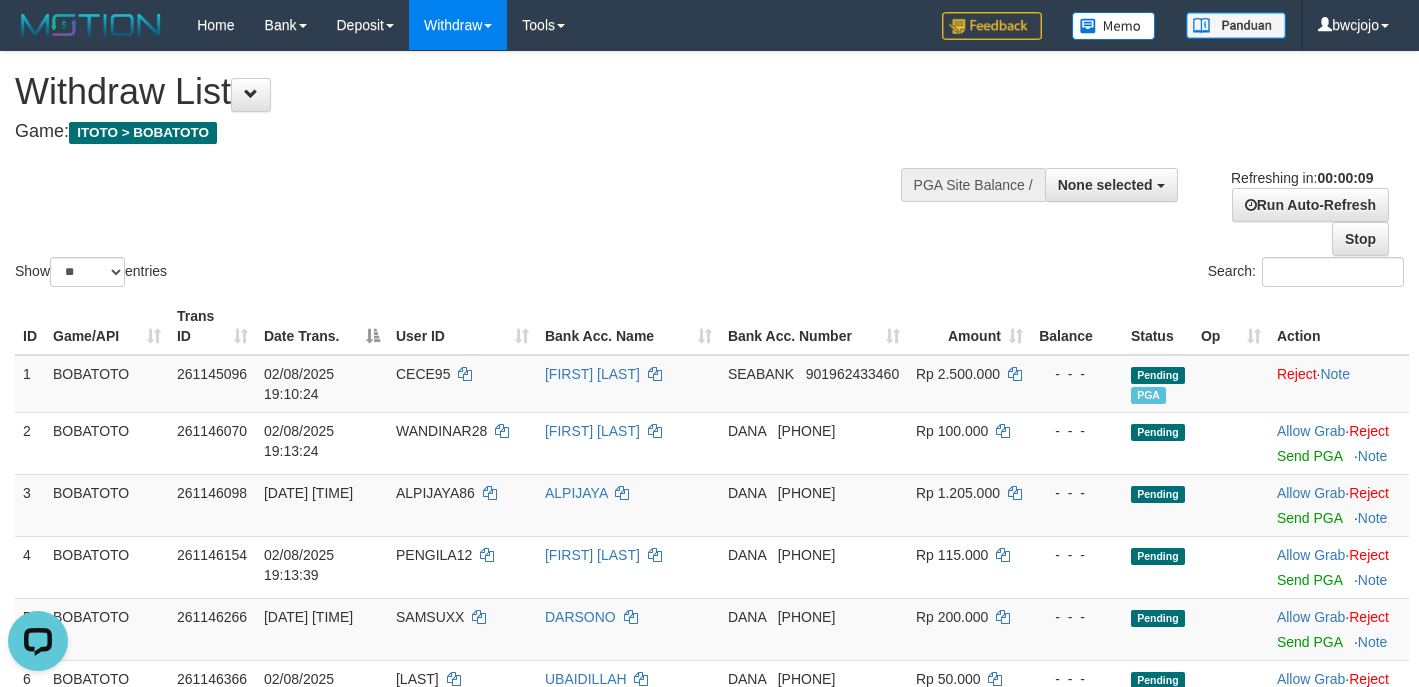 scroll, scrollTop: 0, scrollLeft: 0, axis: both 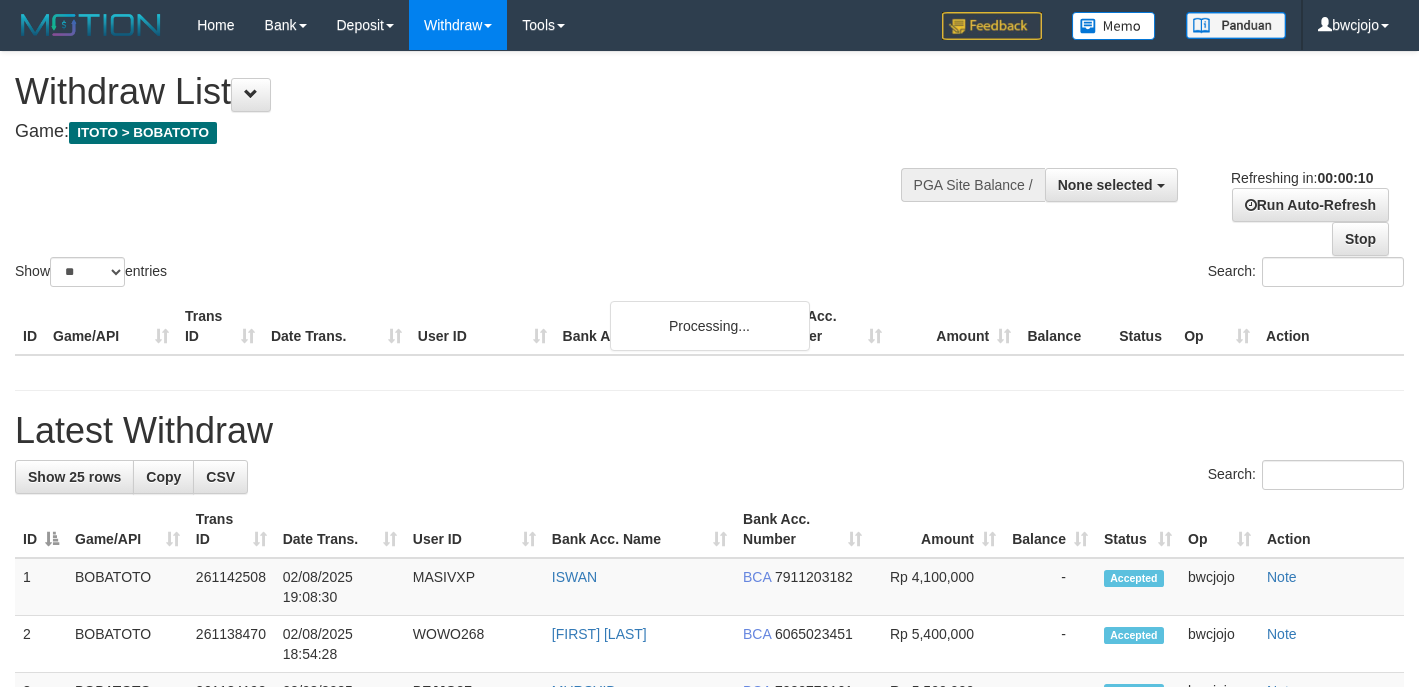 select 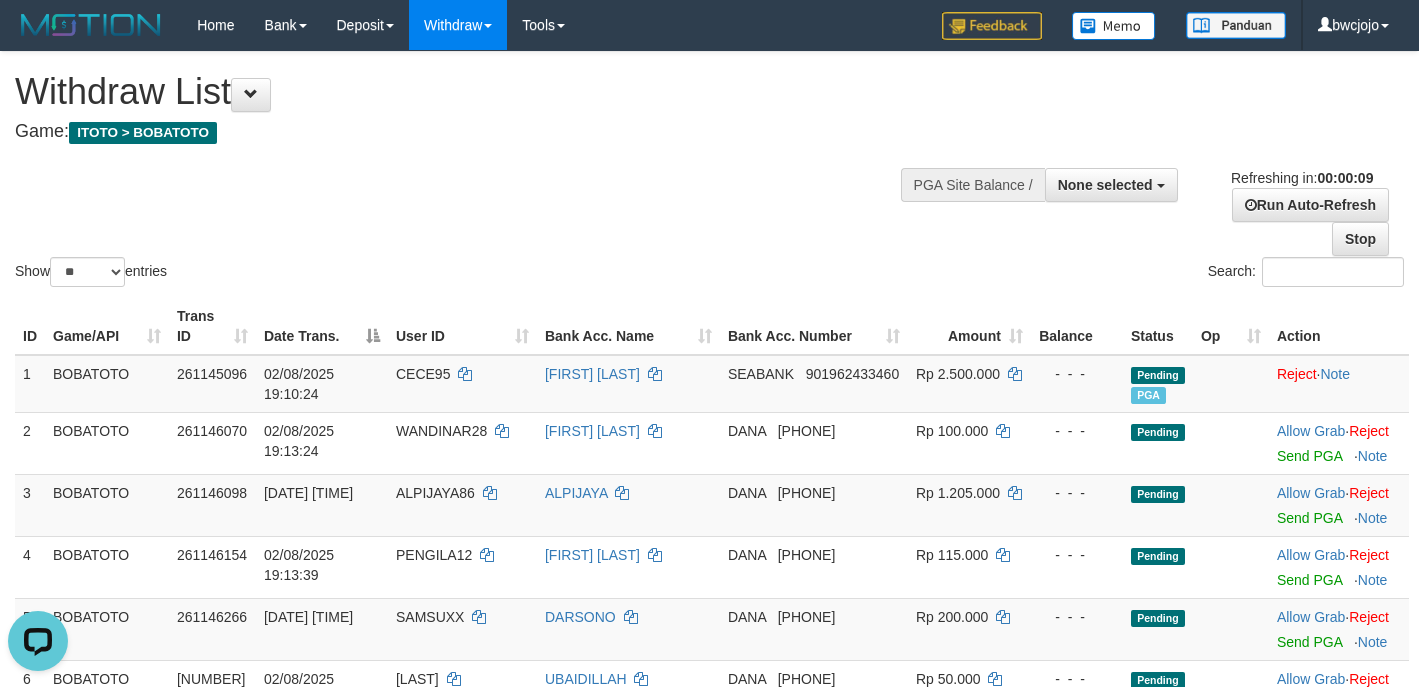 scroll, scrollTop: 0, scrollLeft: 0, axis: both 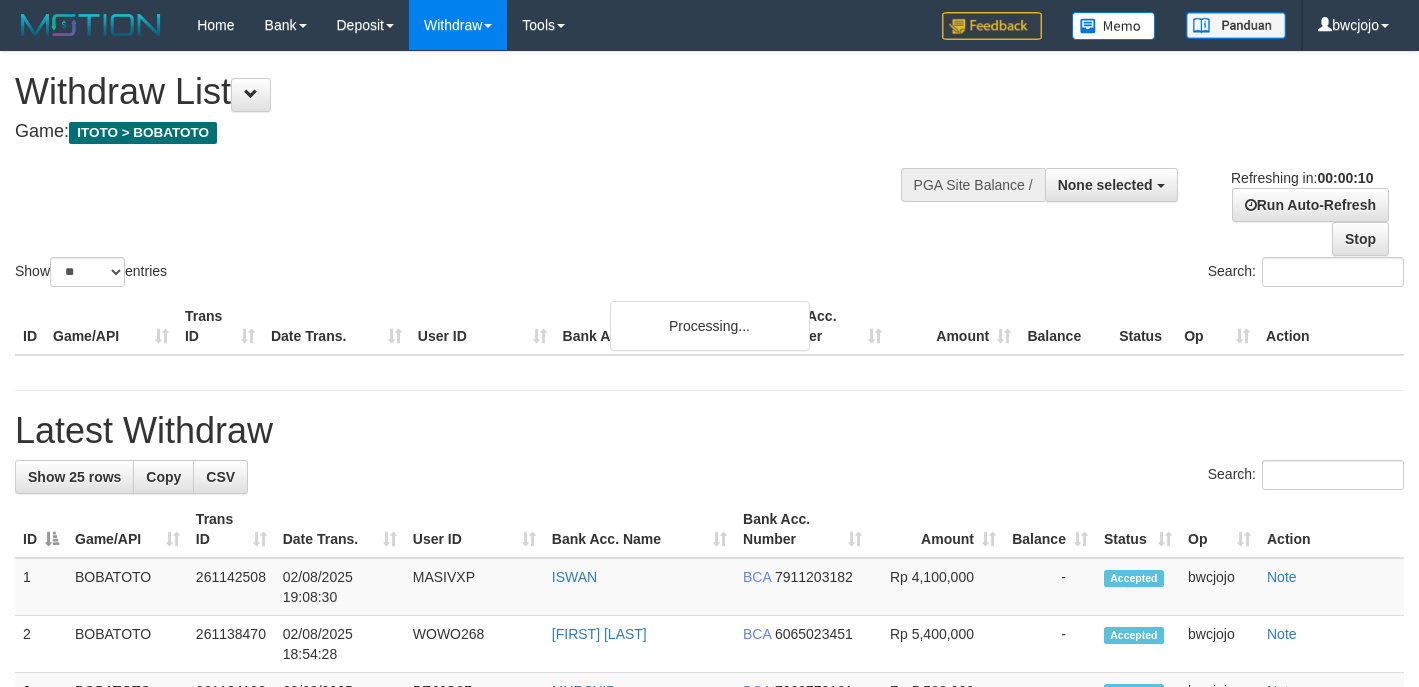 select 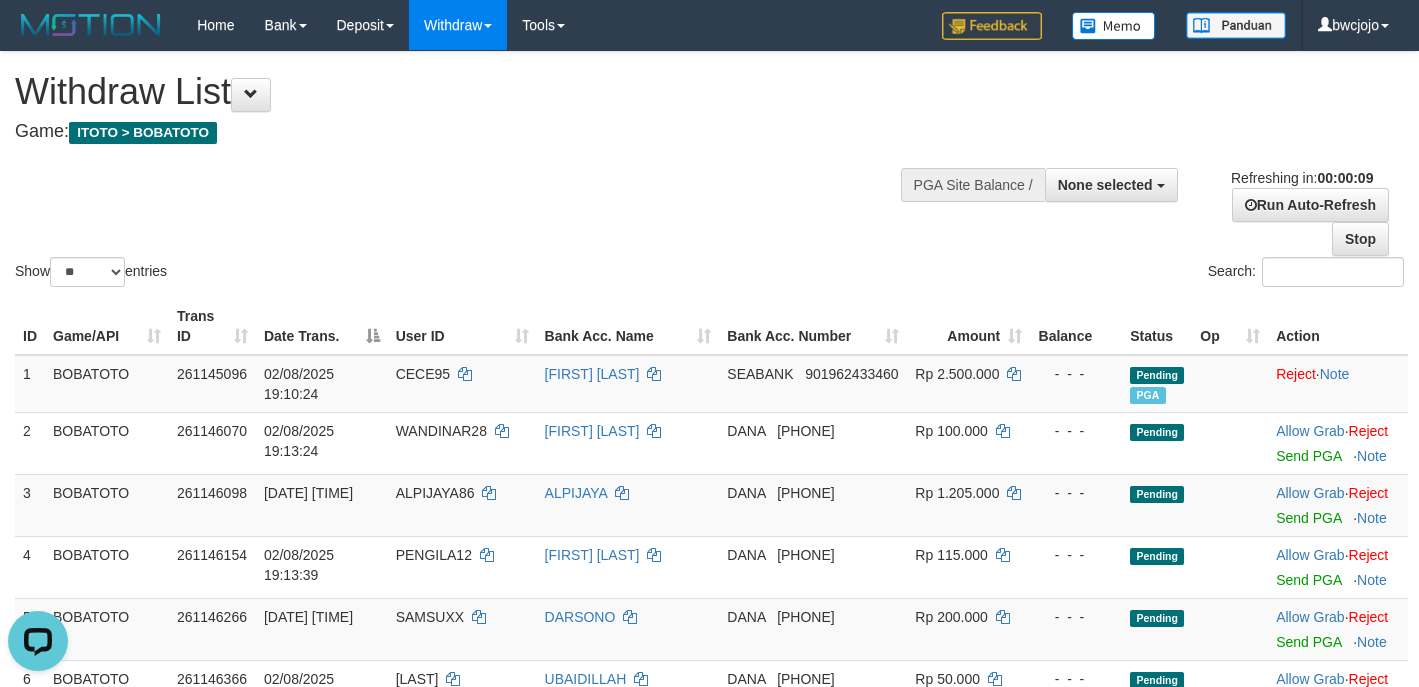scroll, scrollTop: 0, scrollLeft: 0, axis: both 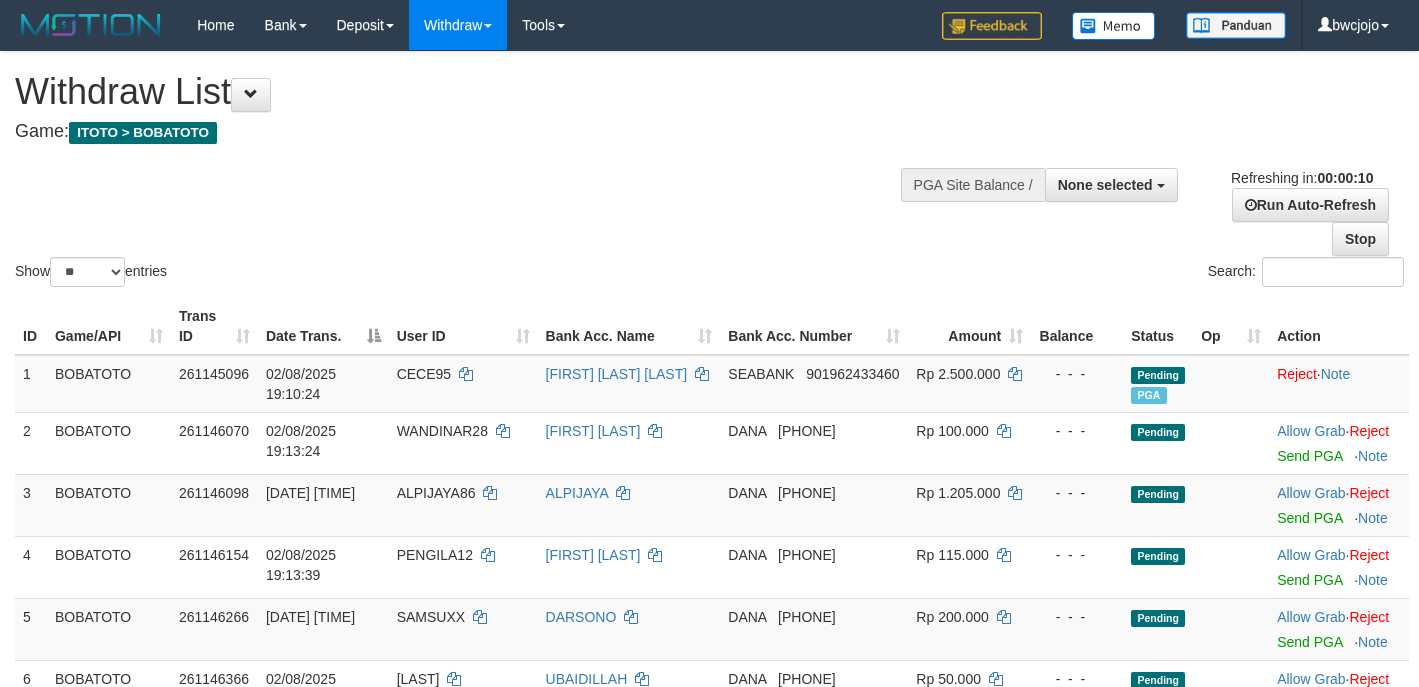 select 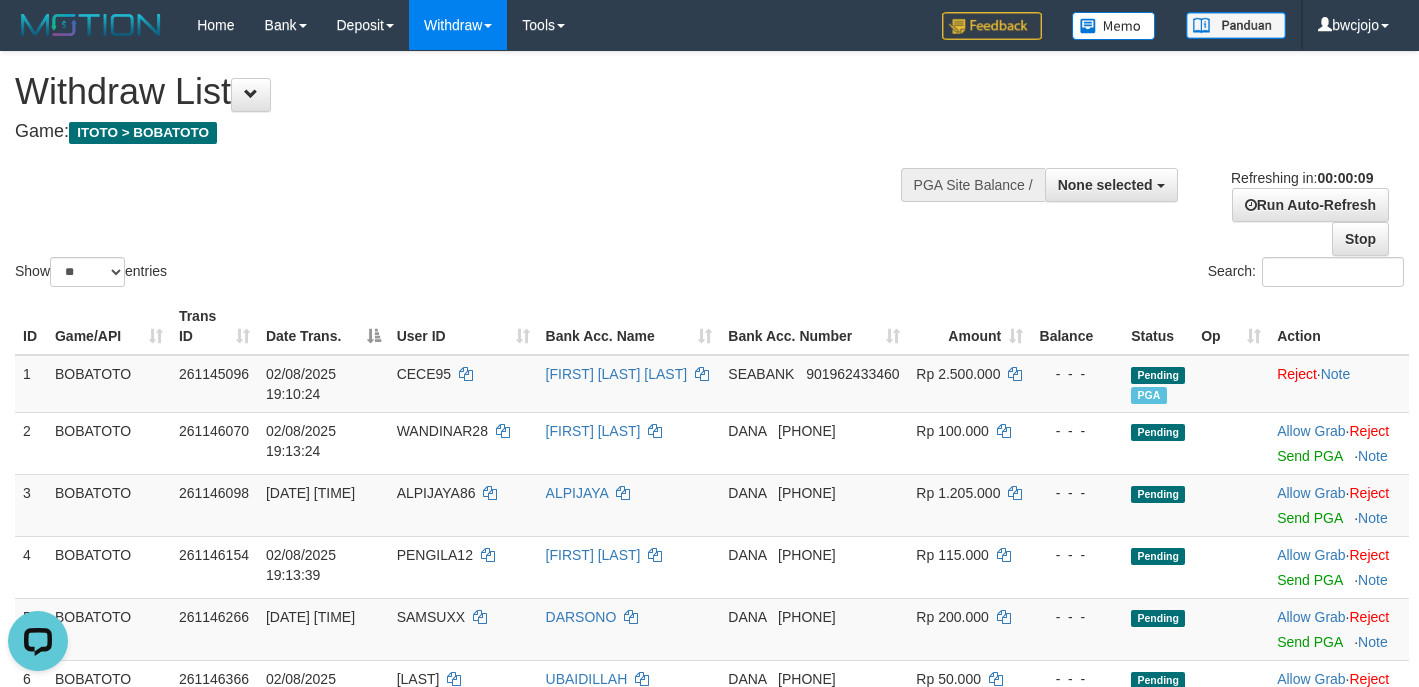scroll, scrollTop: 0, scrollLeft: 0, axis: both 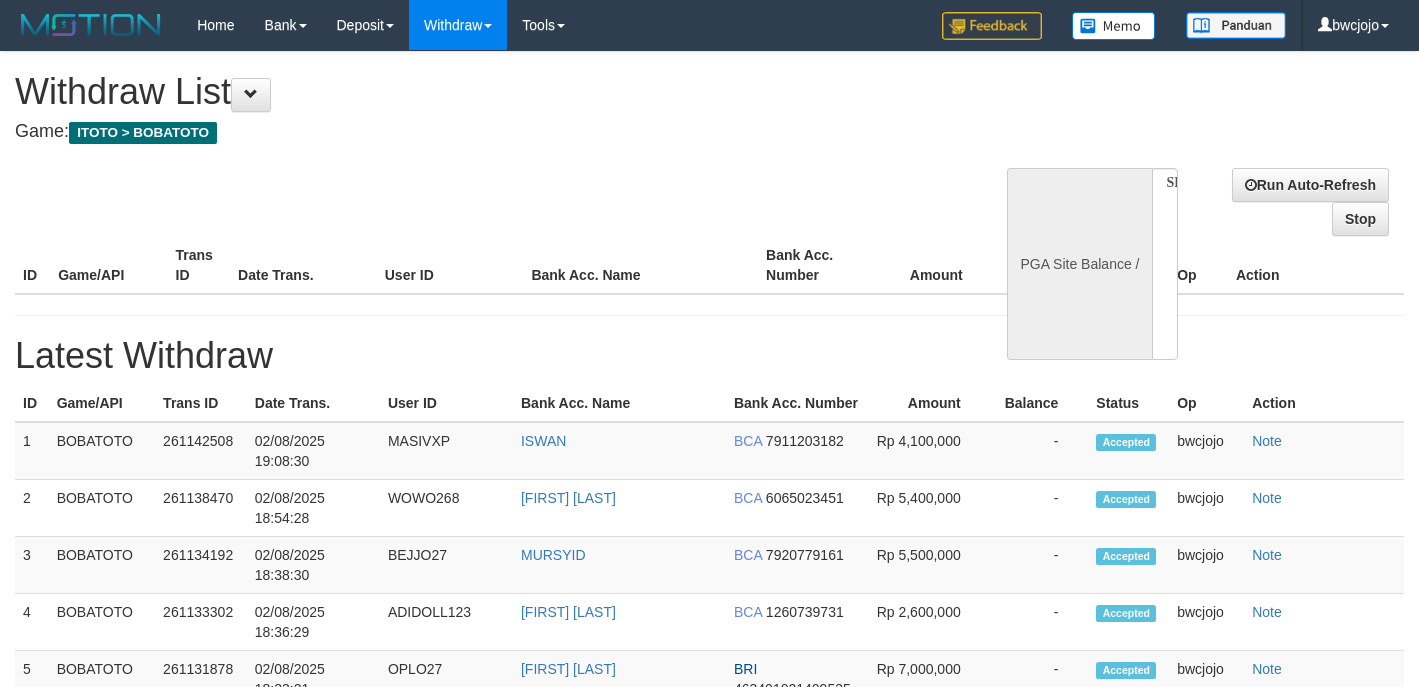 select 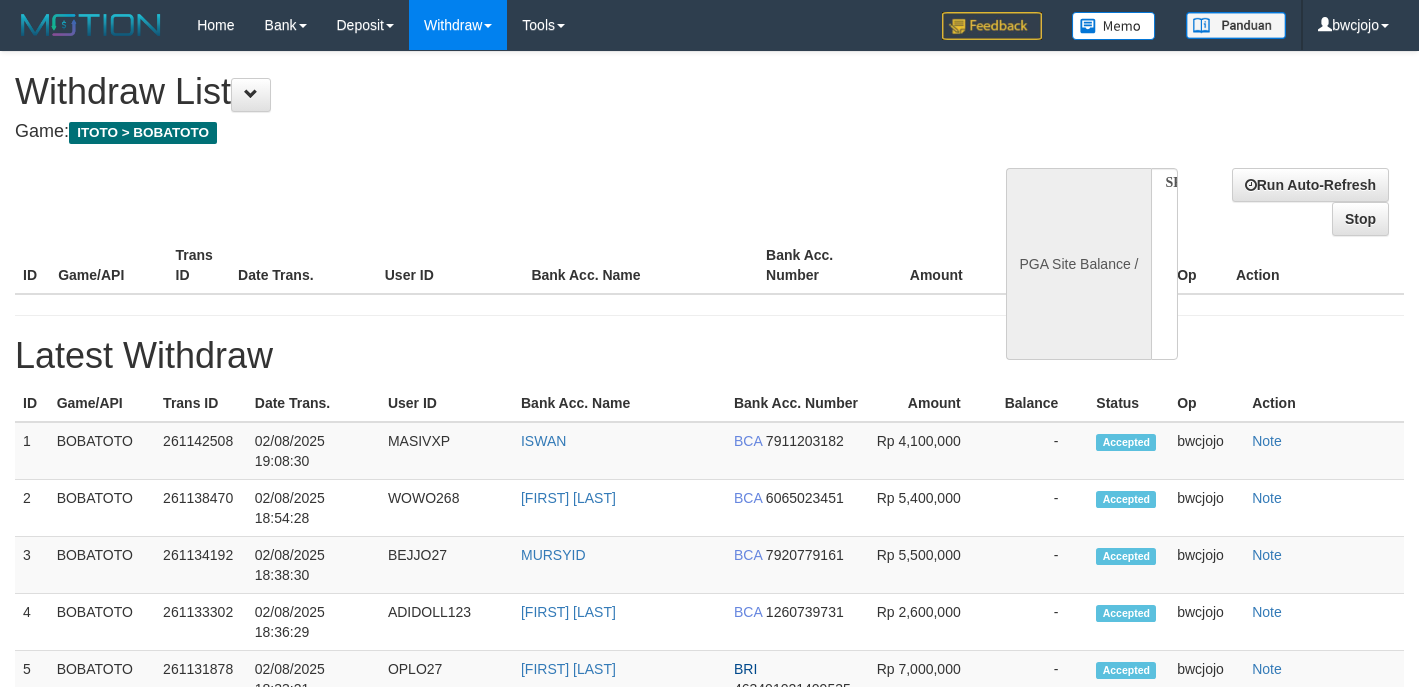 scroll, scrollTop: 0, scrollLeft: 0, axis: both 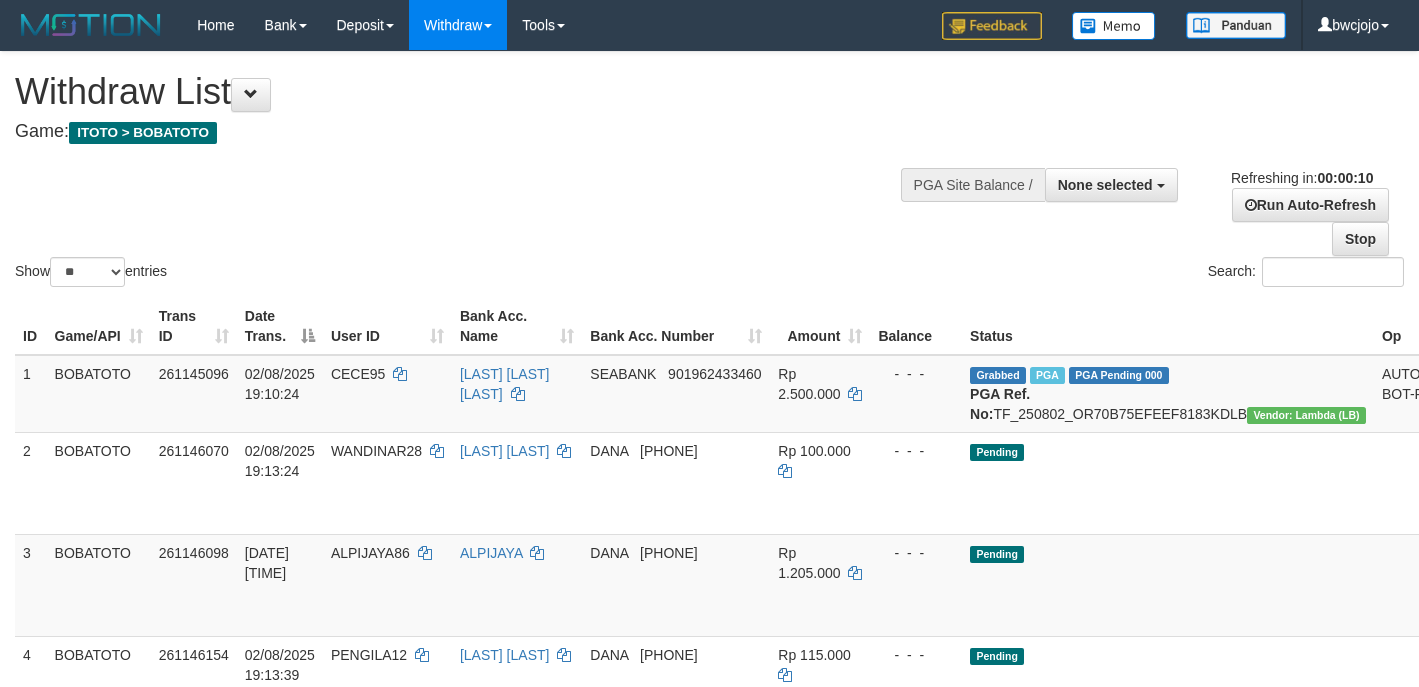 select 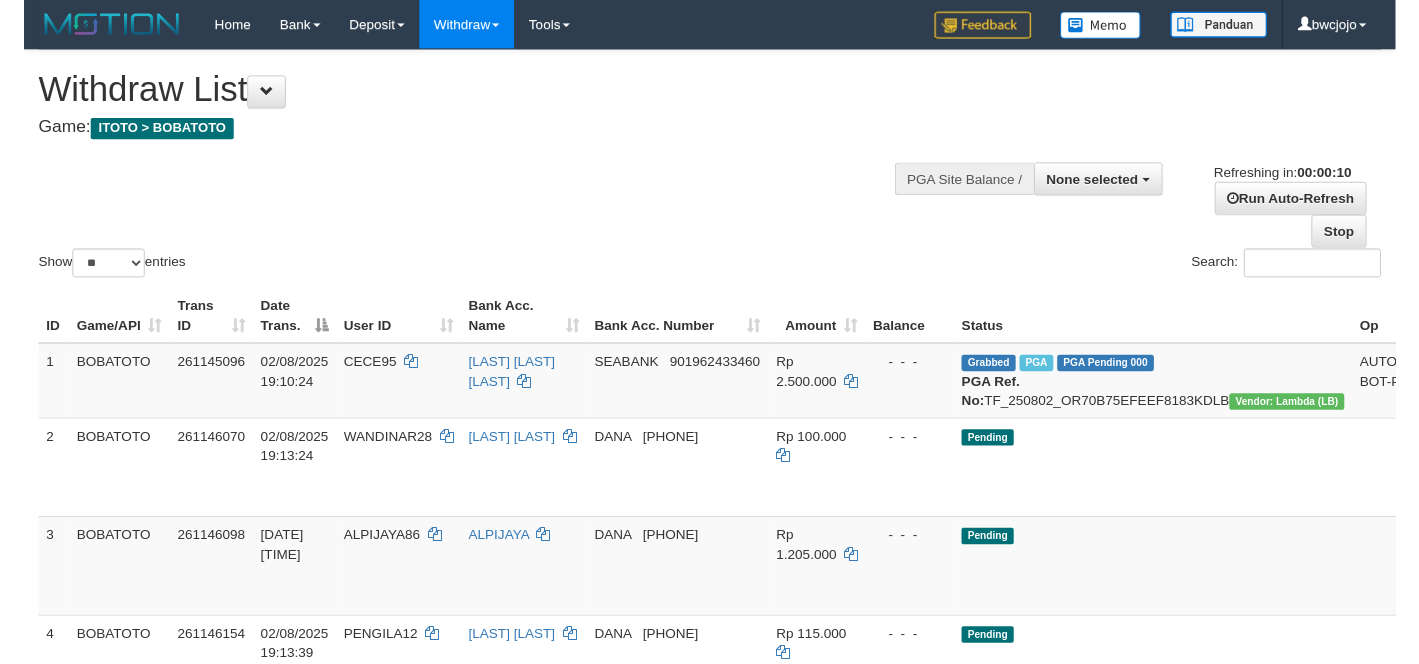 scroll, scrollTop: 0, scrollLeft: 0, axis: both 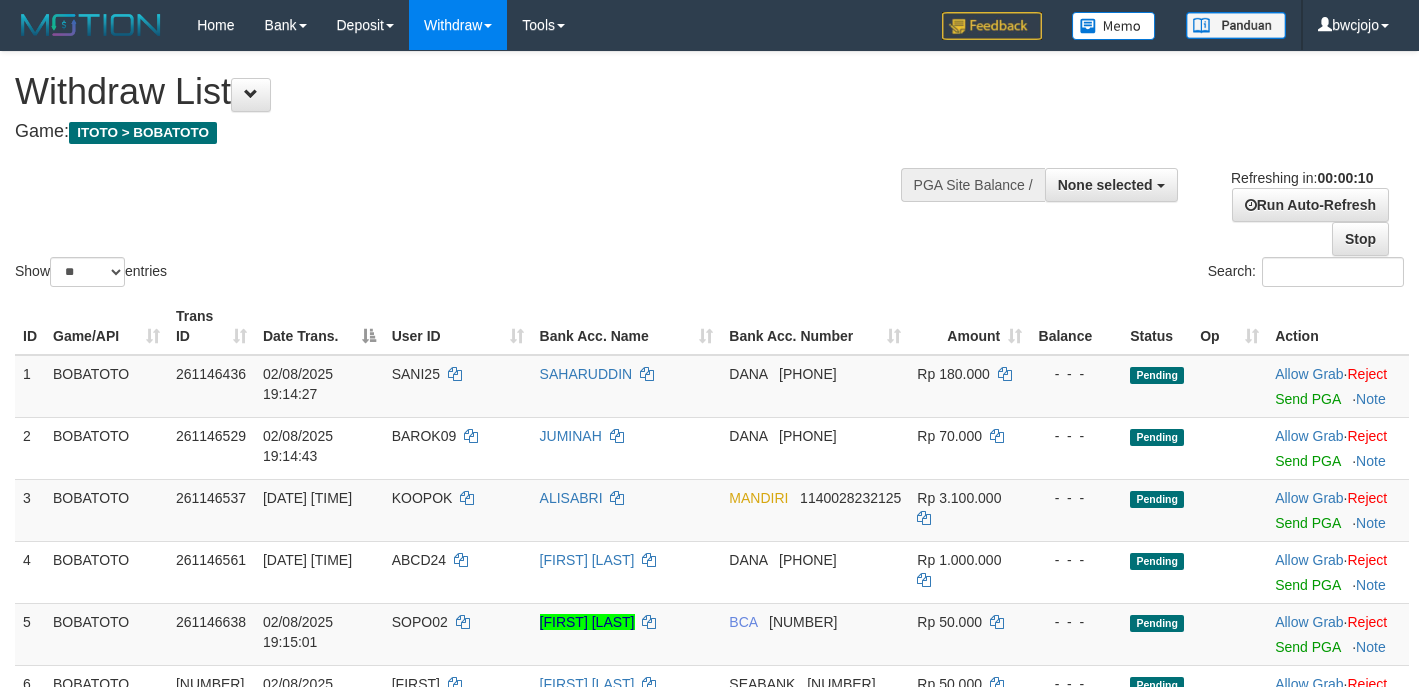 select 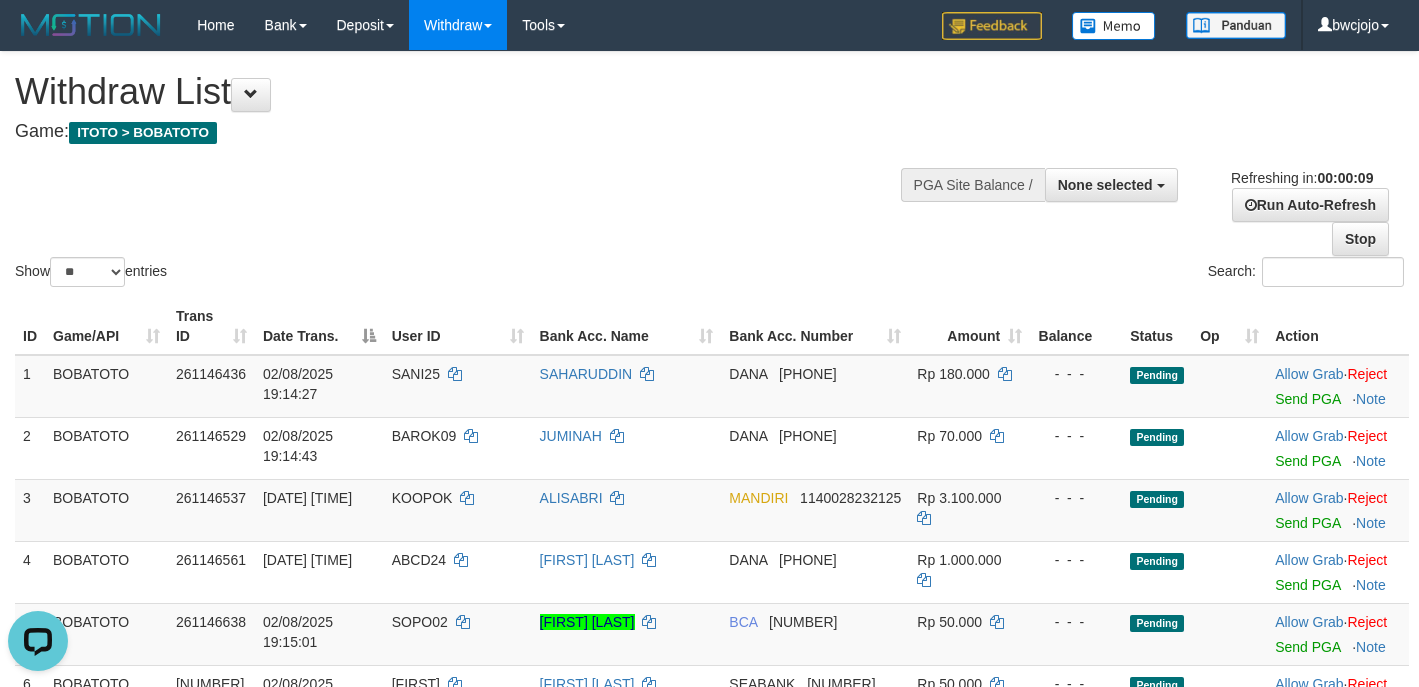 scroll, scrollTop: 0, scrollLeft: 0, axis: both 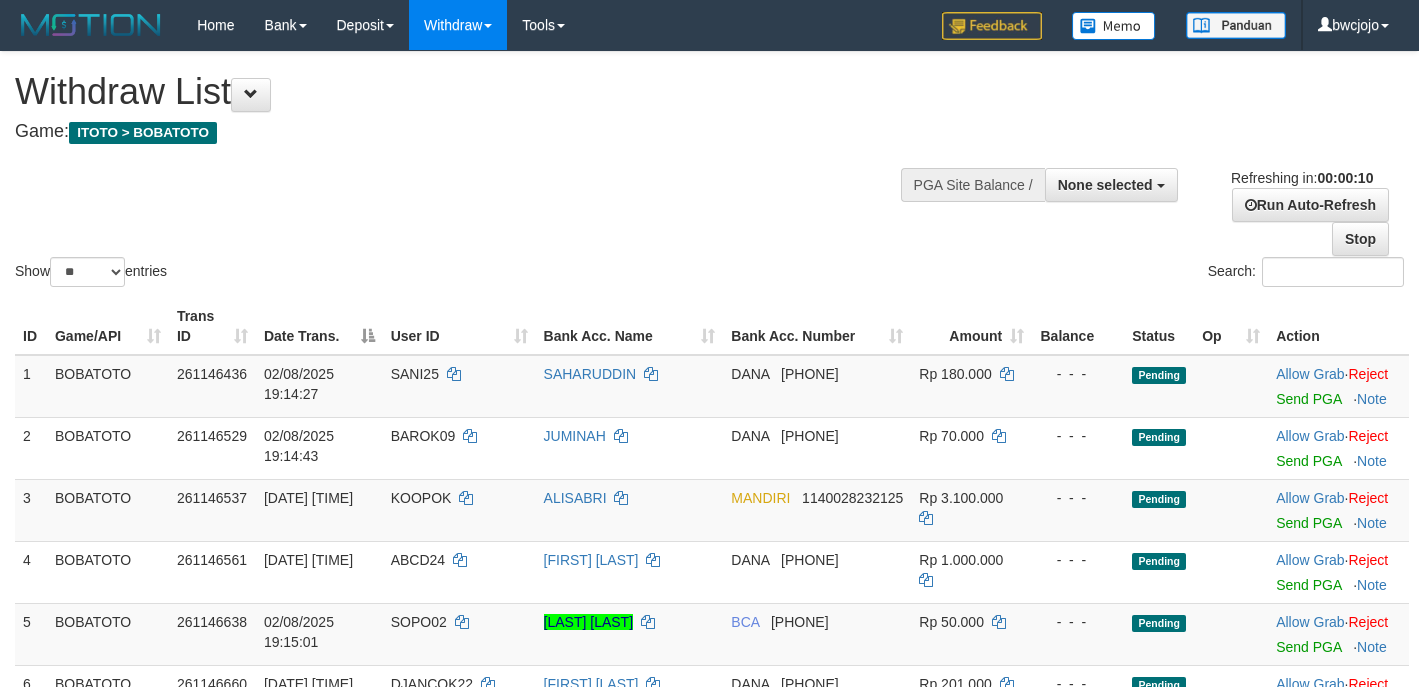 select 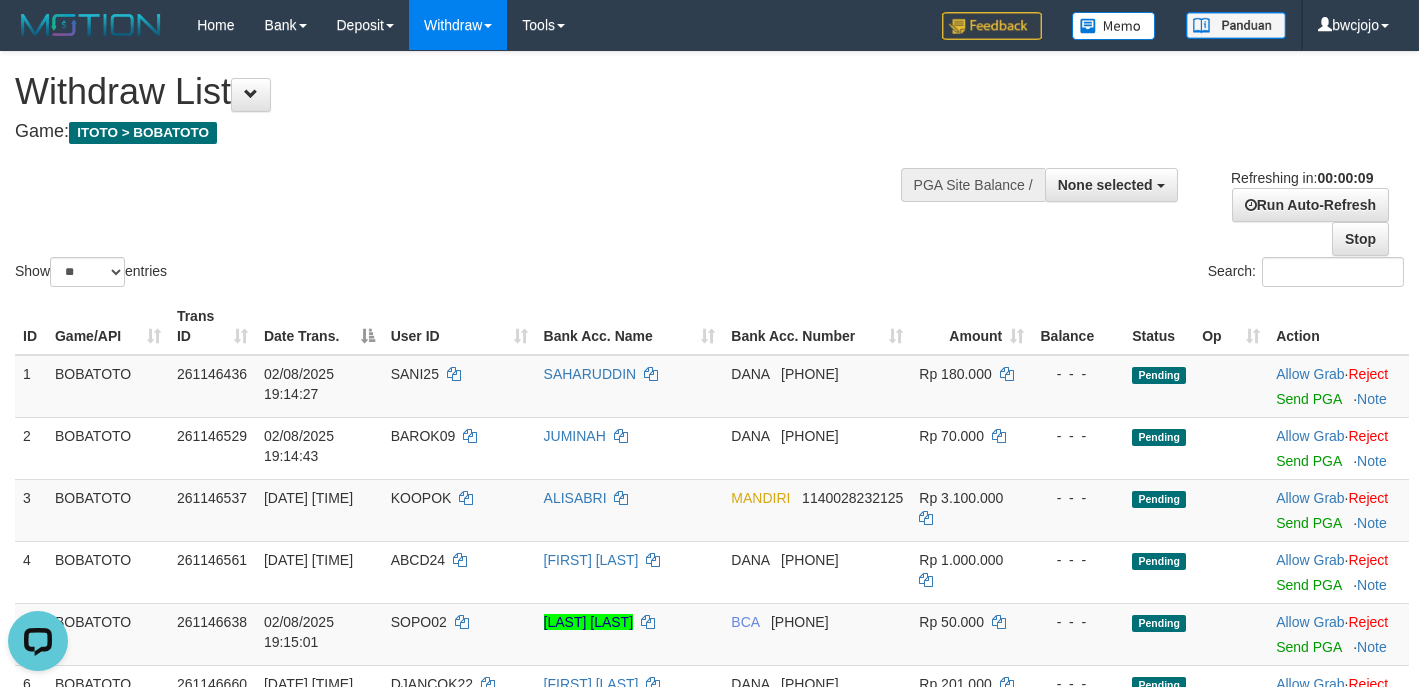 scroll, scrollTop: 0, scrollLeft: 0, axis: both 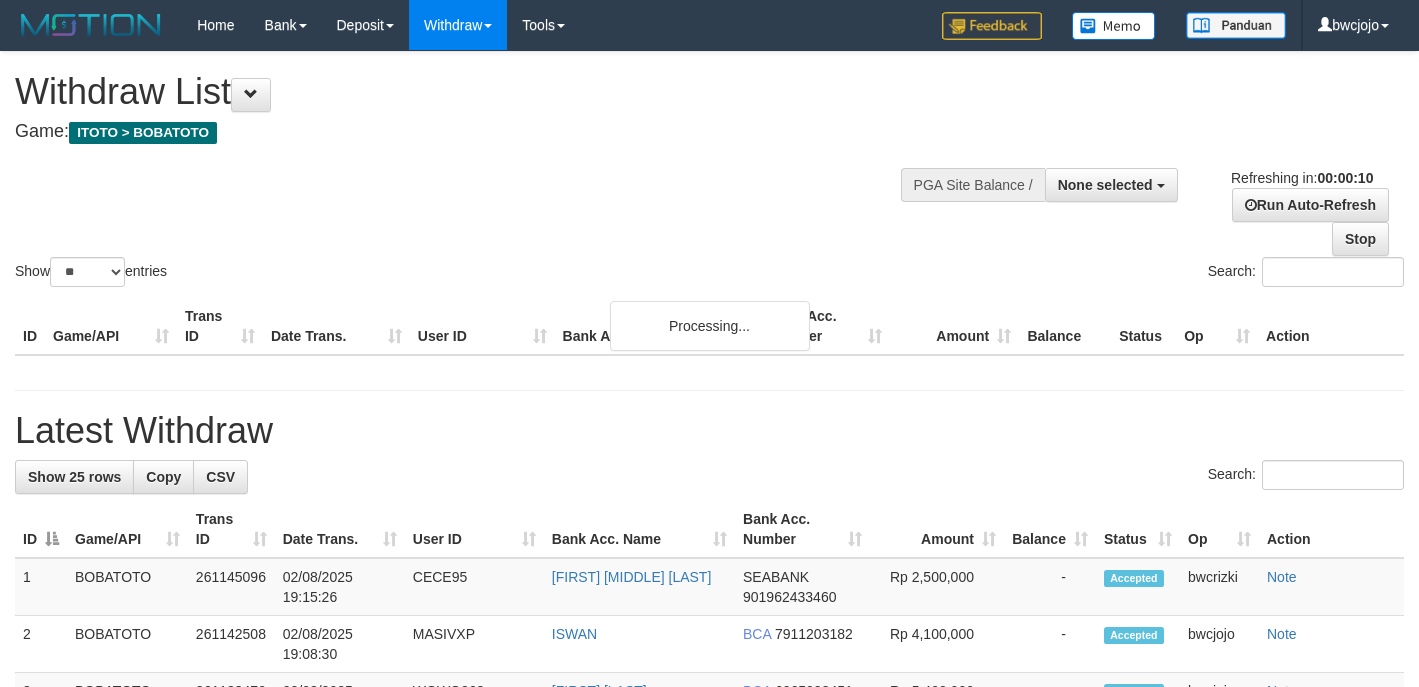 select 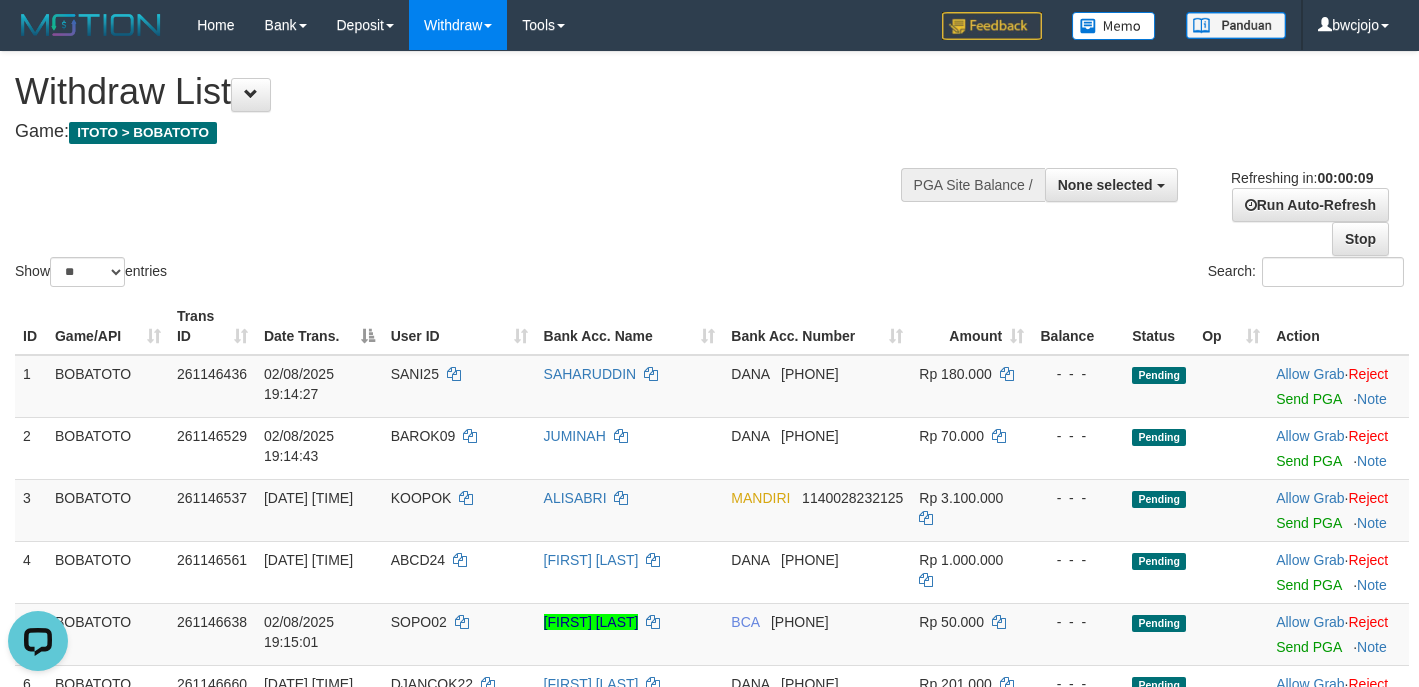 scroll, scrollTop: 0, scrollLeft: 0, axis: both 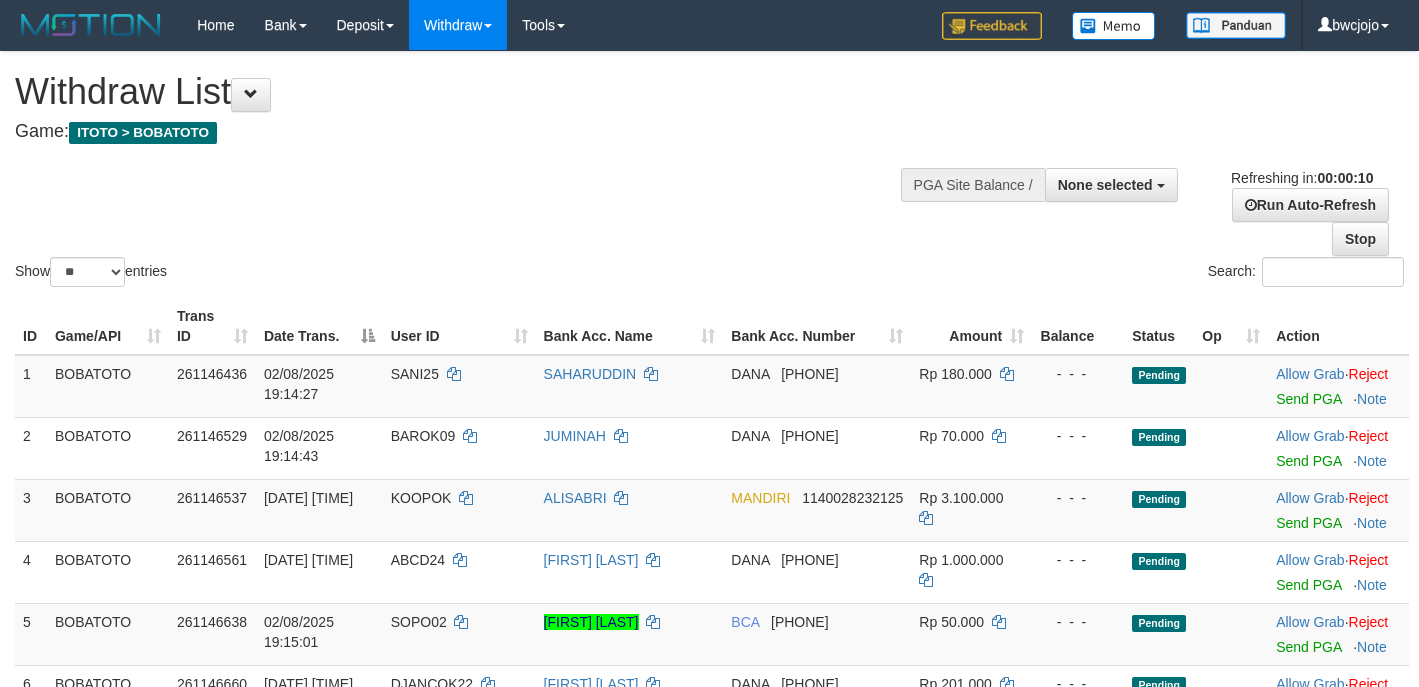 select 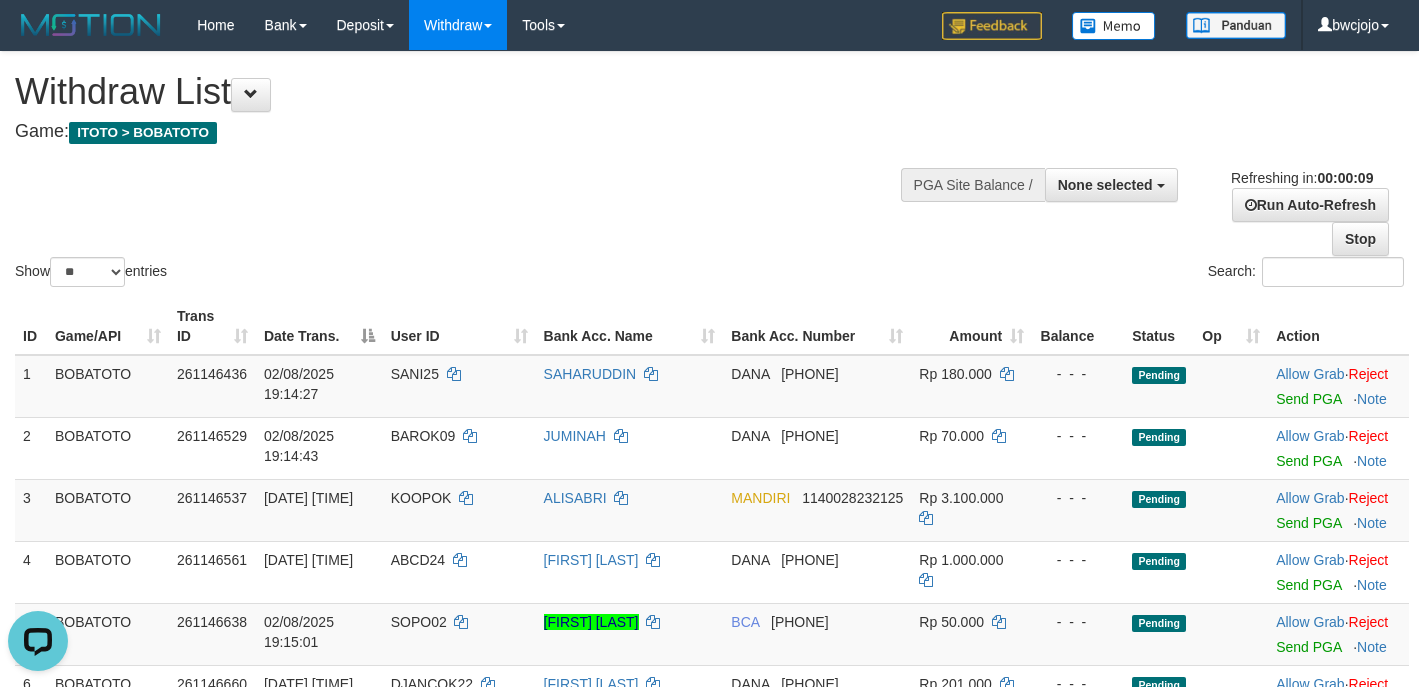 scroll, scrollTop: 0, scrollLeft: 0, axis: both 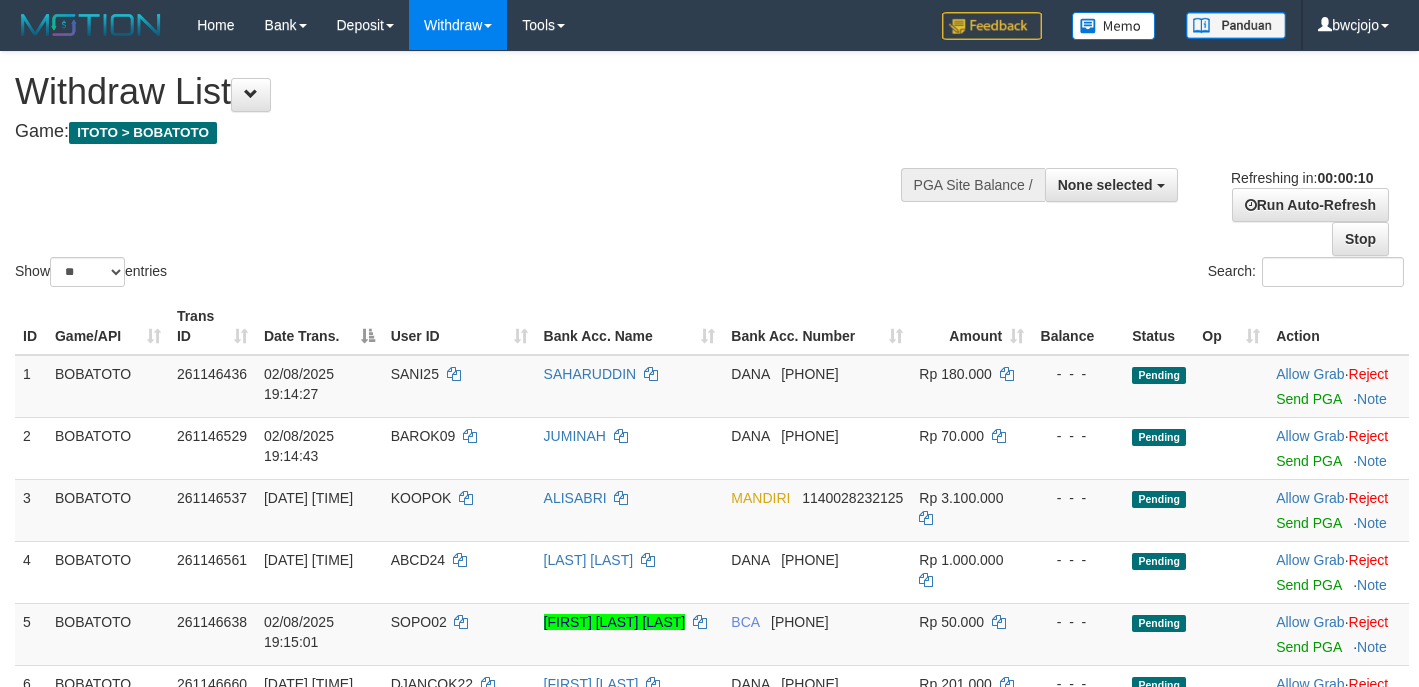 select 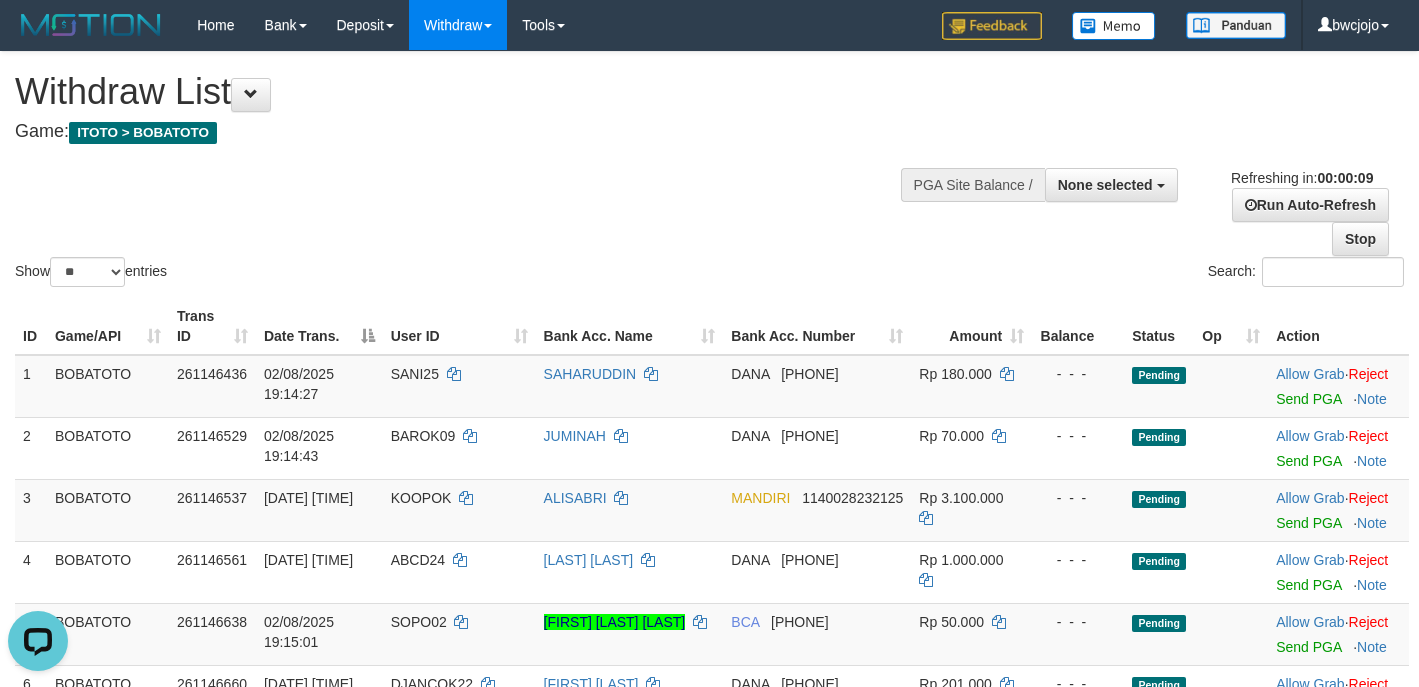 scroll, scrollTop: 0, scrollLeft: 0, axis: both 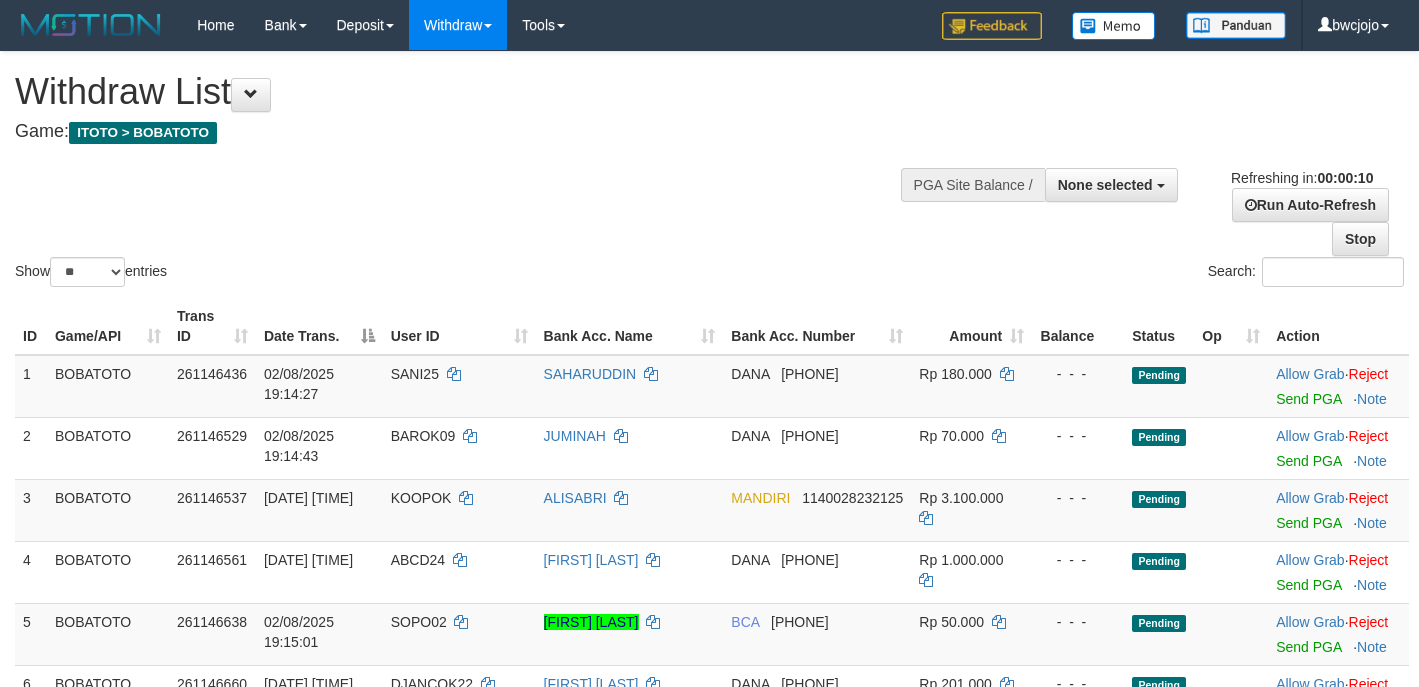 select 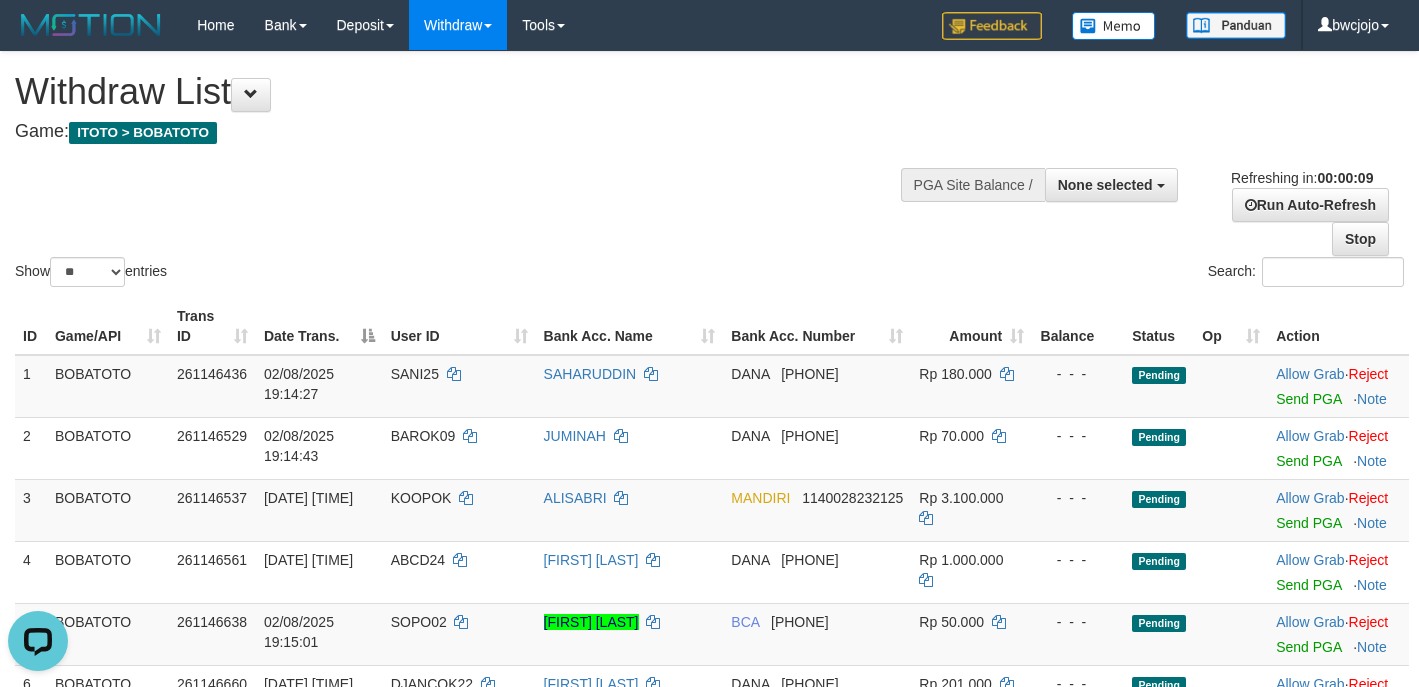 scroll, scrollTop: 0, scrollLeft: 0, axis: both 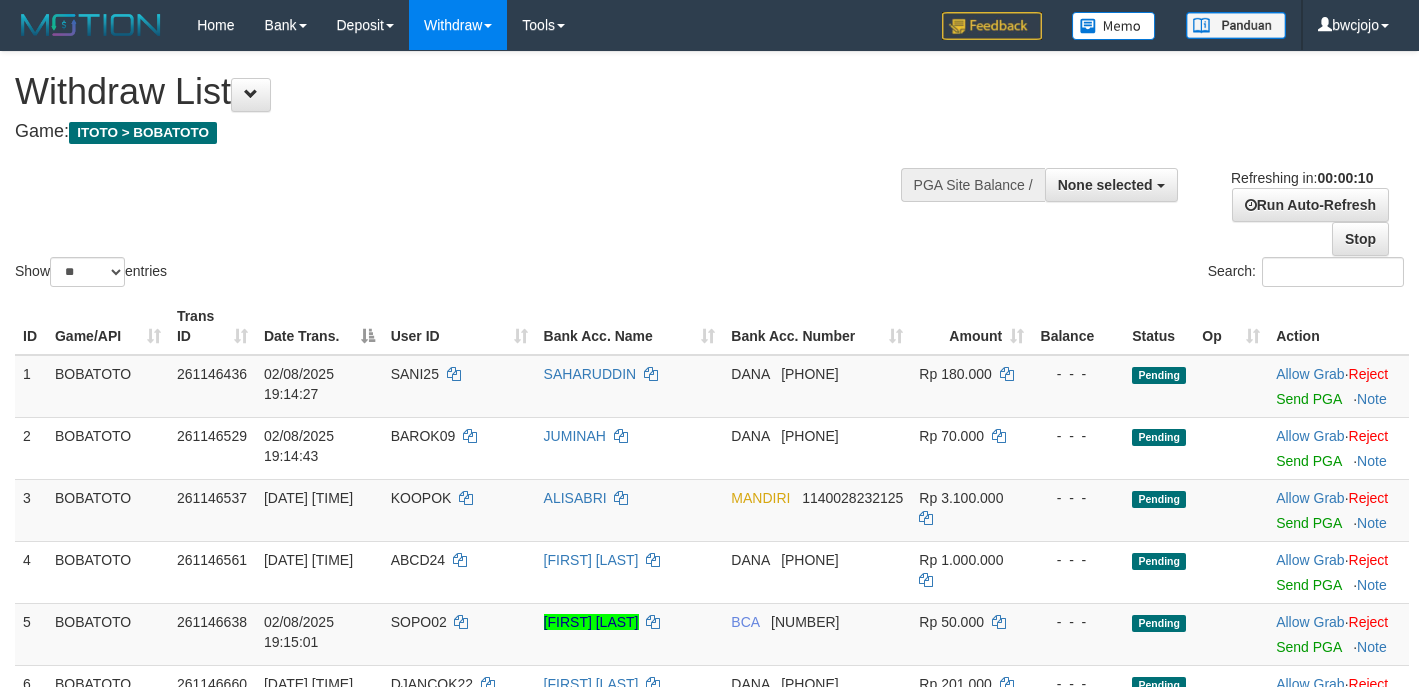 select 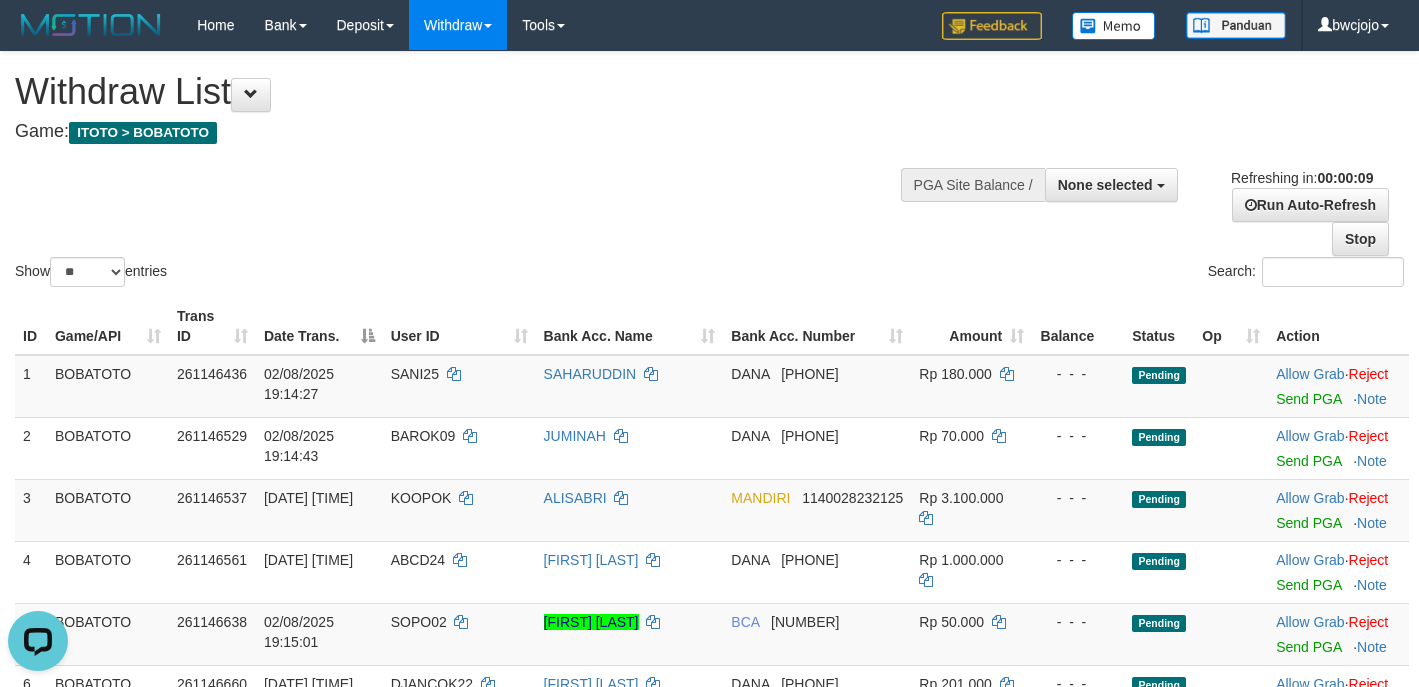 scroll, scrollTop: 0, scrollLeft: 0, axis: both 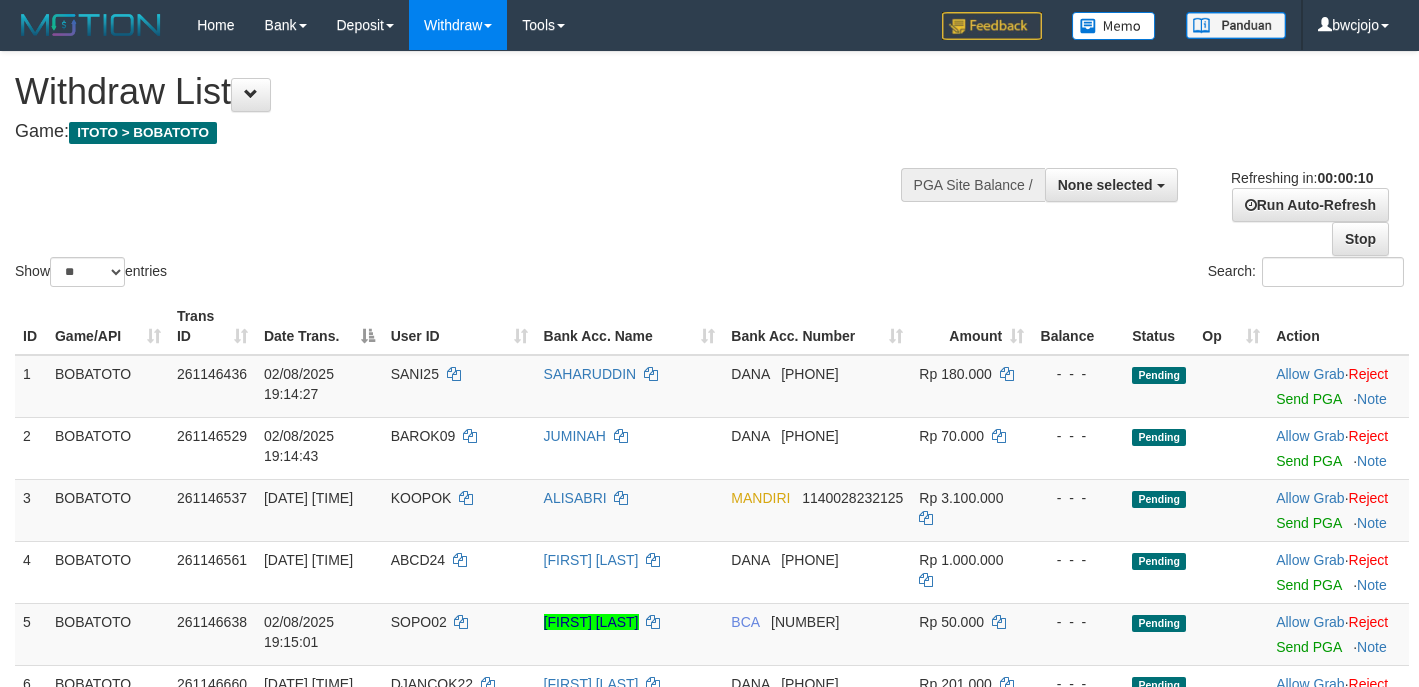 select 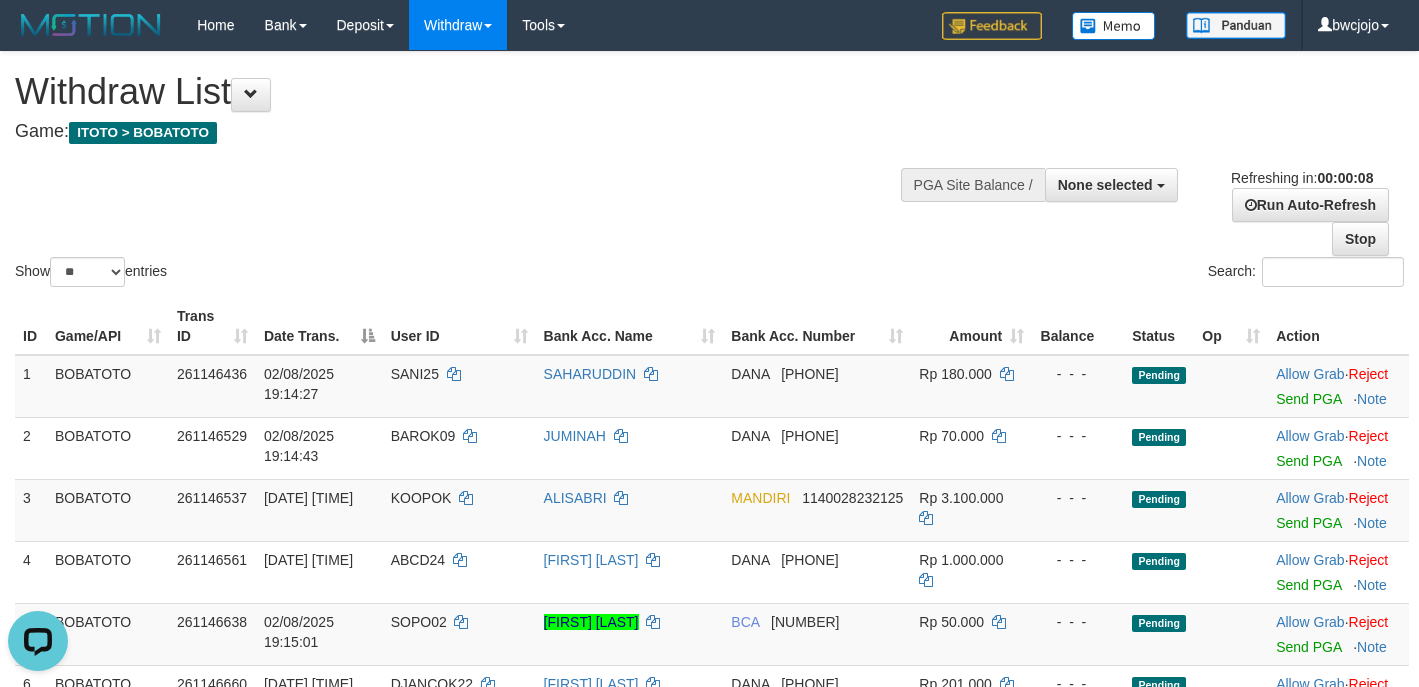scroll, scrollTop: 0, scrollLeft: 0, axis: both 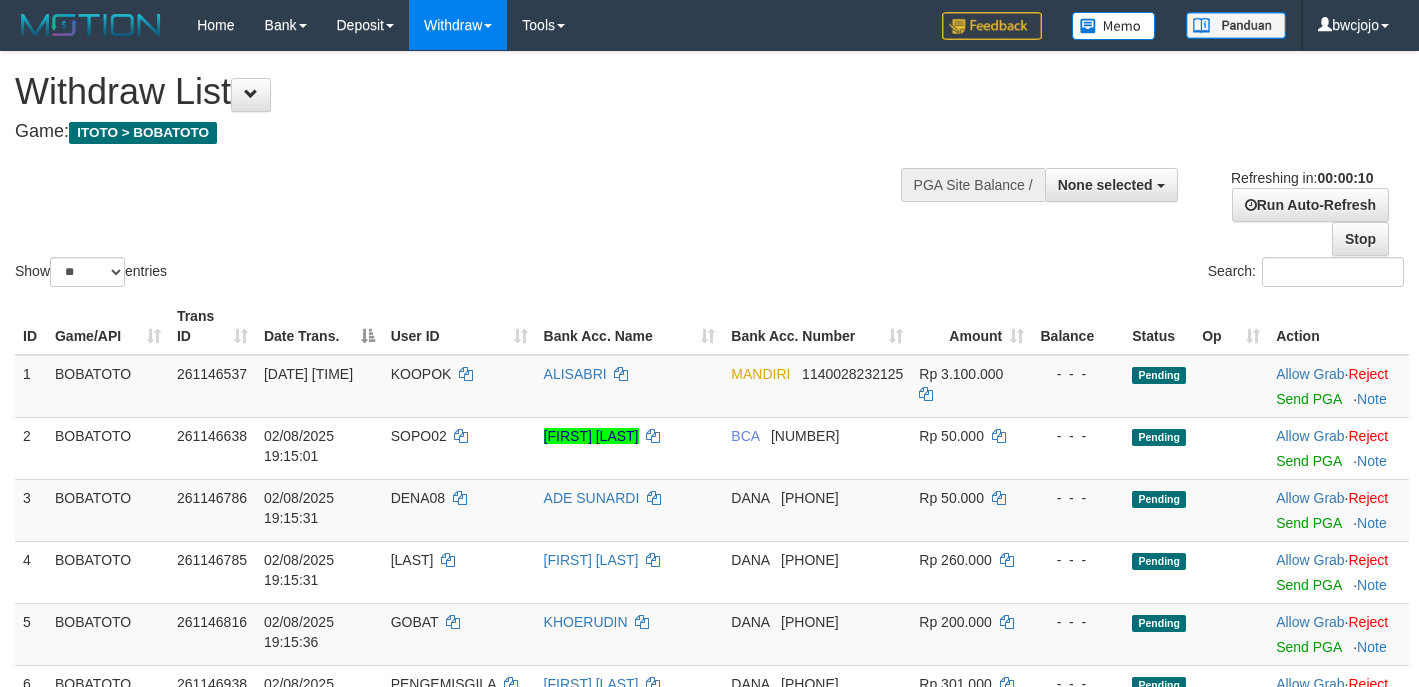select 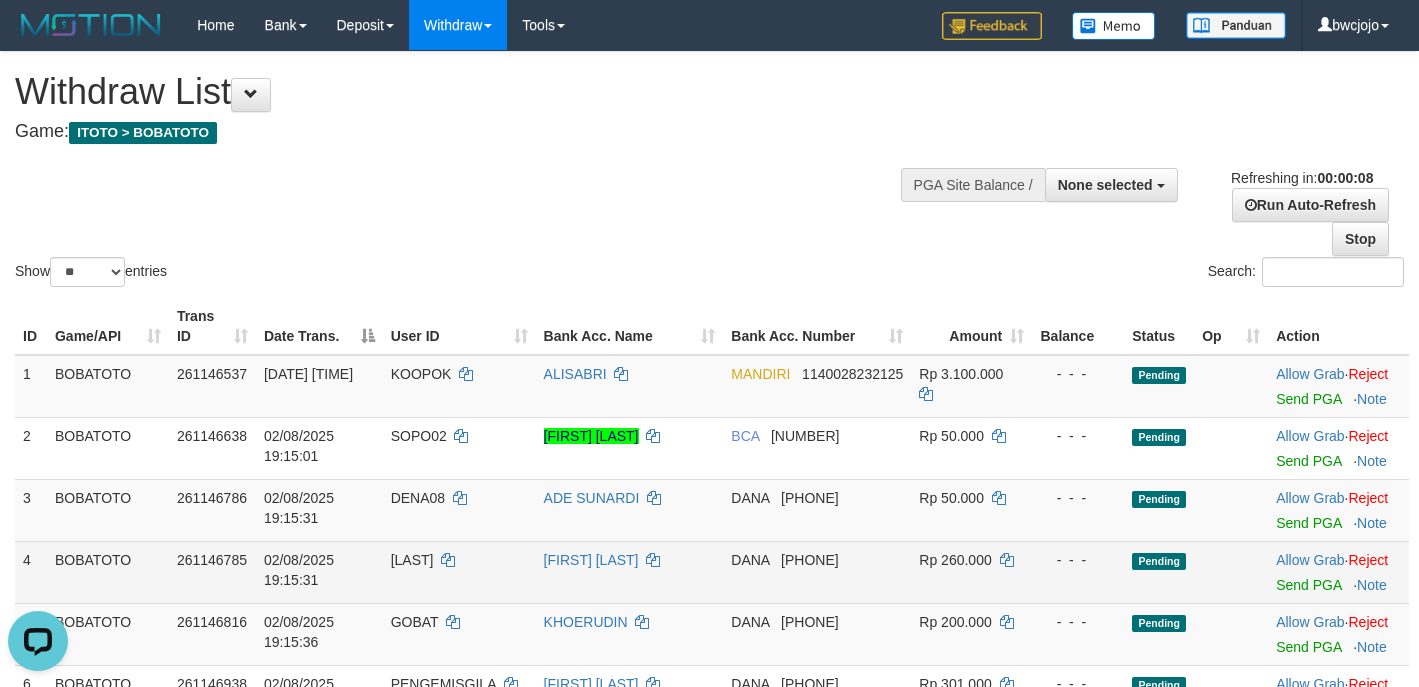 scroll, scrollTop: 0, scrollLeft: 0, axis: both 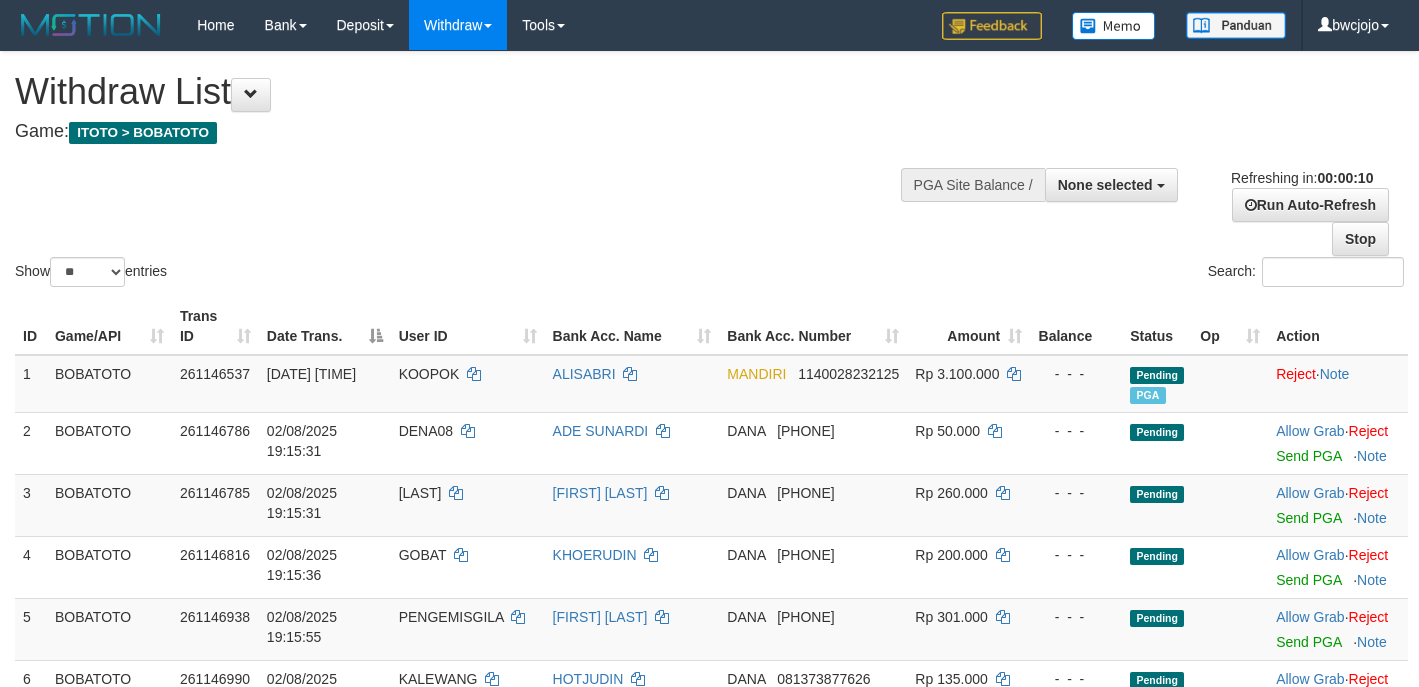 select 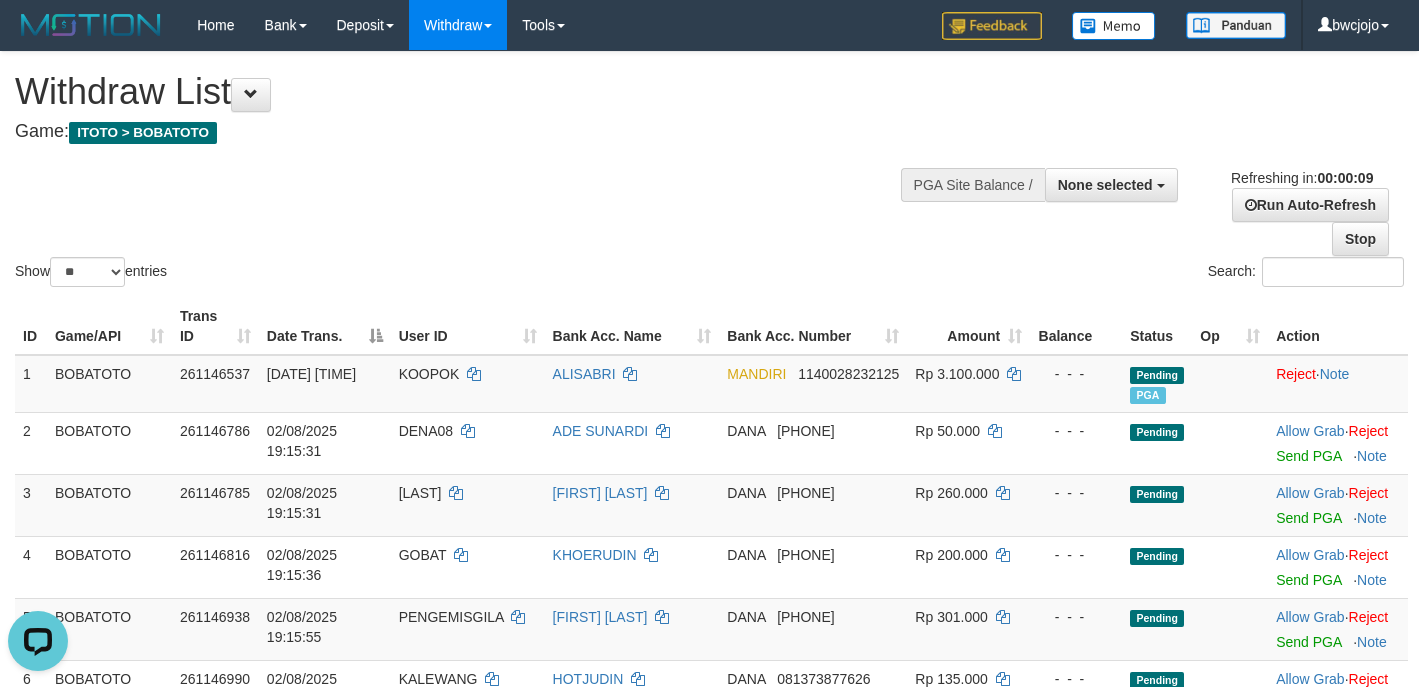 scroll, scrollTop: 0, scrollLeft: 0, axis: both 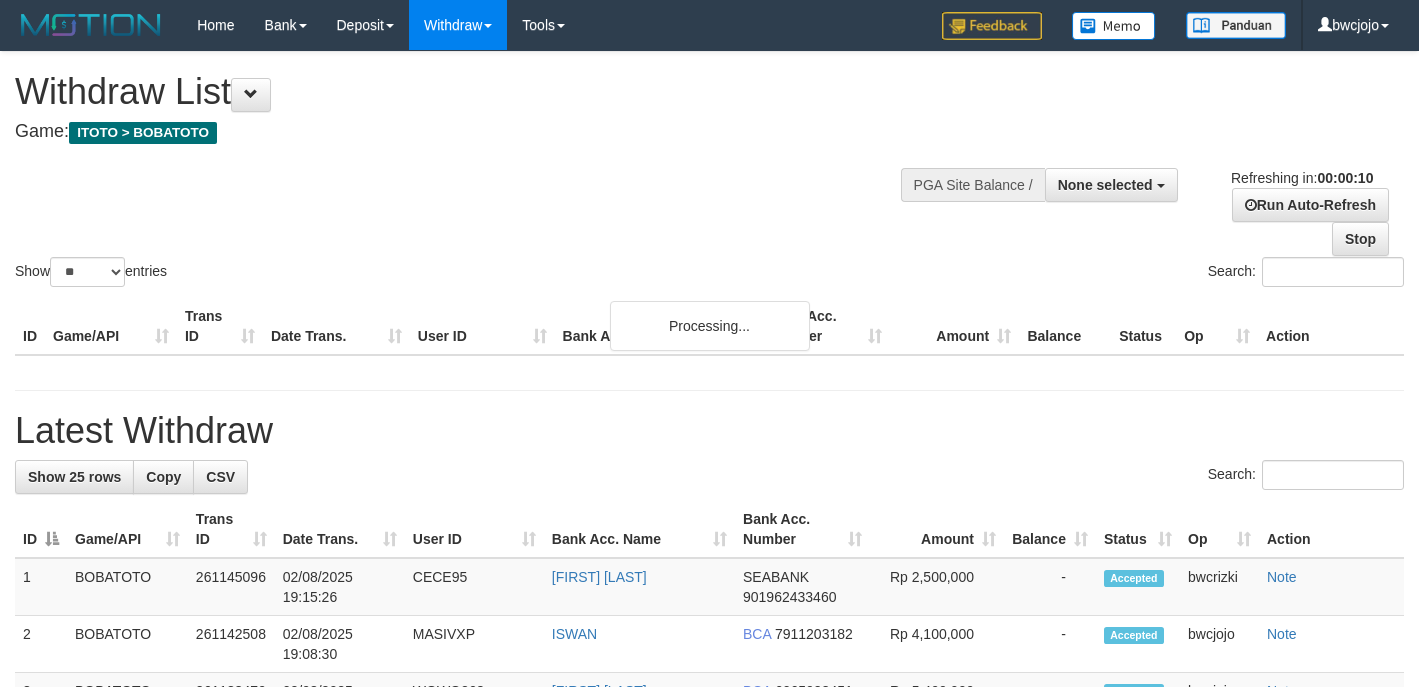 select 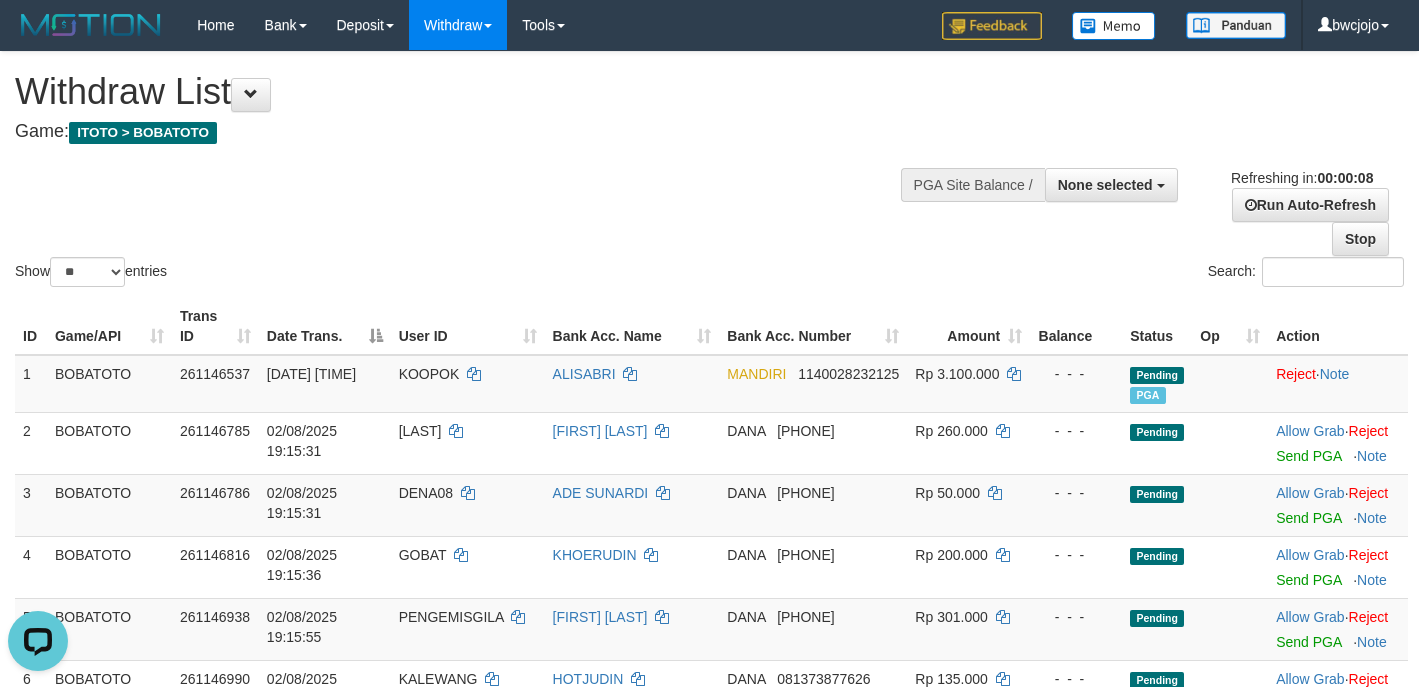 scroll, scrollTop: 0, scrollLeft: 0, axis: both 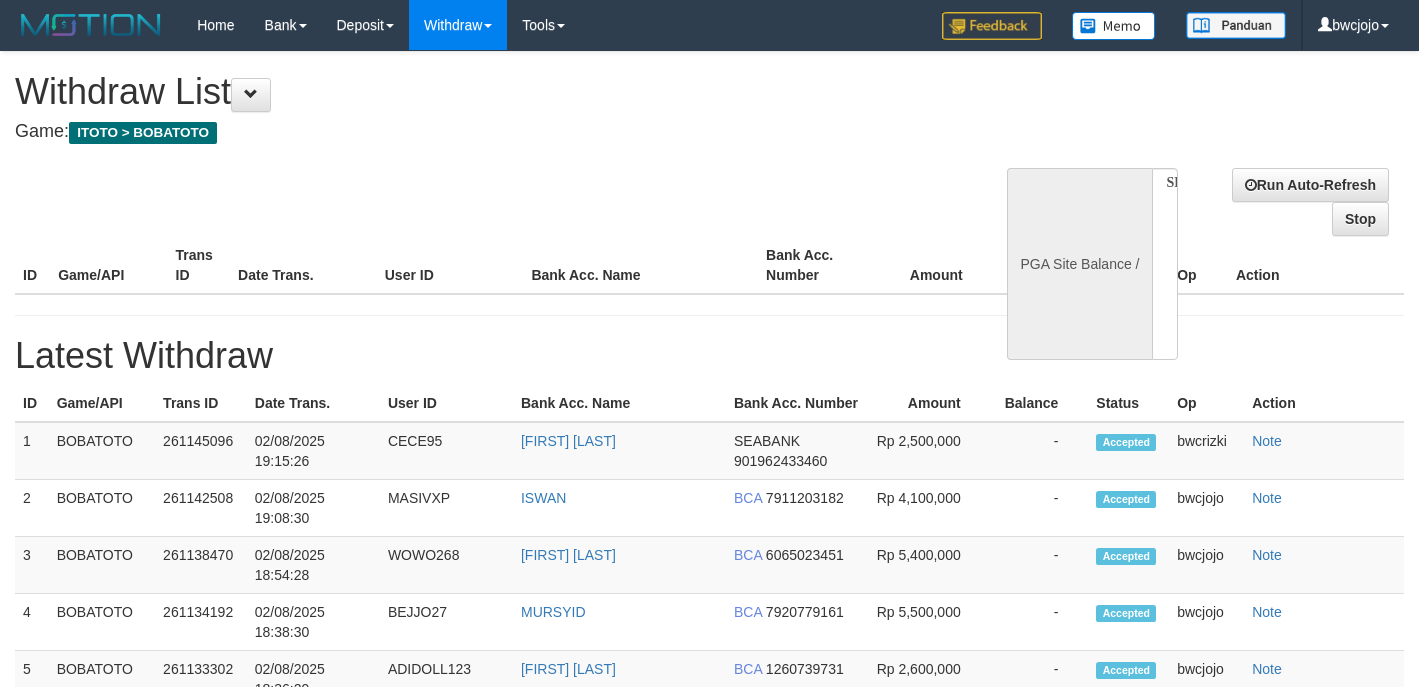 select 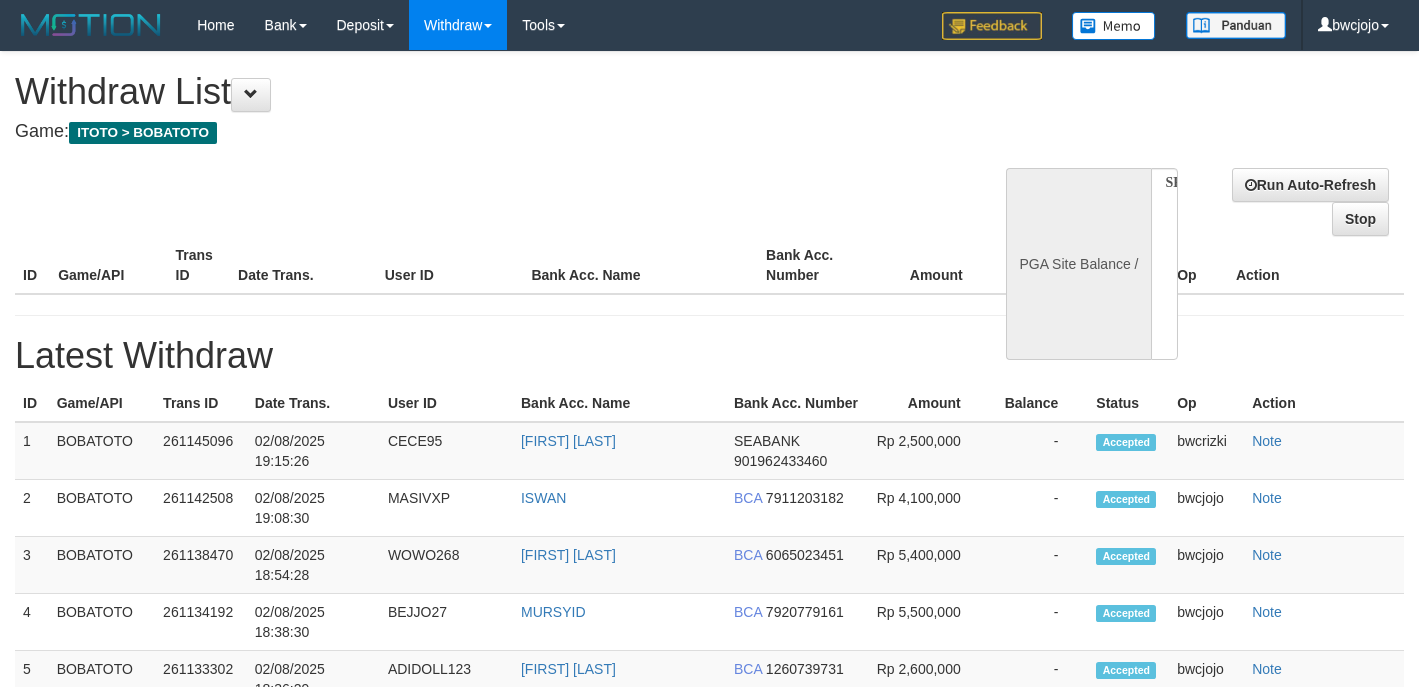 scroll, scrollTop: 0, scrollLeft: 0, axis: both 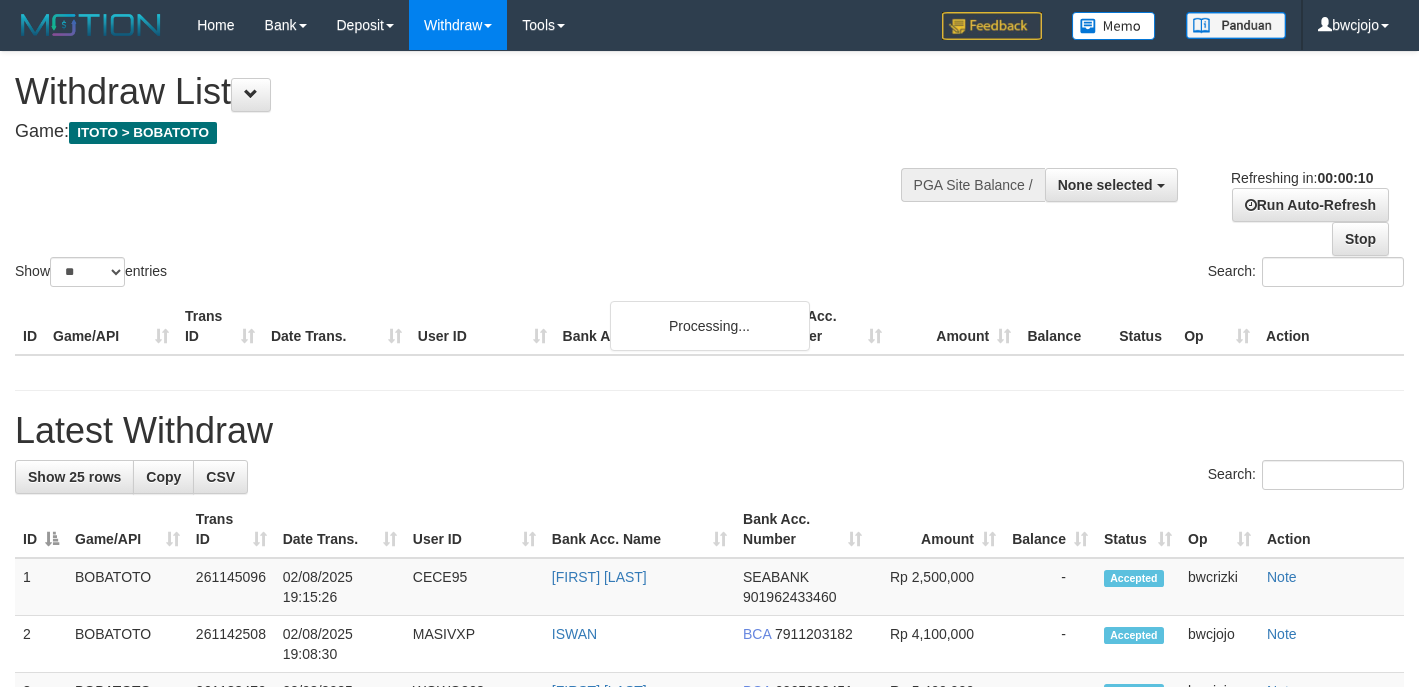 select 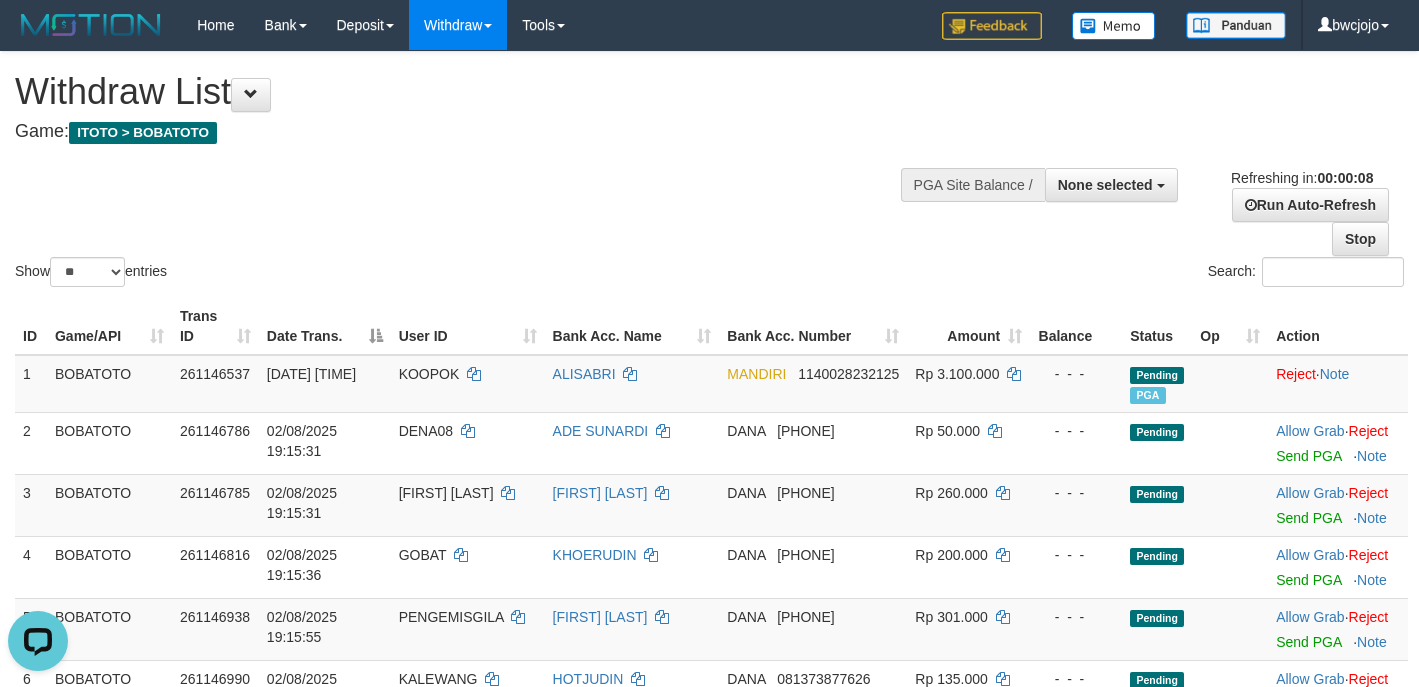 scroll, scrollTop: 0, scrollLeft: 0, axis: both 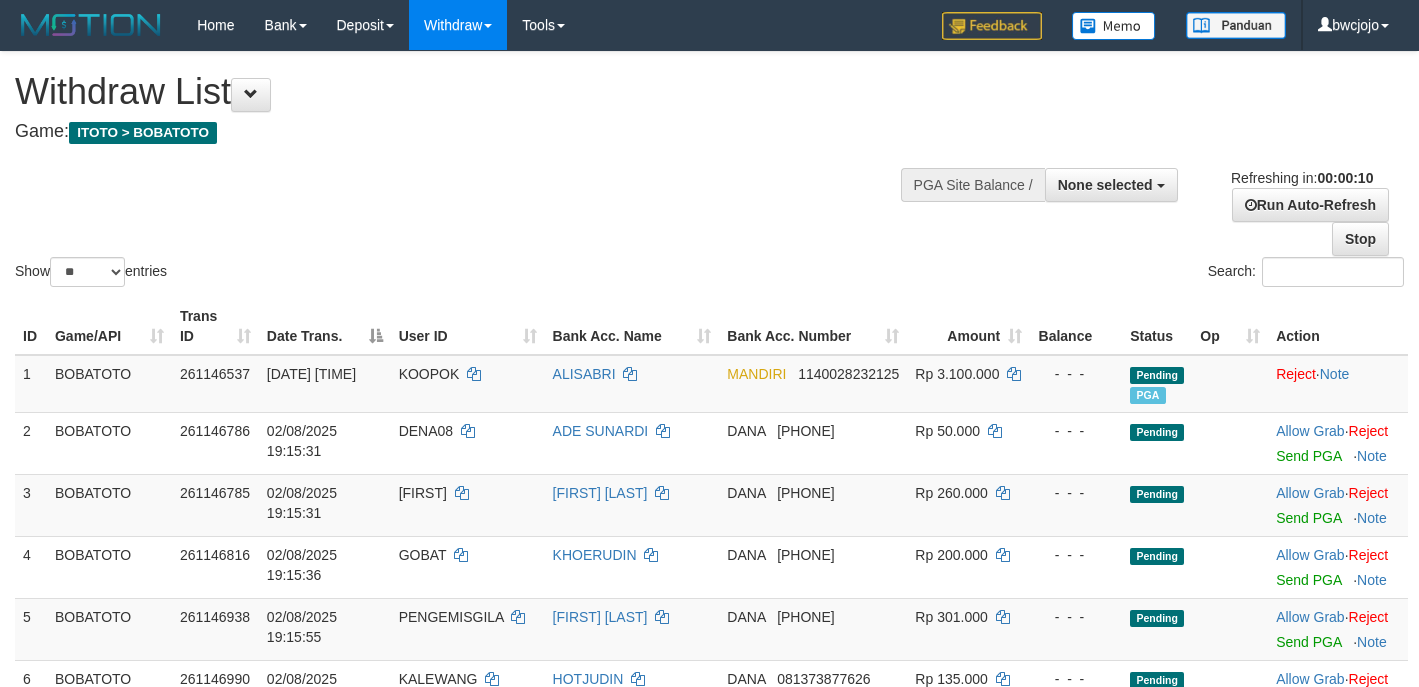 select 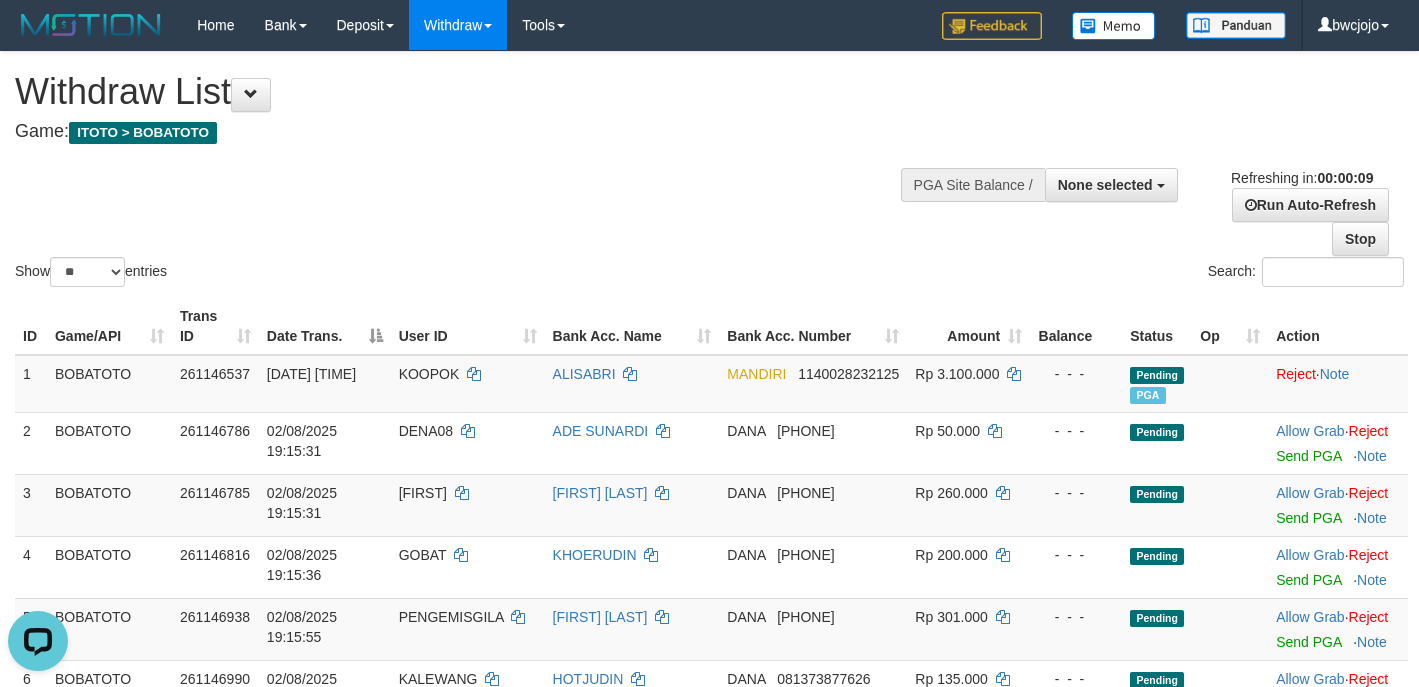 scroll, scrollTop: 0, scrollLeft: 0, axis: both 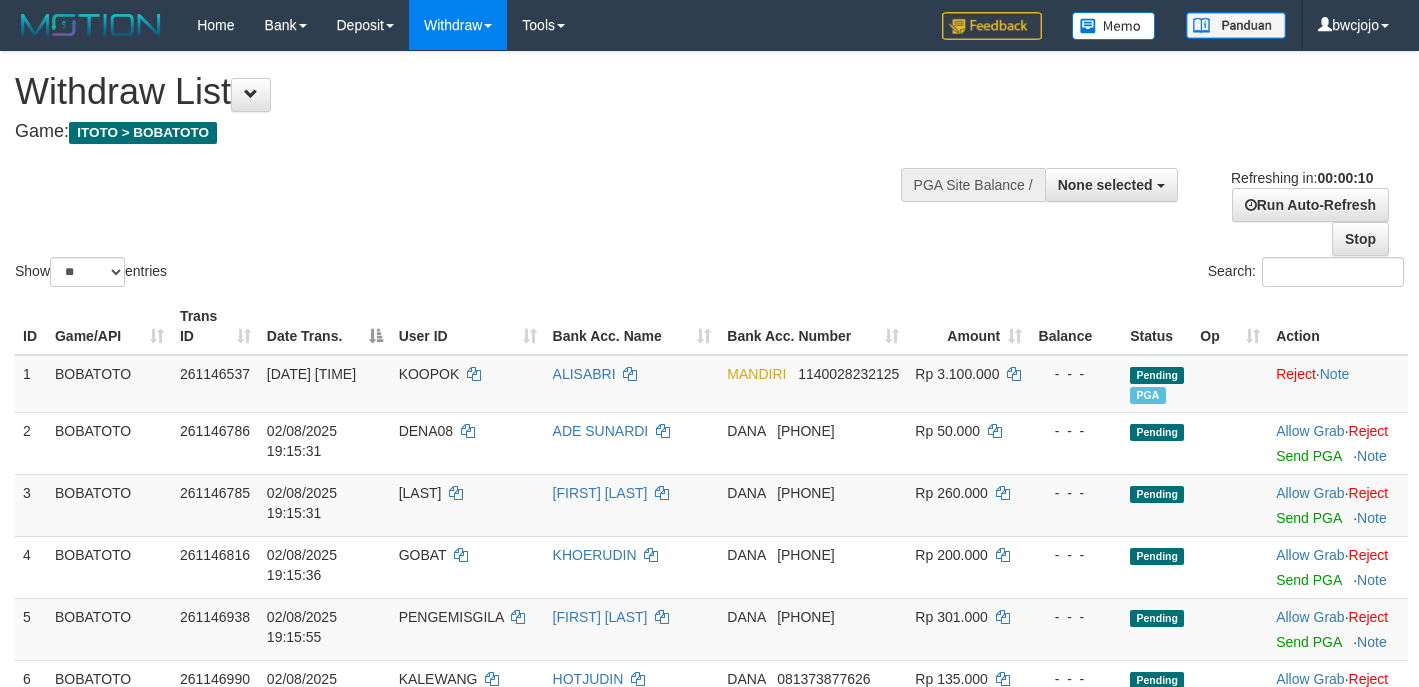 select 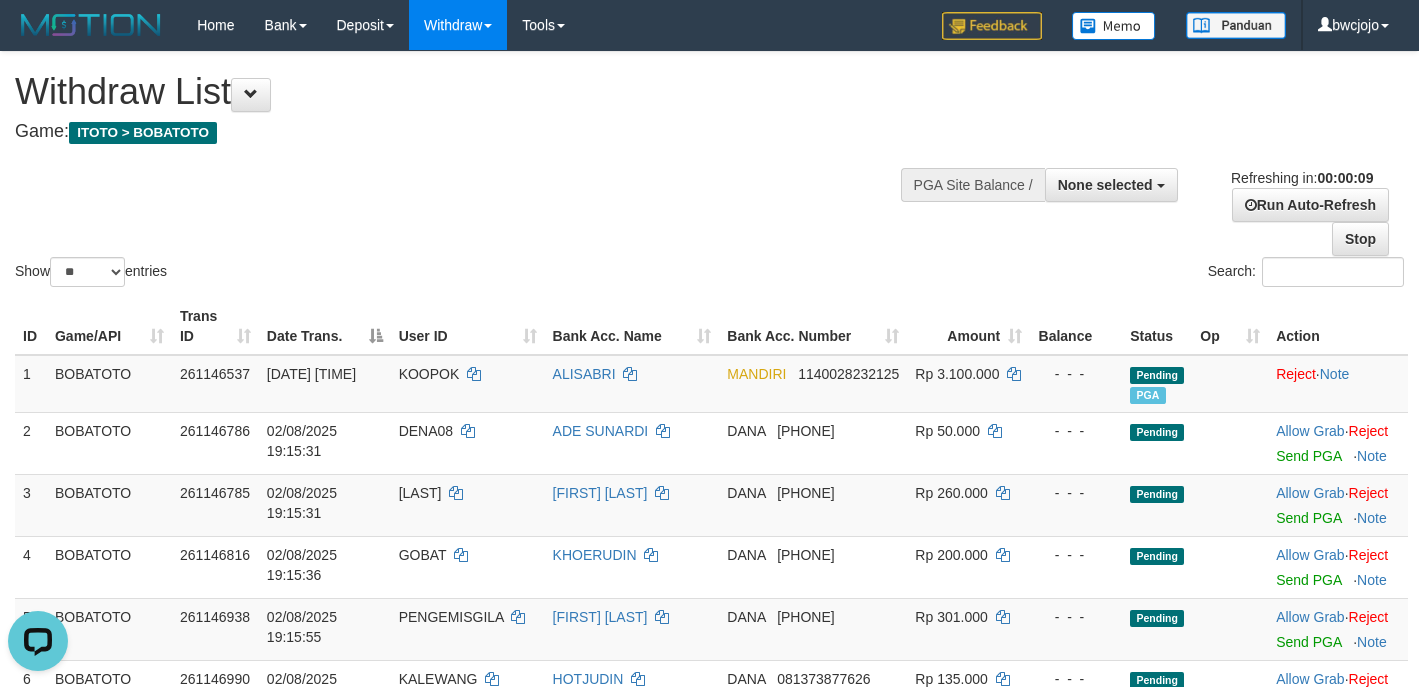scroll, scrollTop: 0, scrollLeft: 0, axis: both 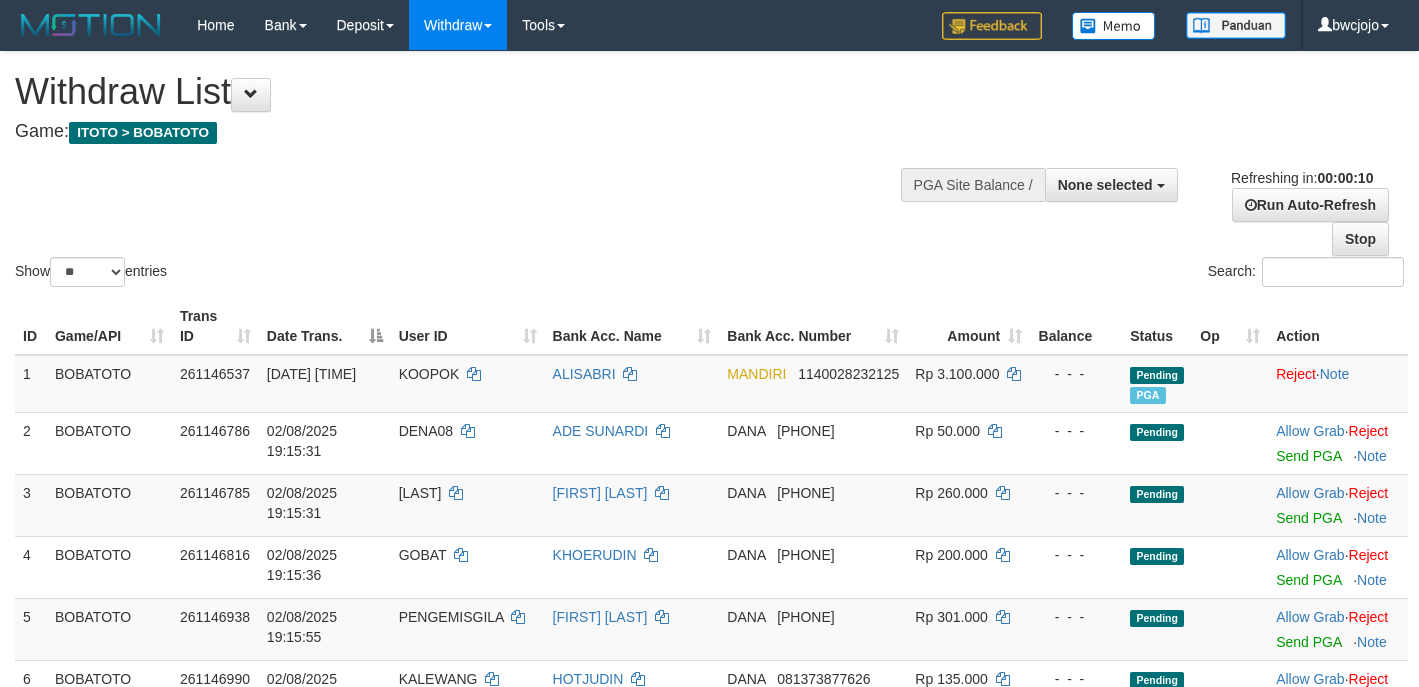 select 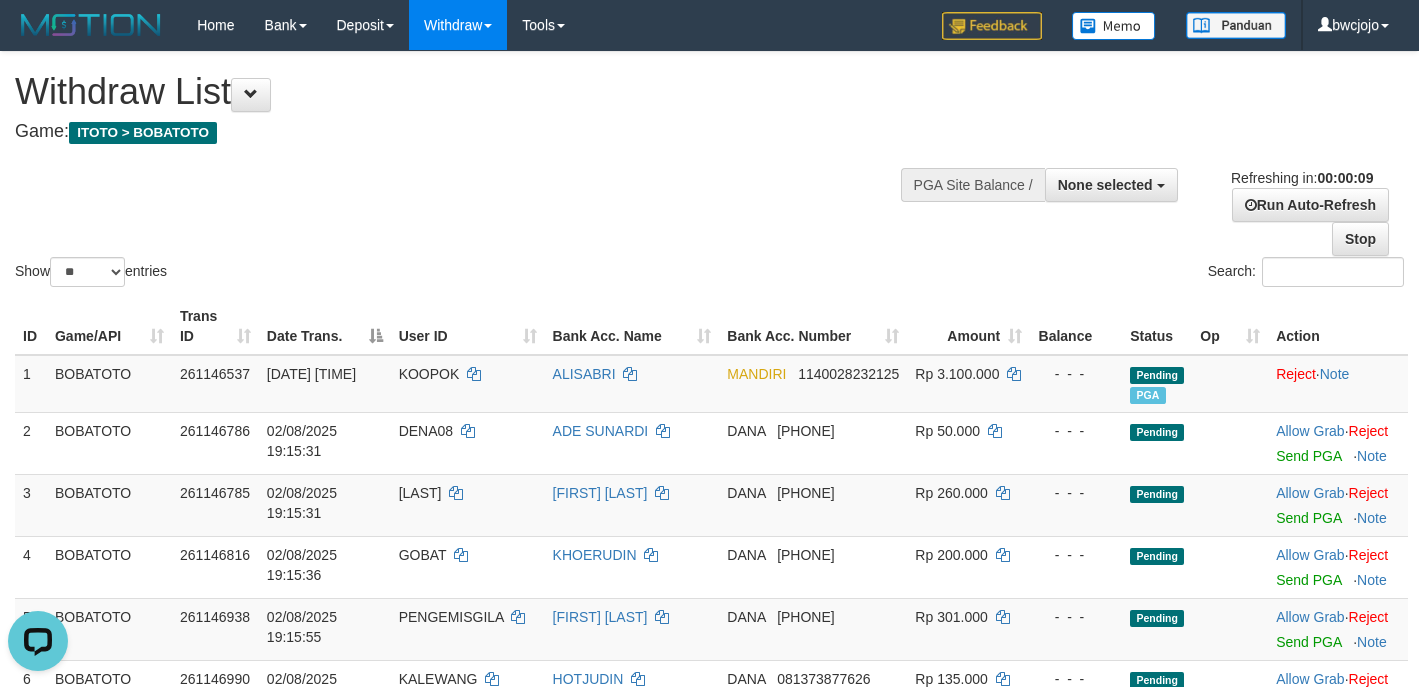 scroll, scrollTop: 0, scrollLeft: 0, axis: both 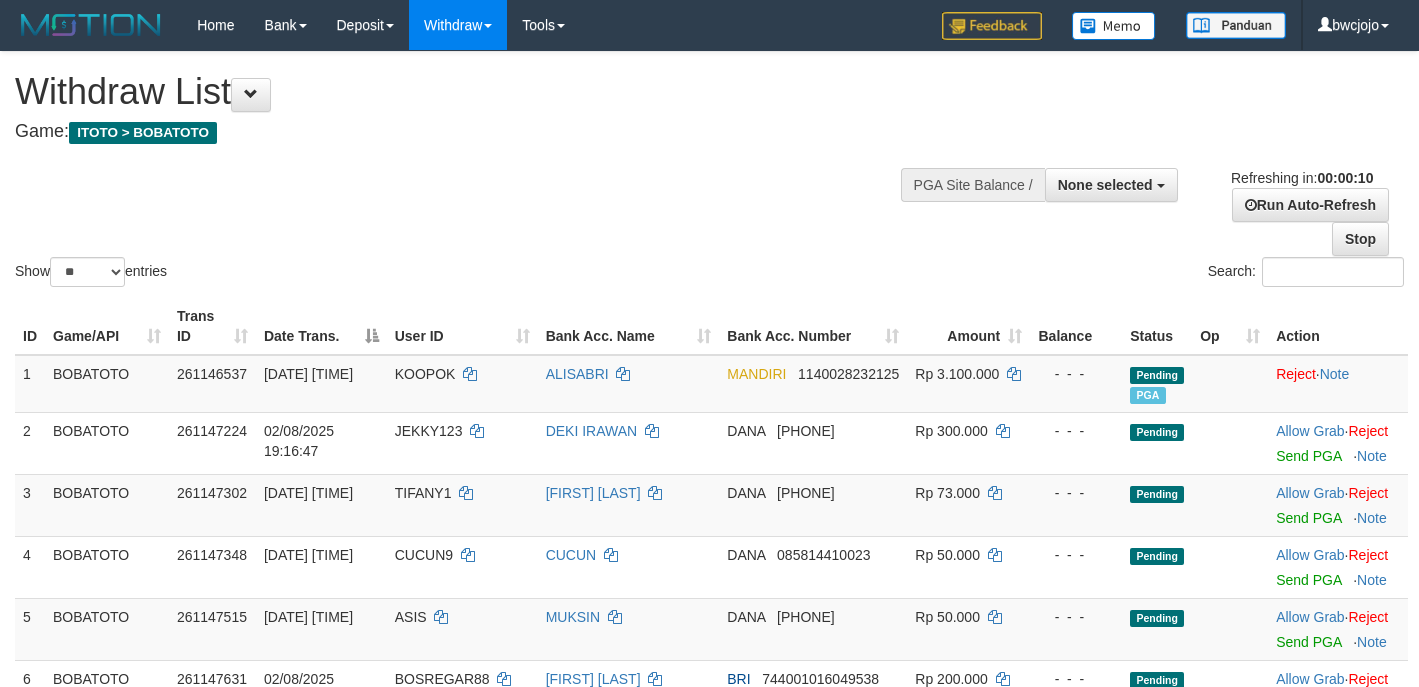 select 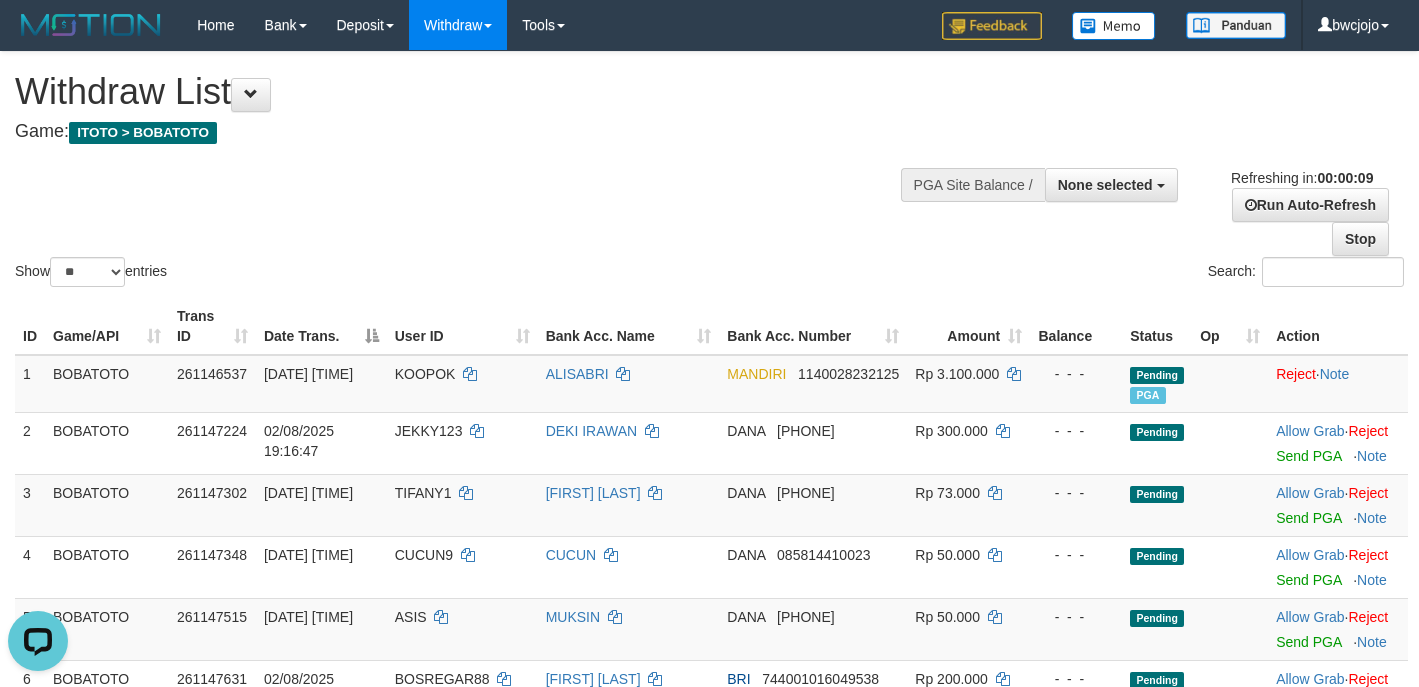 scroll, scrollTop: 0, scrollLeft: 0, axis: both 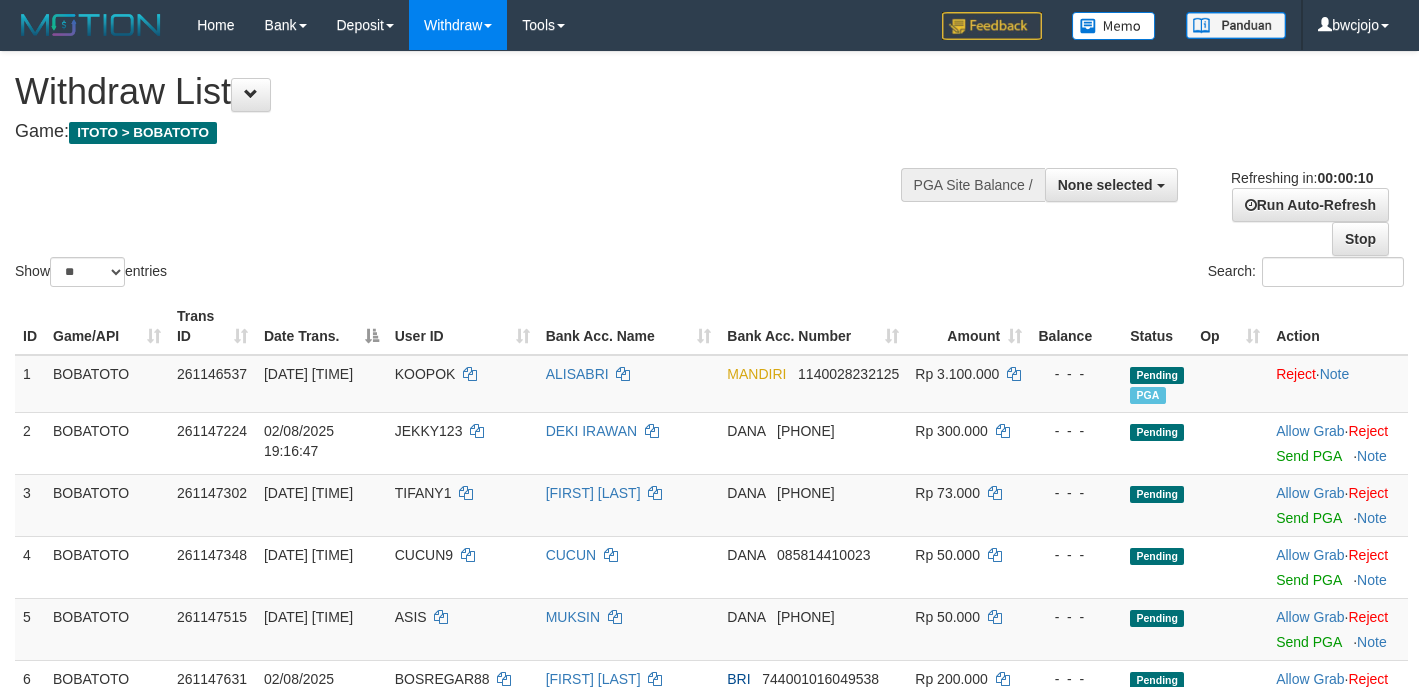 select 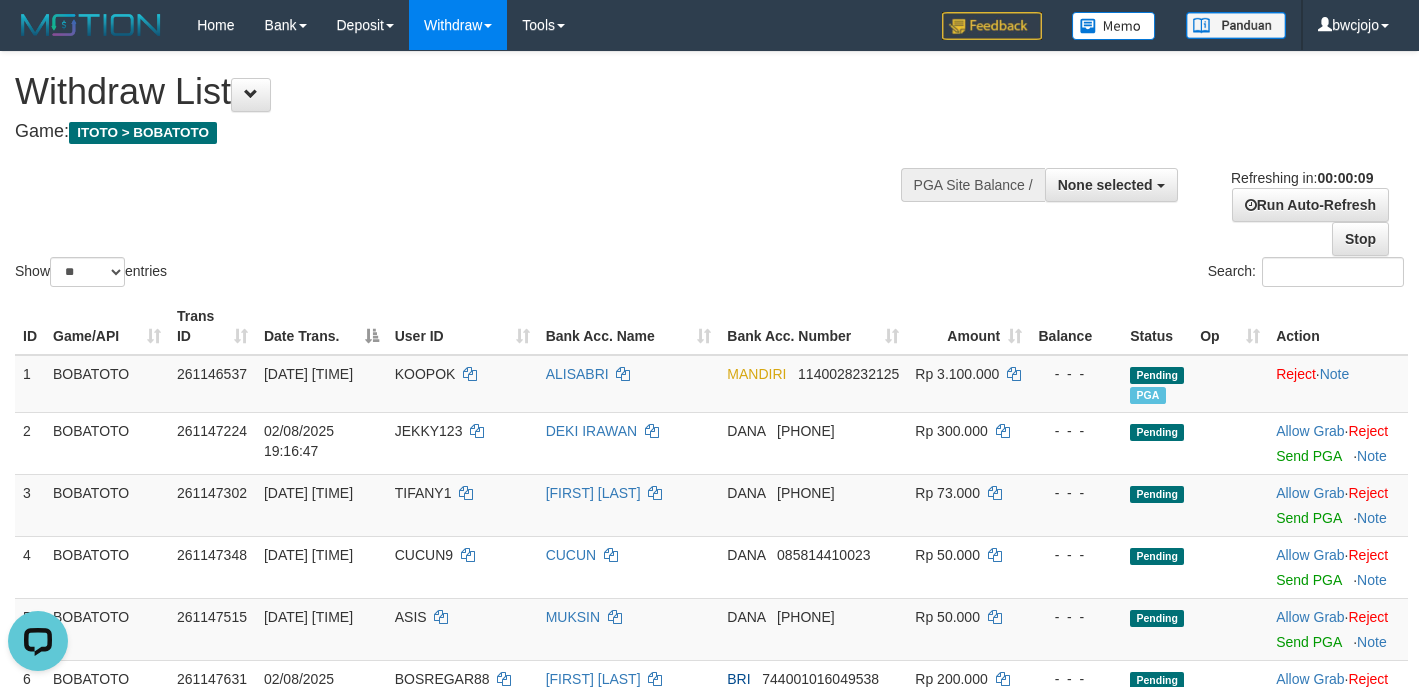 scroll, scrollTop: 0, scrollLeft: 0, axis: both 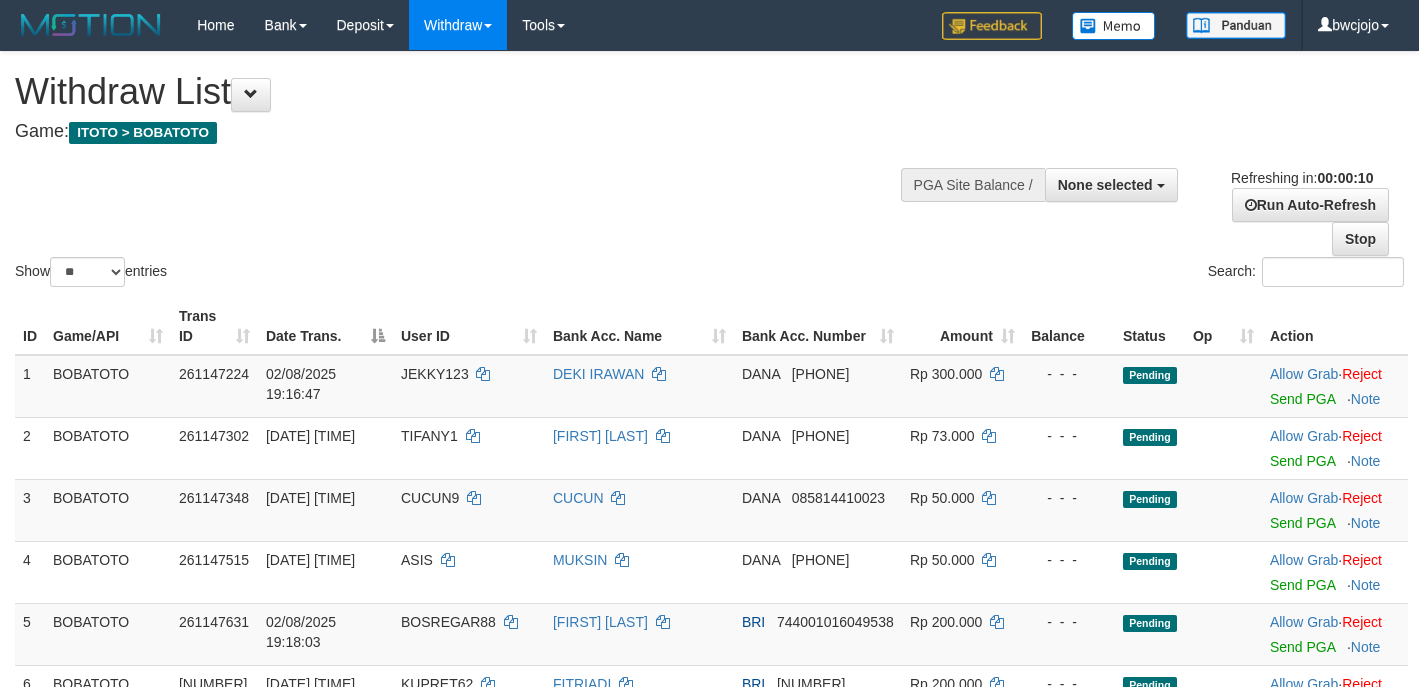 select 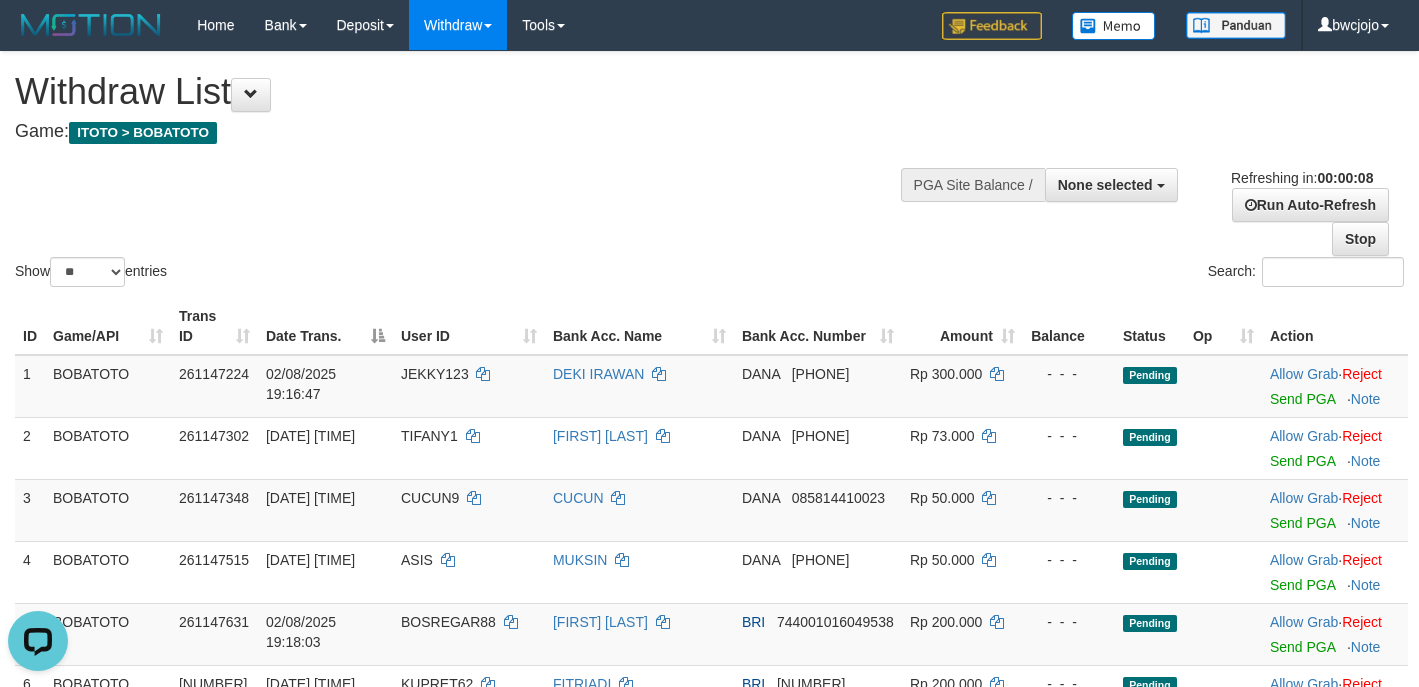 scroll, scrollTop: 0, scrollLeft: 0, axis: both 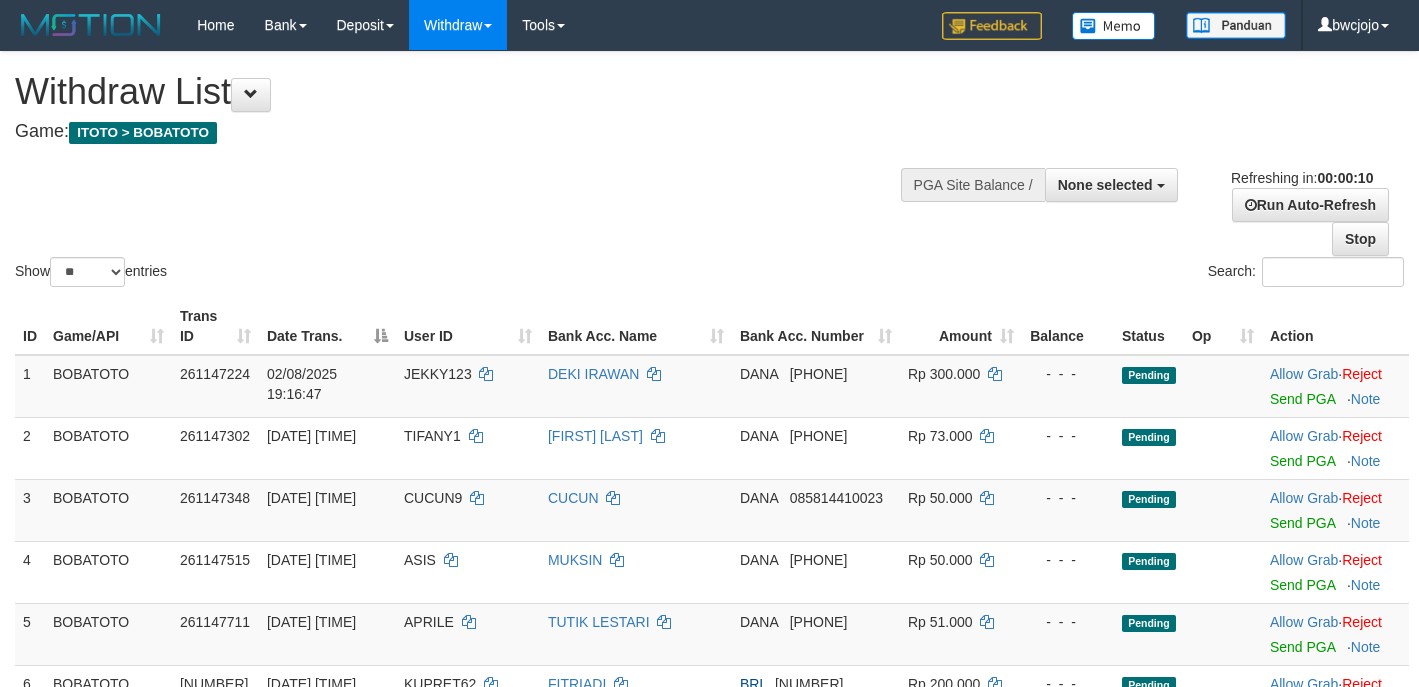 select 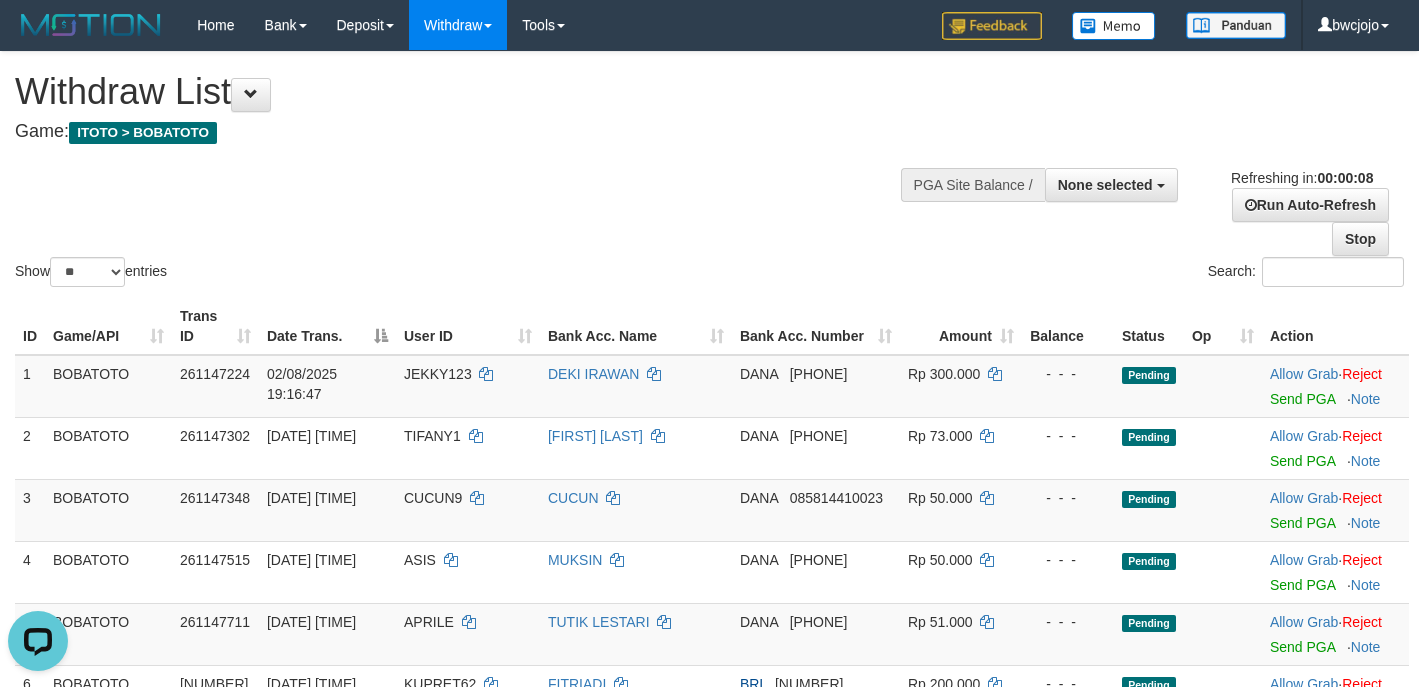 scroll, scrollTop: 0, scrollLeft: 0, axis: both 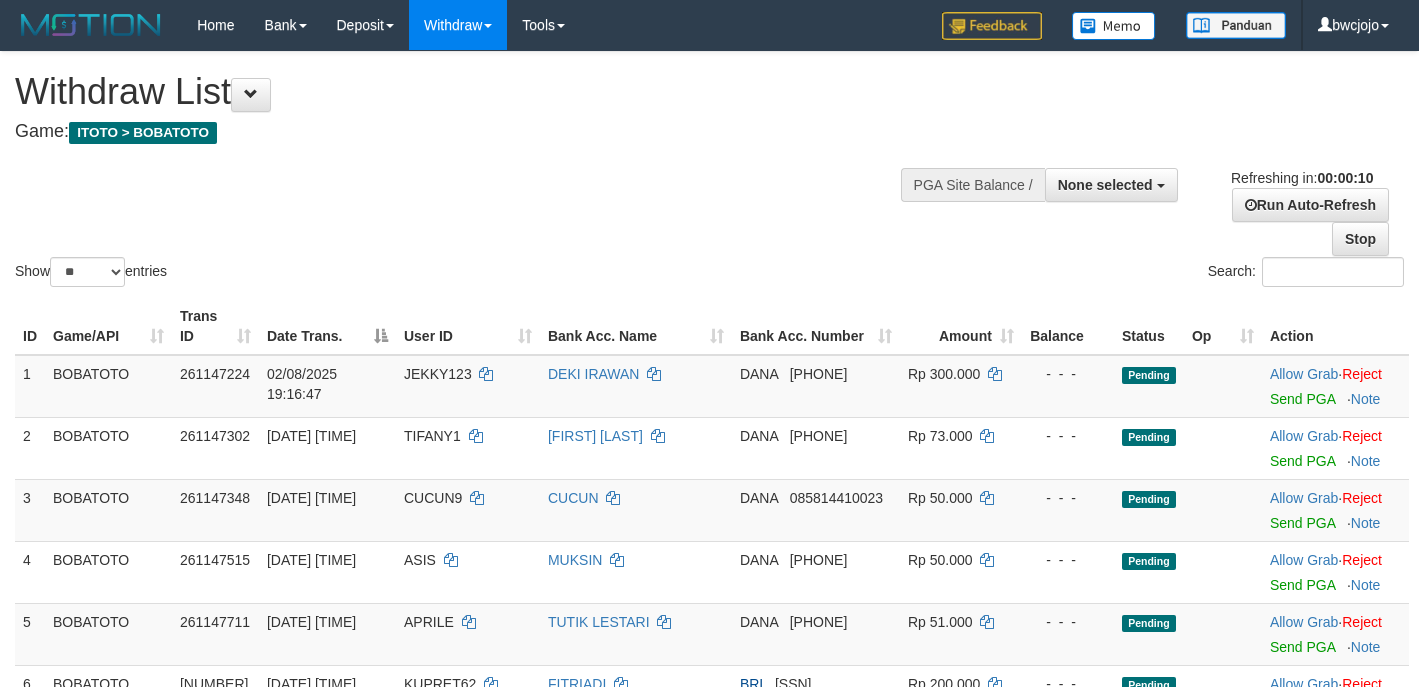 select 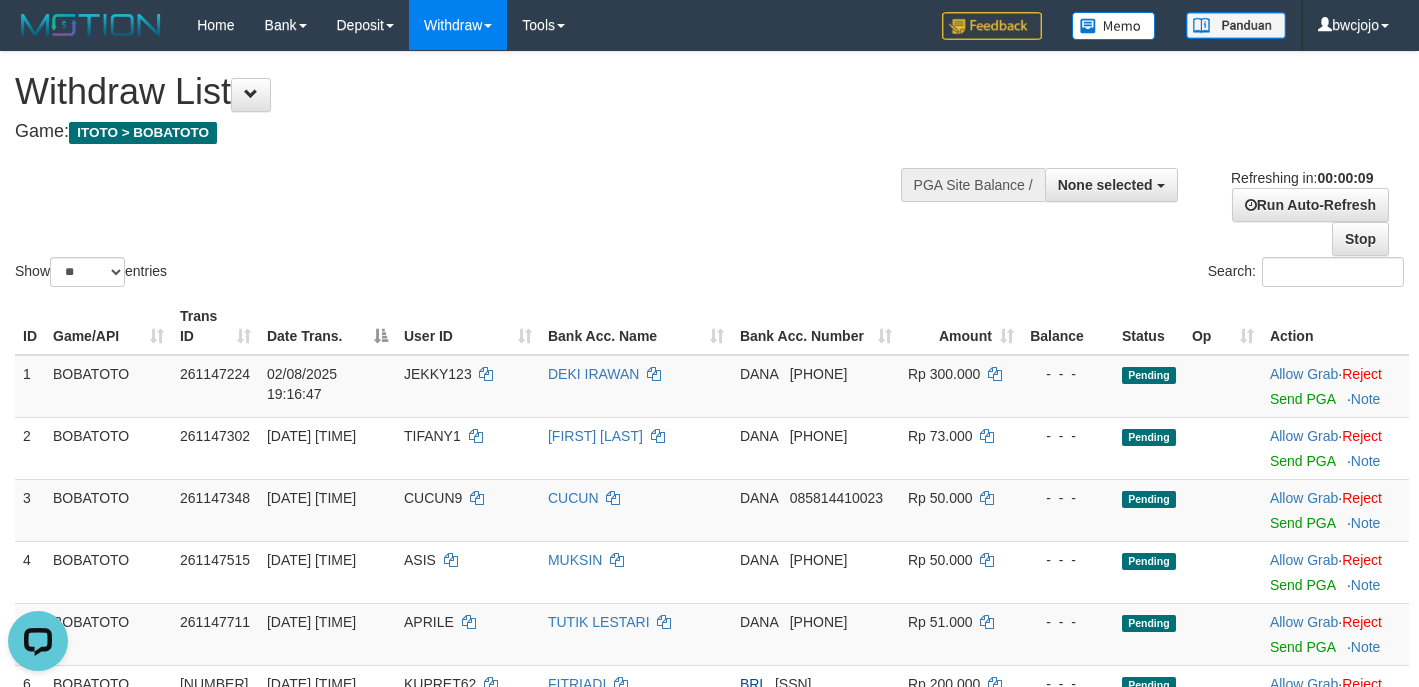 scroll, scrollTop: 0, scrollLeft: 0, axis: both 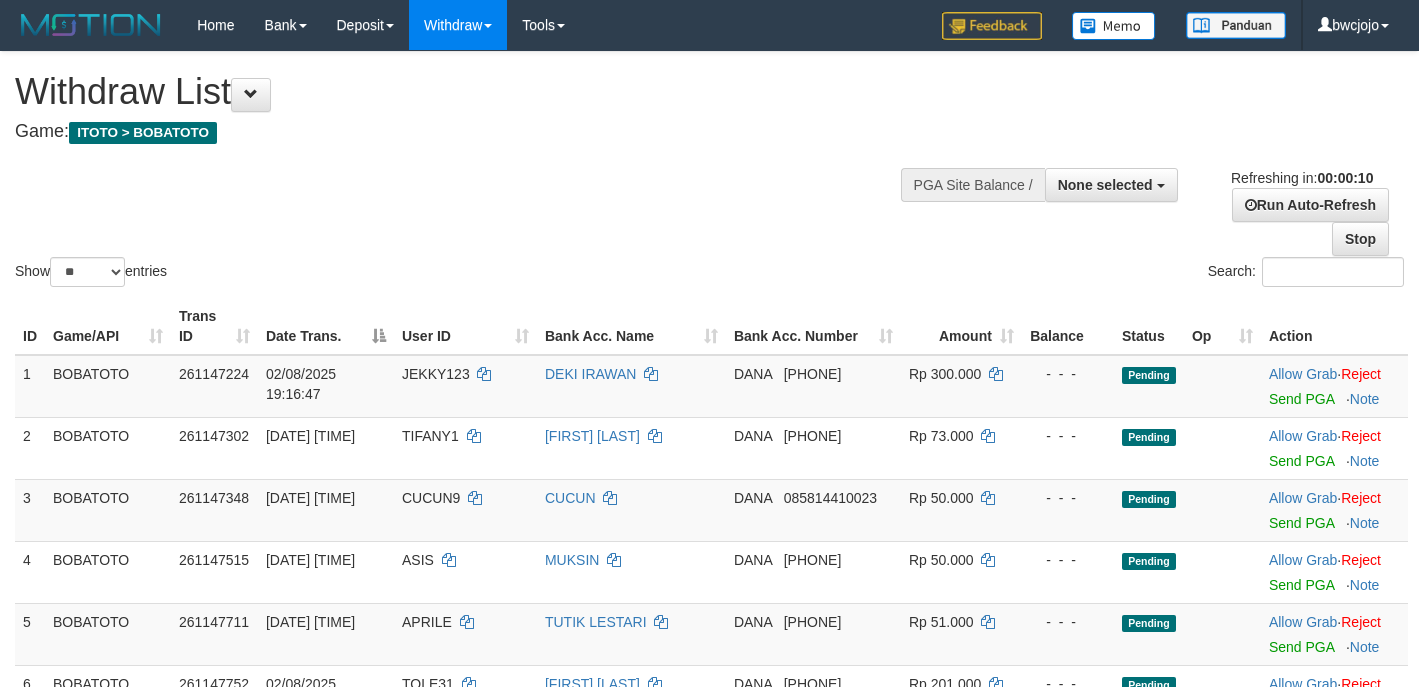 select 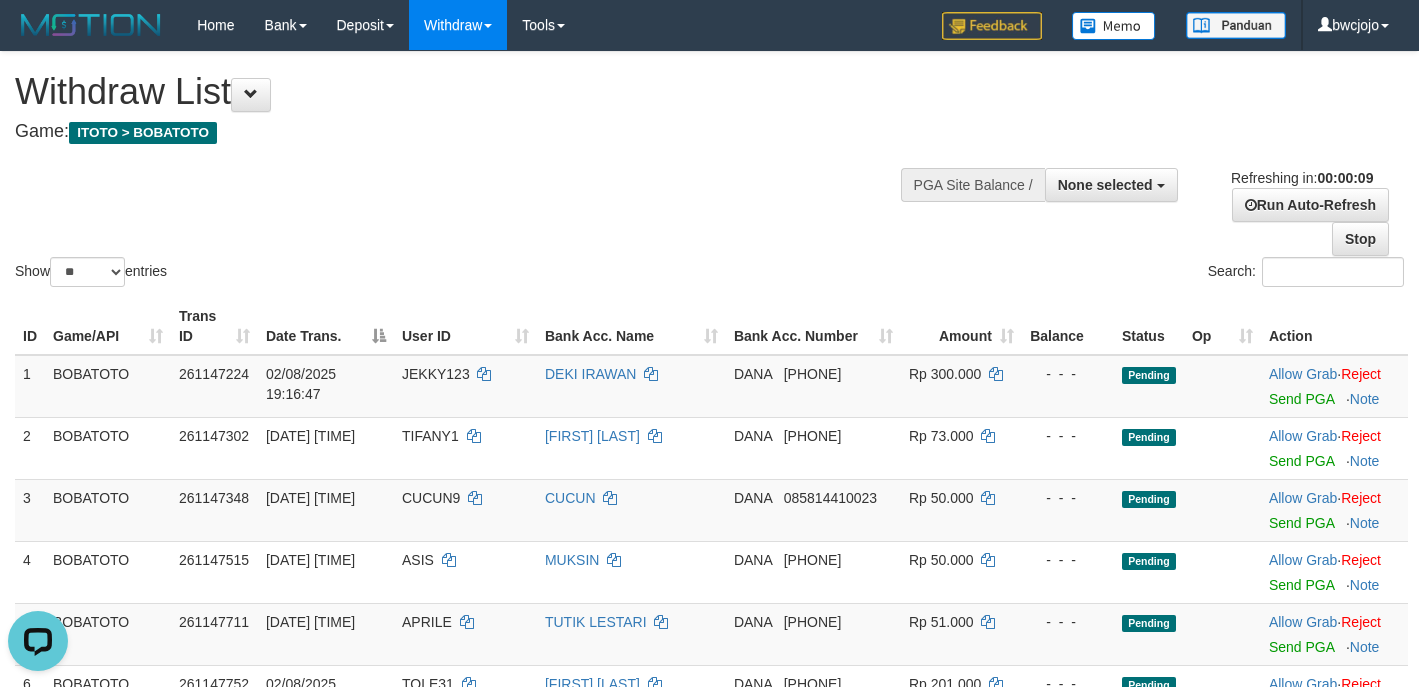 scroll, scrollTop: 0, scrollLeft: 0, axis: both 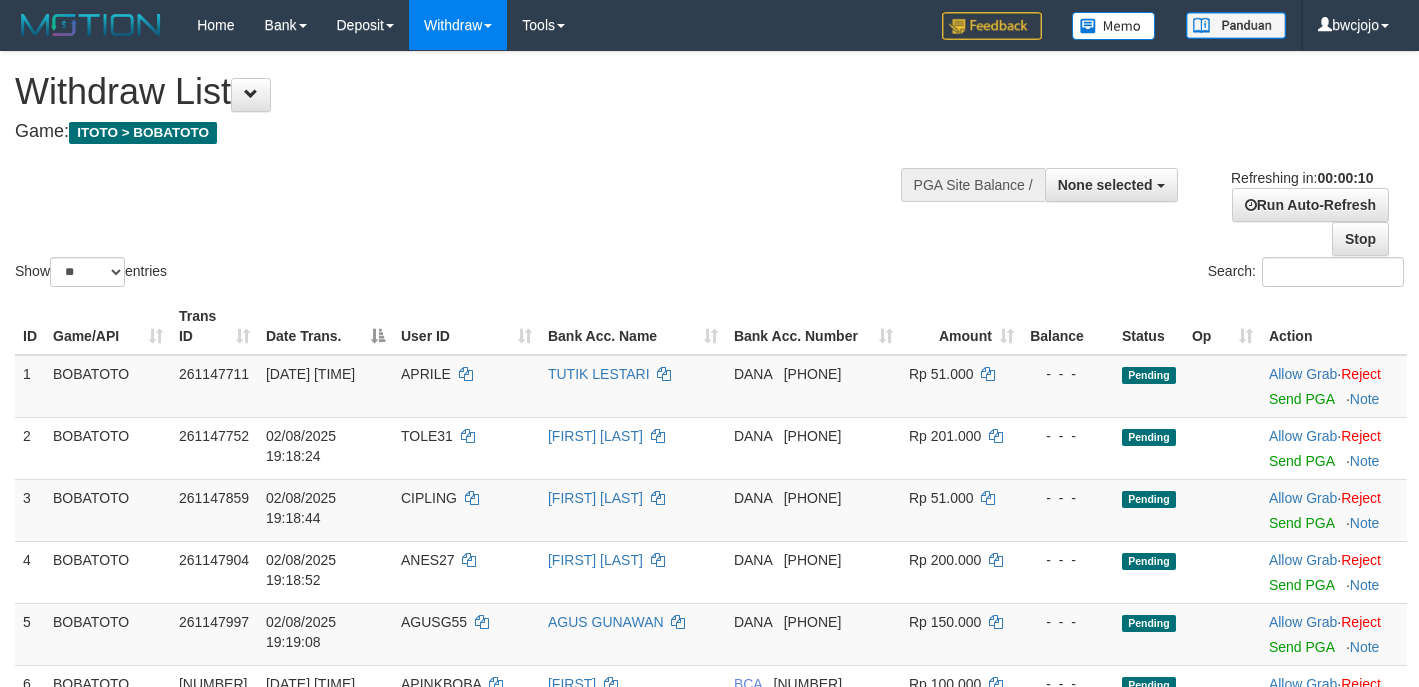 select 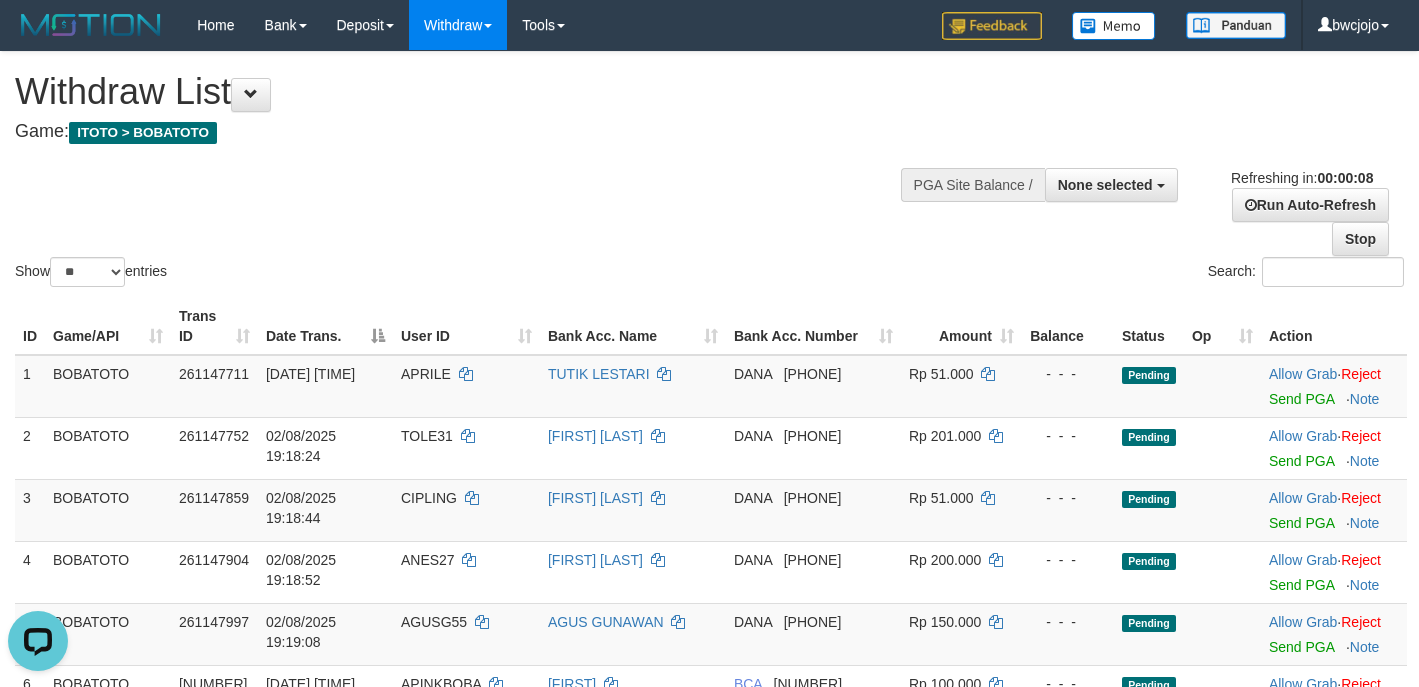 scroll, scrollTop: 0, scrollLeft: 0, axis: both 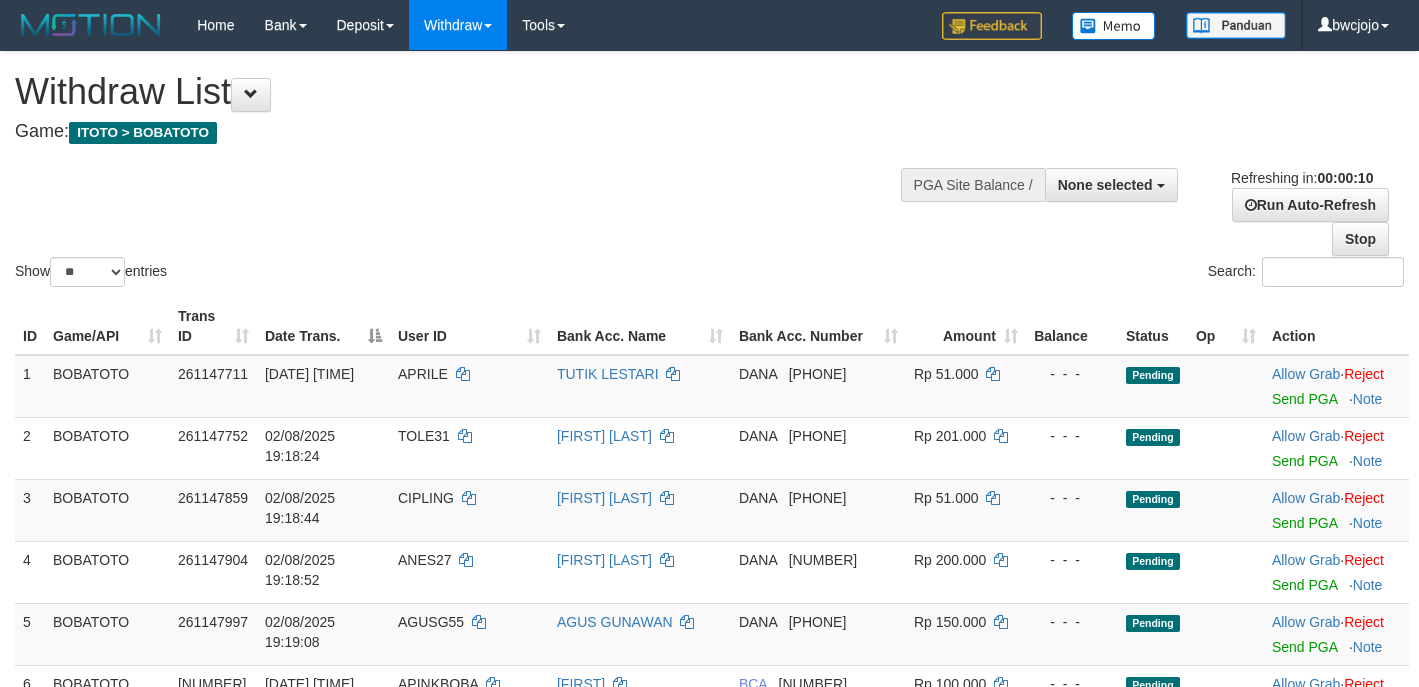 select 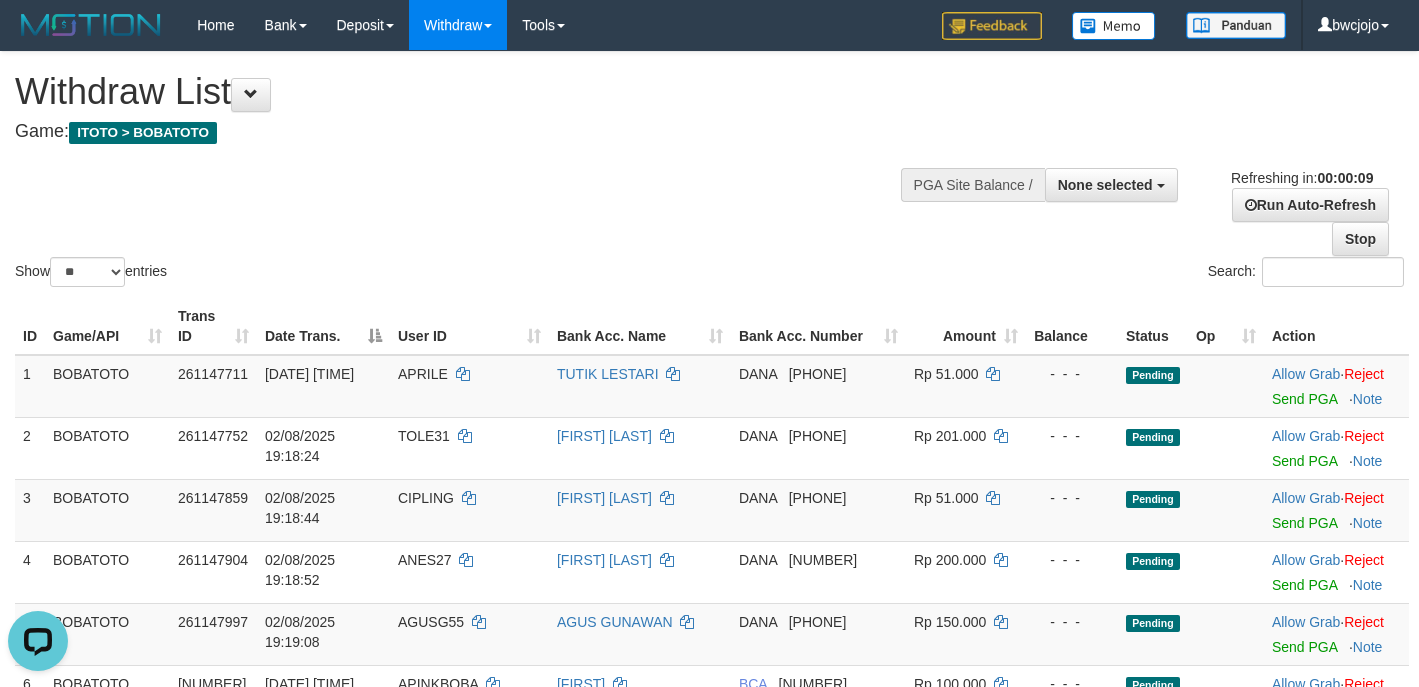 scroll, scrollTop: 0, scrollLeft: 0, axis: both 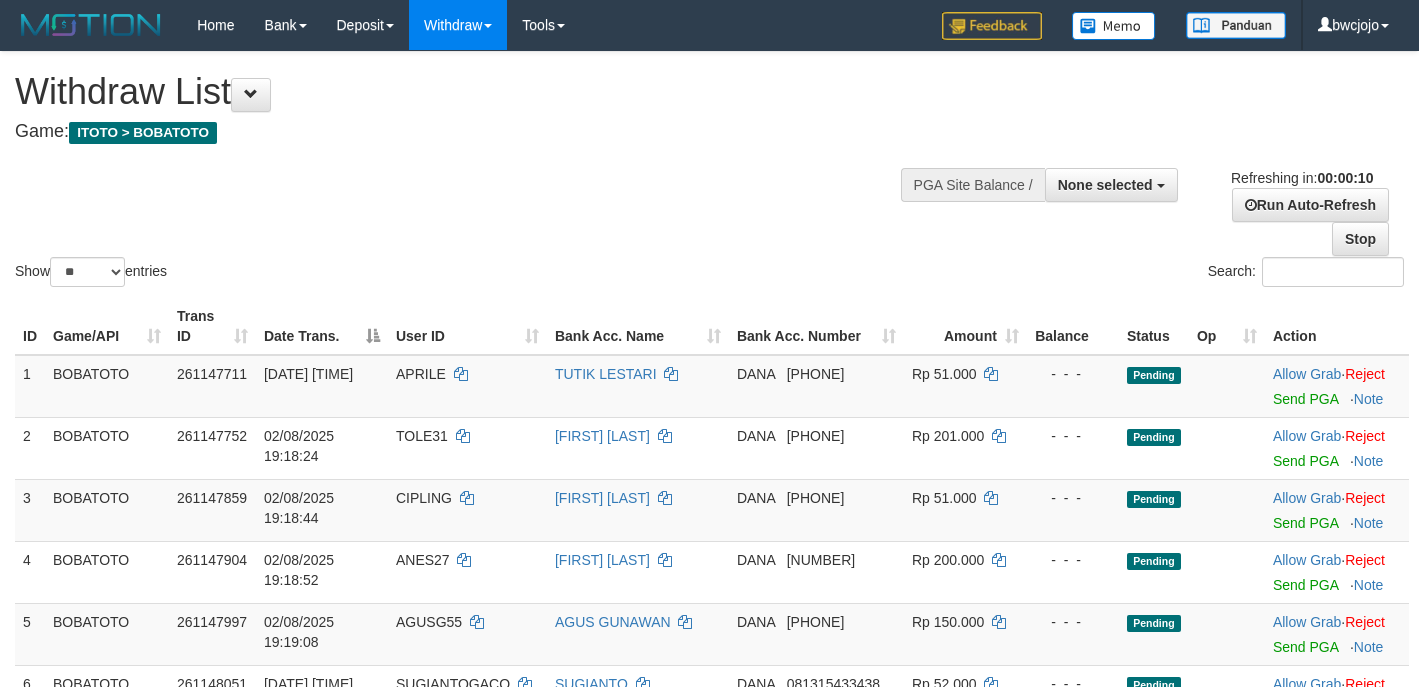 select 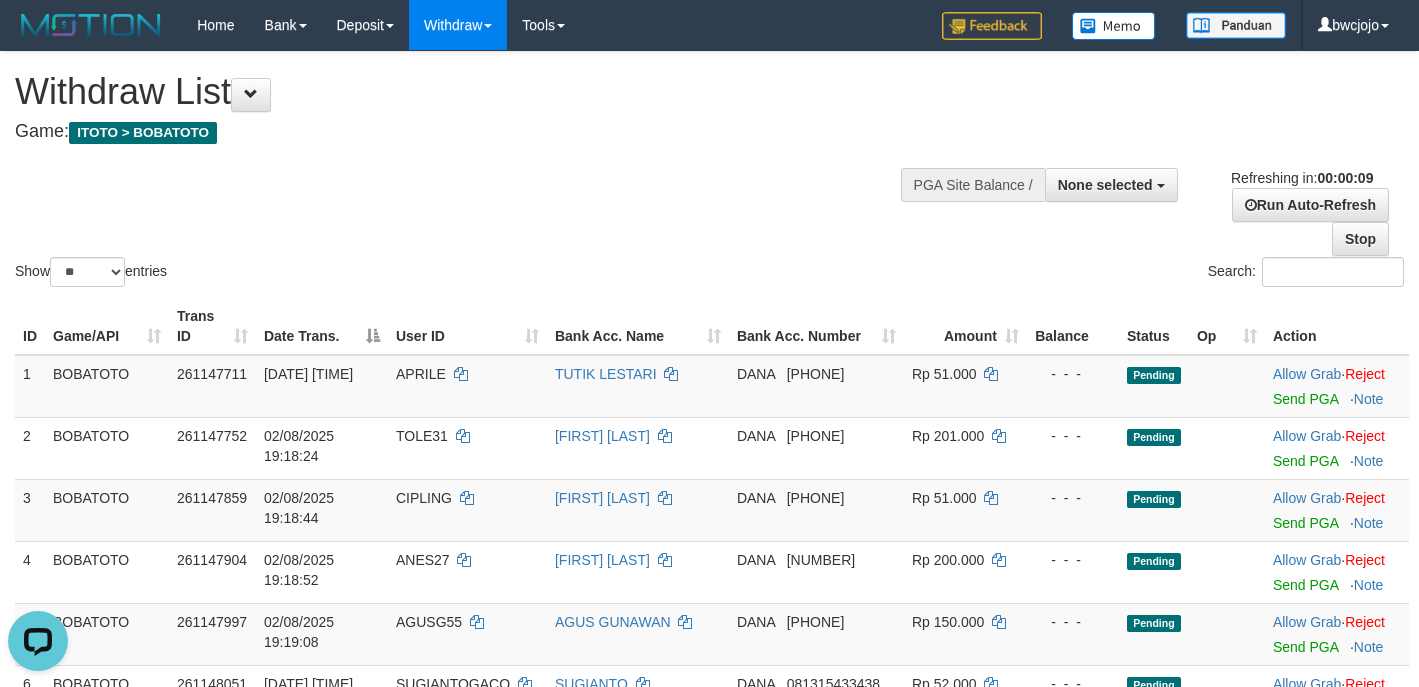 scroll, scrollTop: 0, scrollLeft: 0, axis: both 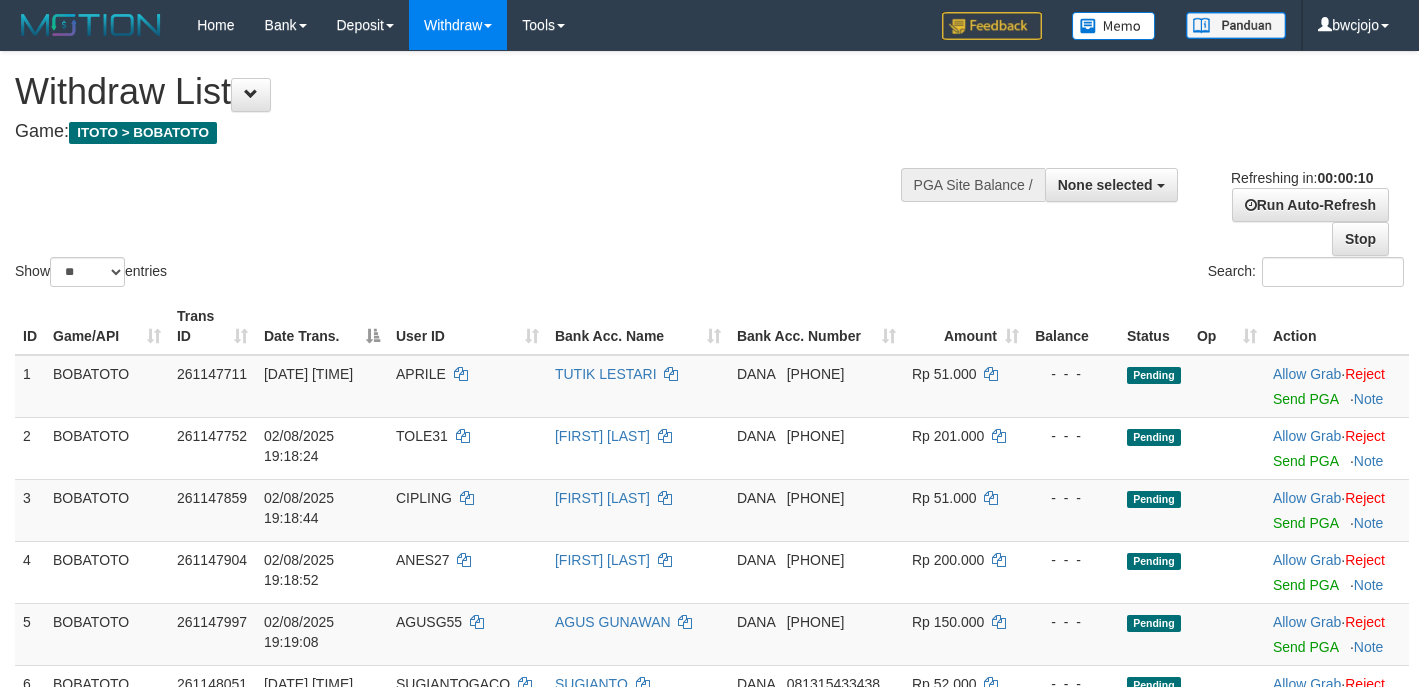 select 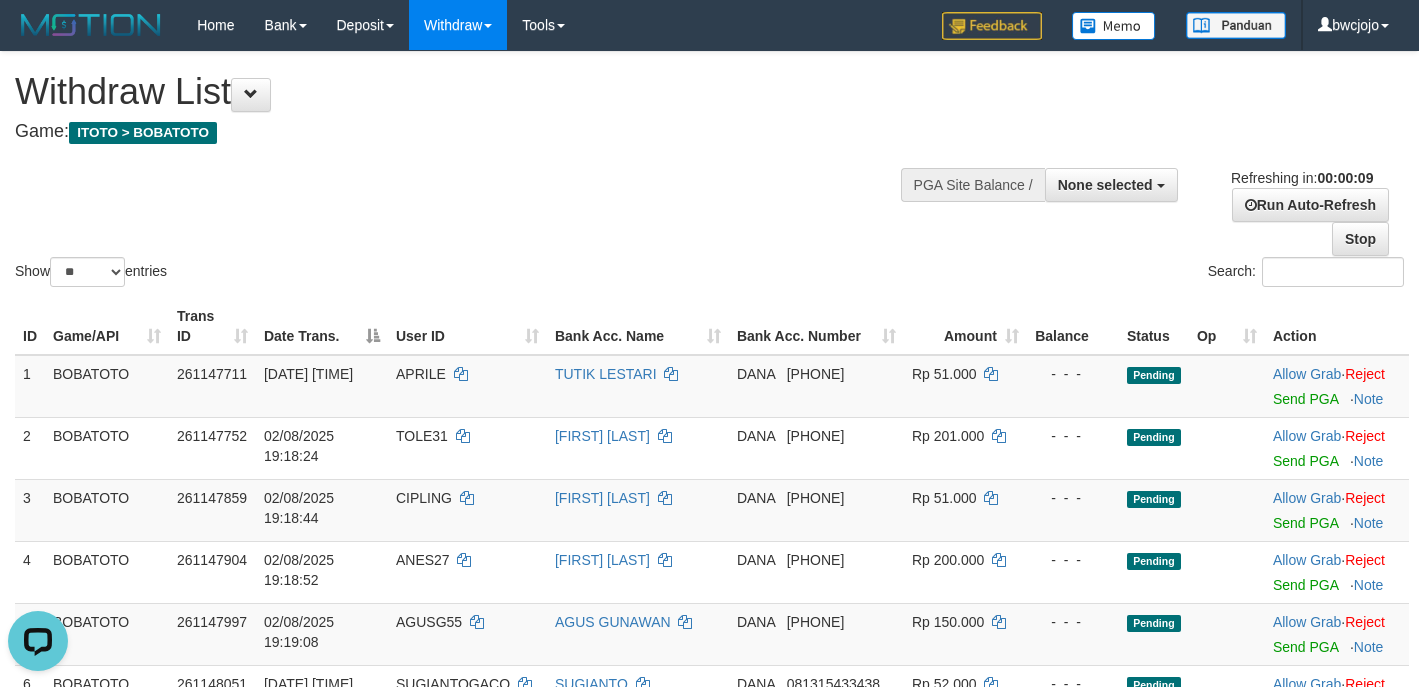 scroll, scrollTop: 0, scrollLeft: 0, axis: both 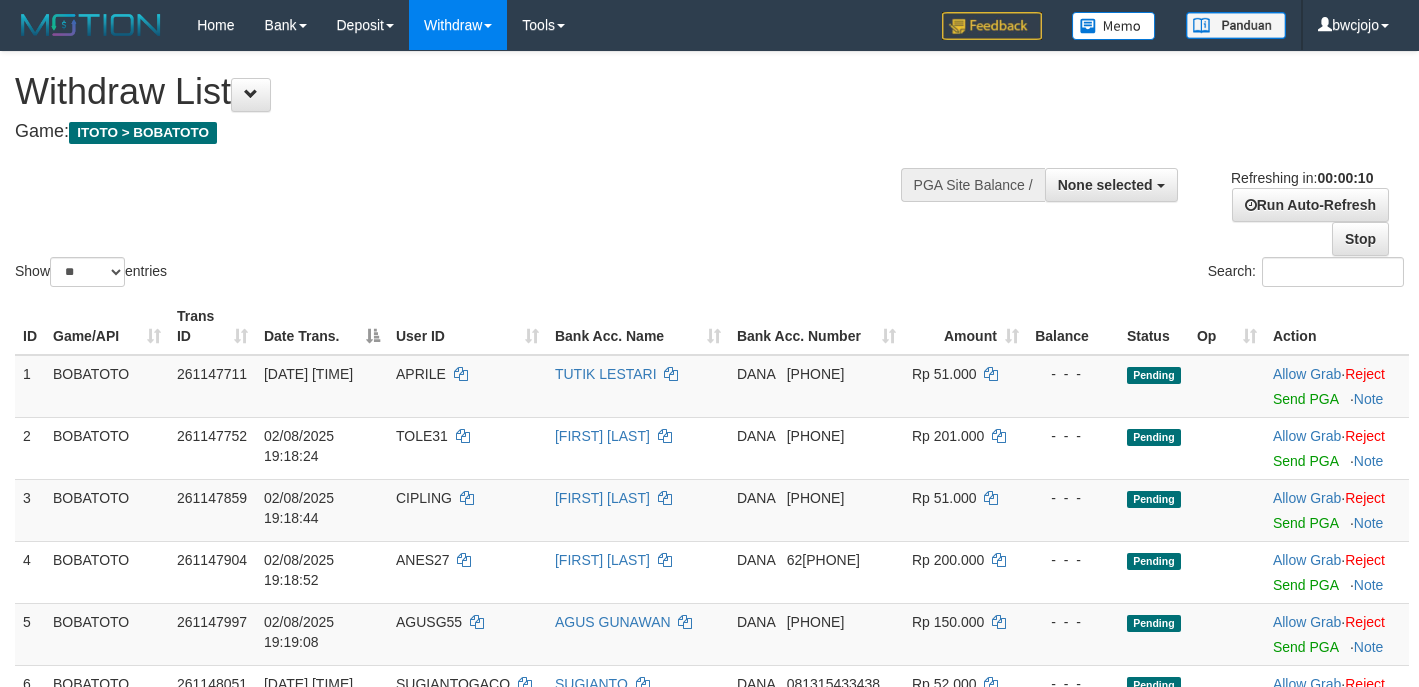 select 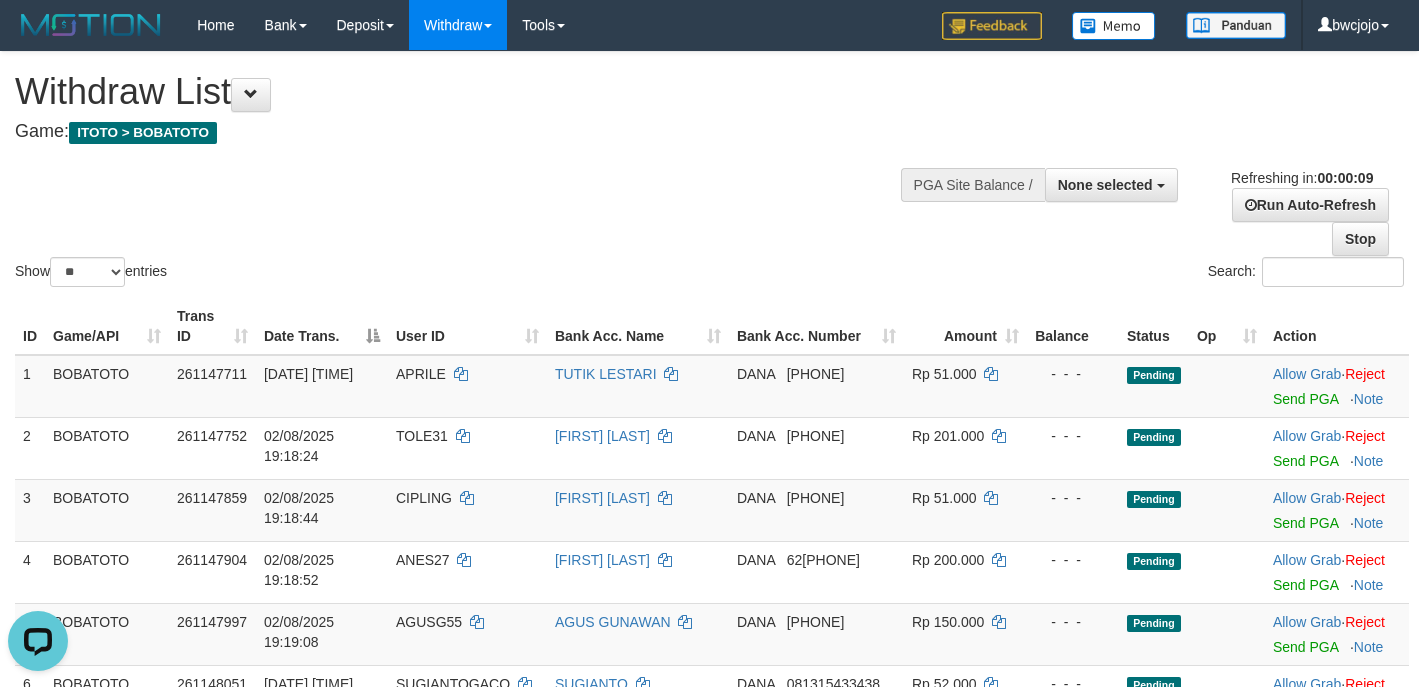 scroll, scrollTop: 0, scrollLeft: 0, axis: both 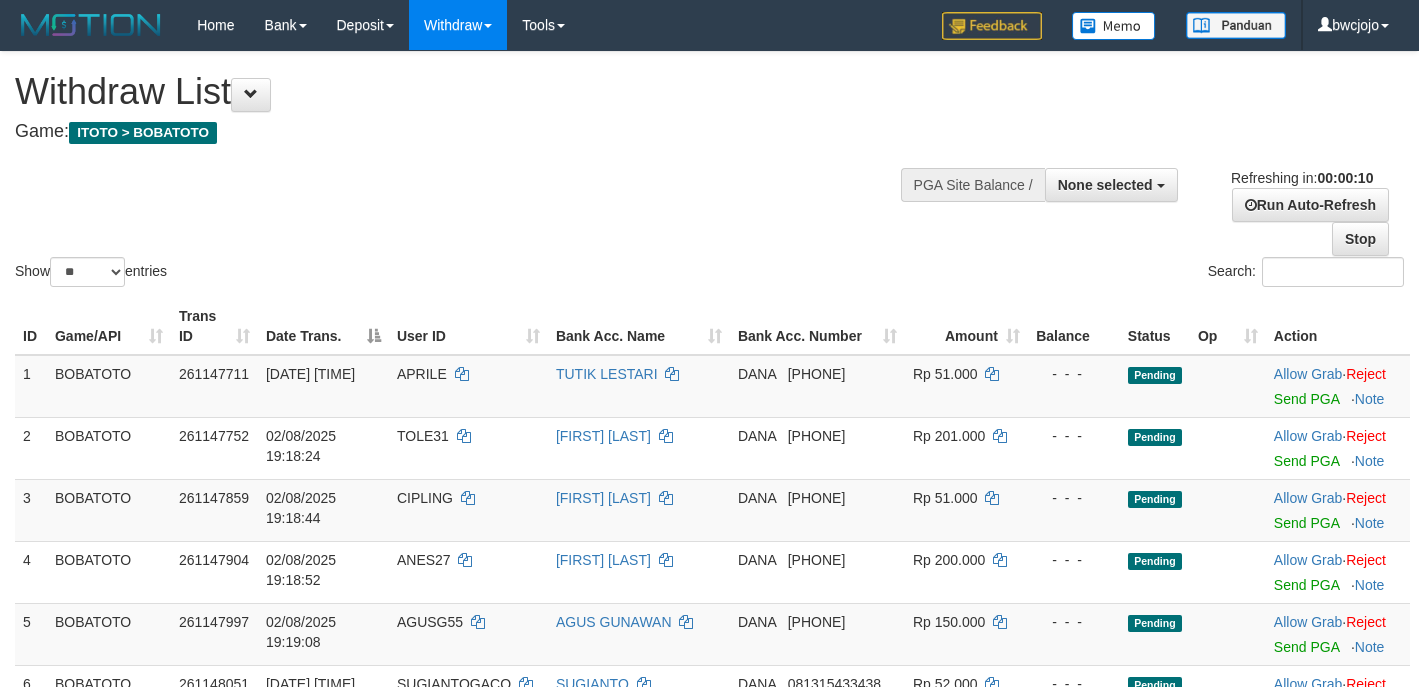 select 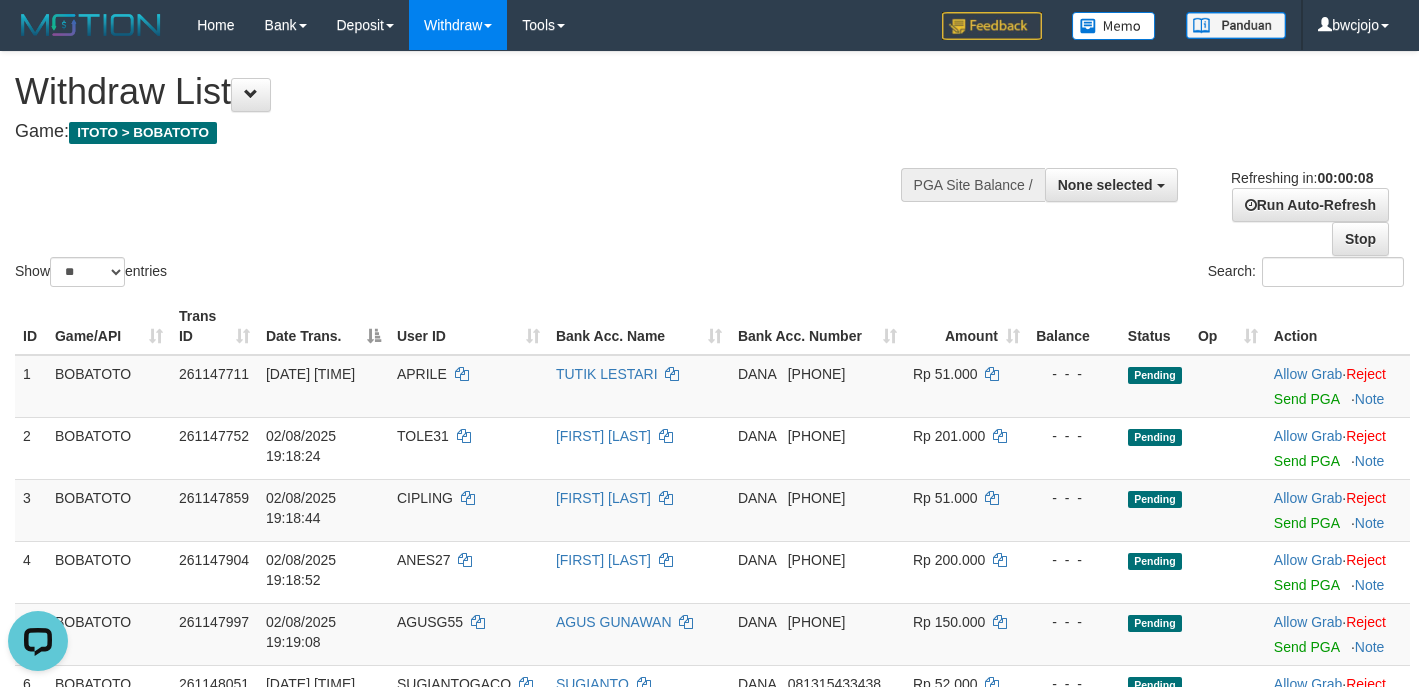 scroll, scrollTop: 0, scrollLeft: 0, axis: both 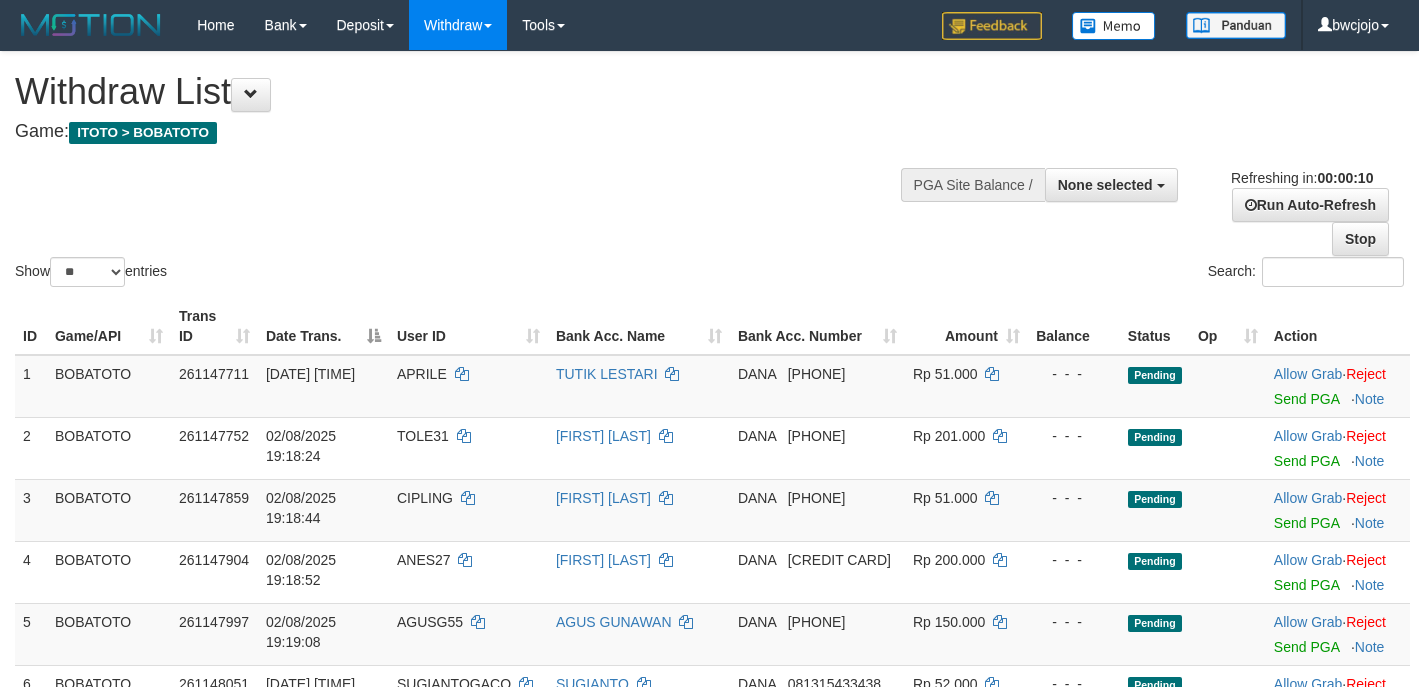 select 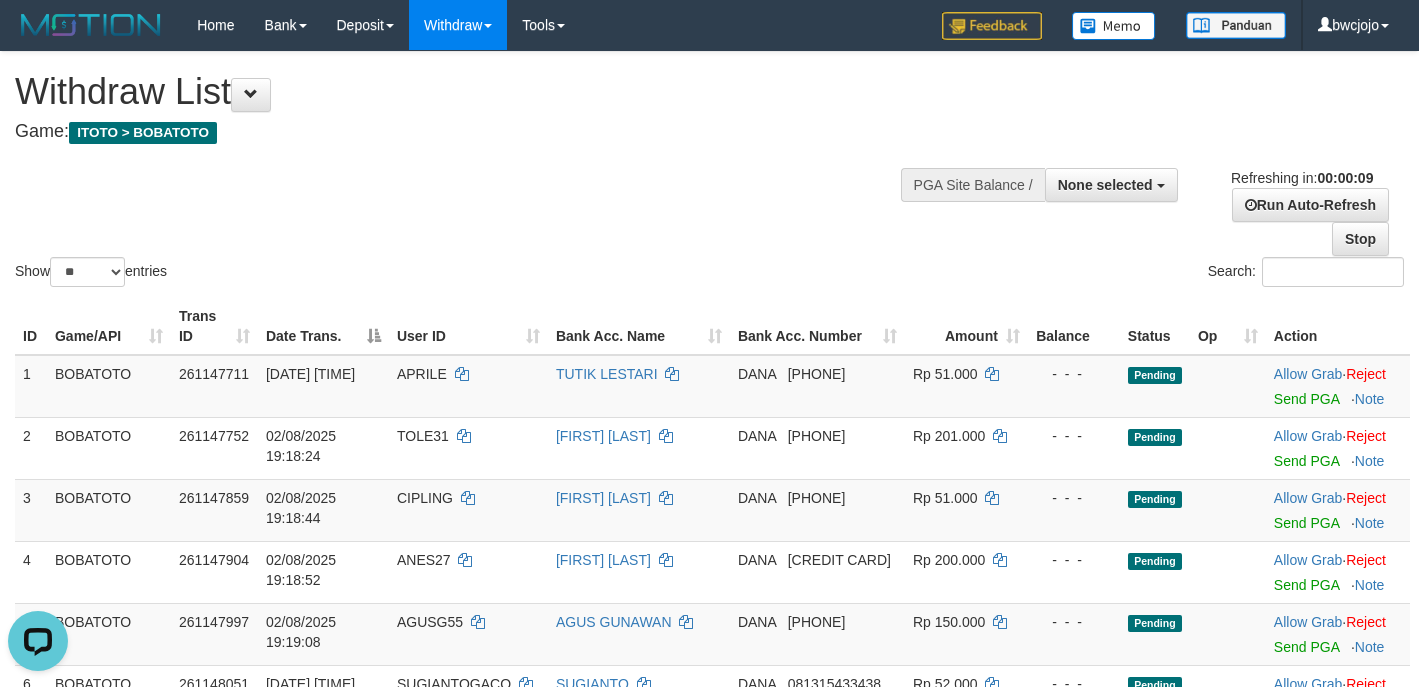 scroll, scrollTop: 0, scrollLeft: 0, axis: both 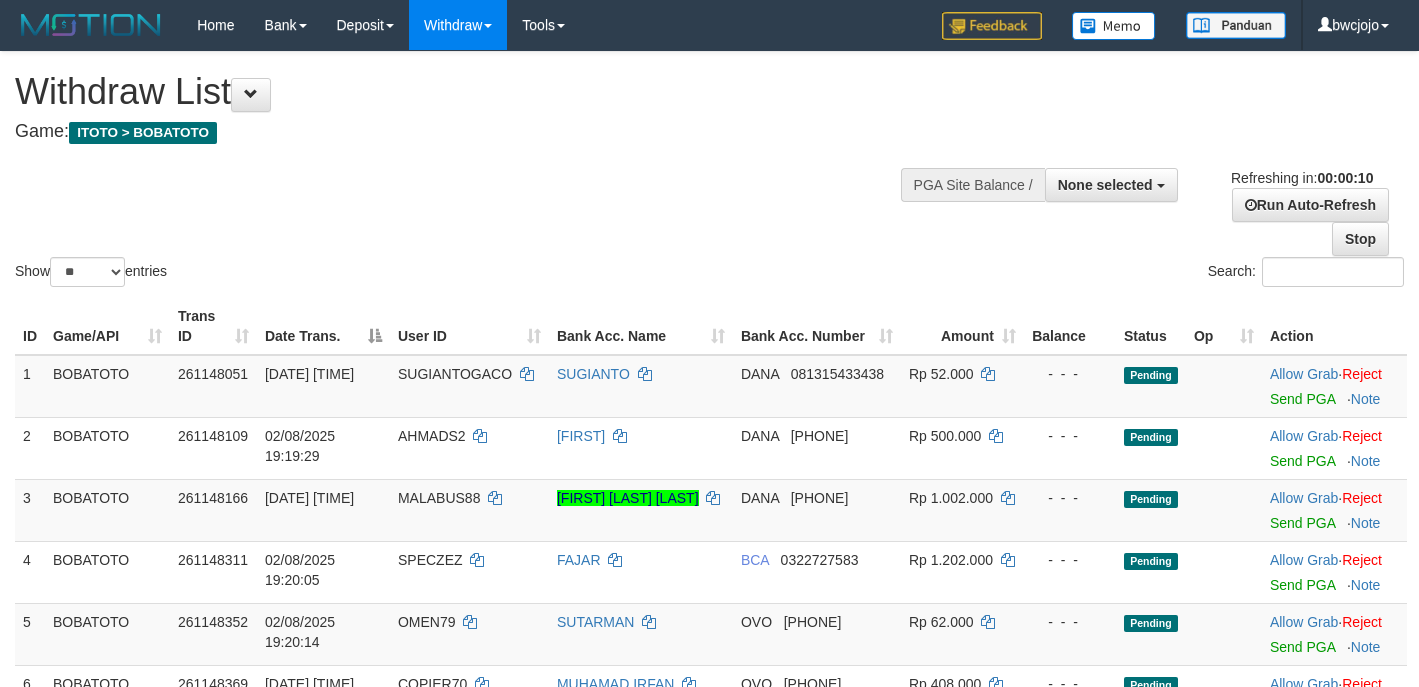 select 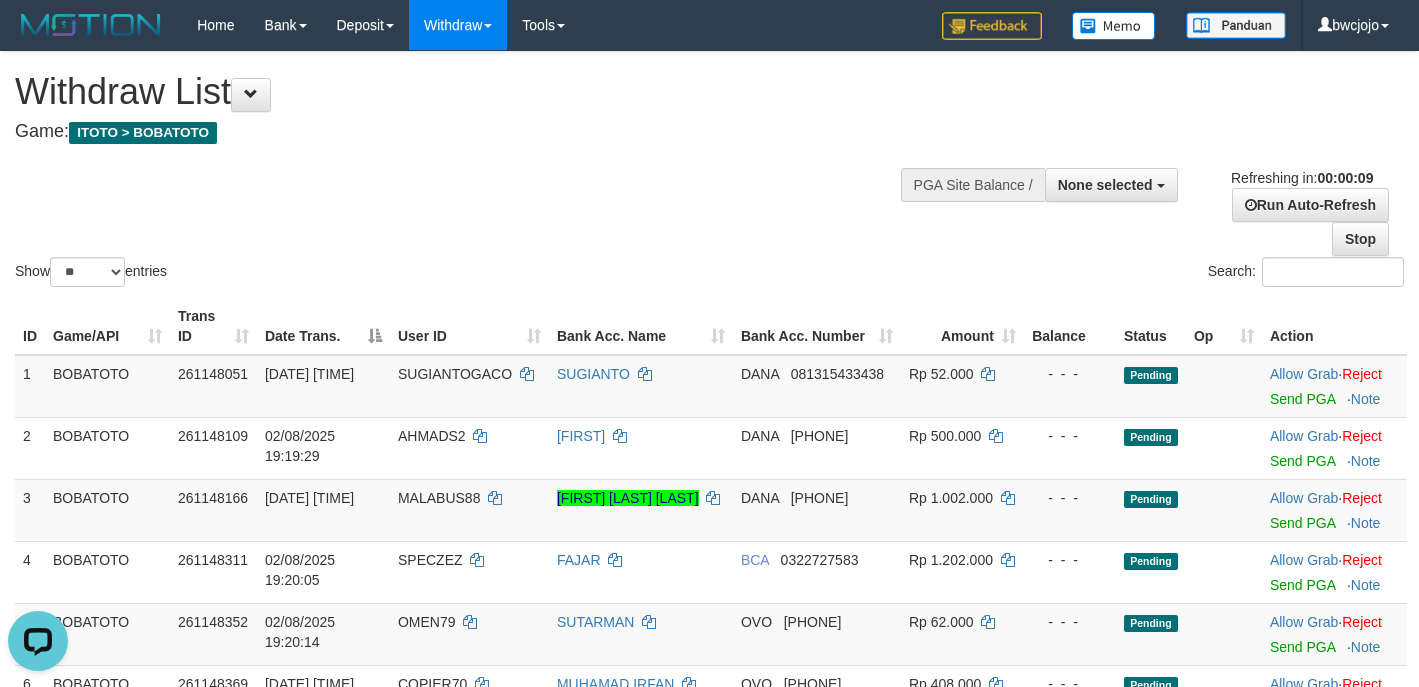 scroll, scrollTop: 0, scrollLeft: 0, axis: both 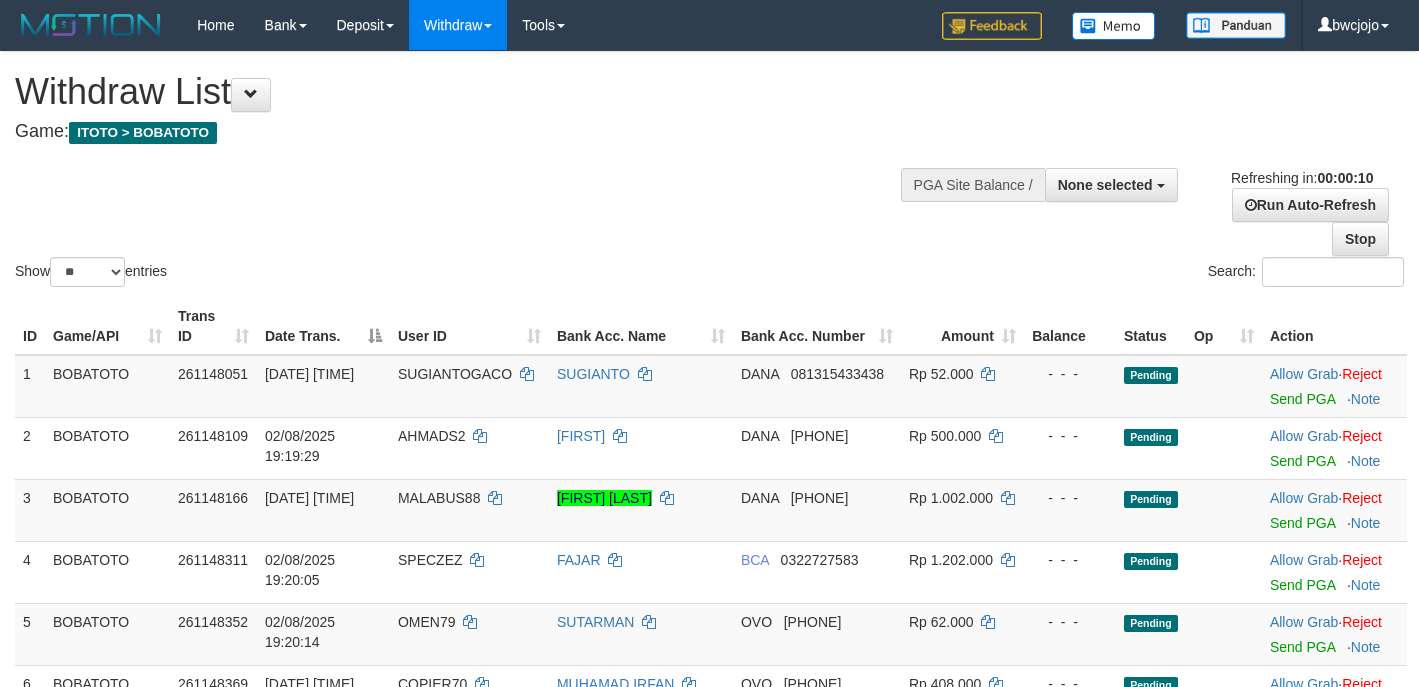 select 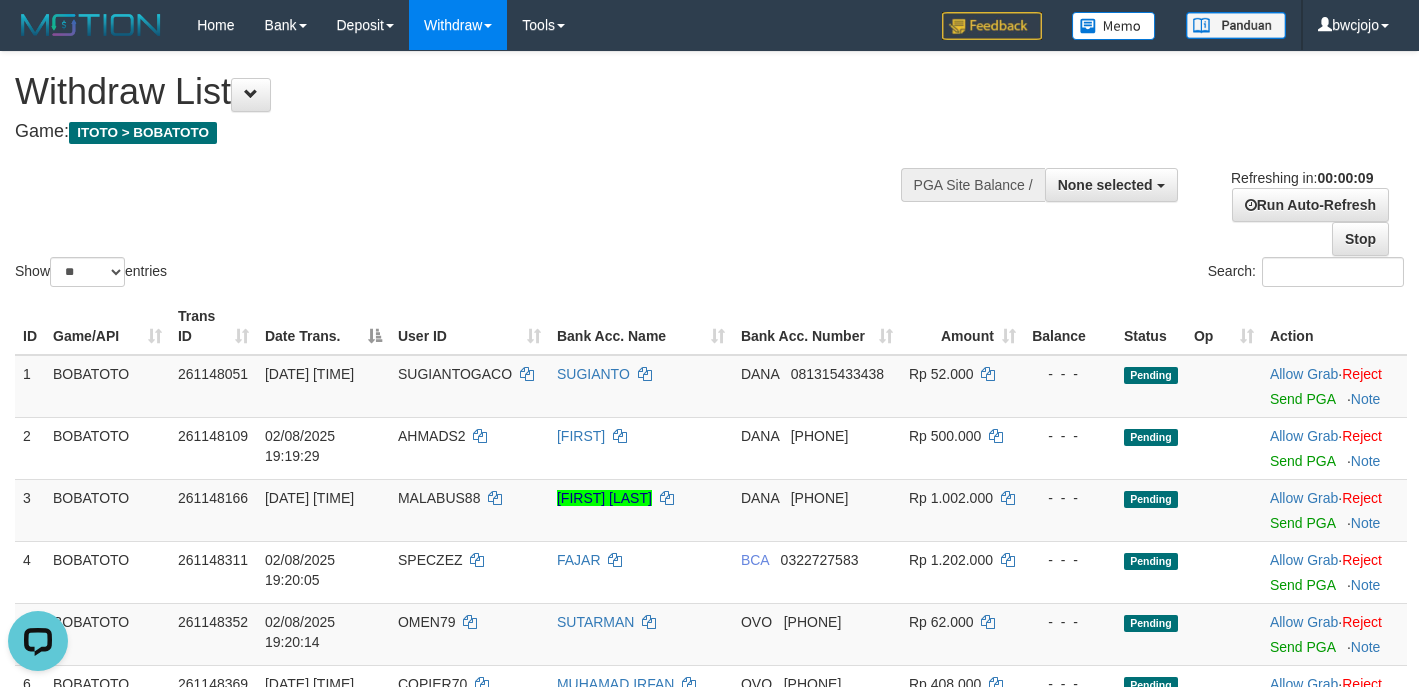 scroll, scrollTop: 0, scrollLeft: 0, axis: both 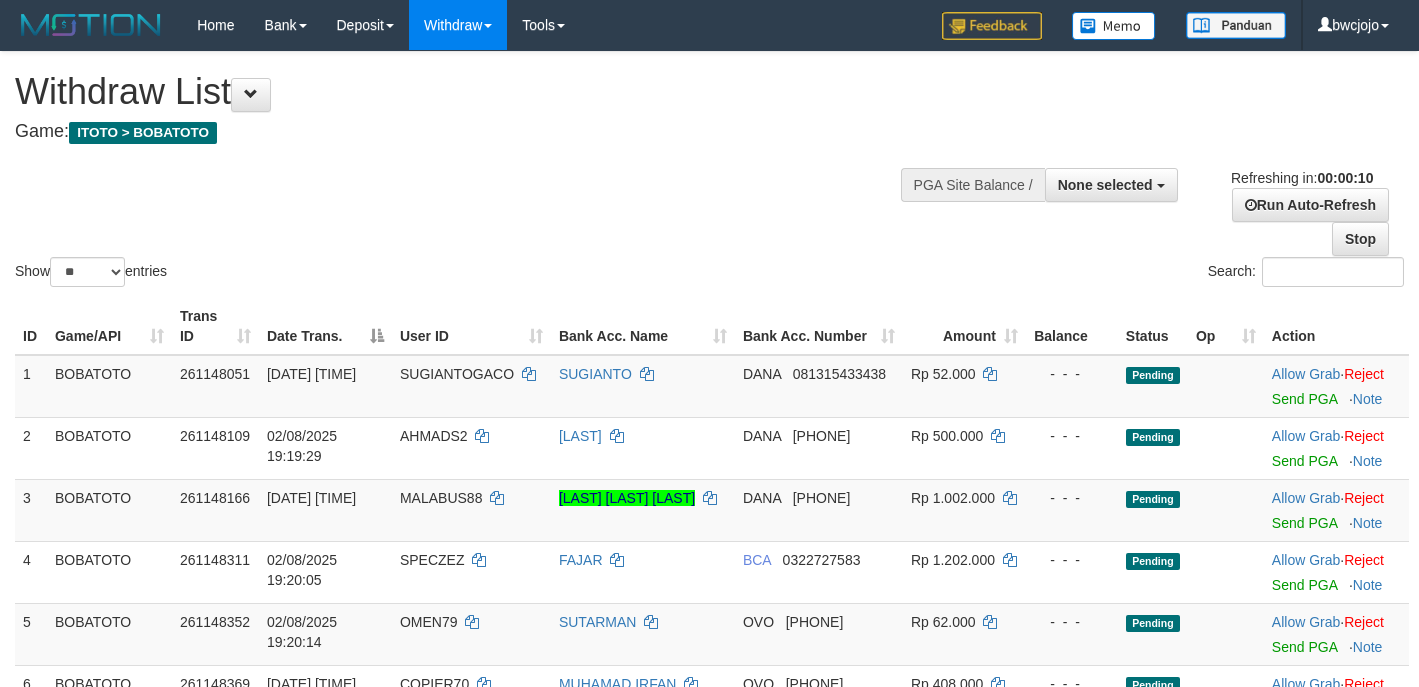 select 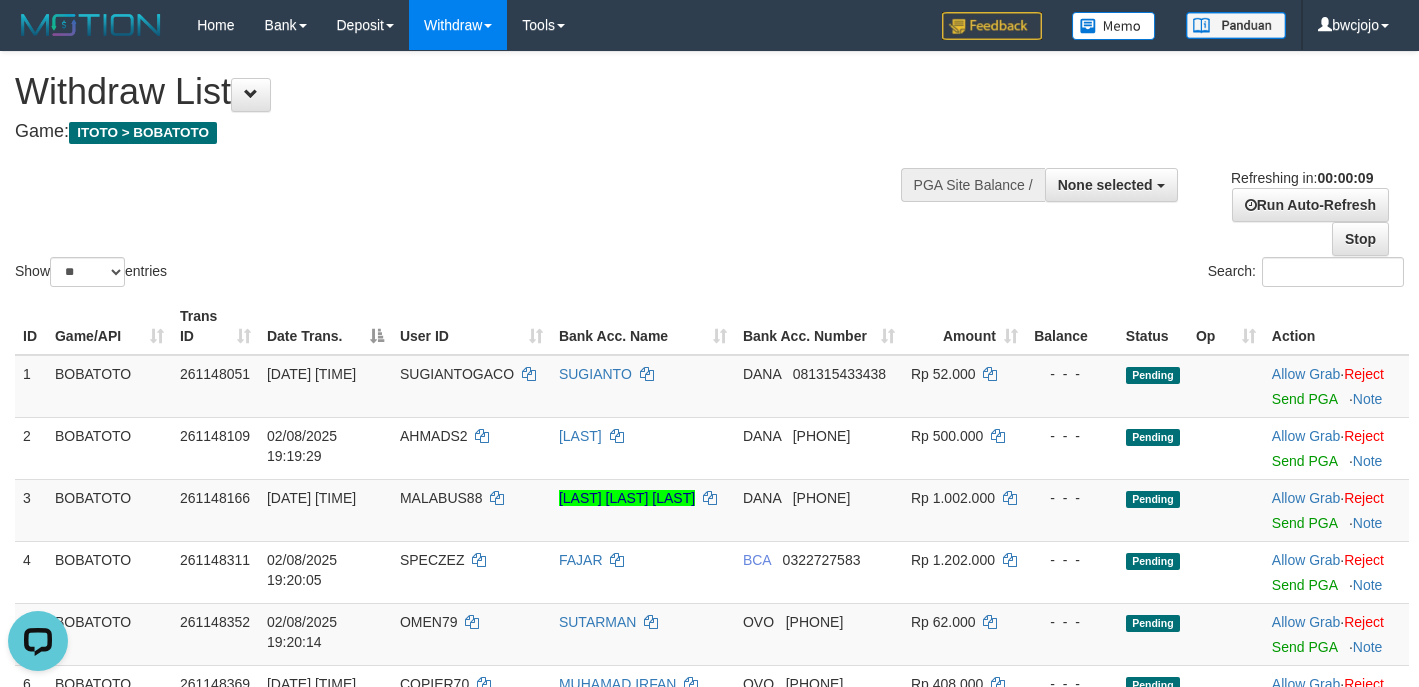 scroll, scrollTop: 0, scrollLeft: 0, axis: both 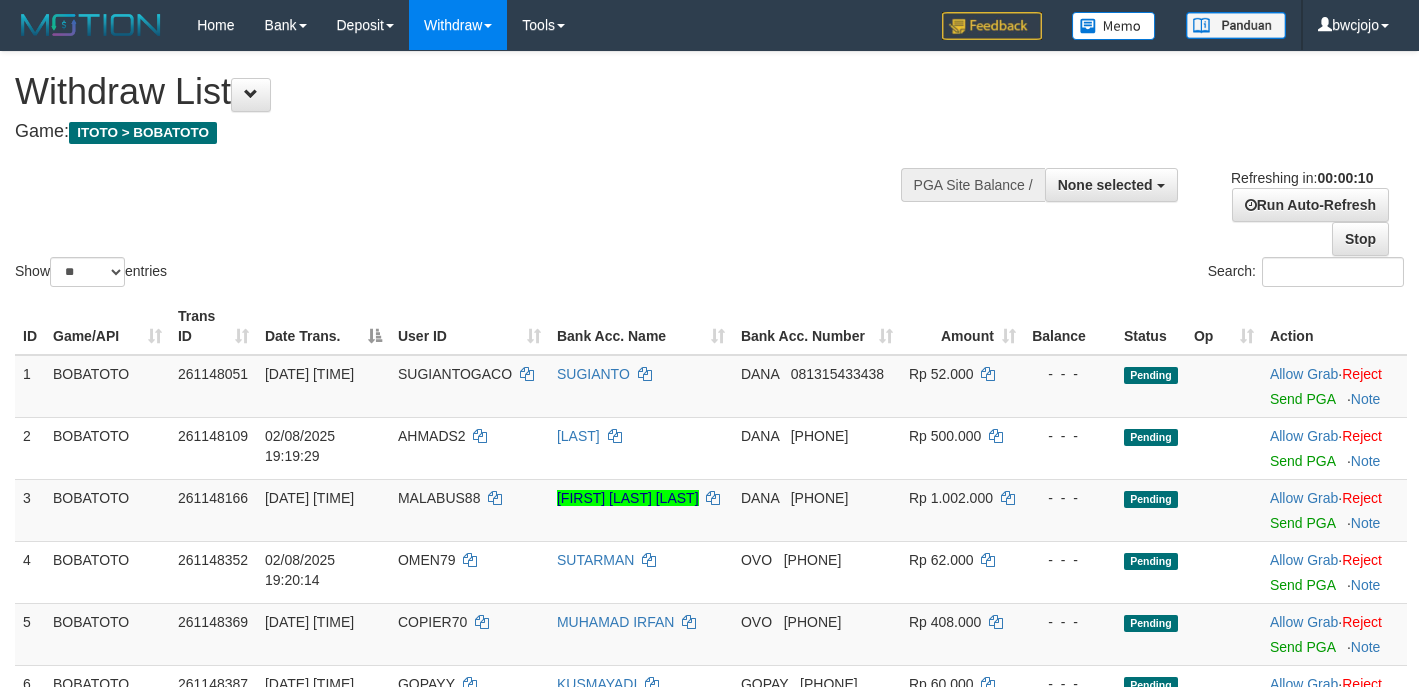 select 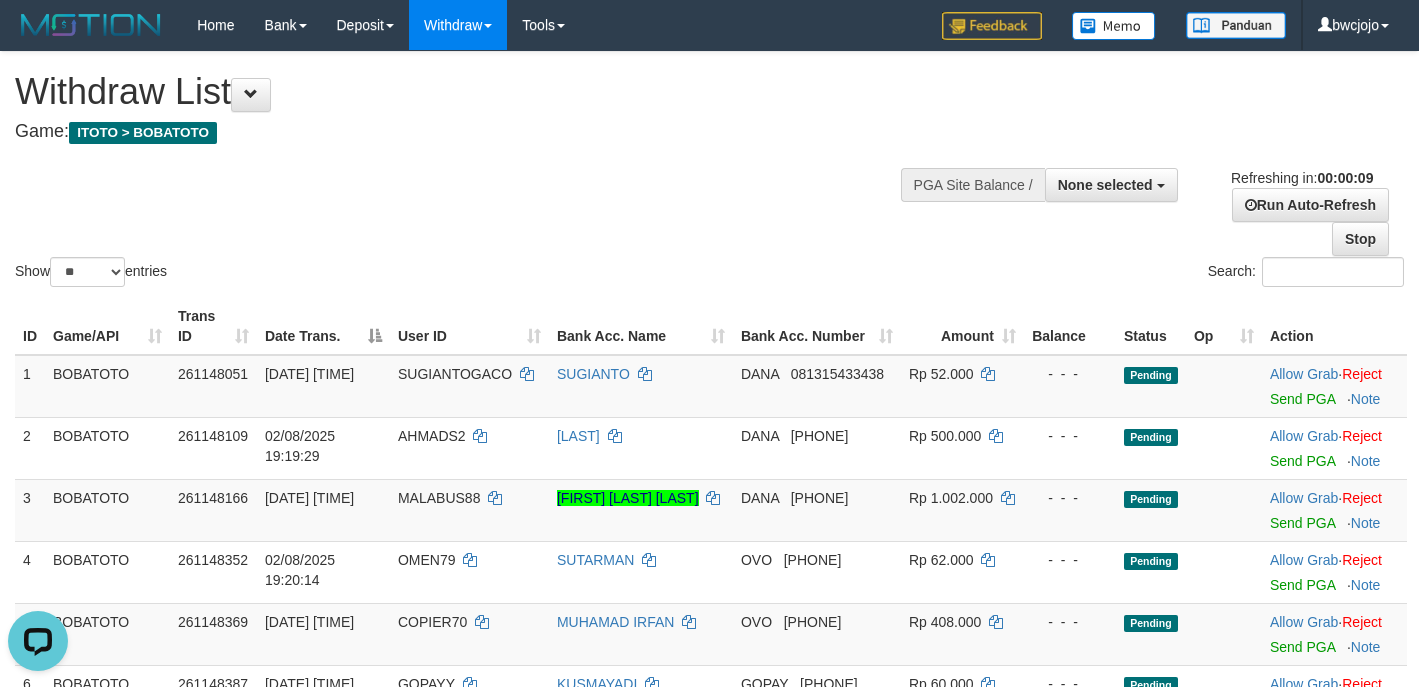scroll, scrollTop: 0, scrollLeft: 0, axis: both 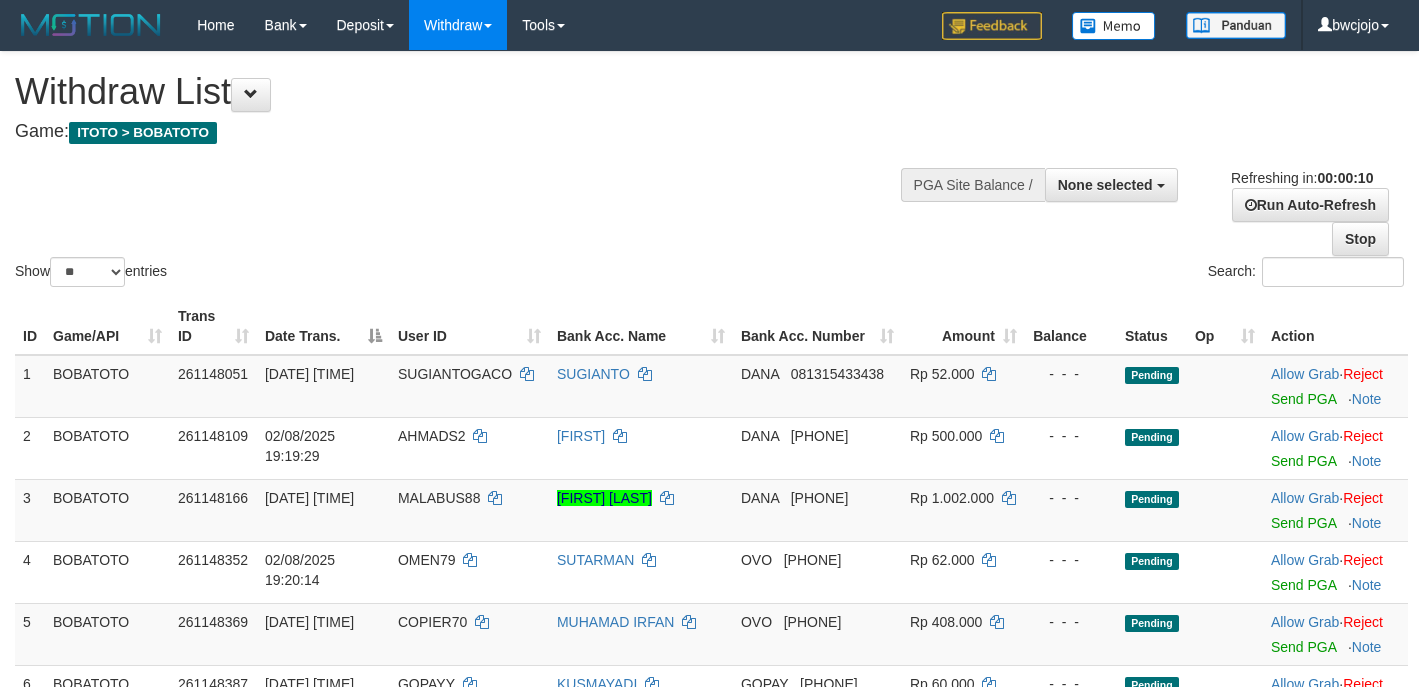 select 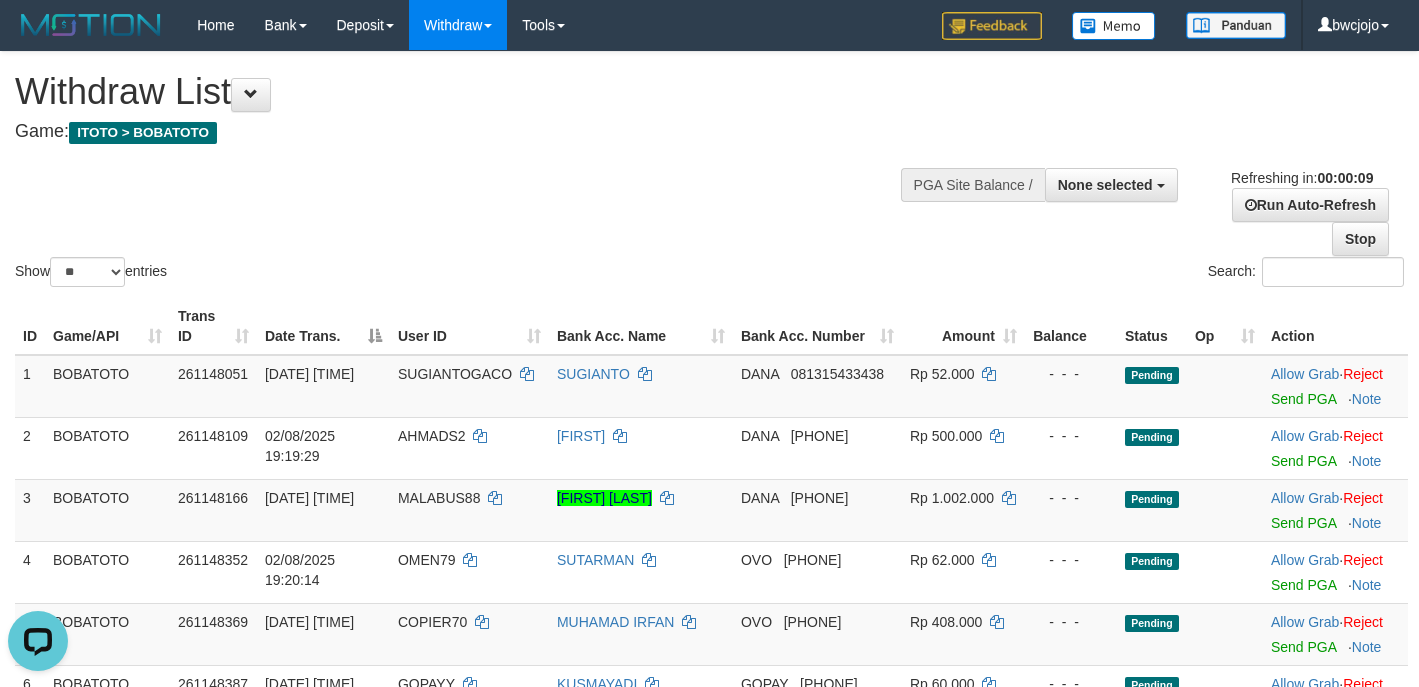 scroll, scrollTop: 0, scrollLeft: 0, axis: both 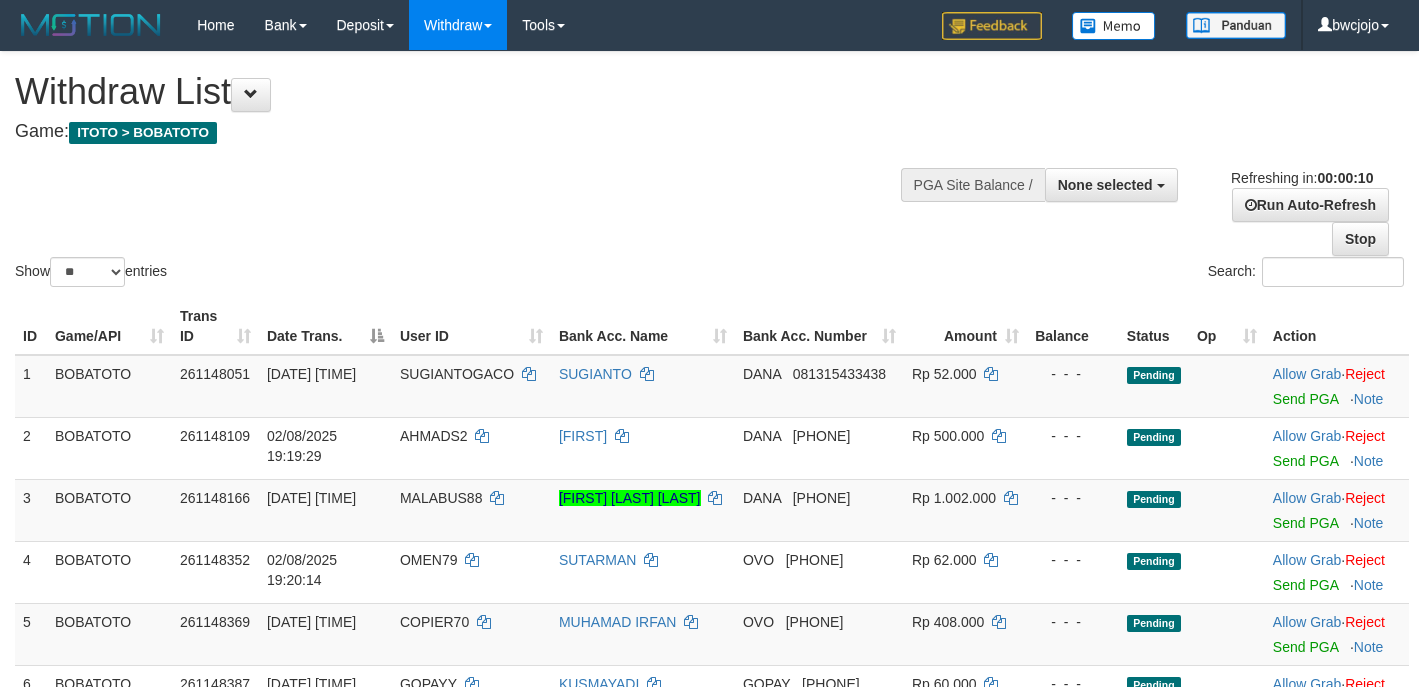 select 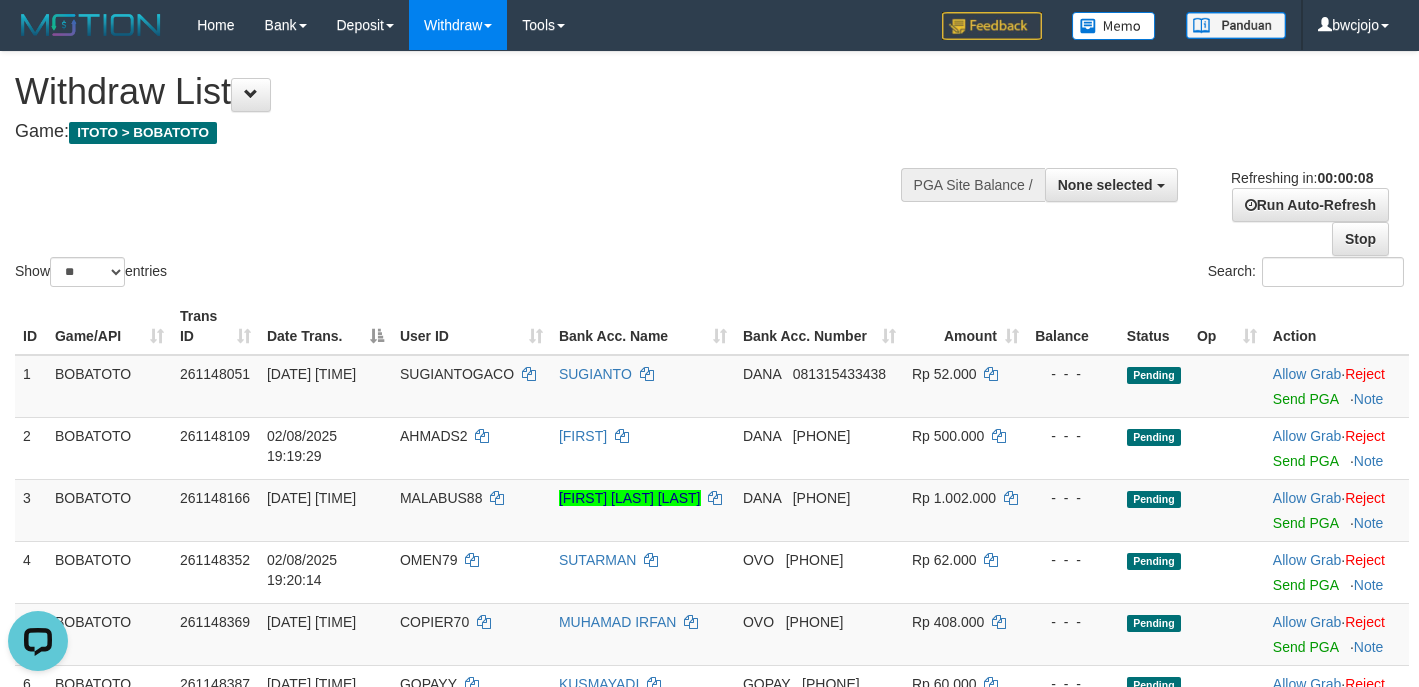 scroll, scrollTop: 0, scrollLeft: 0, axis: both 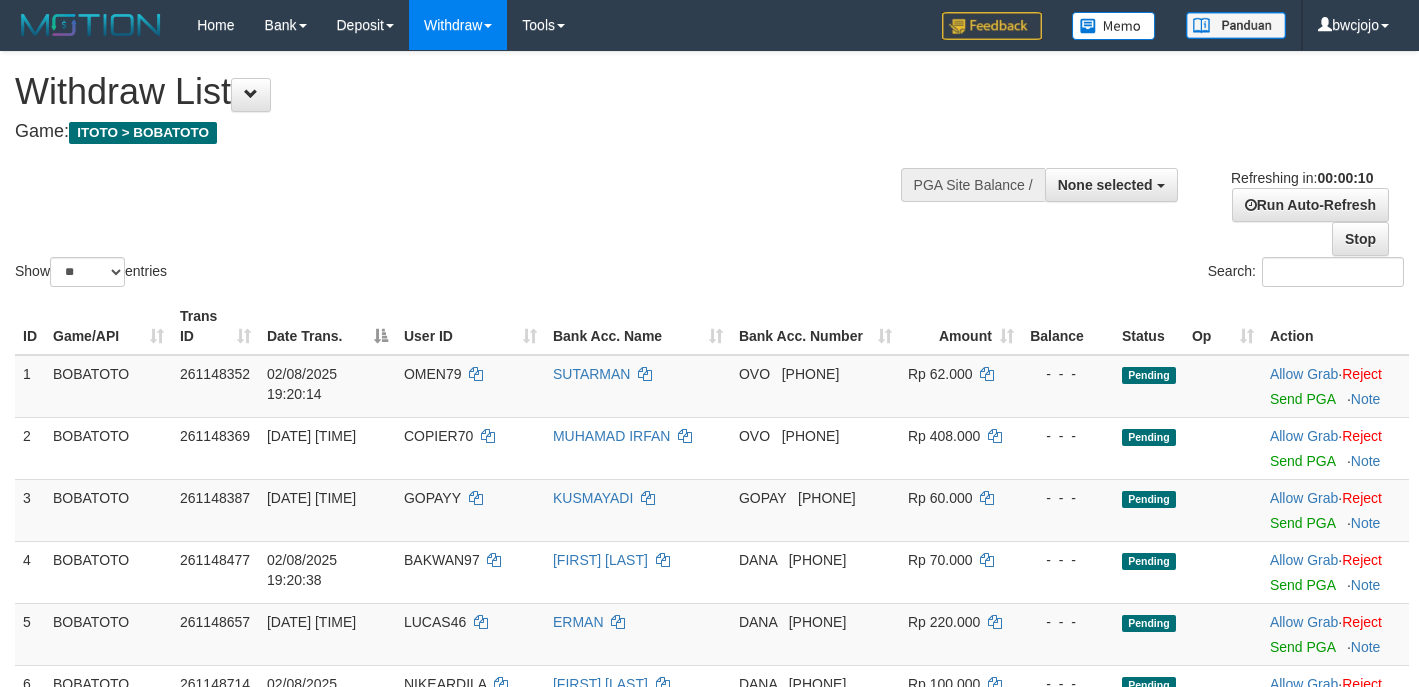select 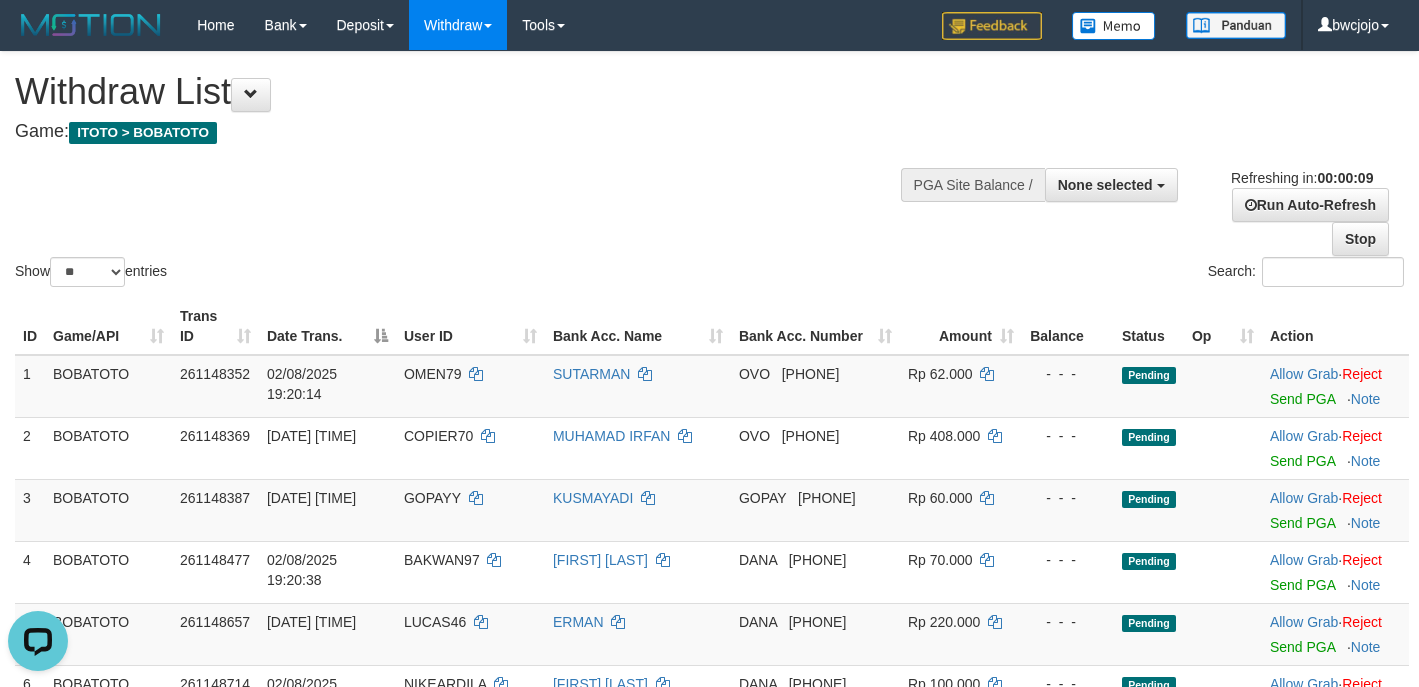 scroll, scrollTop: 0, scrollLeft: 0, axis: both 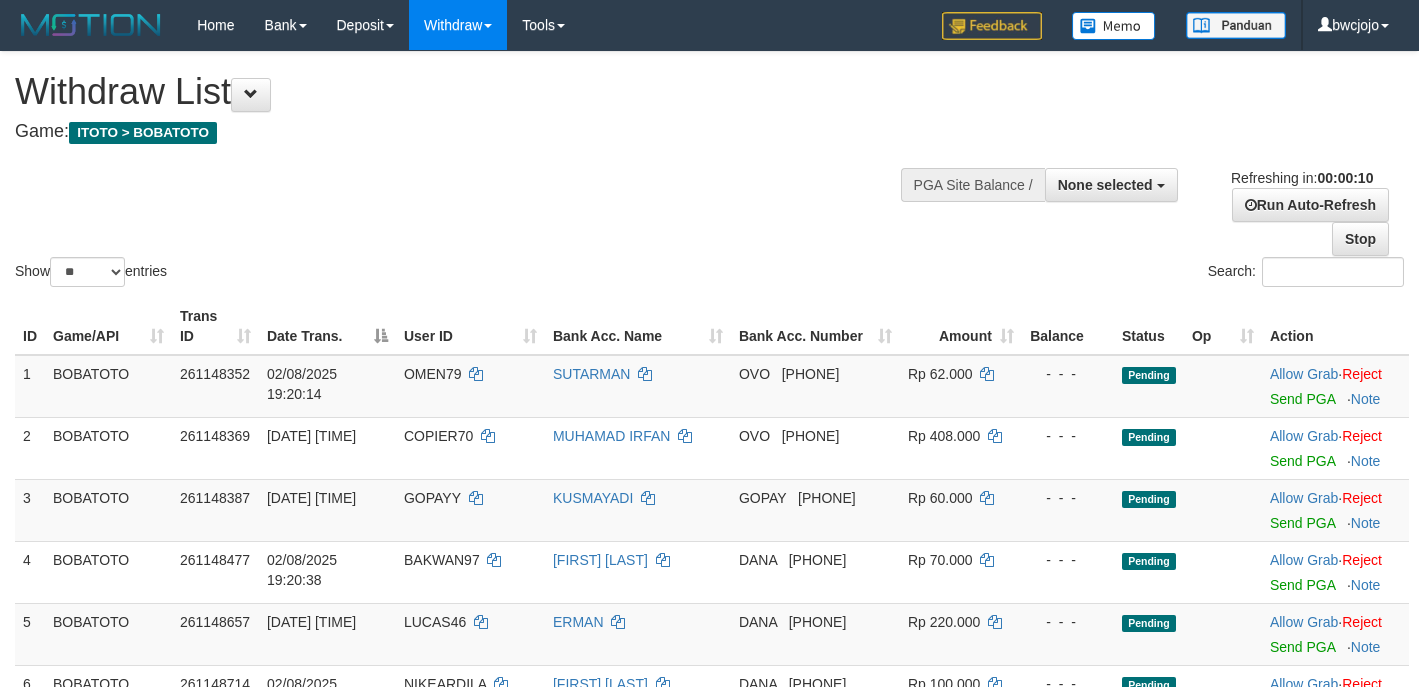 select 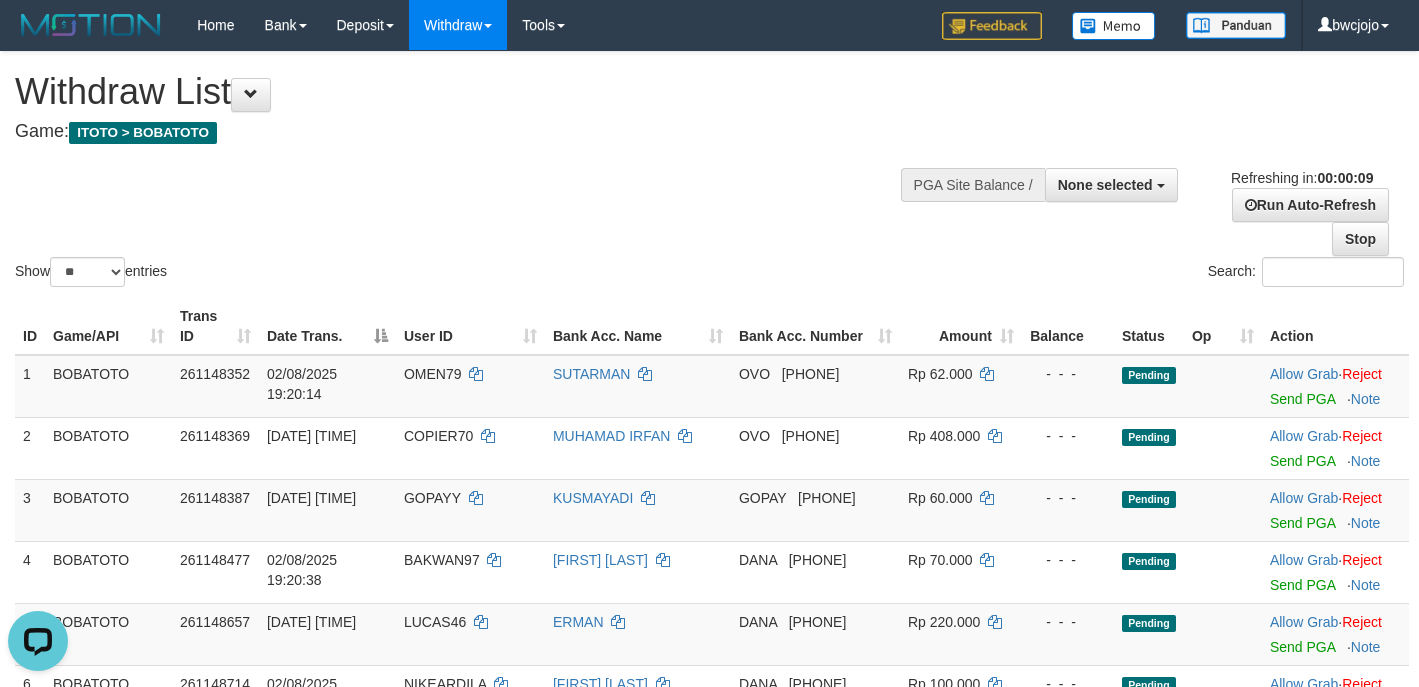 scroll, scrollTop: 0, scrollLeft: 0, axis: both 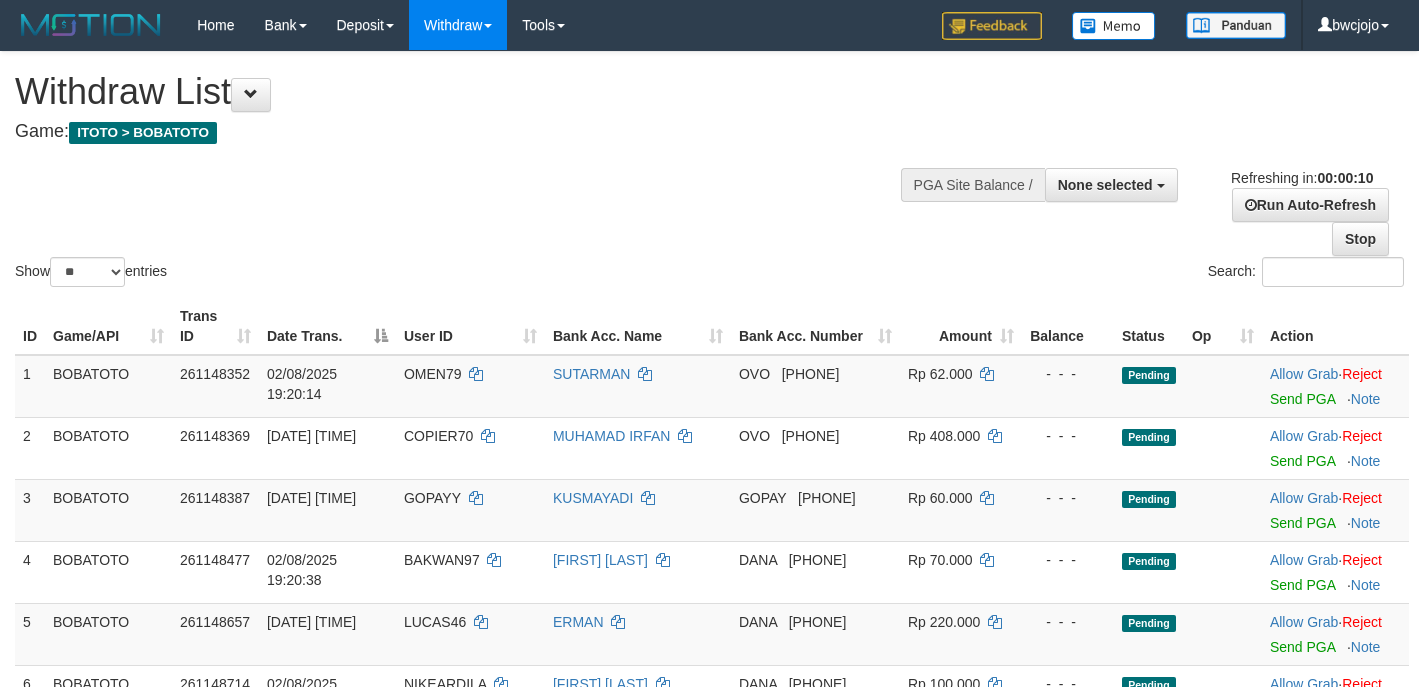 select 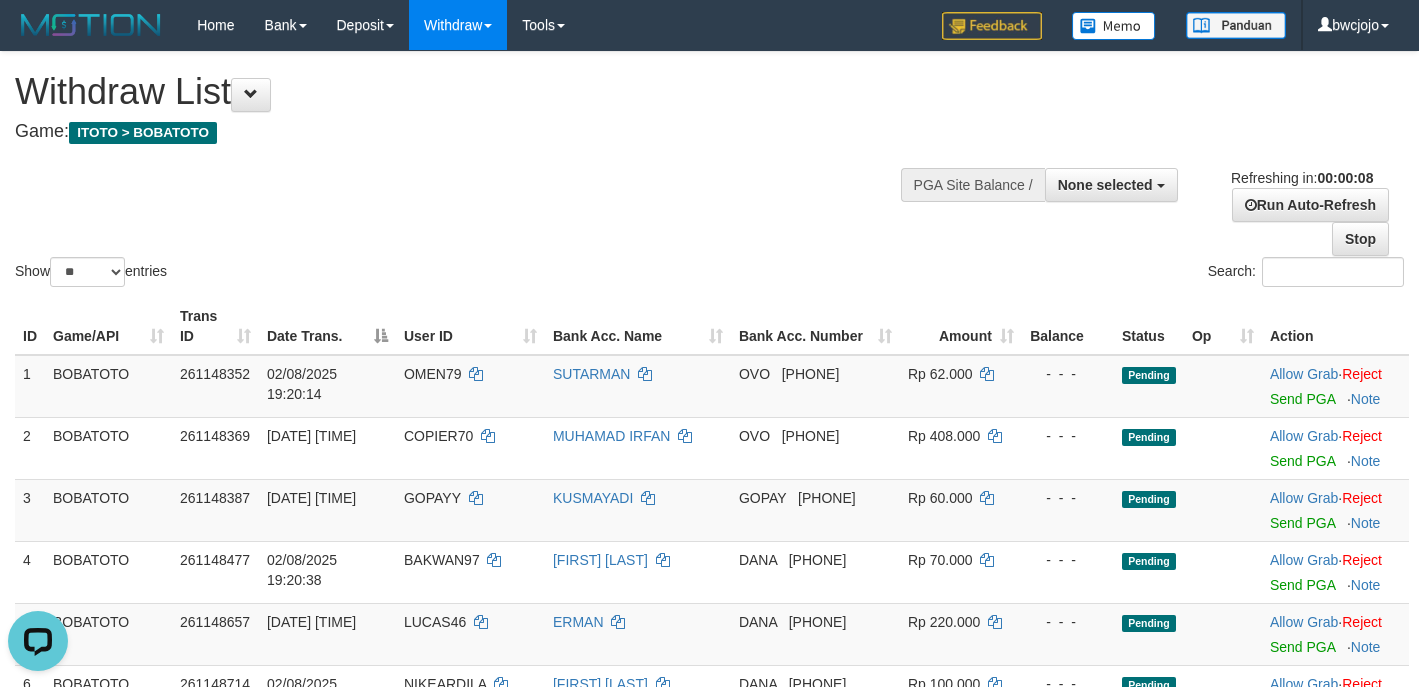scroll, scrollTop: 0, scrollLeft: 0, axis: both 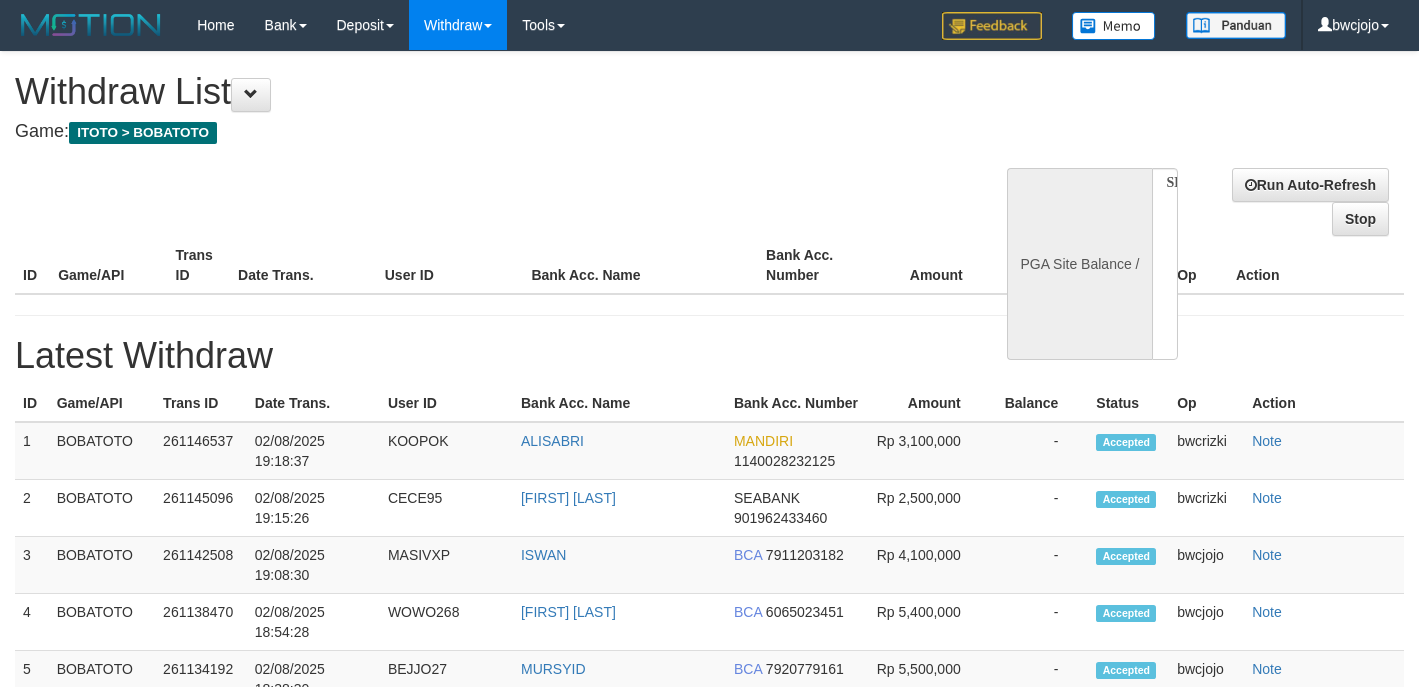 select 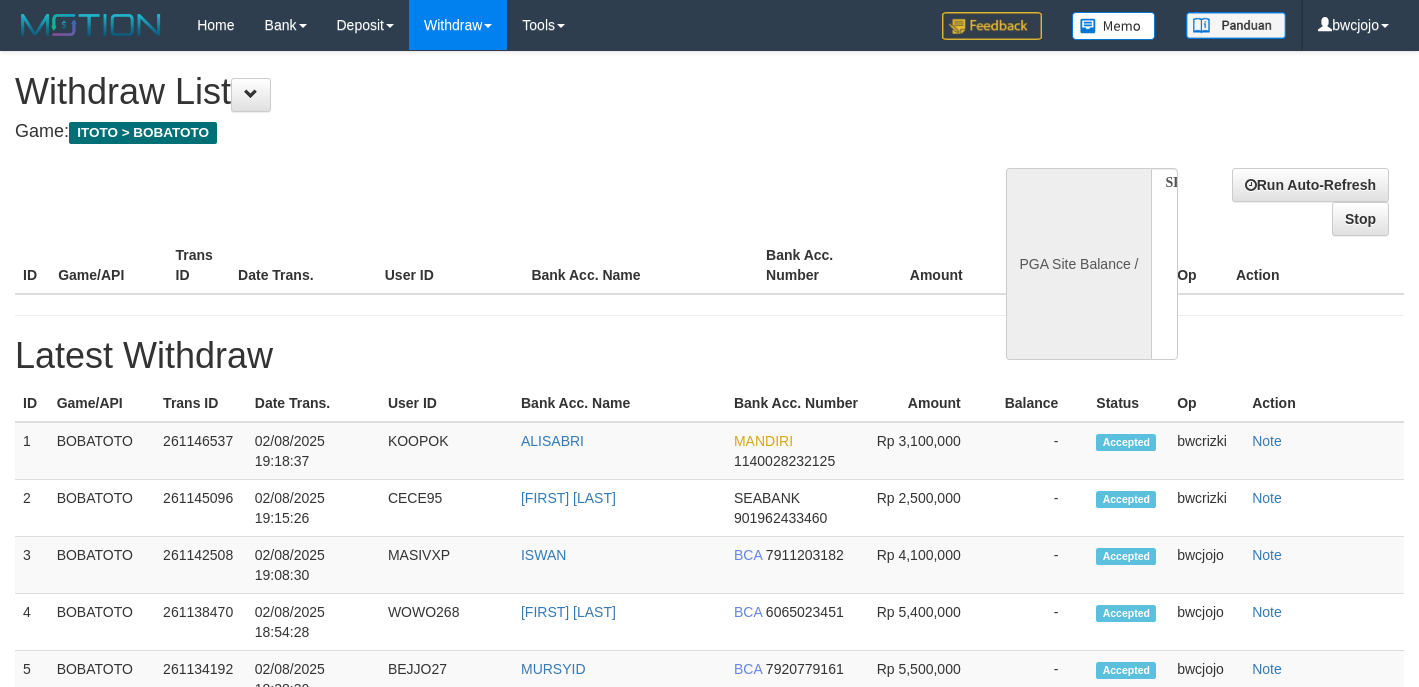 scroll, scrollTop: 0, scrollLeft: 0, axis: both 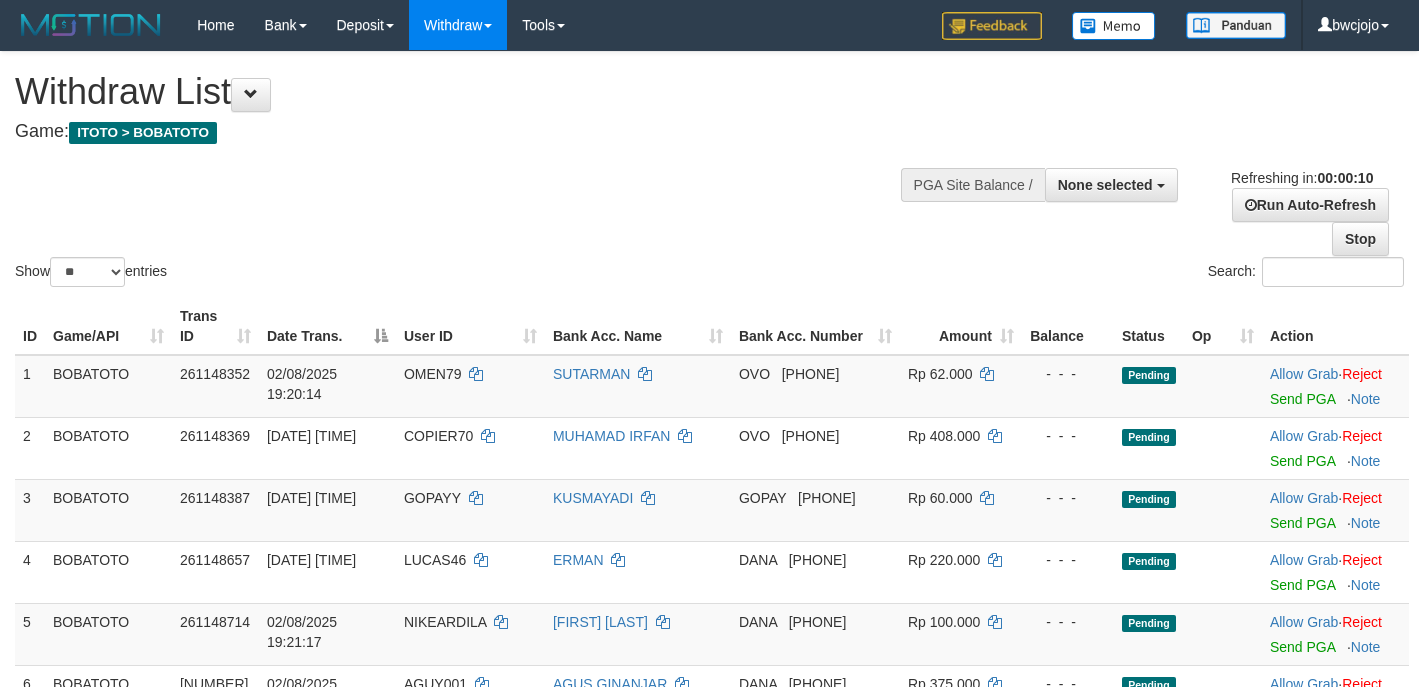 select 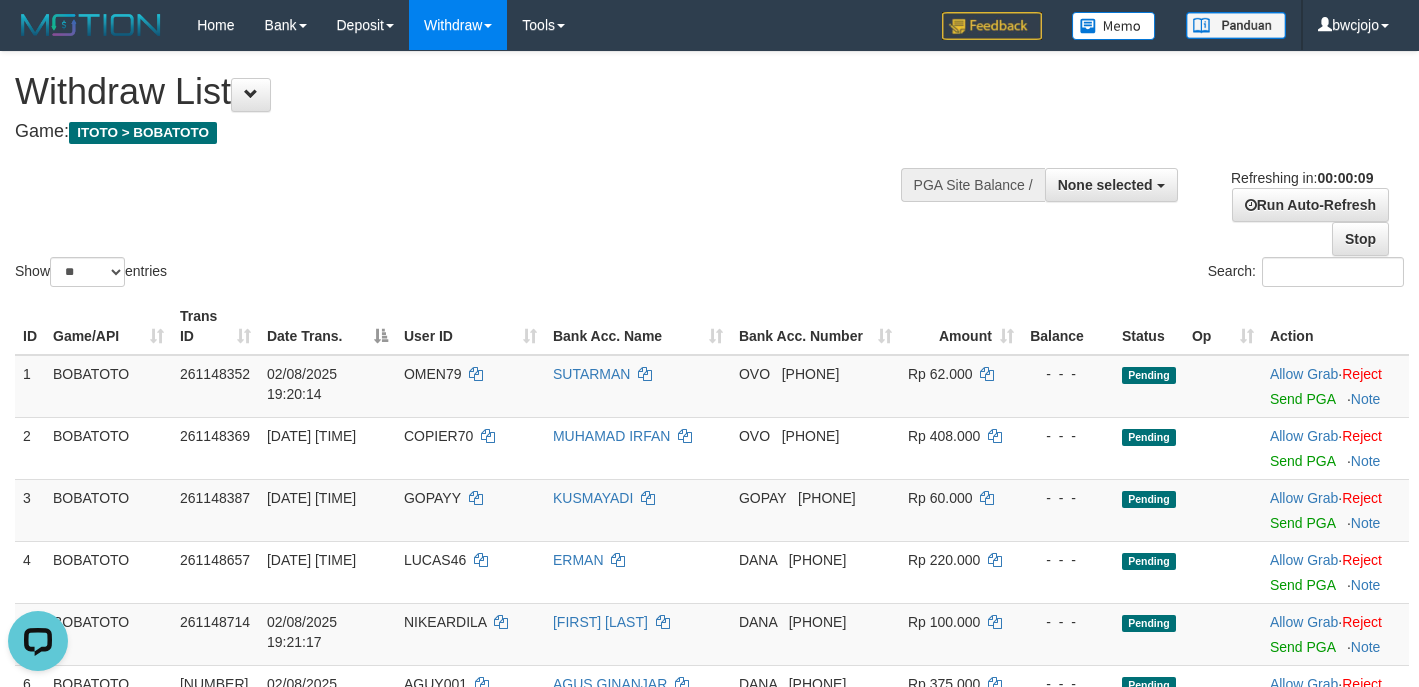 scroll, scrollTop: 0, scrollLeft: 0, axis: both 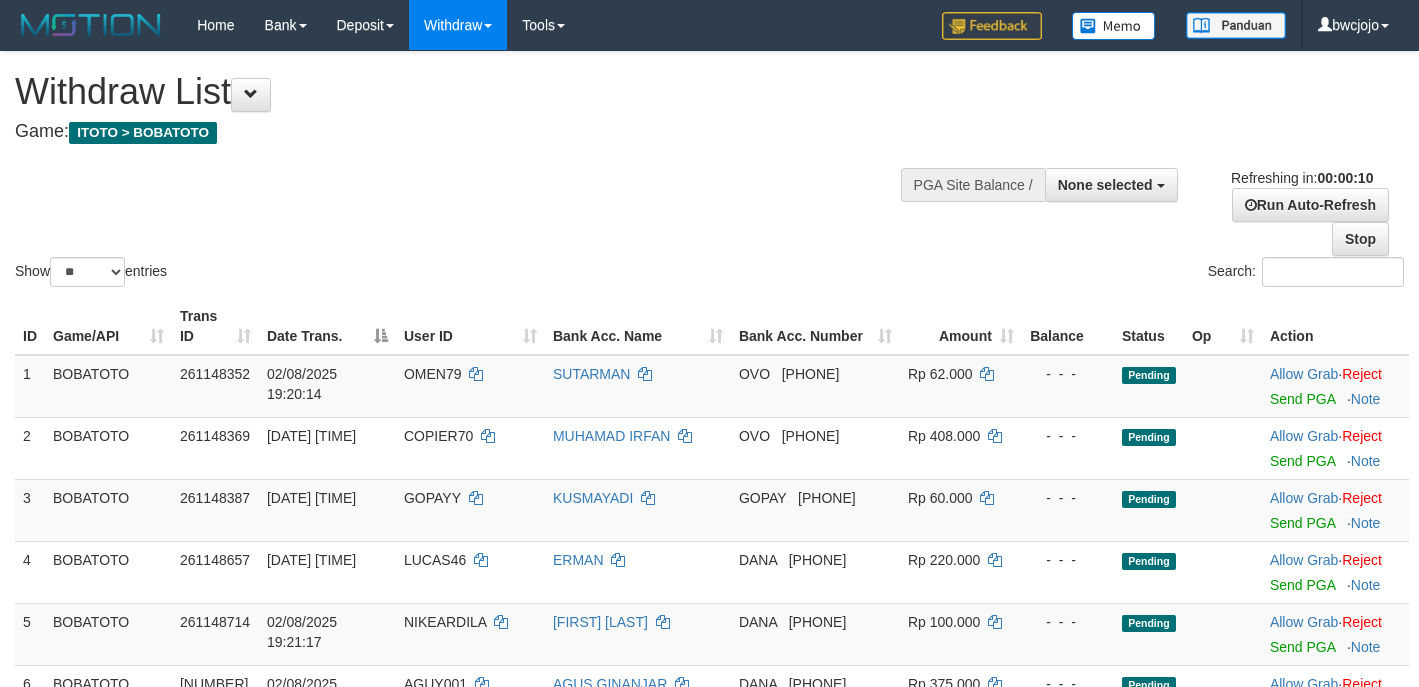 select 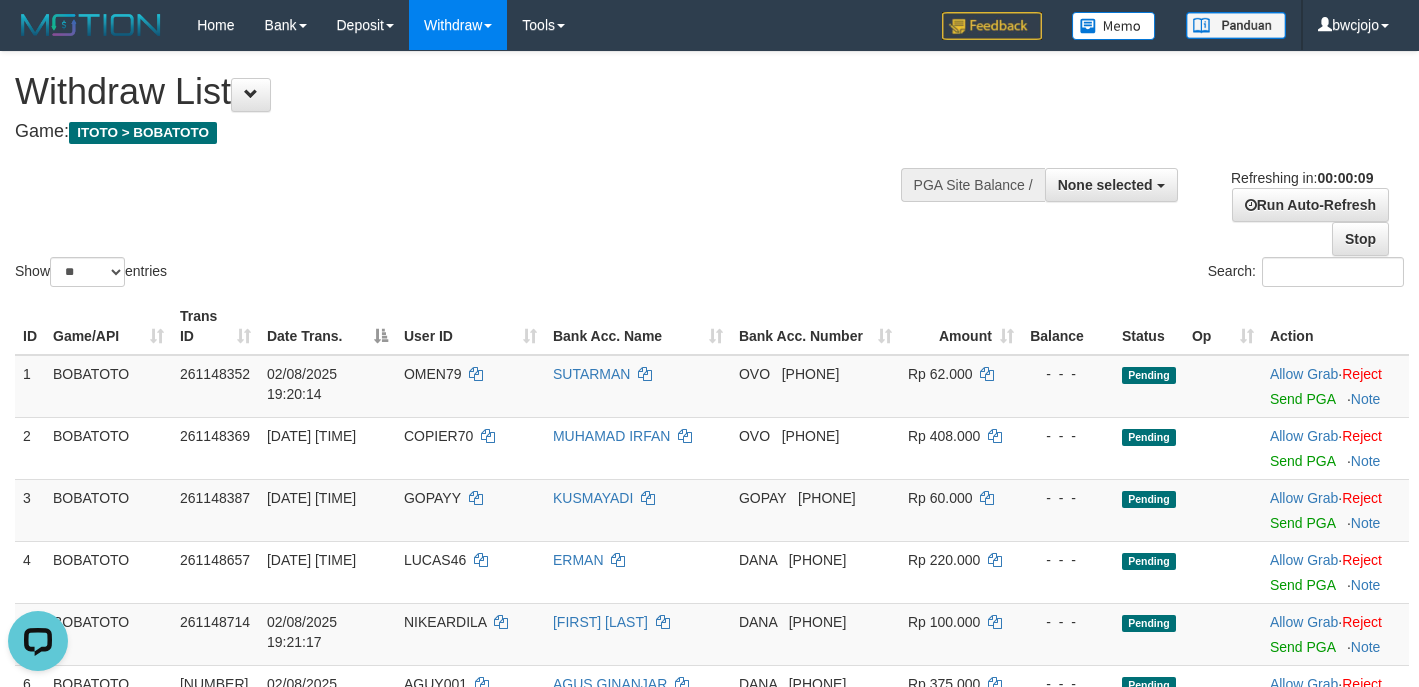 scroll, scrollTop: 0, scrollLeft: 0, axis: both 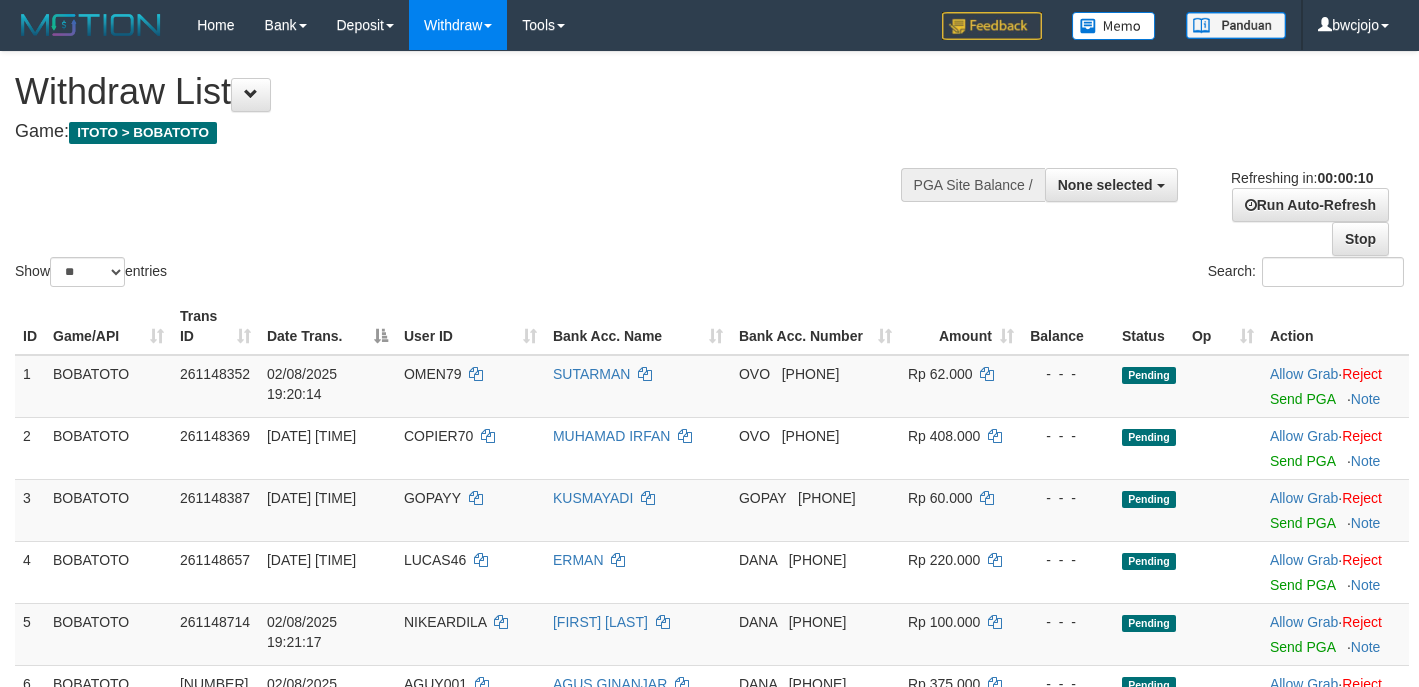 select 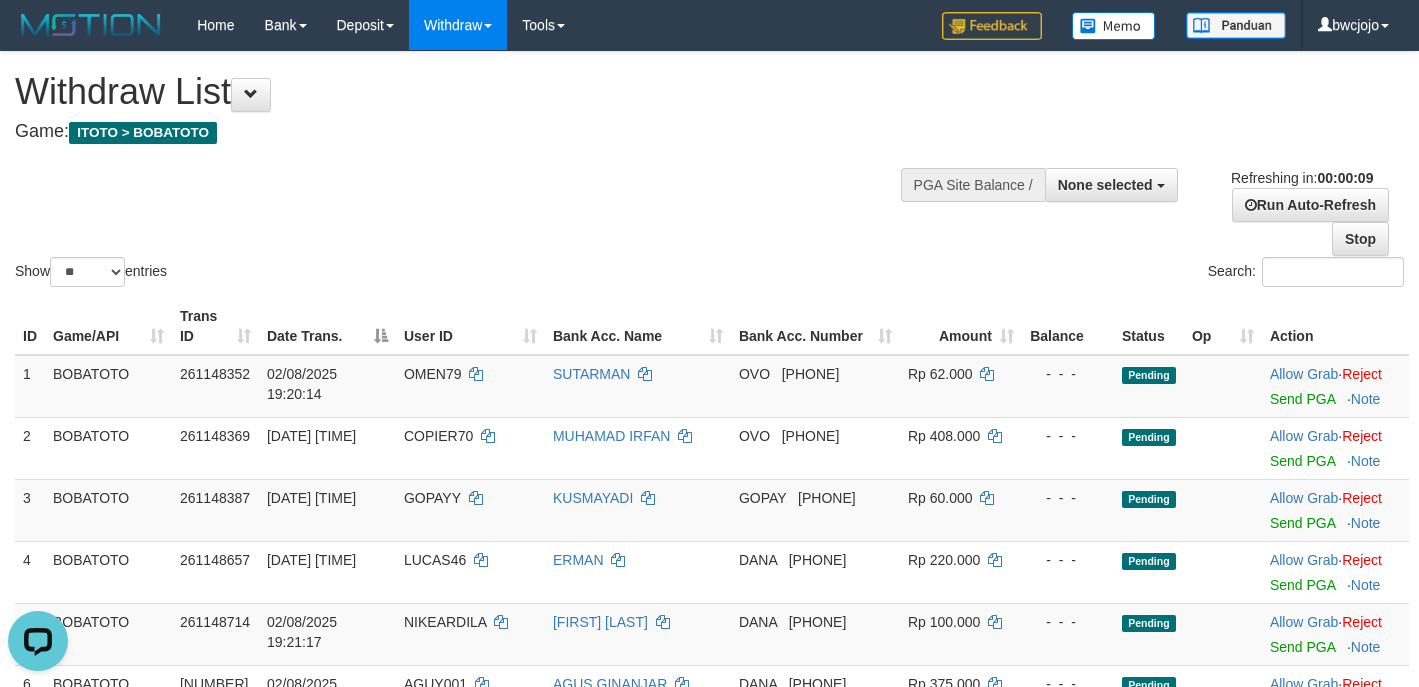scroll, scrollTop: 0, scrollLeft: 0, axis: both 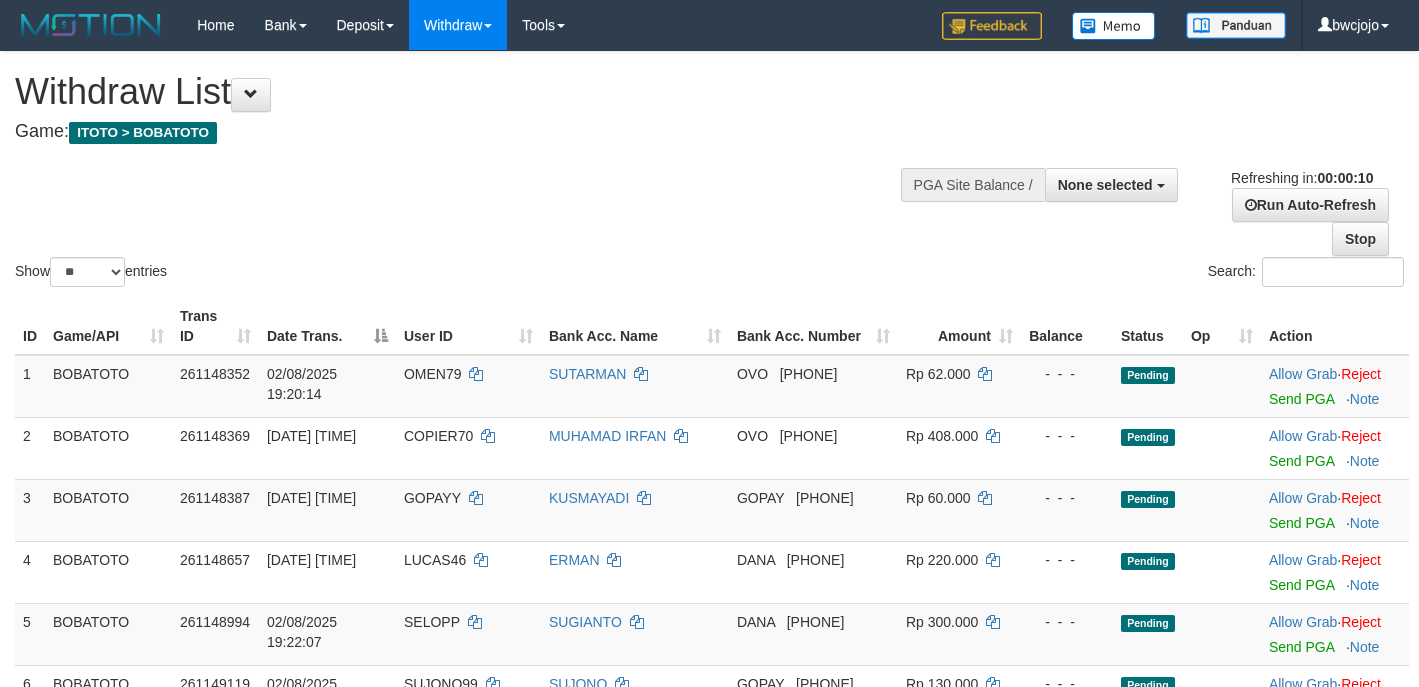 select 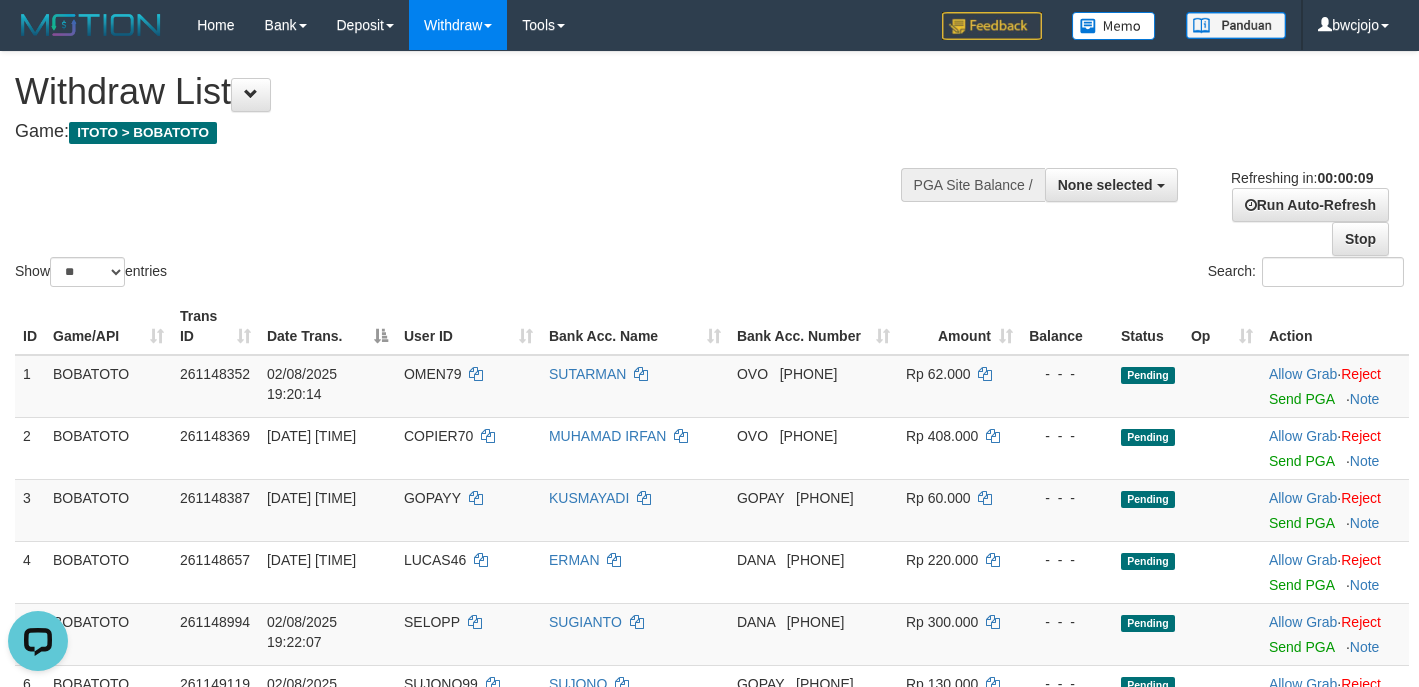 scroll, scrollTop: 0, scrollLeft: 0, axis: both 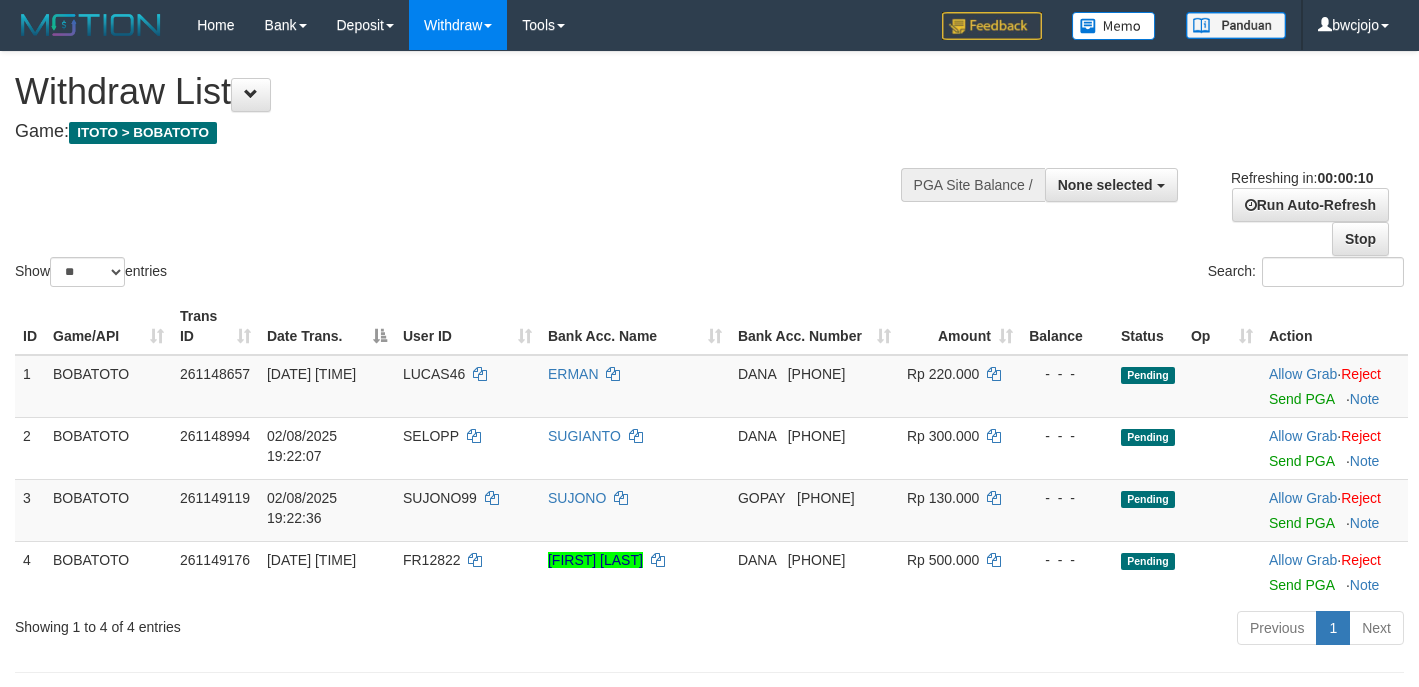 select 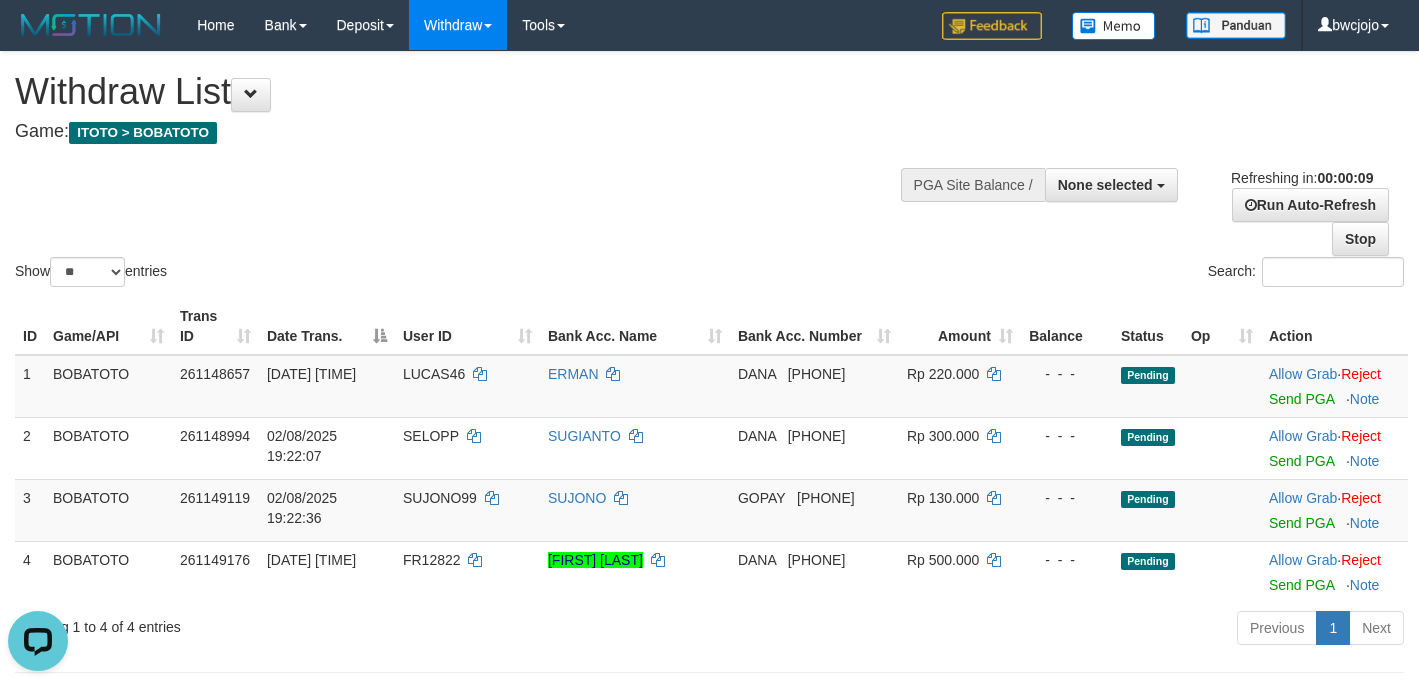 scroll, scrollTop: 0, scrollLeft: 0, axis: both 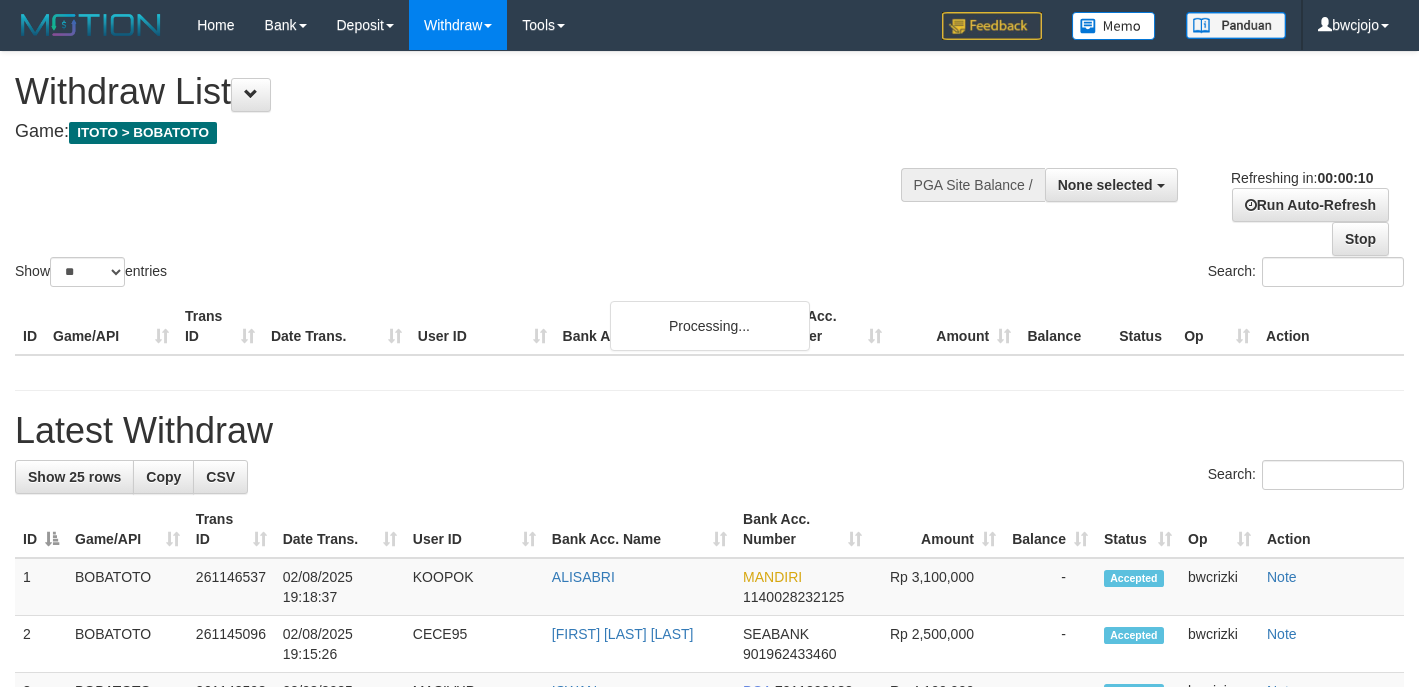 select 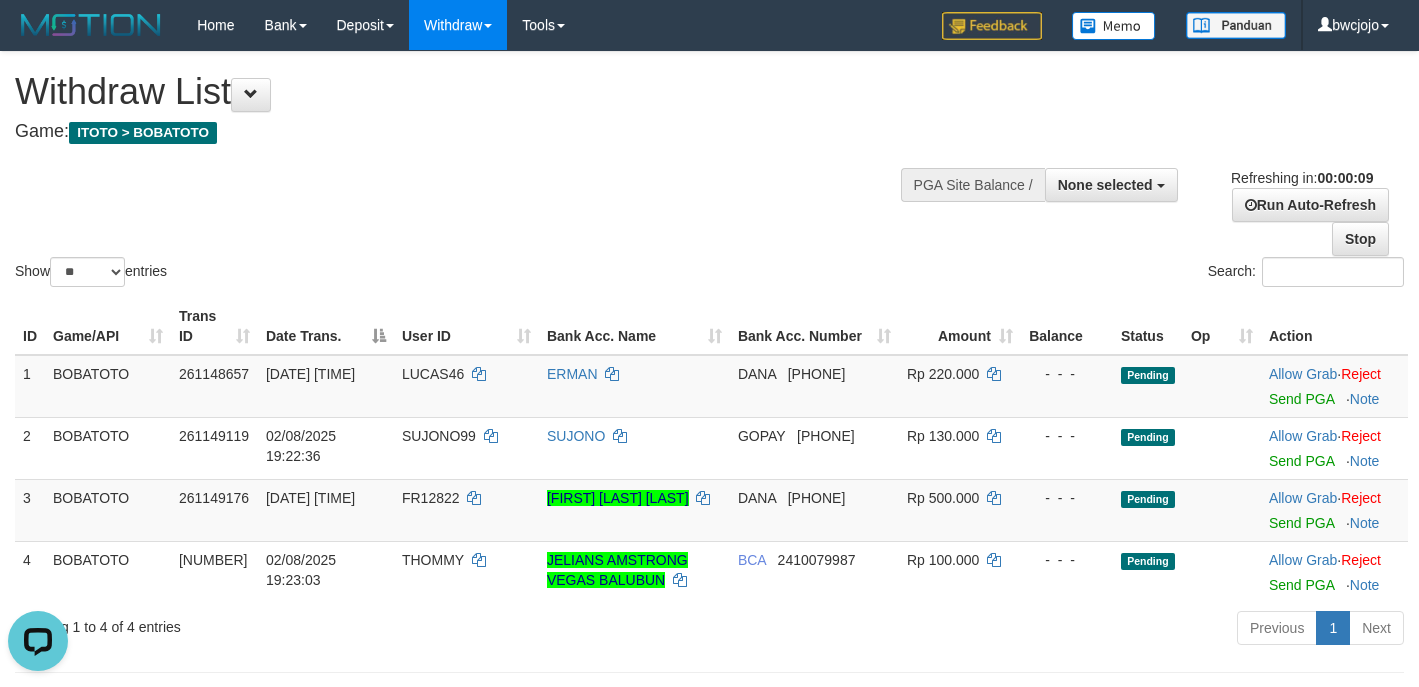 scroll, scrollTop: 0, scrollLeft: 0, axis: both 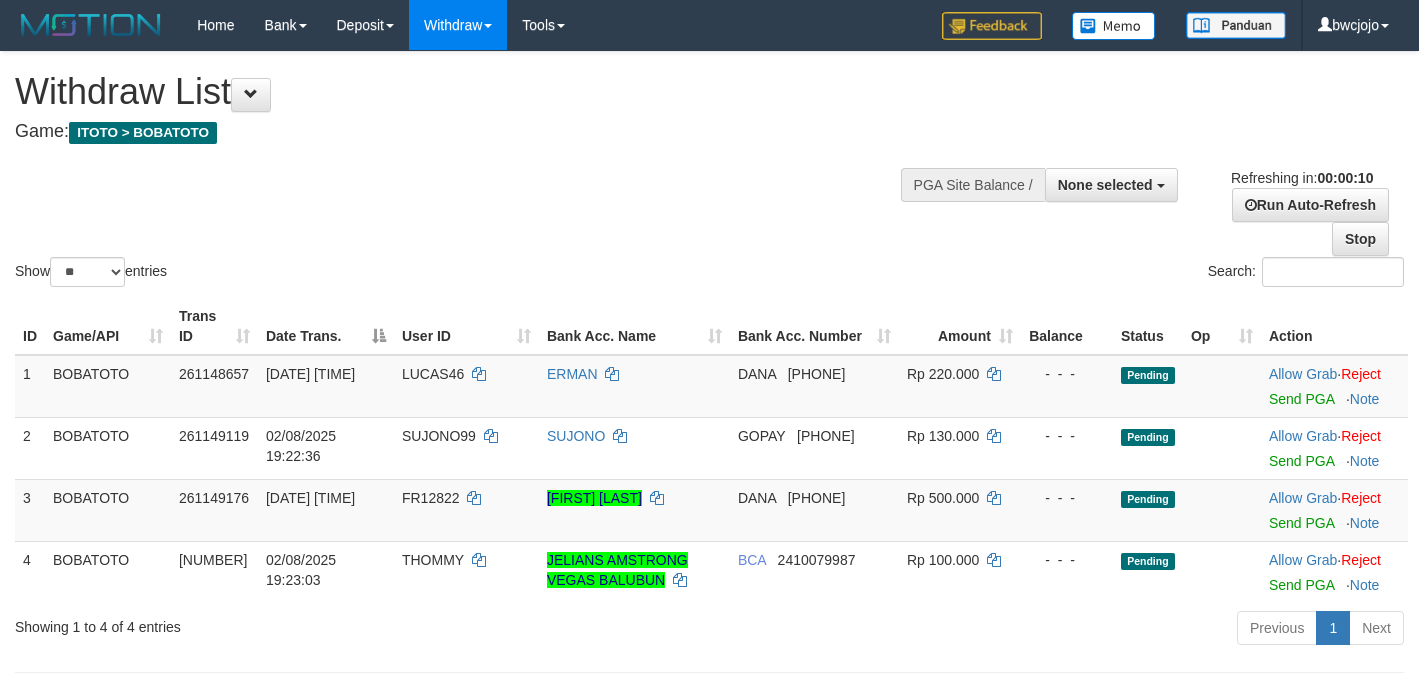 select 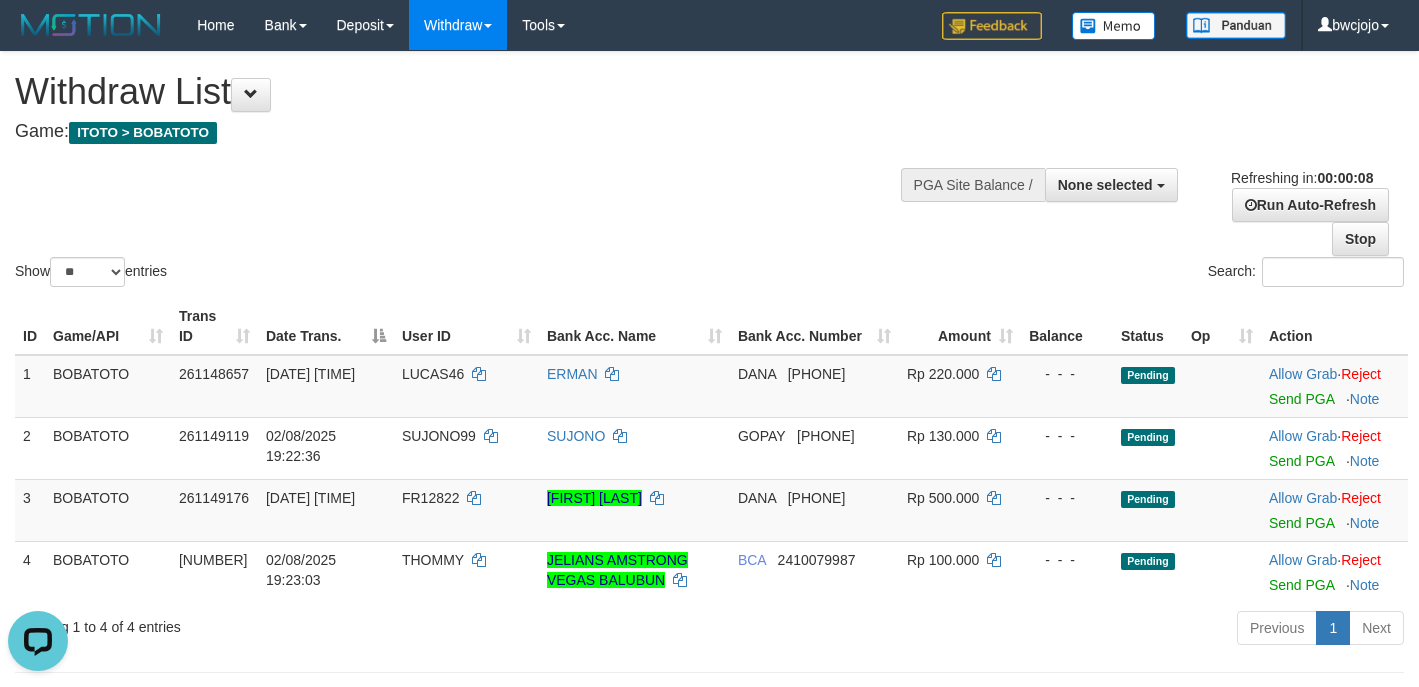 scroll, scrollTop: 0, scrollLeft: 0, axis: both 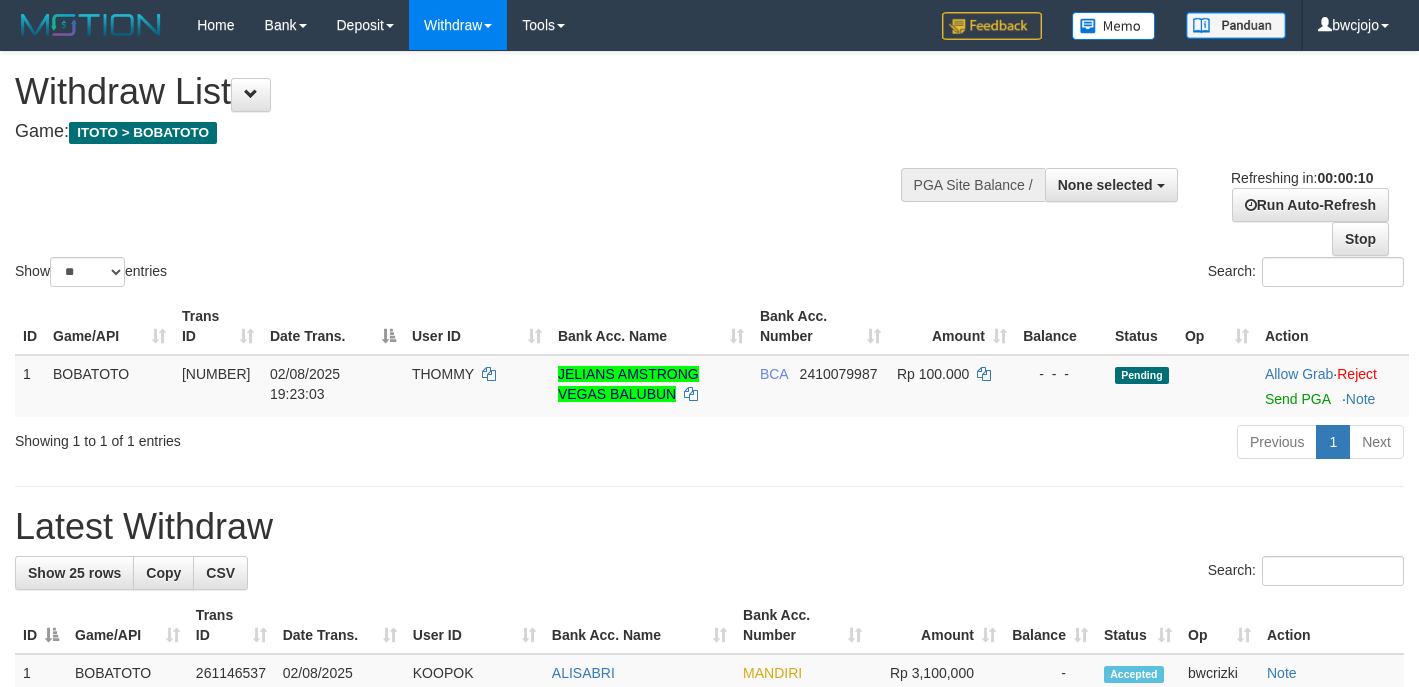 select 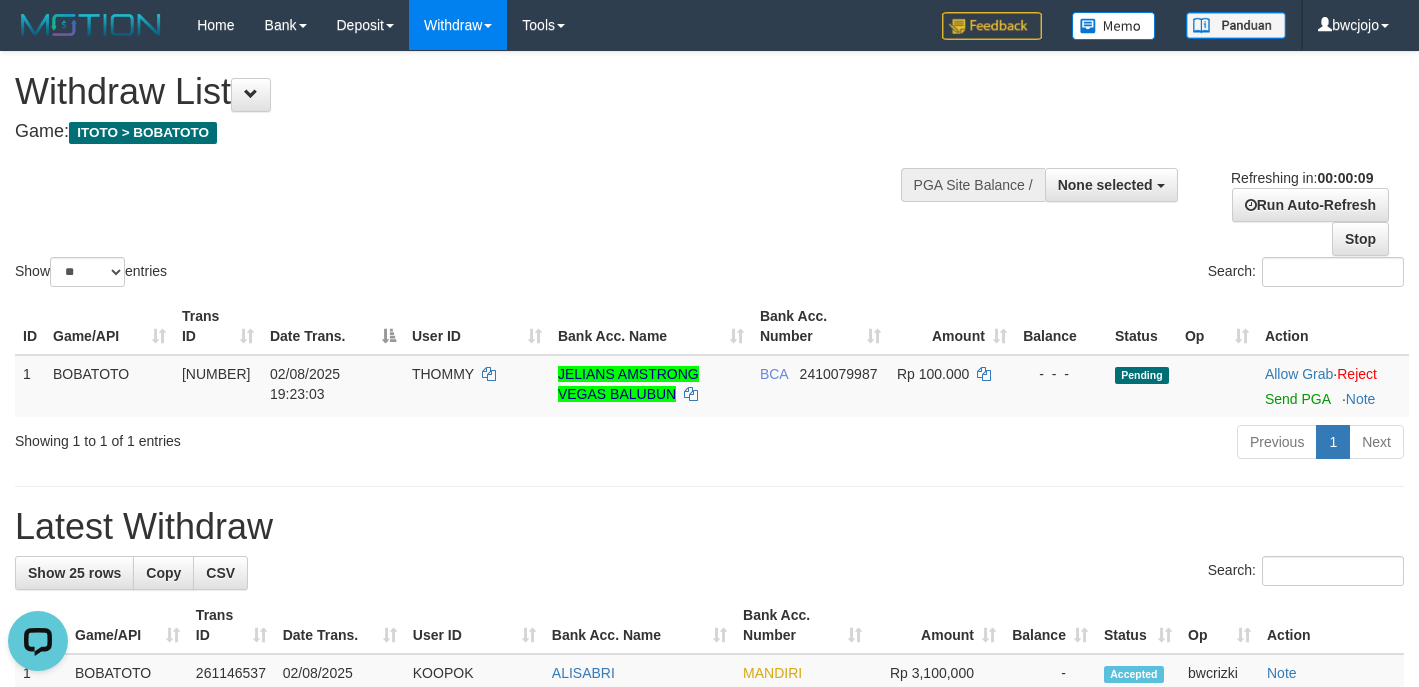 scroll, scrollTop: 0, scrollLeft: 0, axis: both 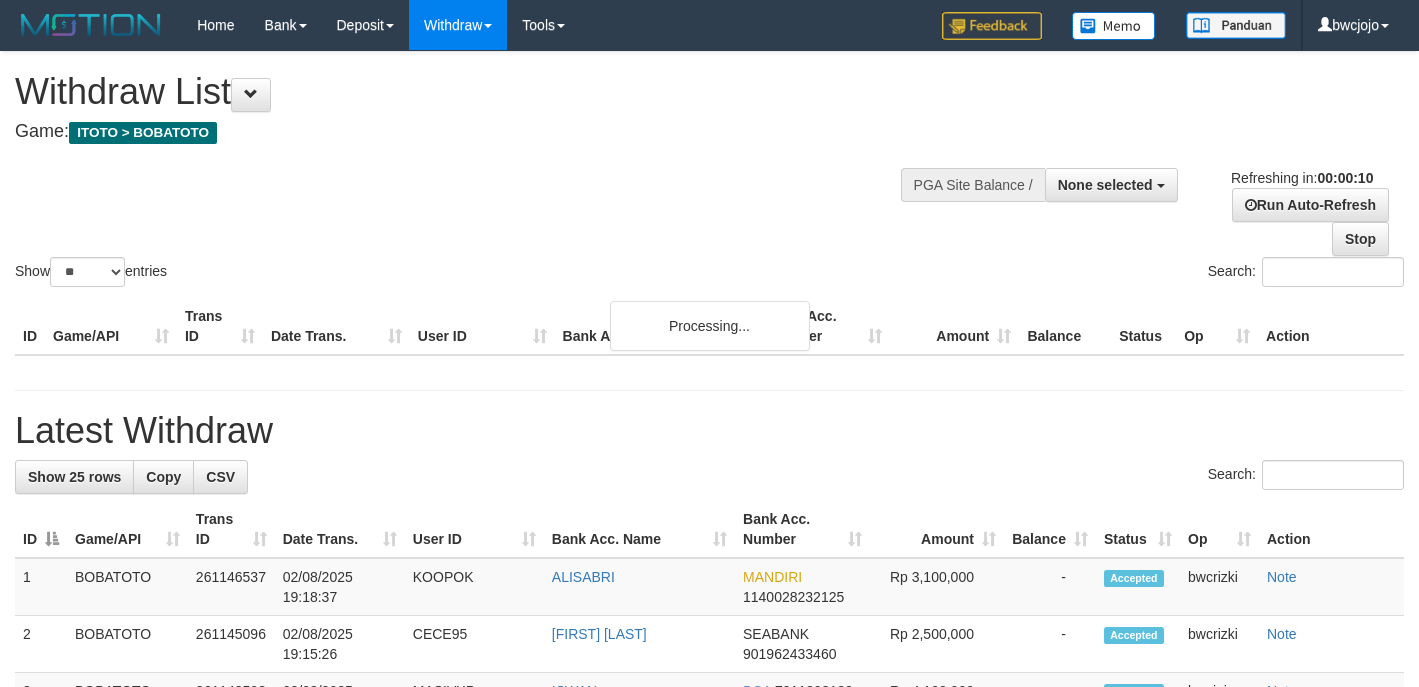 select 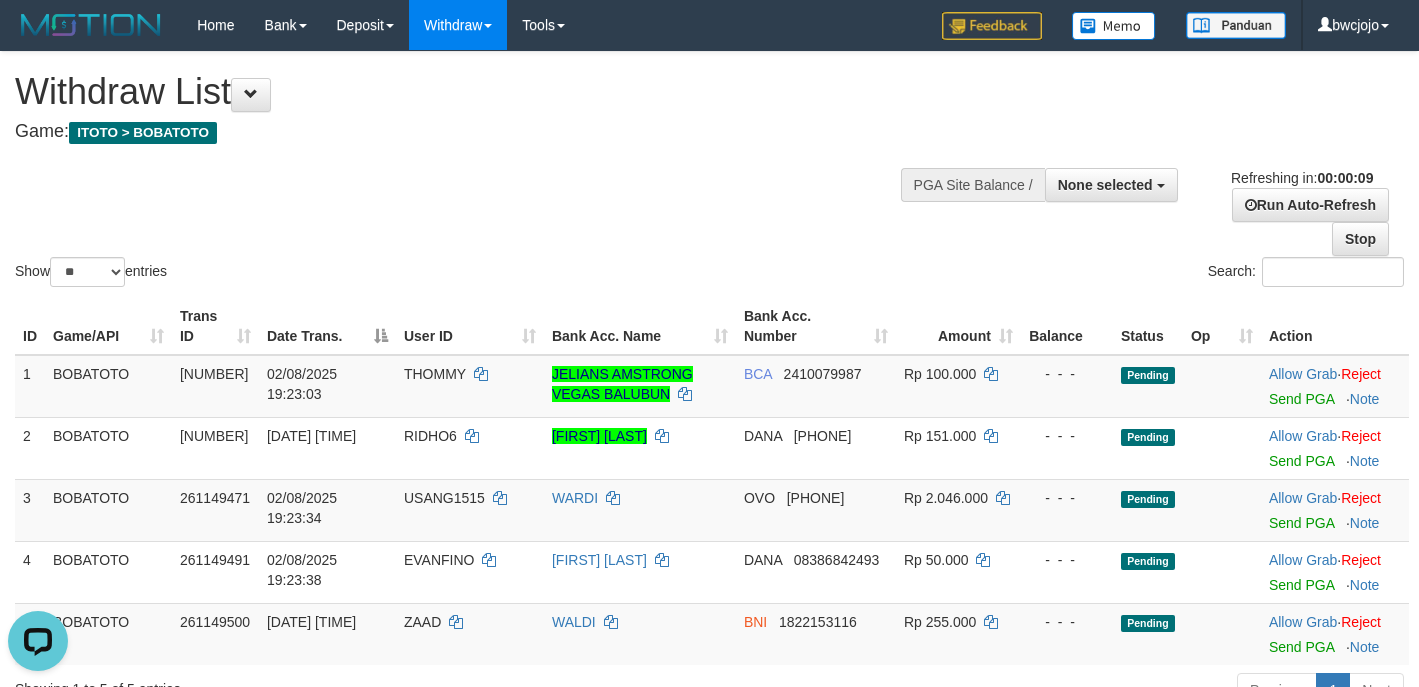scroll, scrollTop: 0, scrollLeft: 0, axis: both 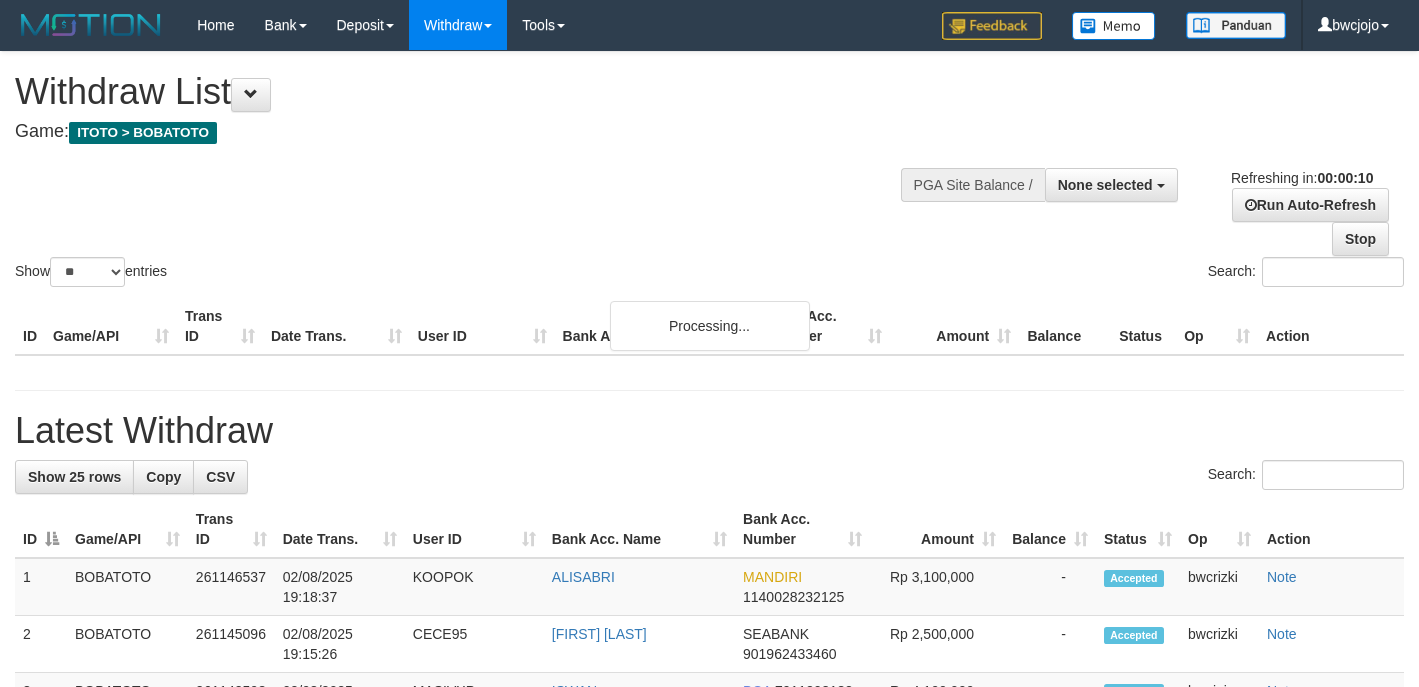select 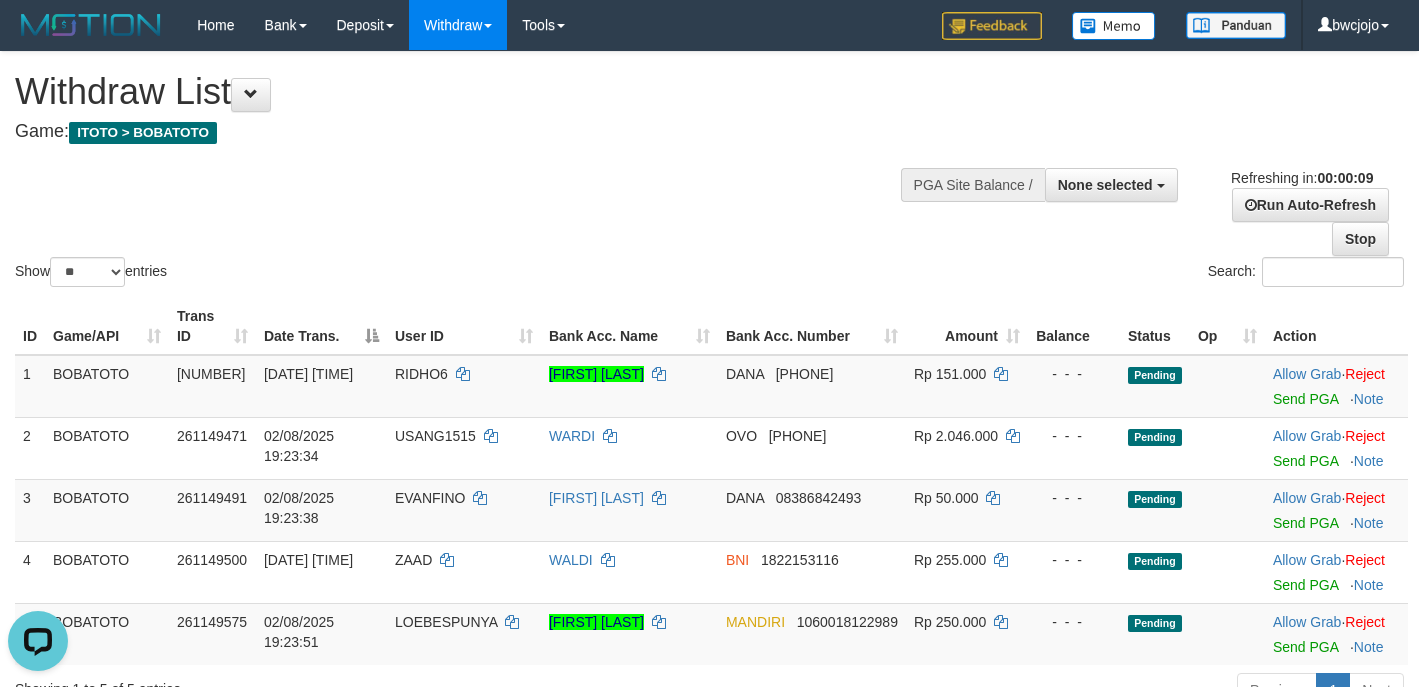 scroll, scrollTop: 0, scrollLeft: 0, axis: both 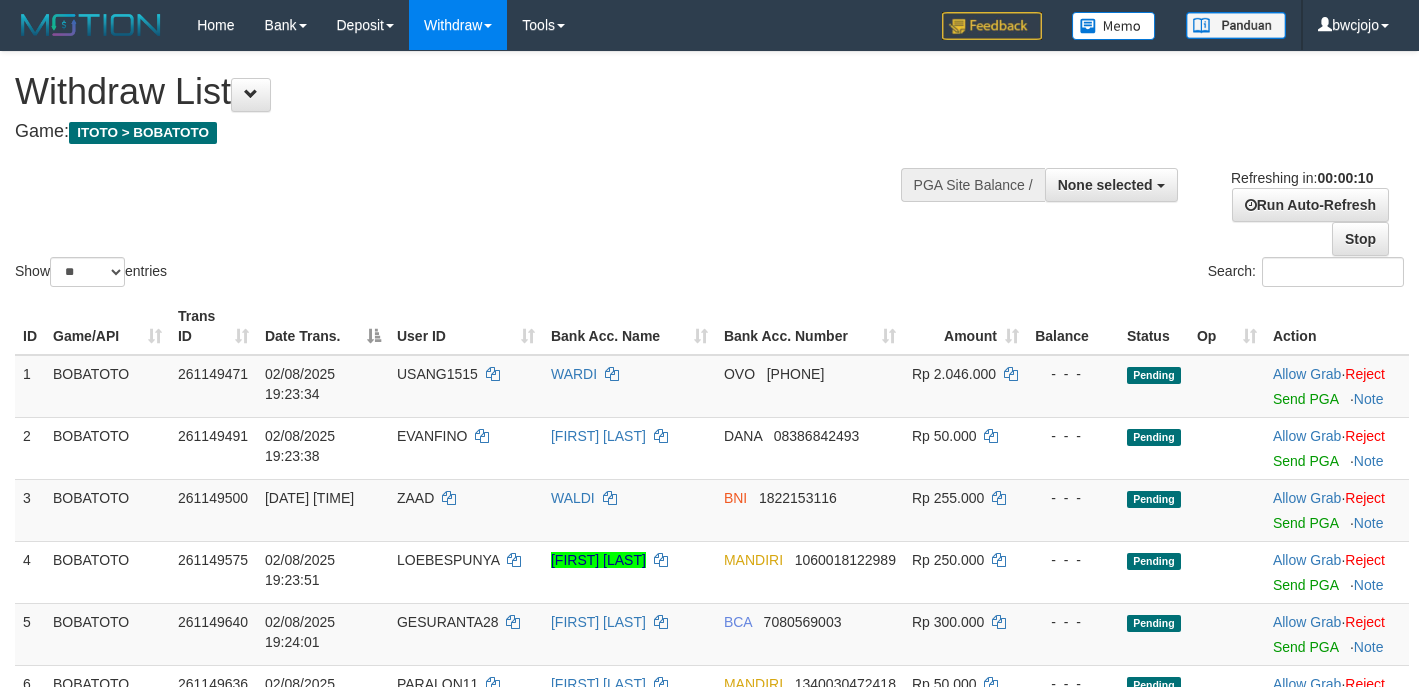 select 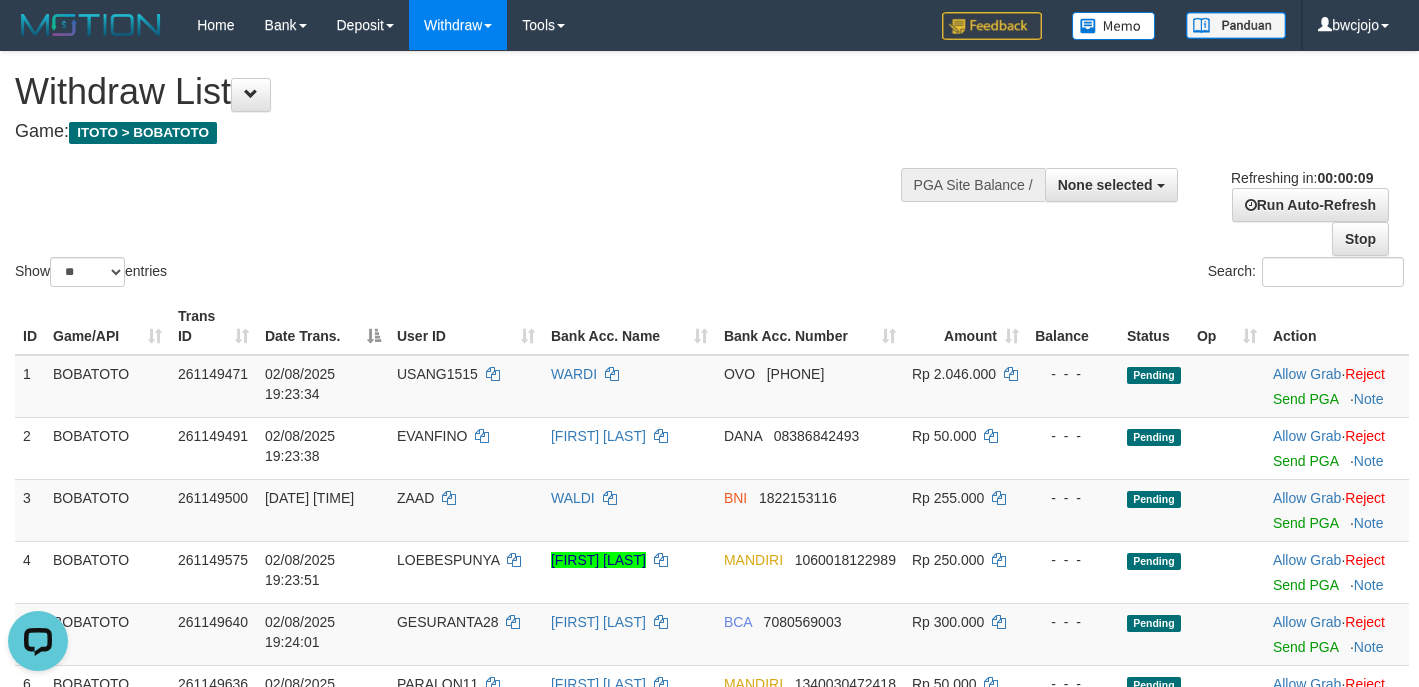 scroll, scrollTop: 0, scrollLeft: 0, axis: both 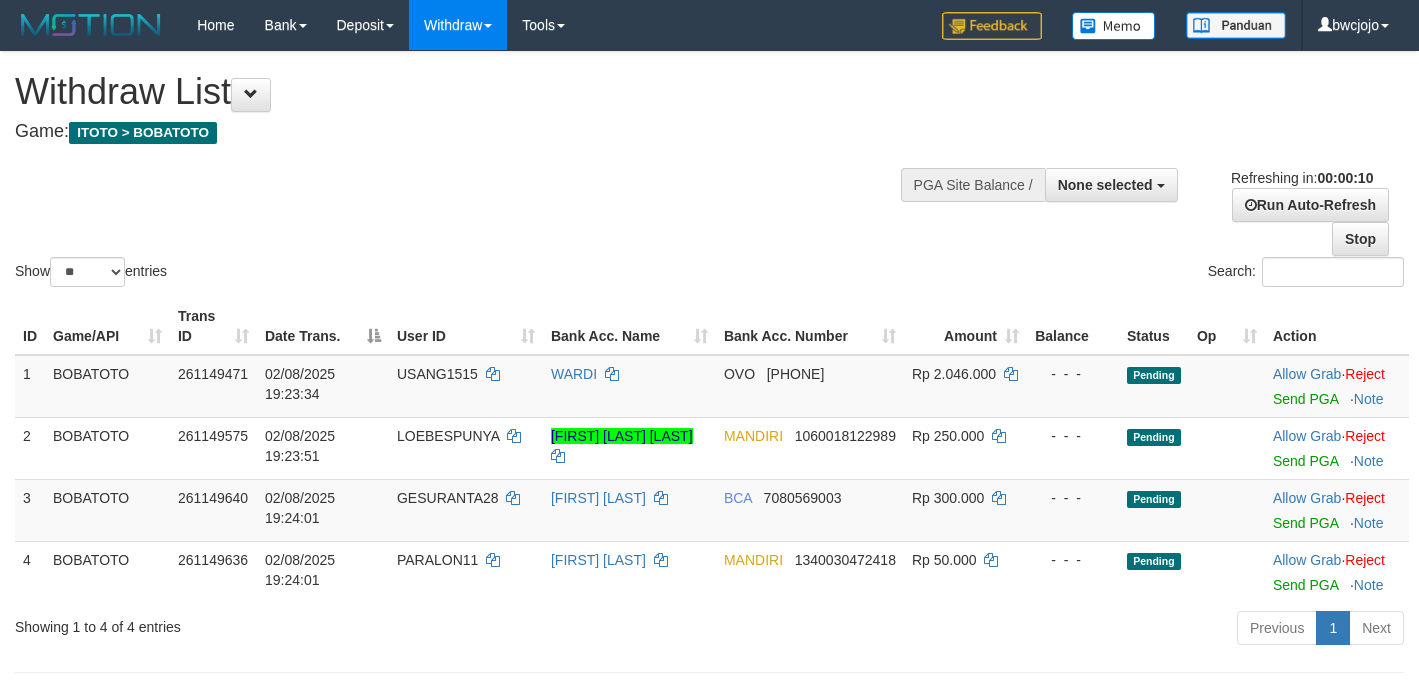 select 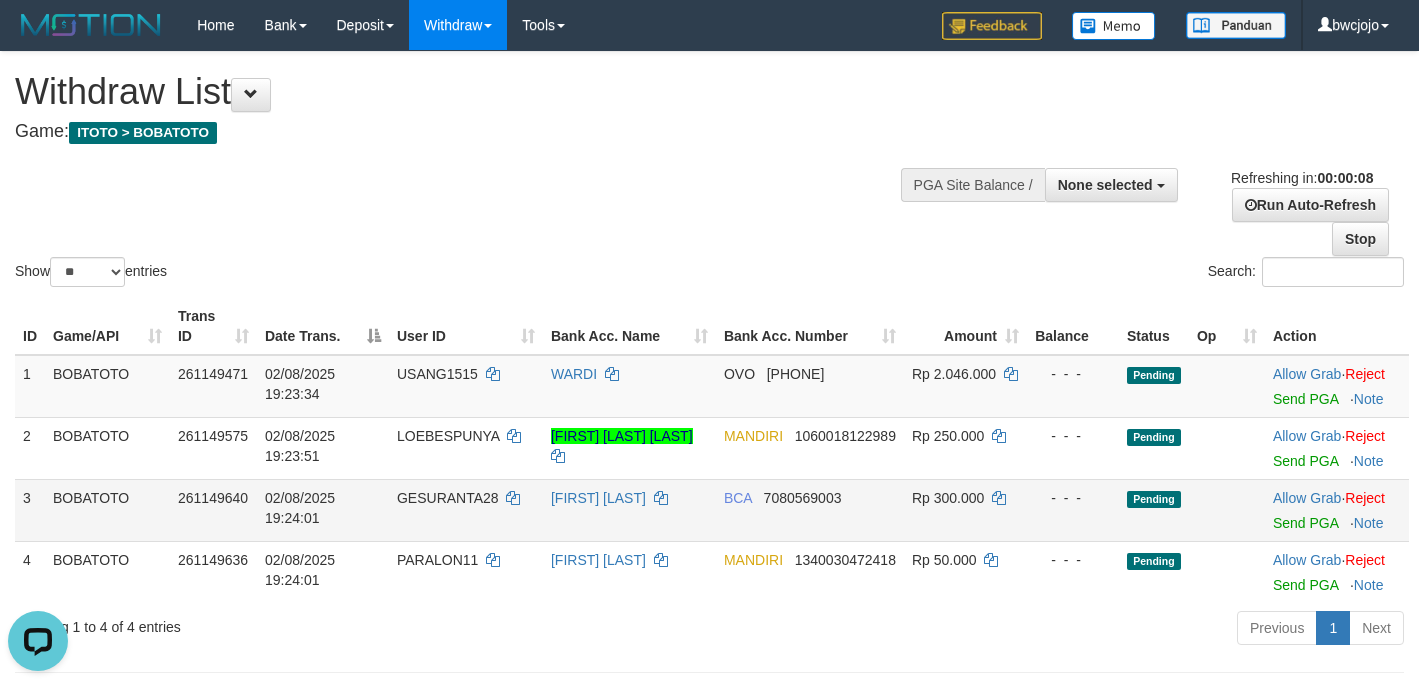 scroll, scrollTop: 0, scrollLeft: 0, axis: both 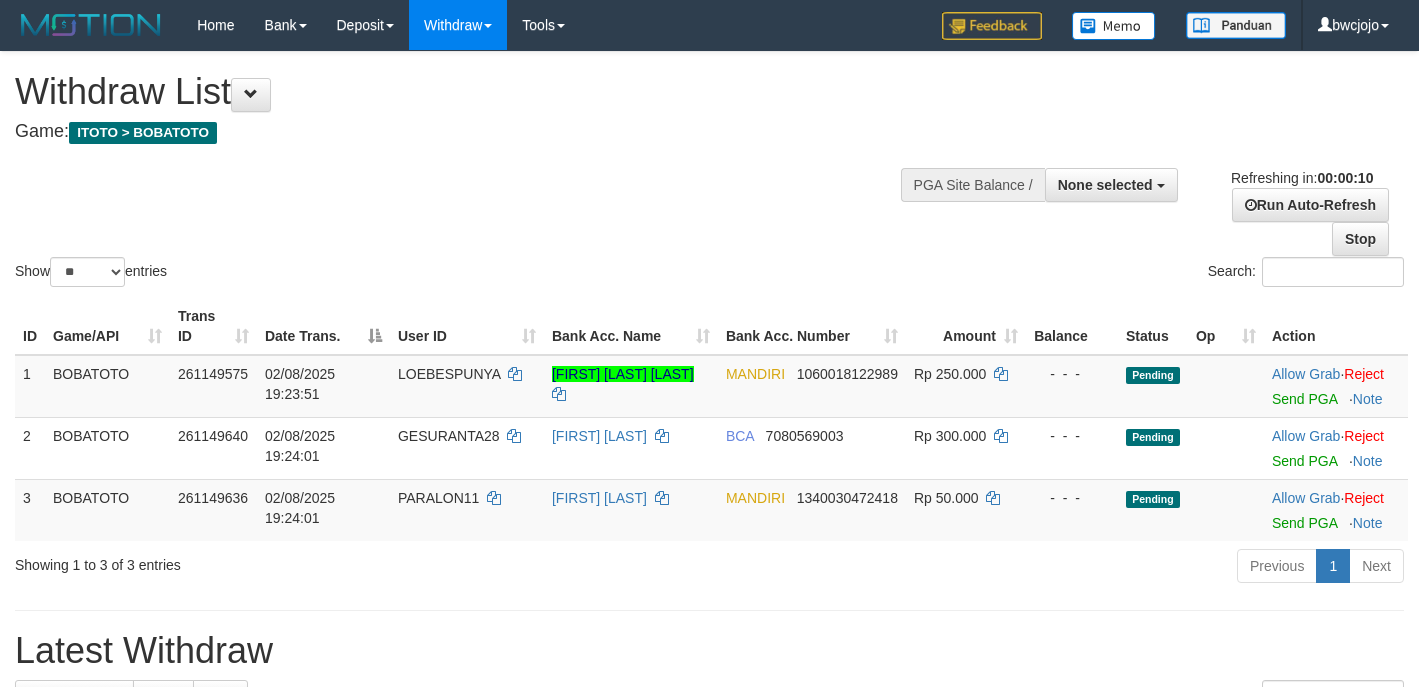 select 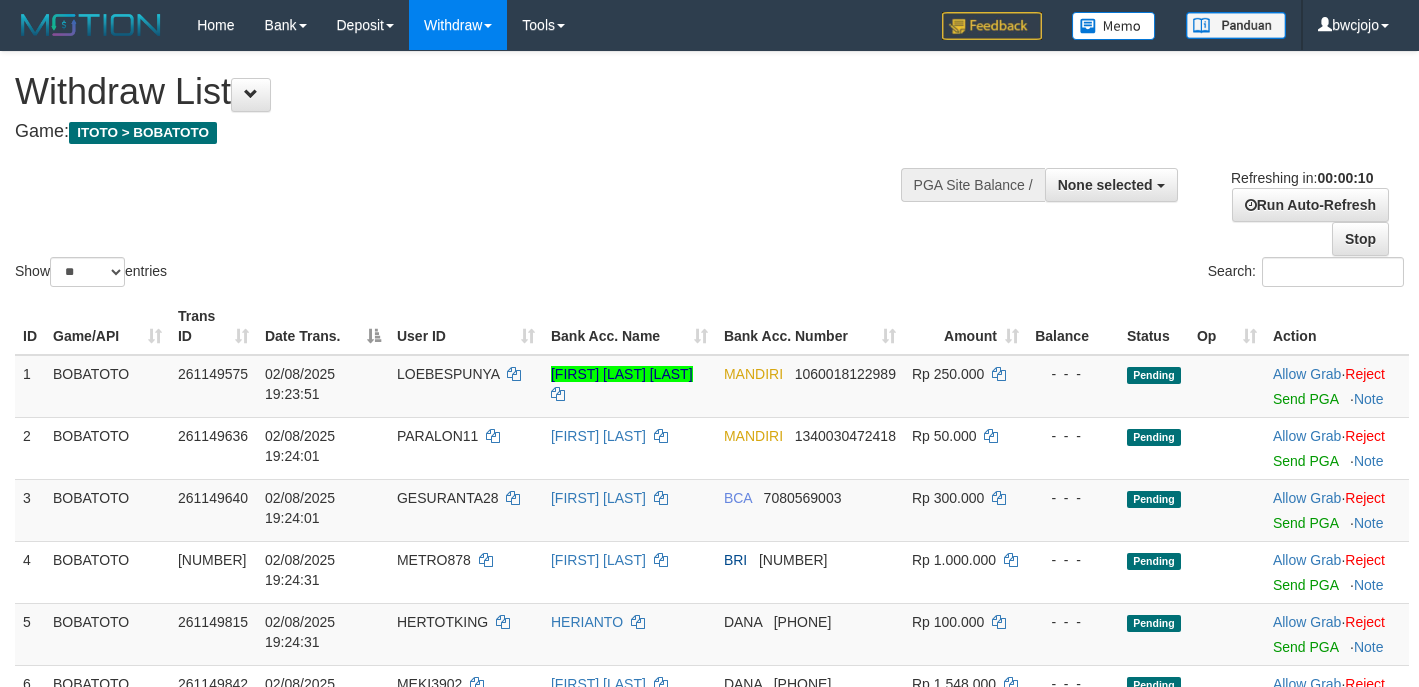 select 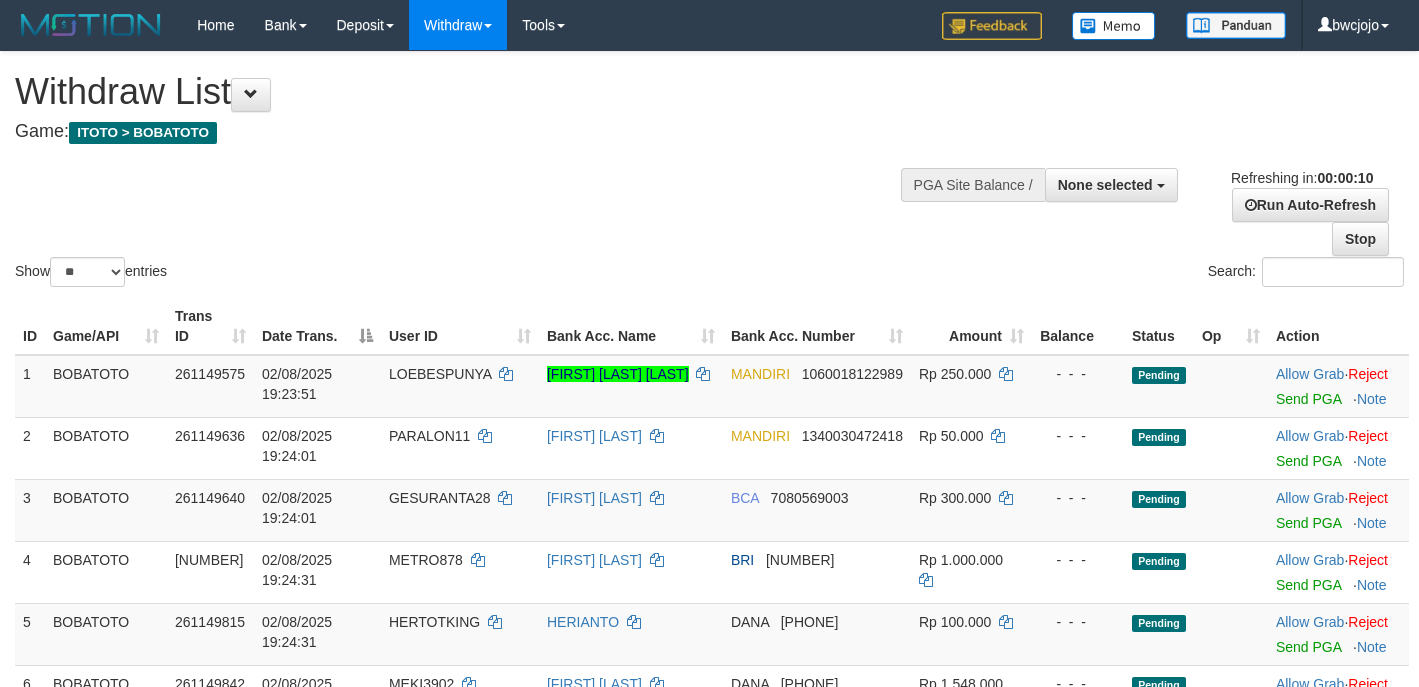 select 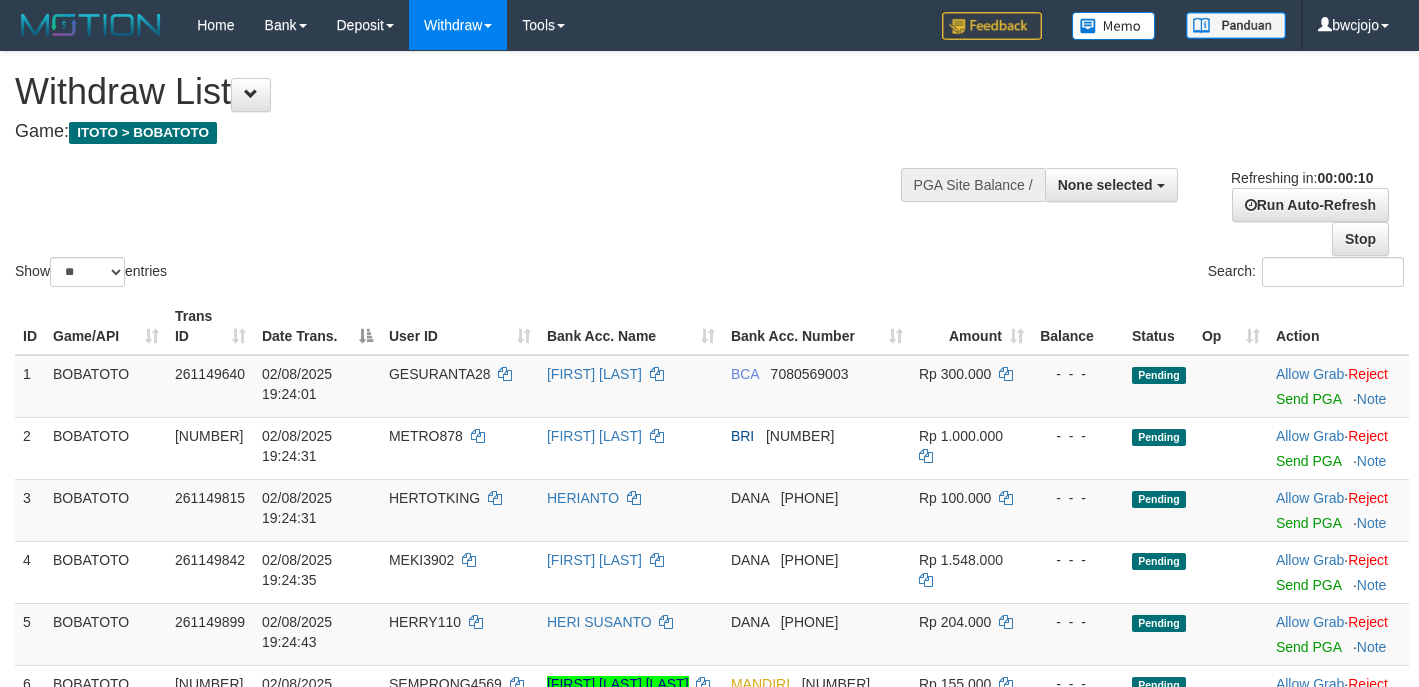 select 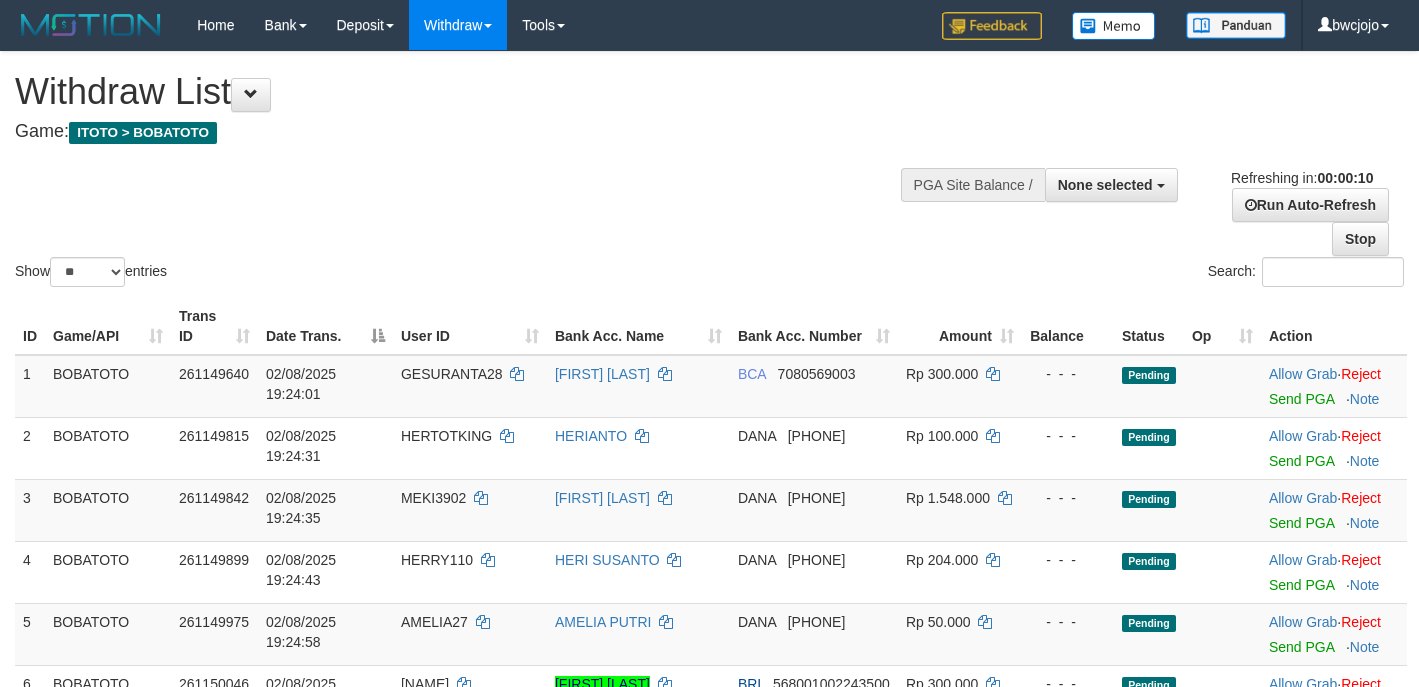 select 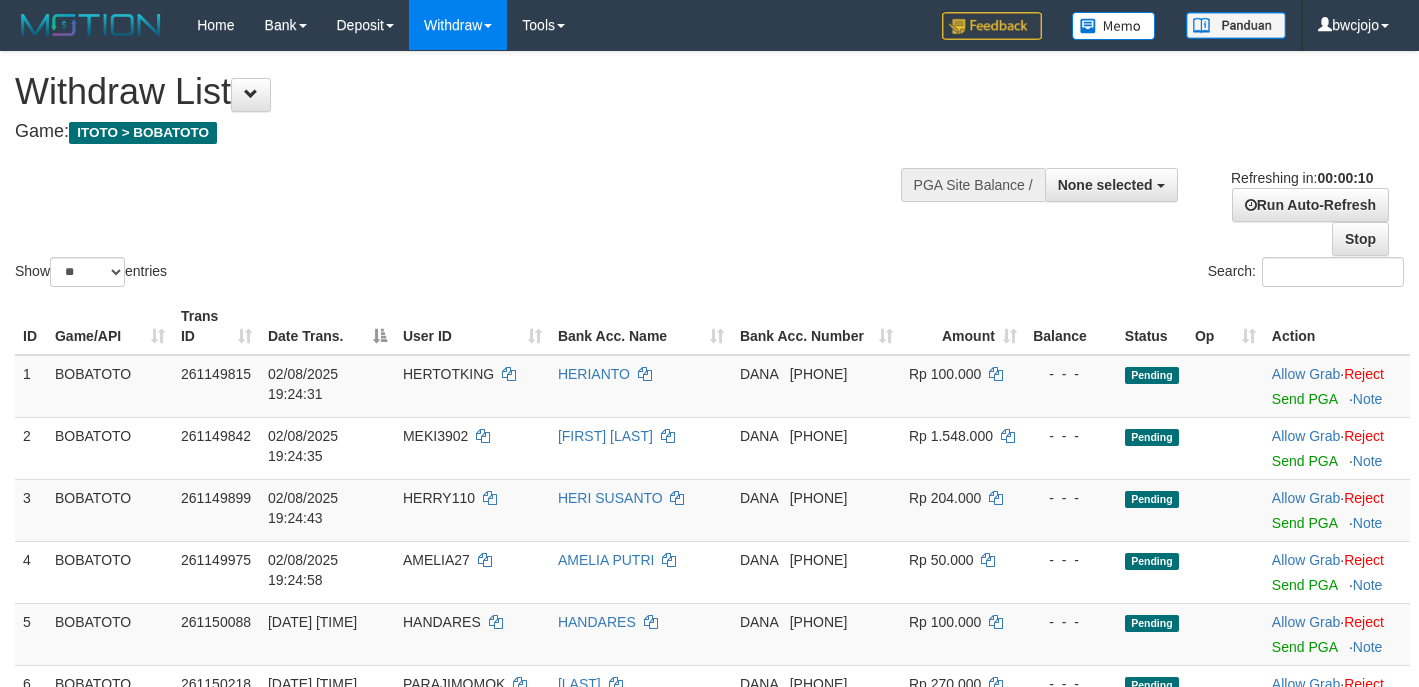 select 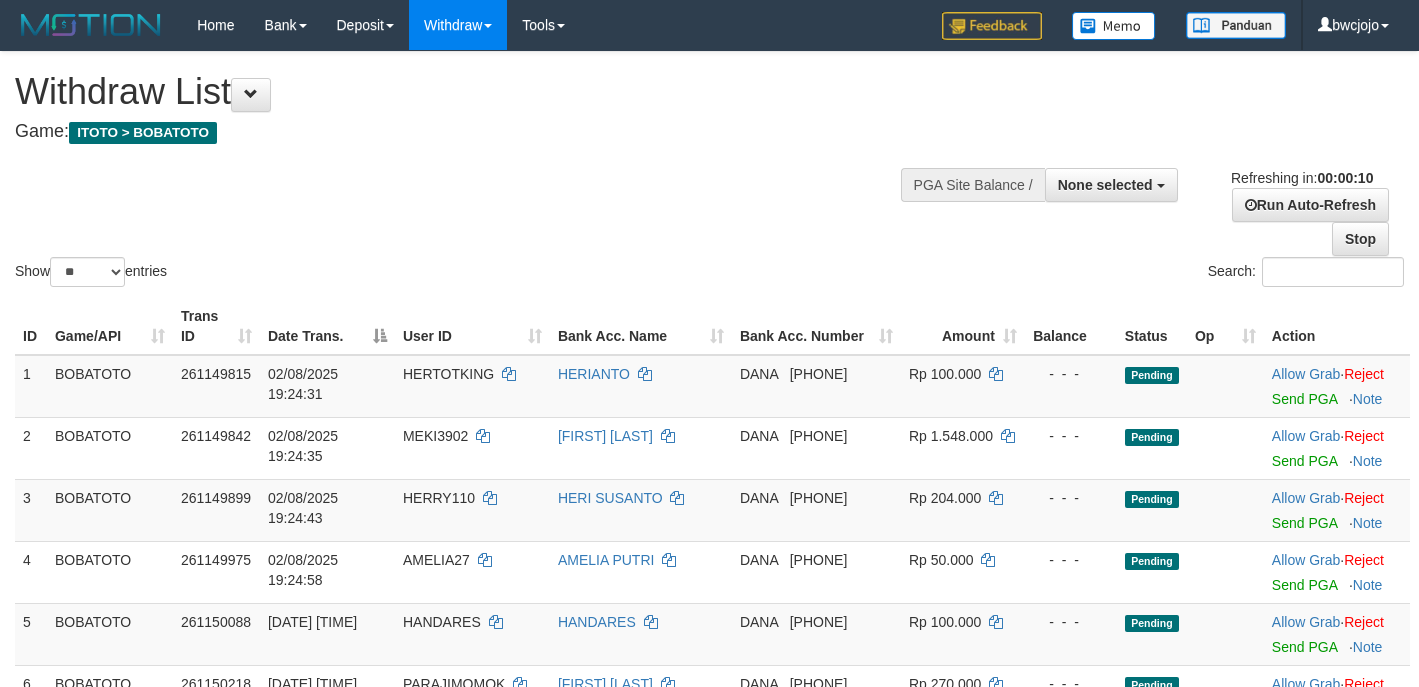 select 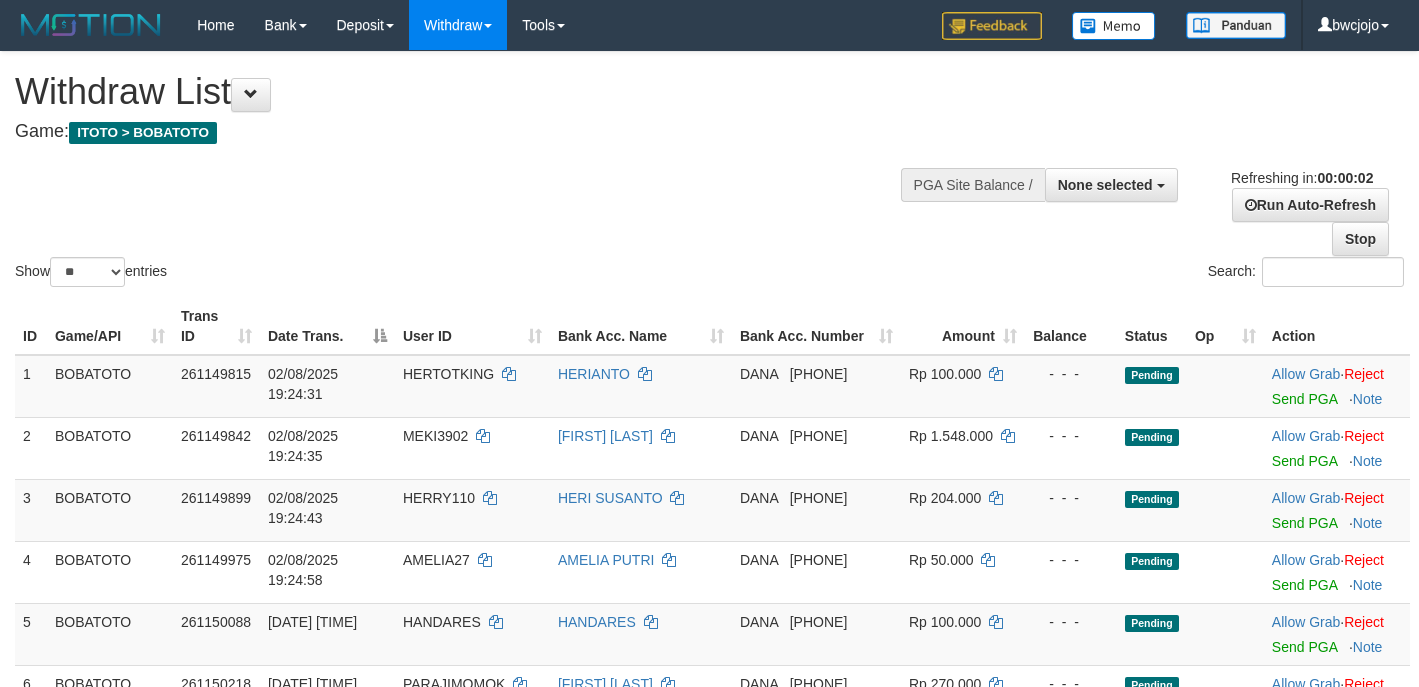 scroll, scrollTop: 0, scrollLeft: 0, axis: both 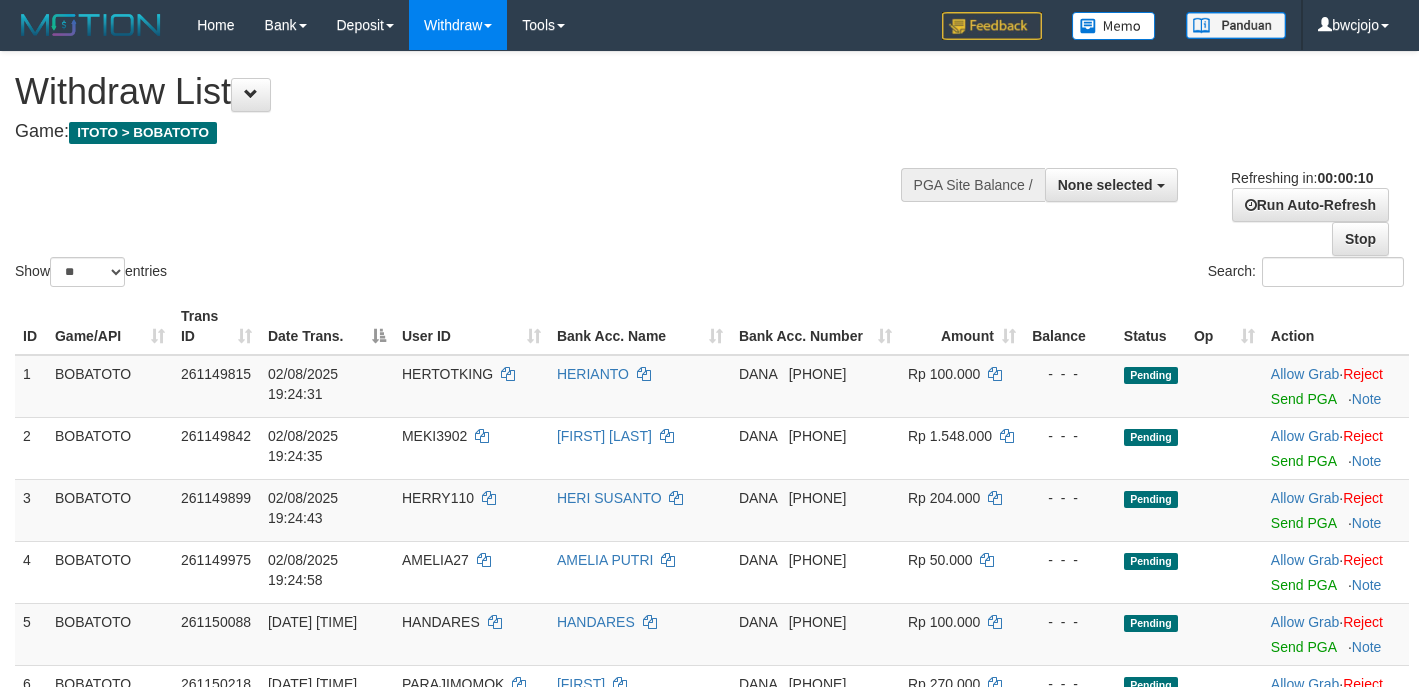 select 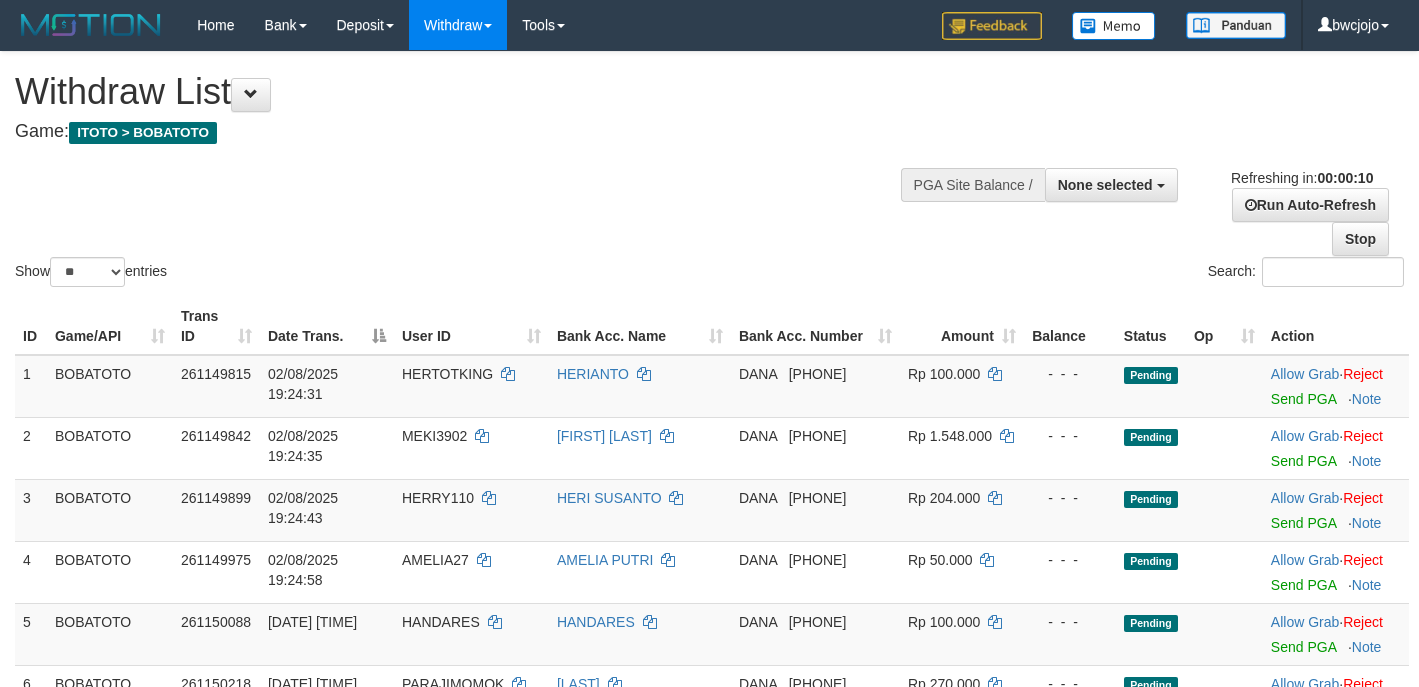 select 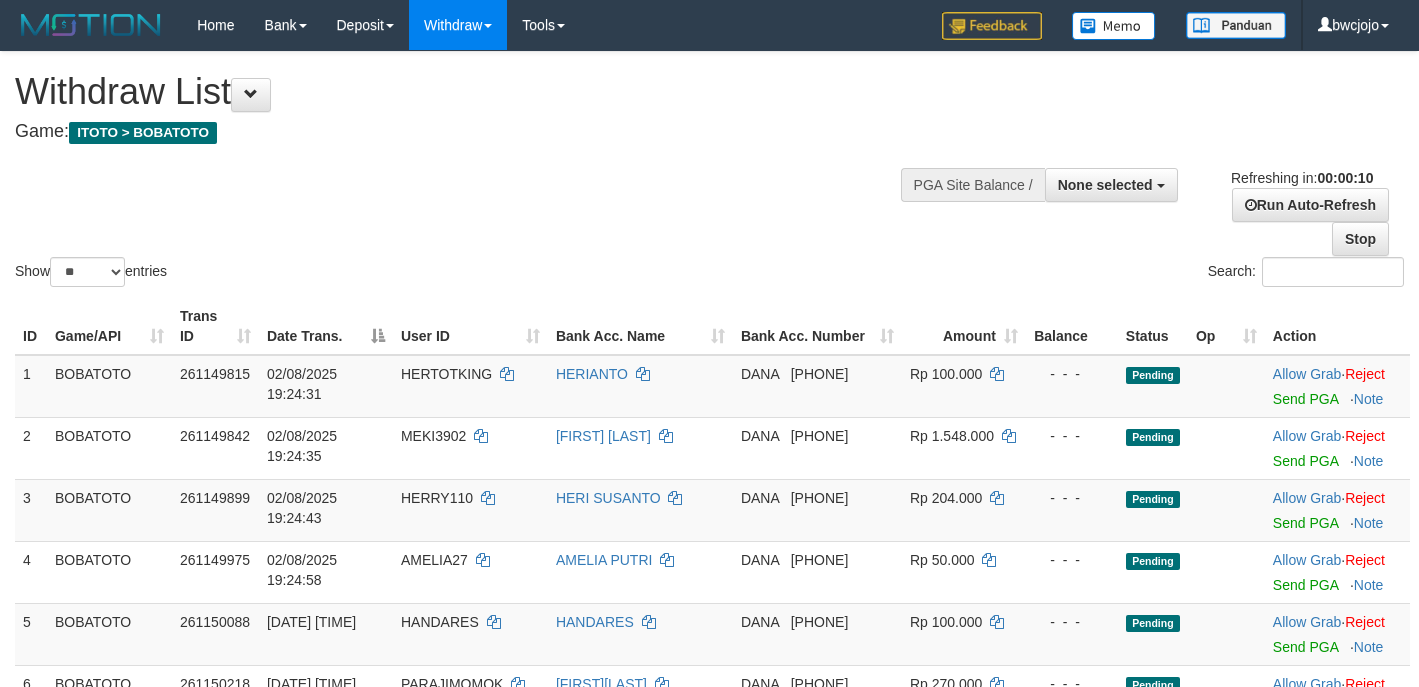 select 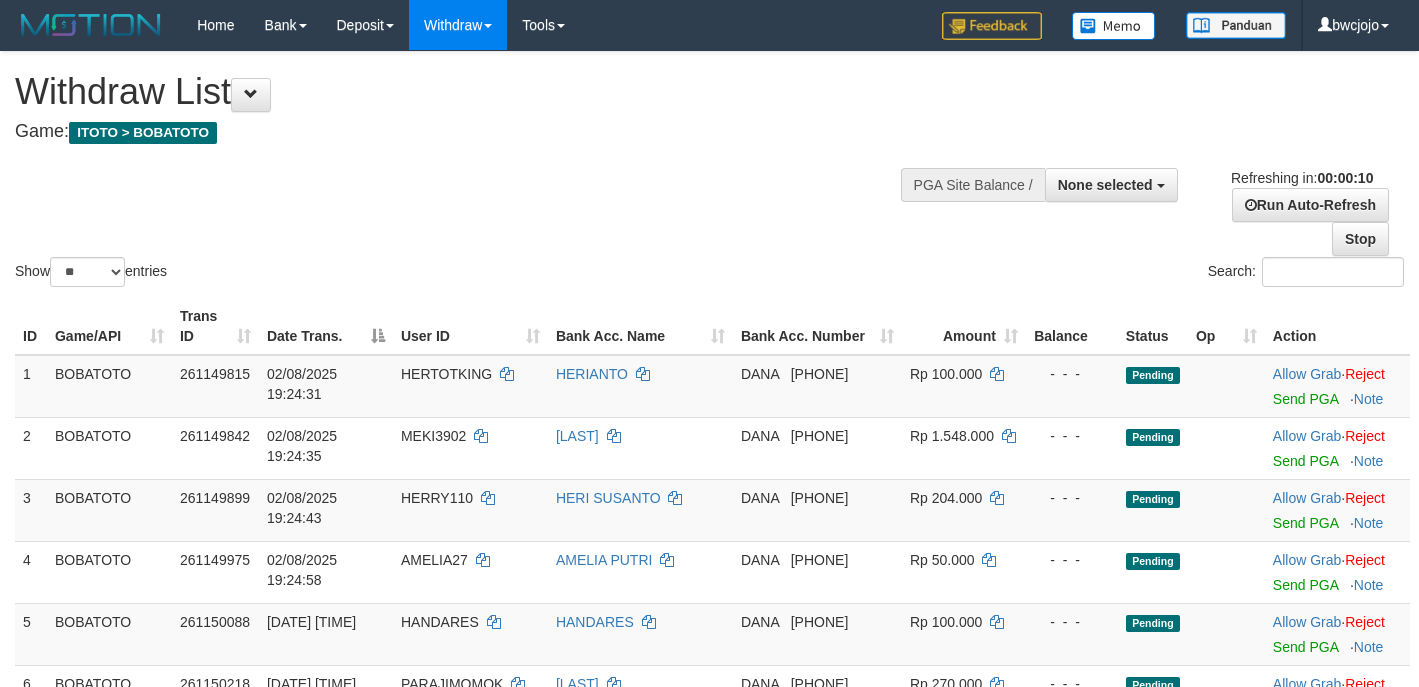 select 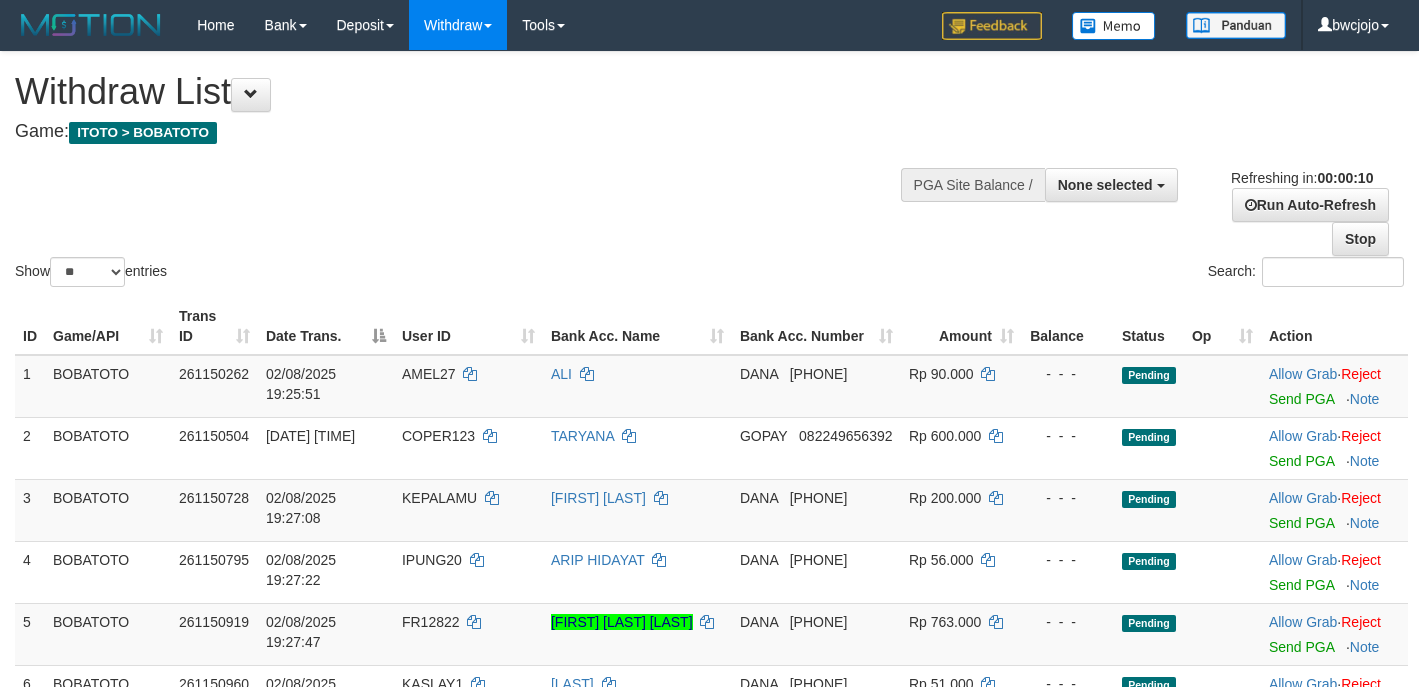 select 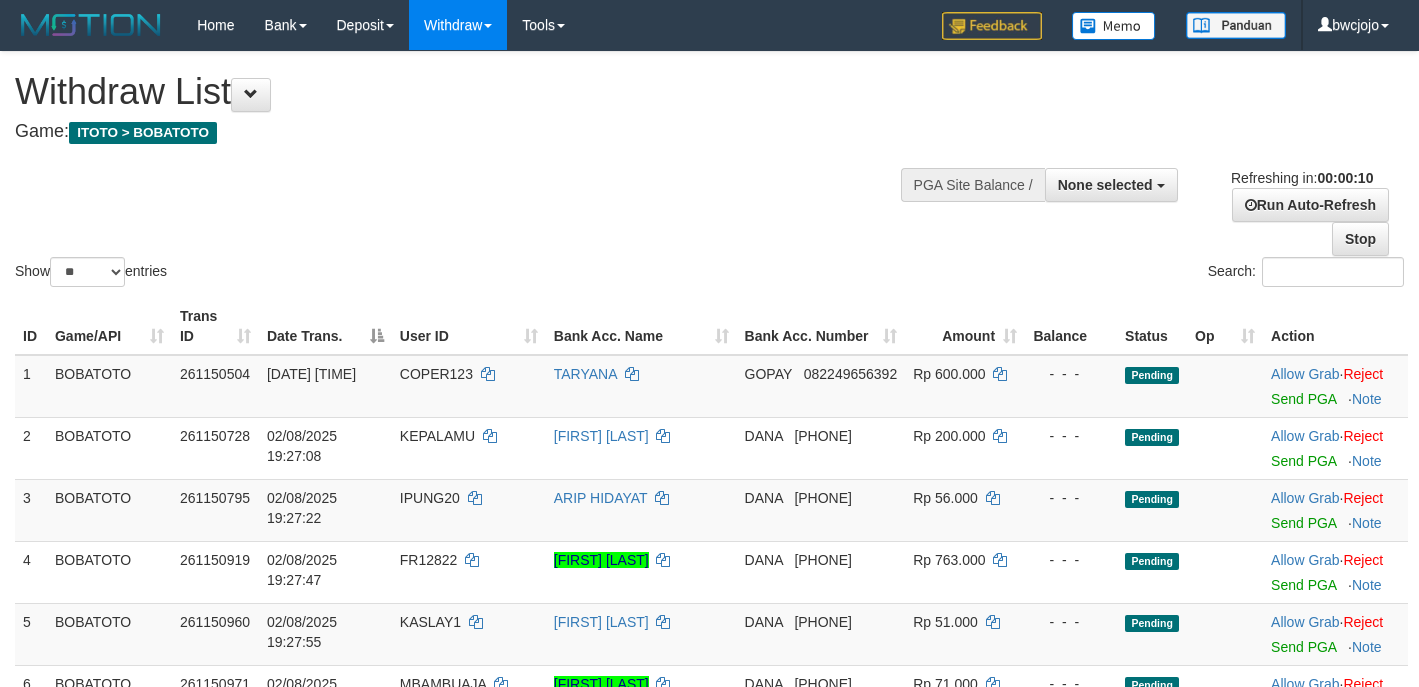 select 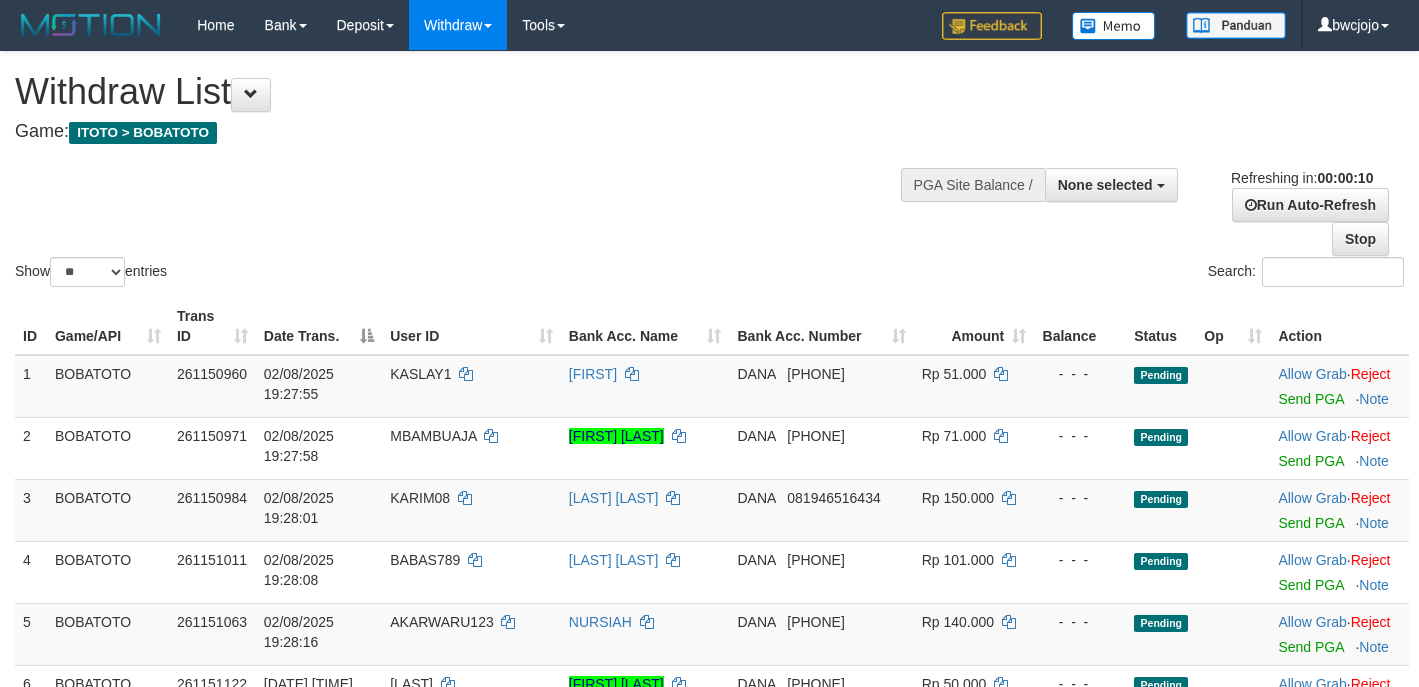 select 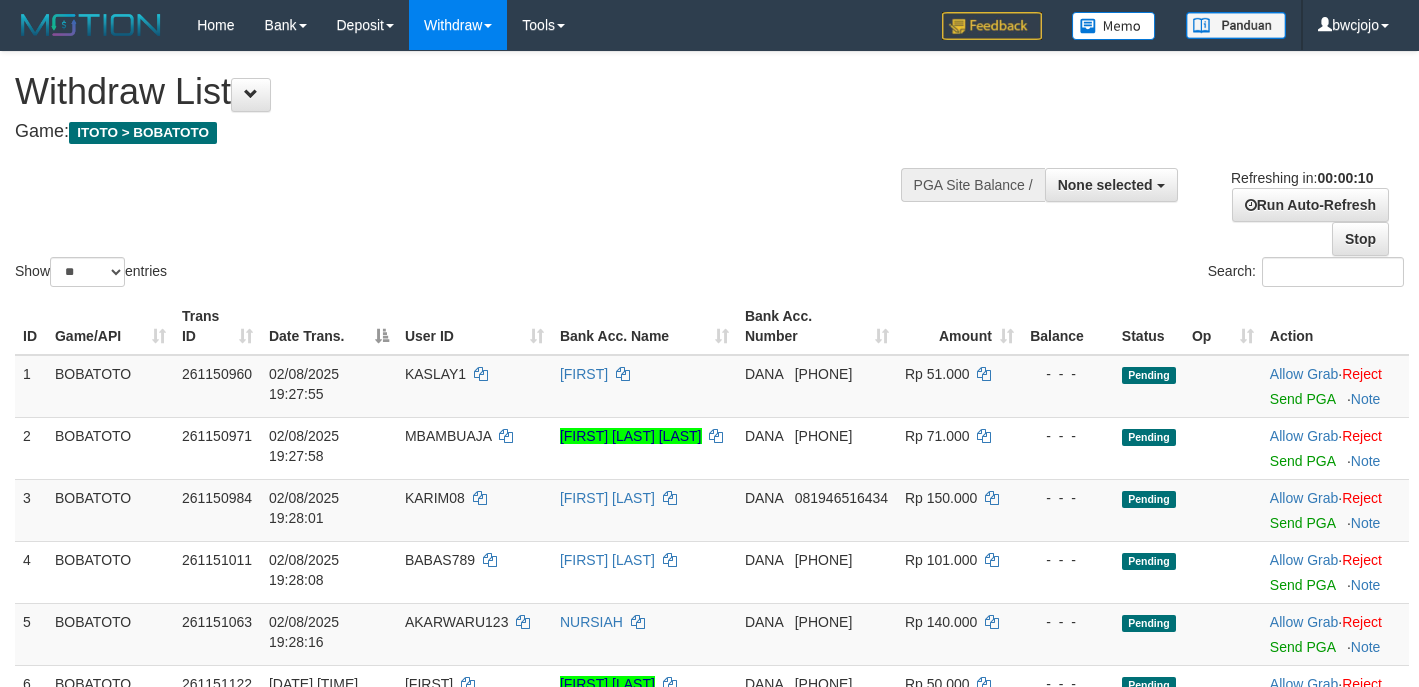 select 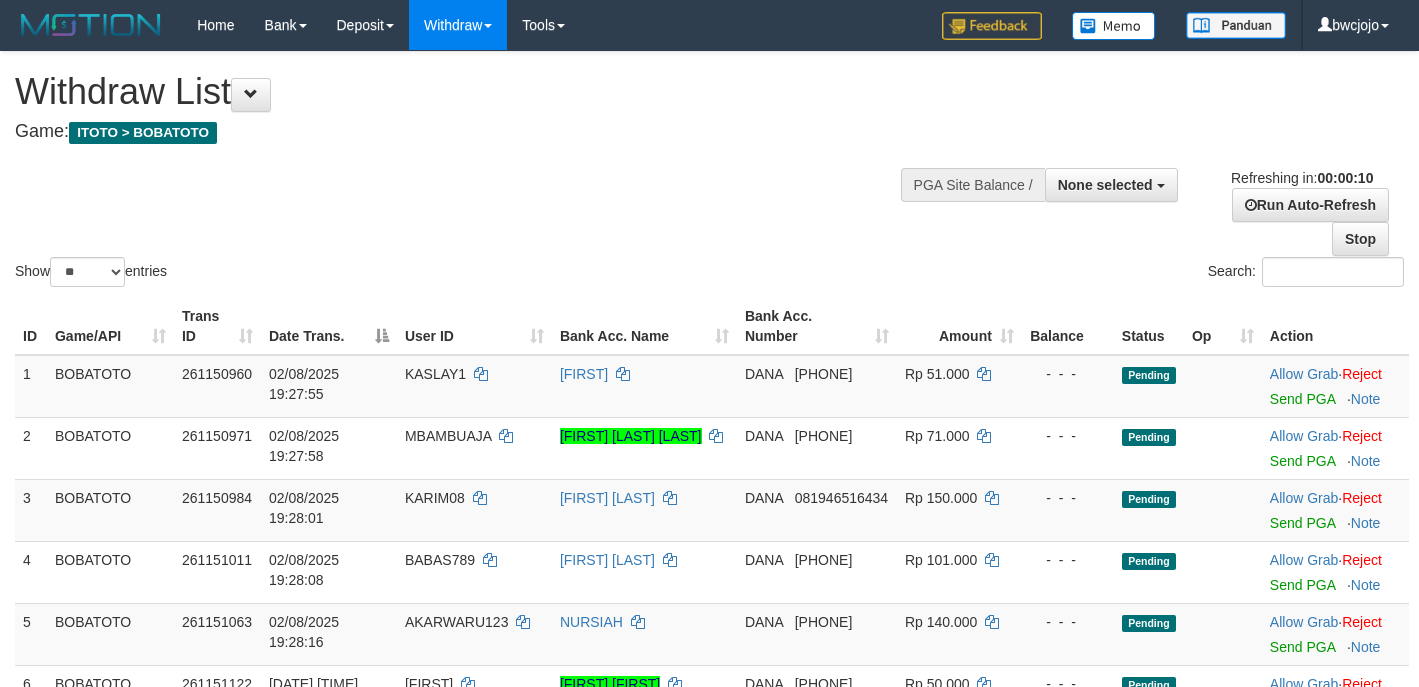 select 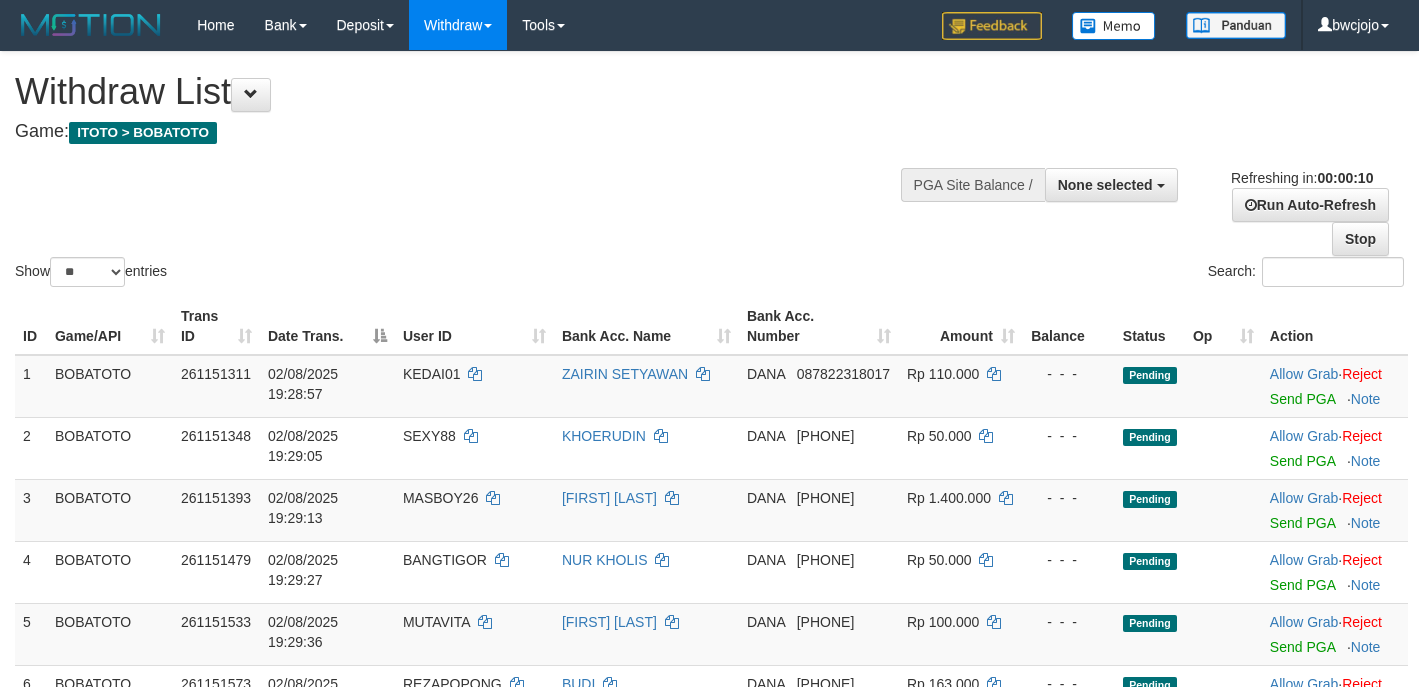 select 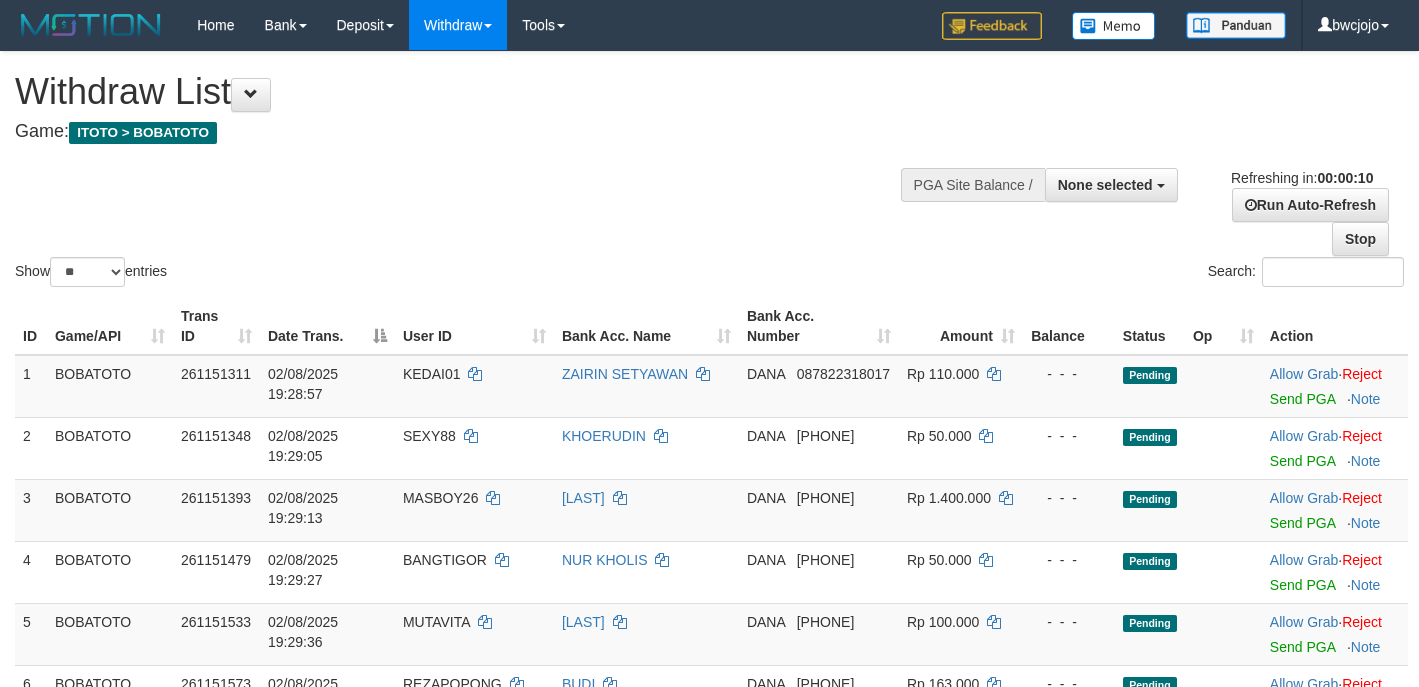 select 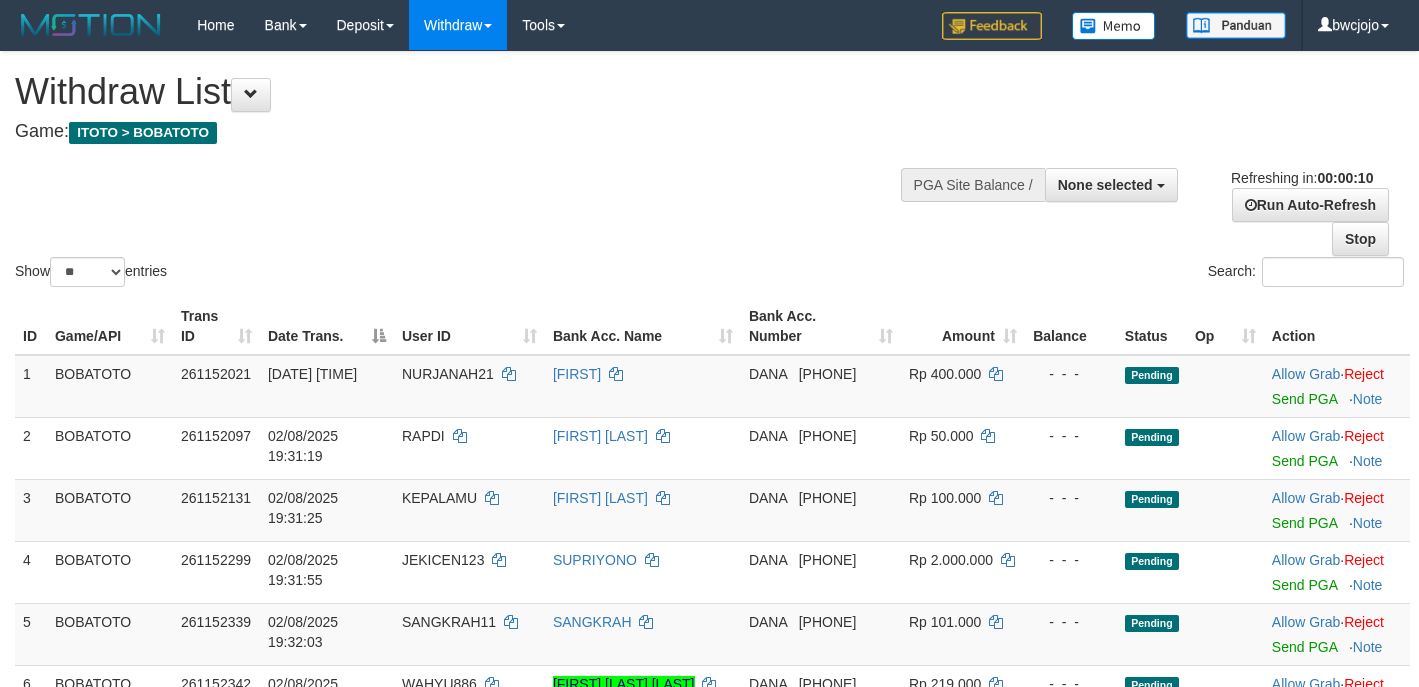 select 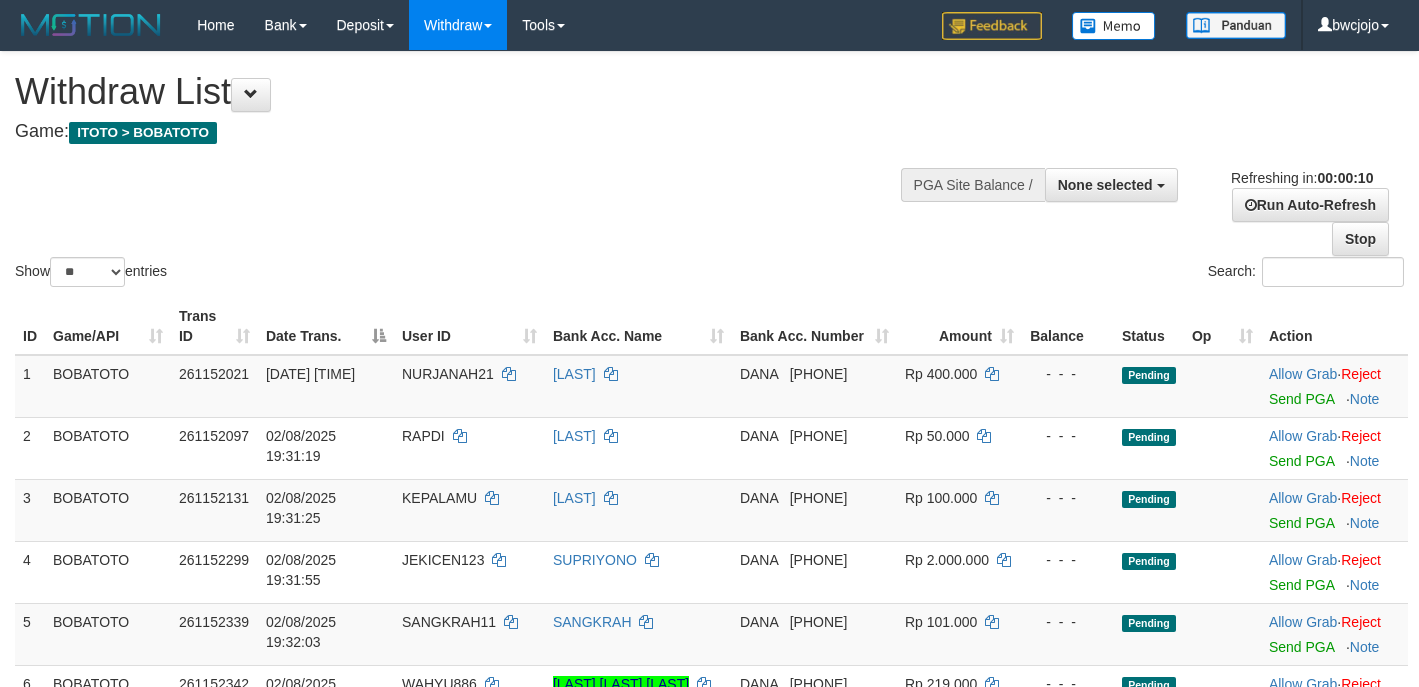 select 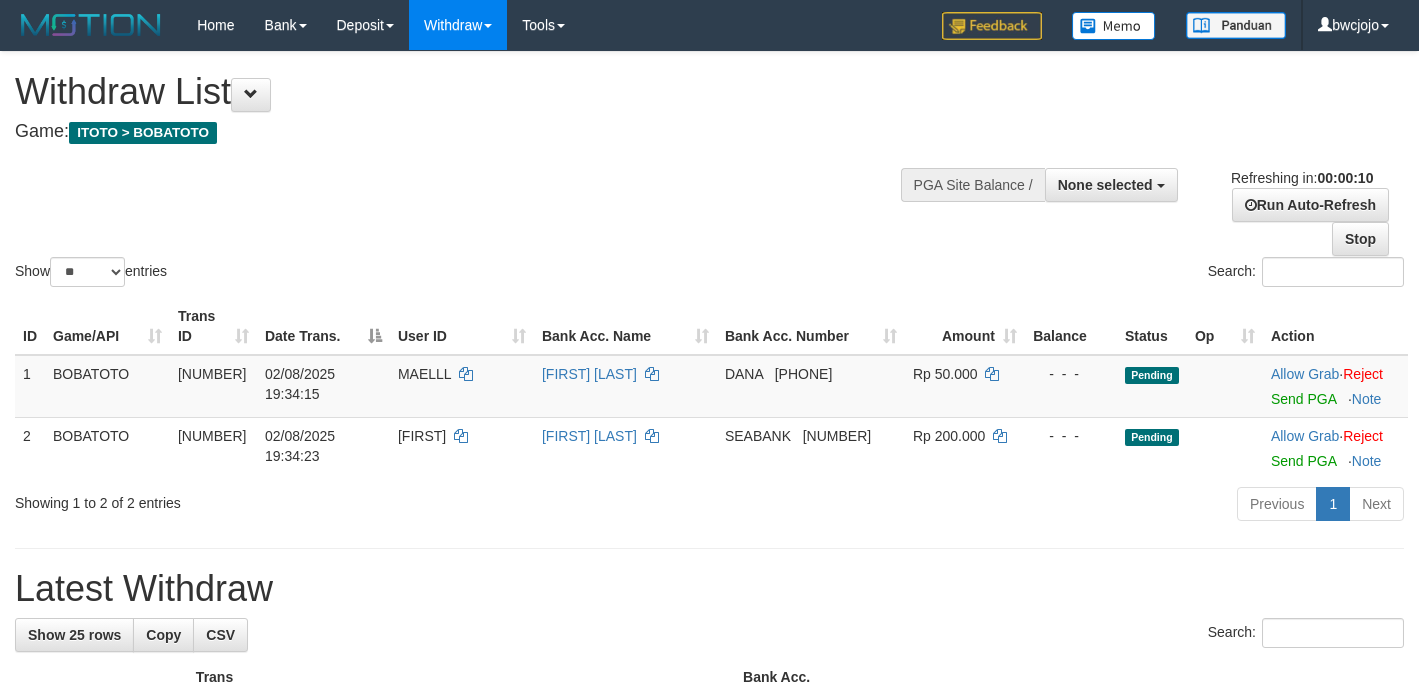 select 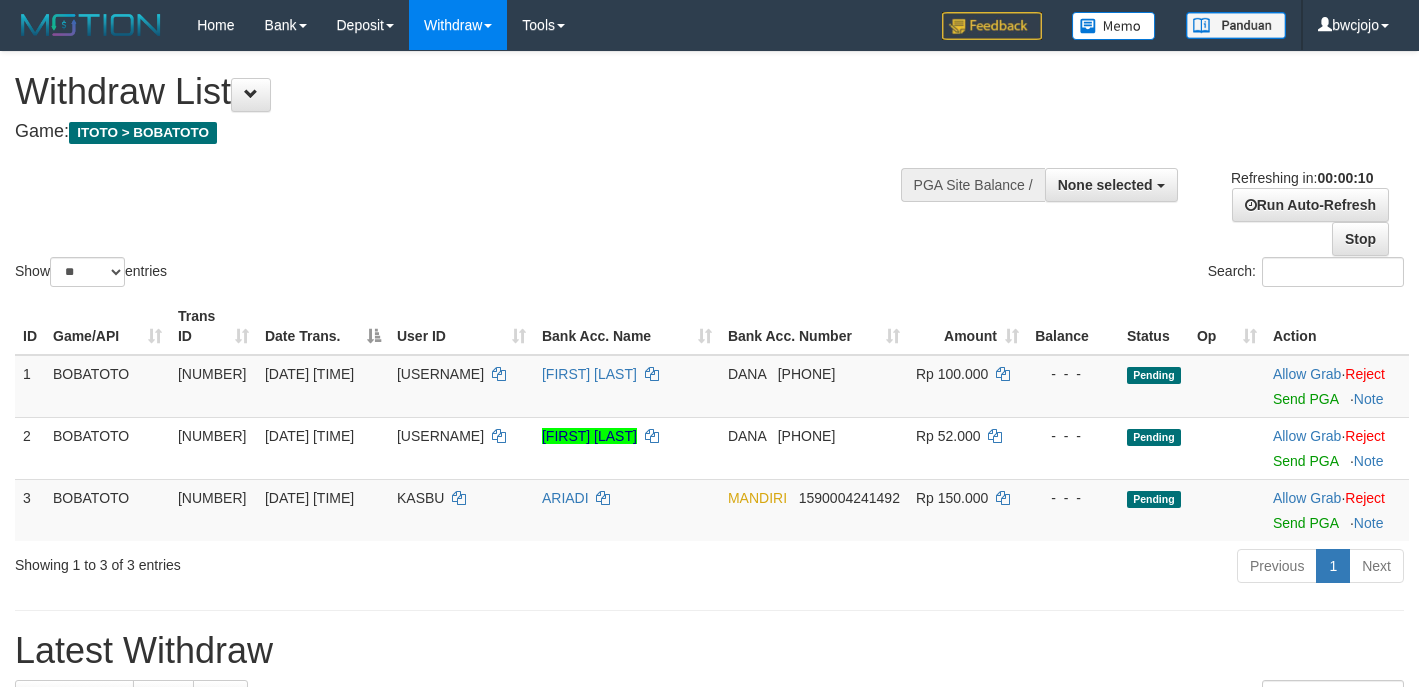 select 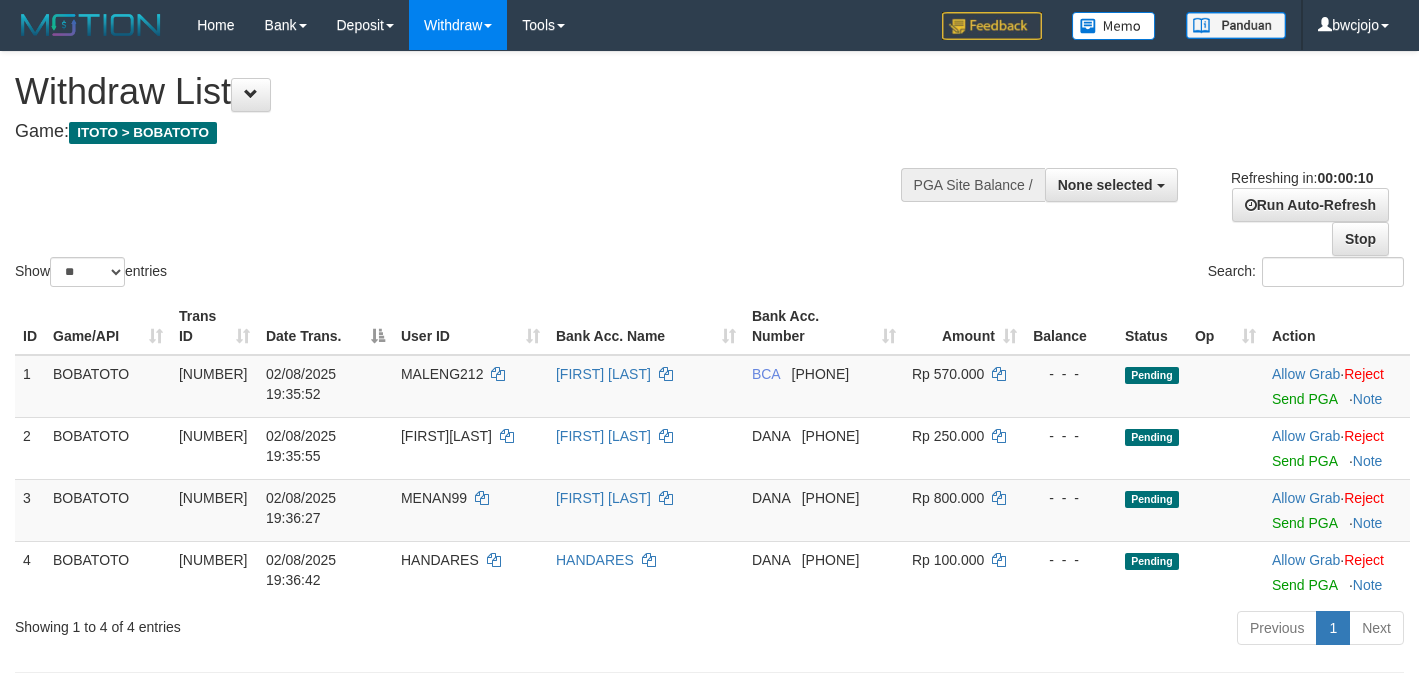 select 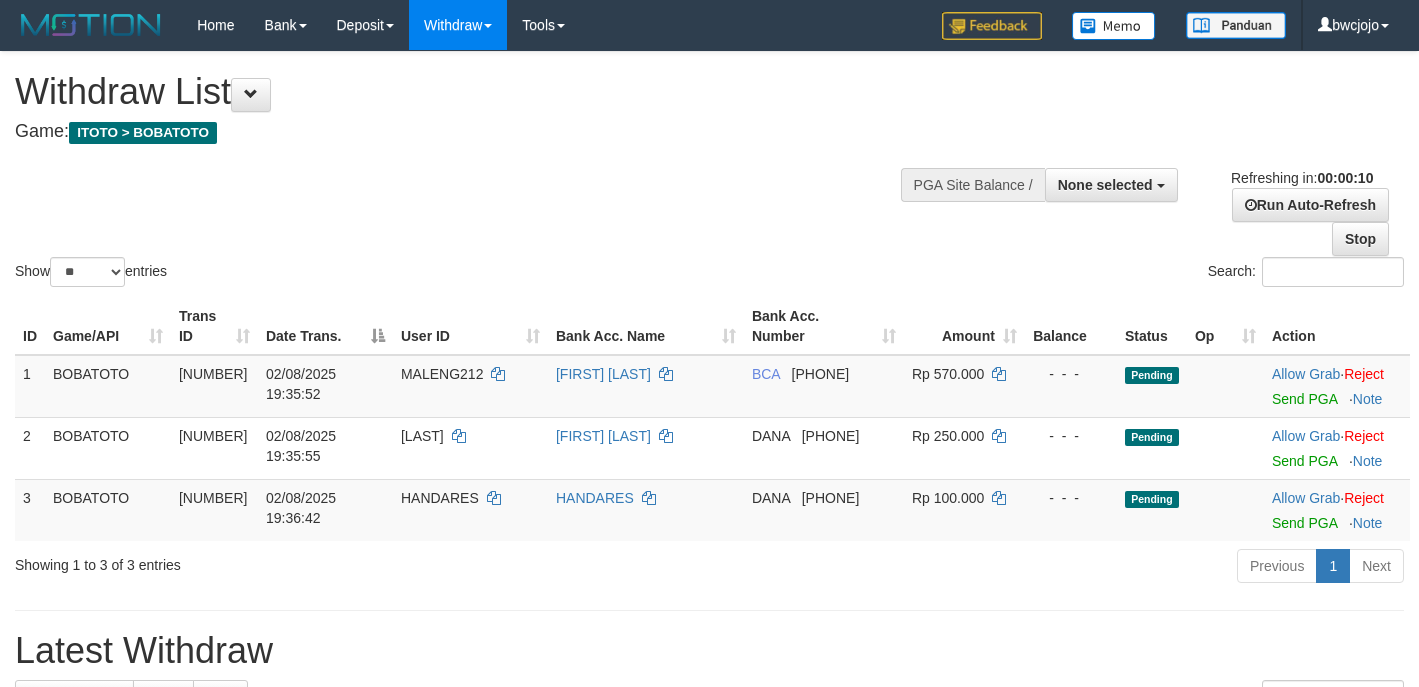 select 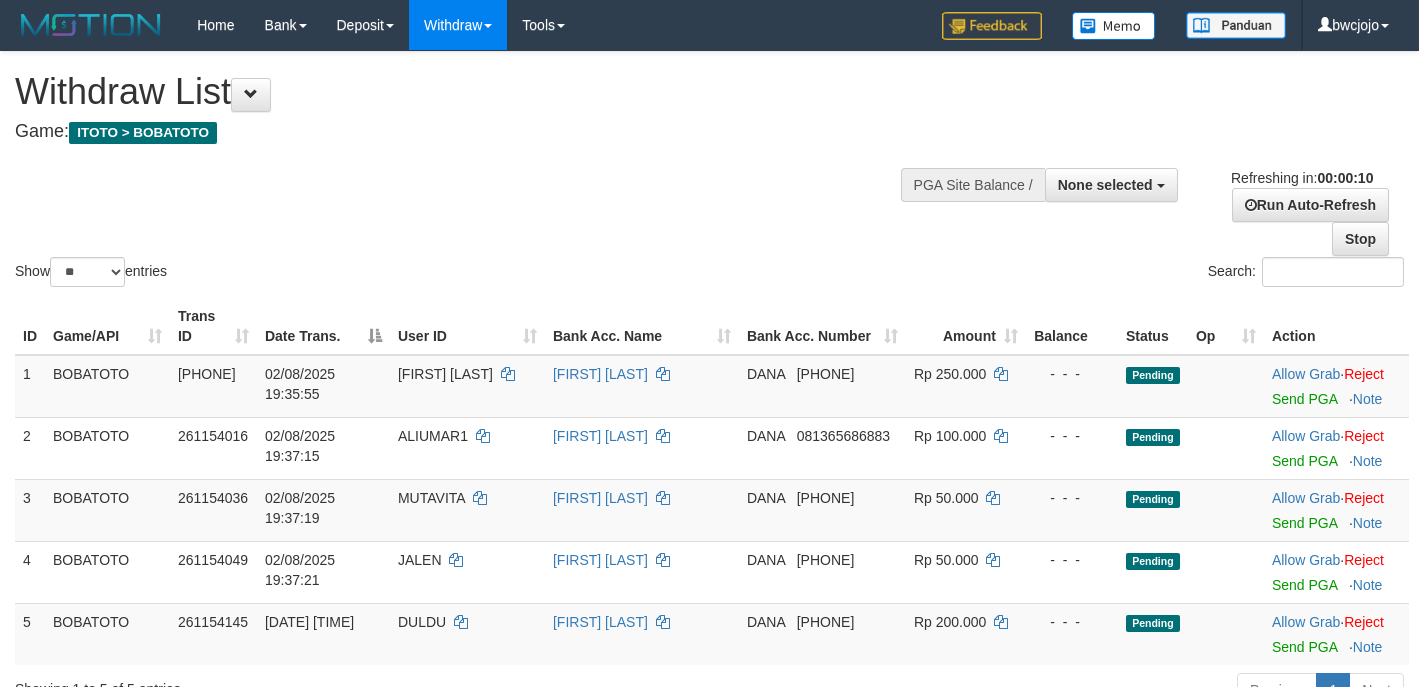 select 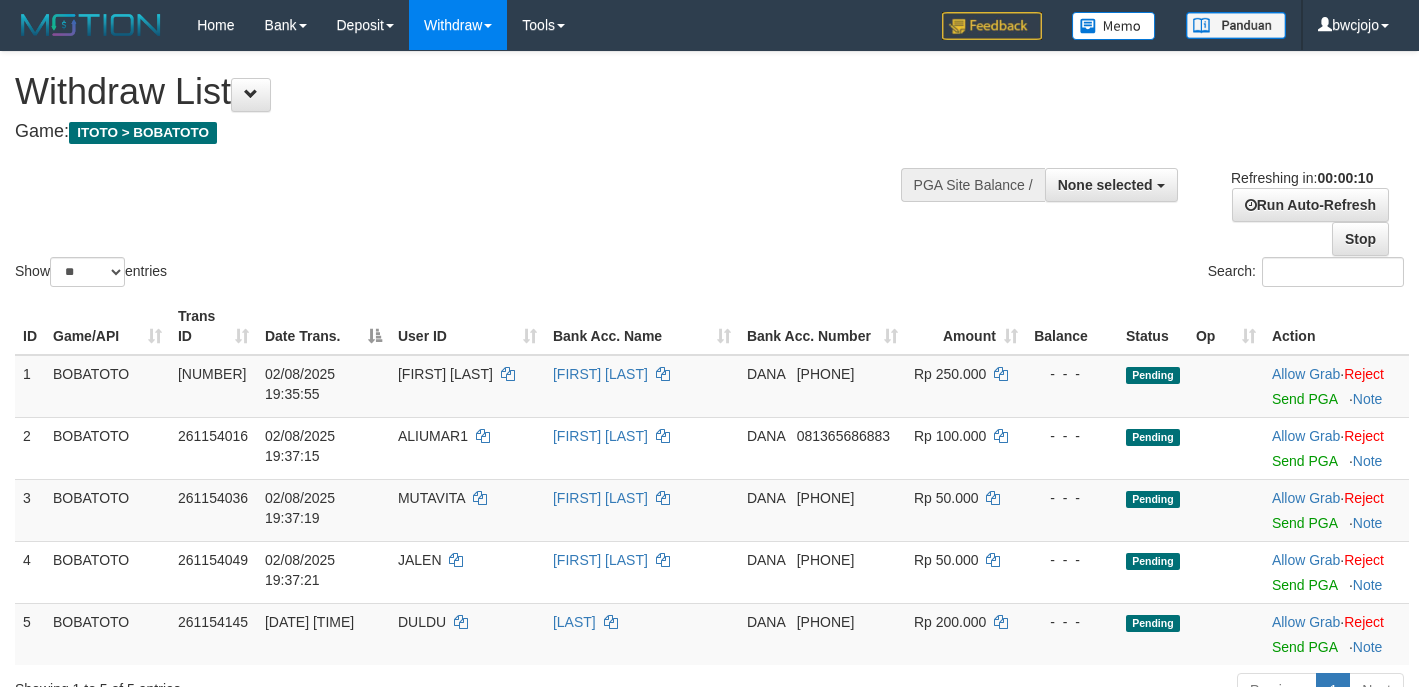 select 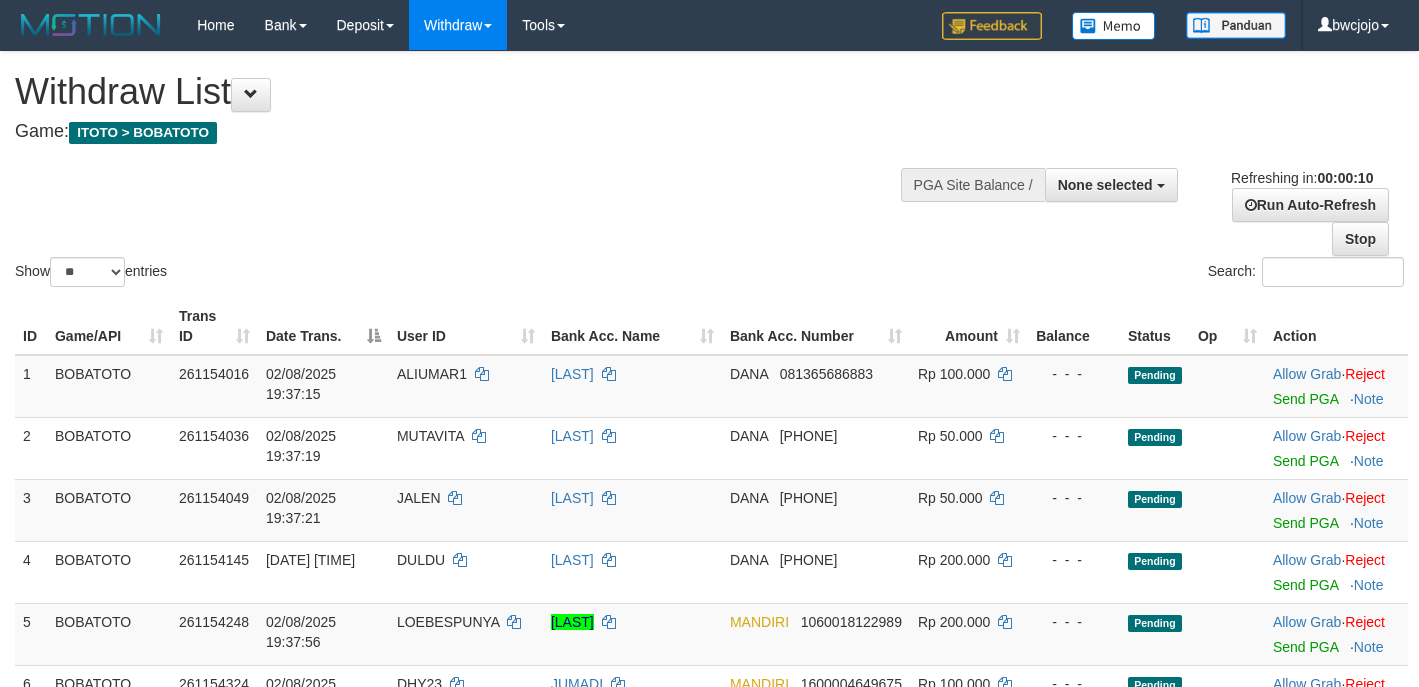select 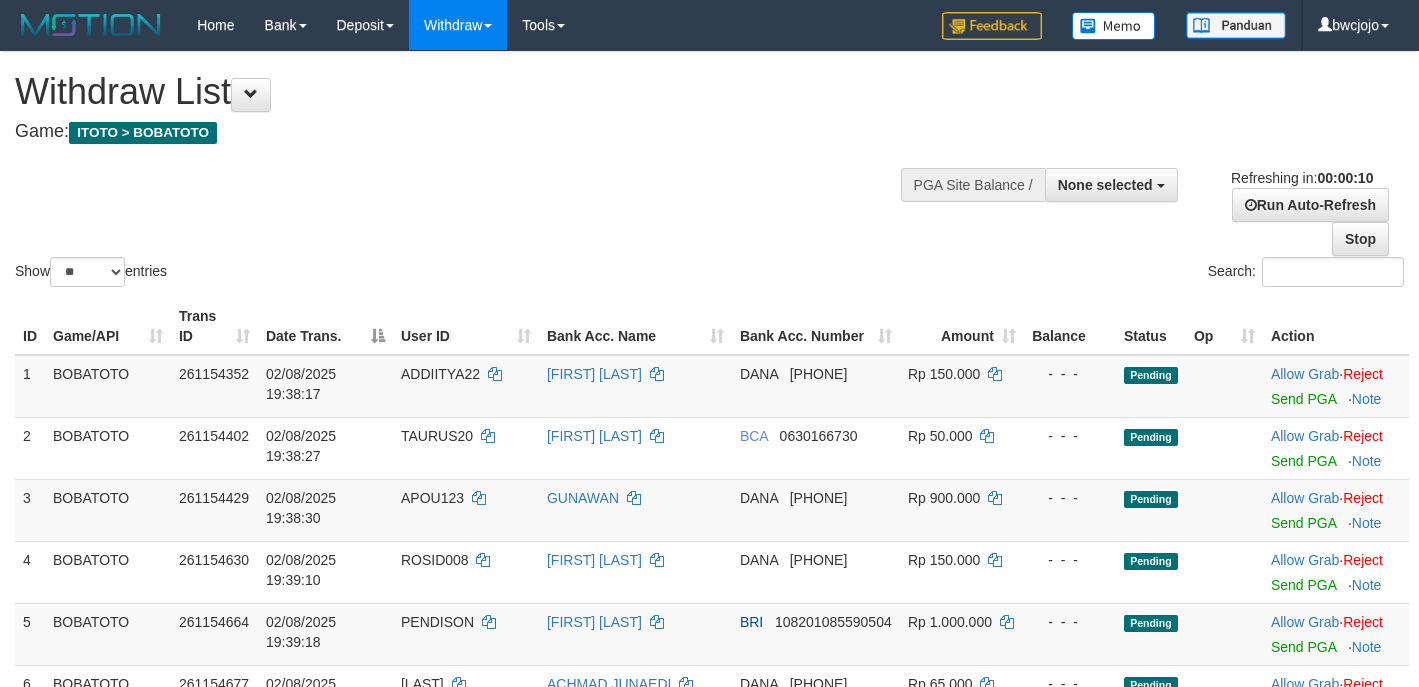 select 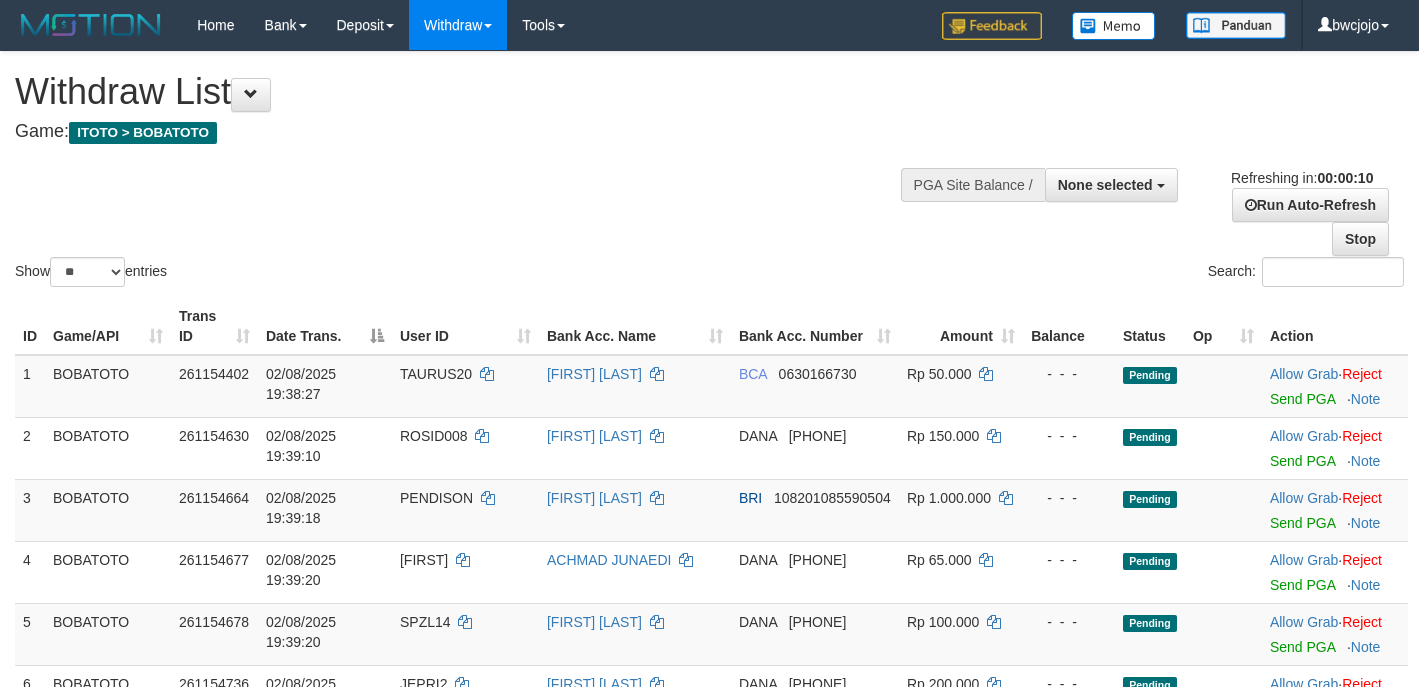 select 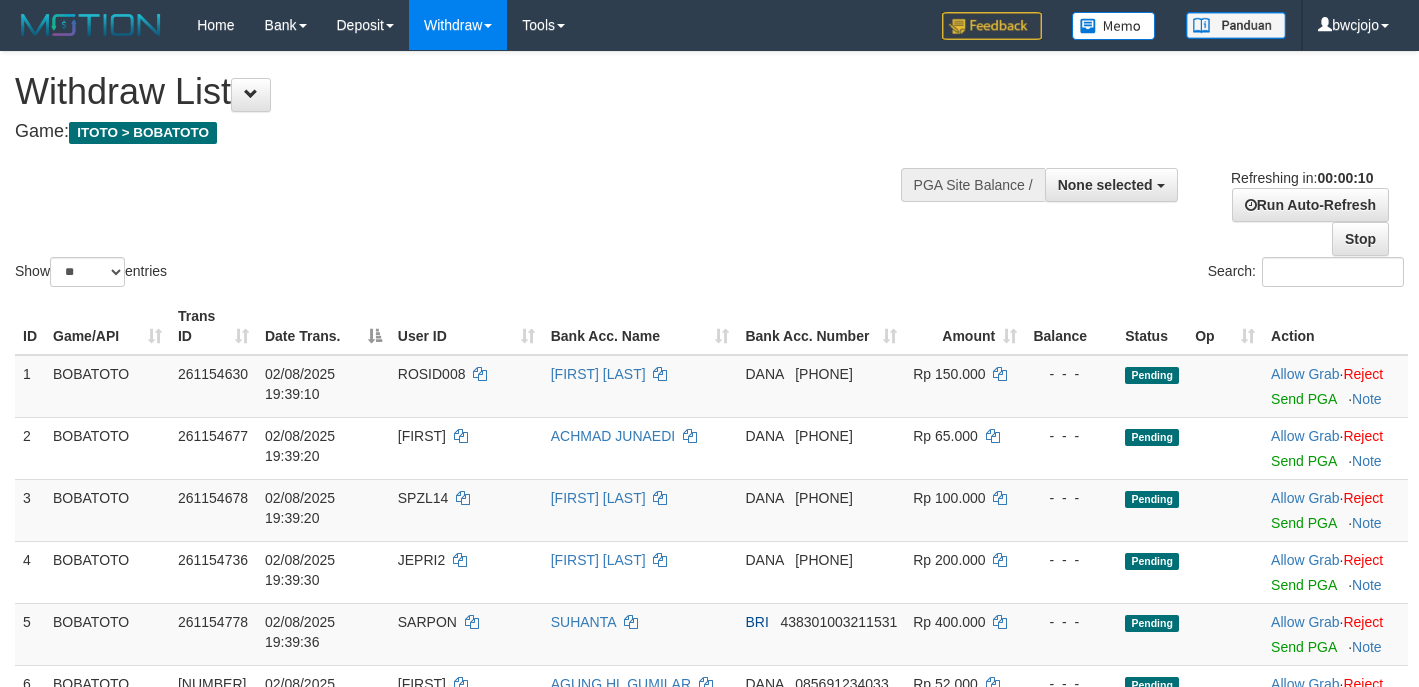 select 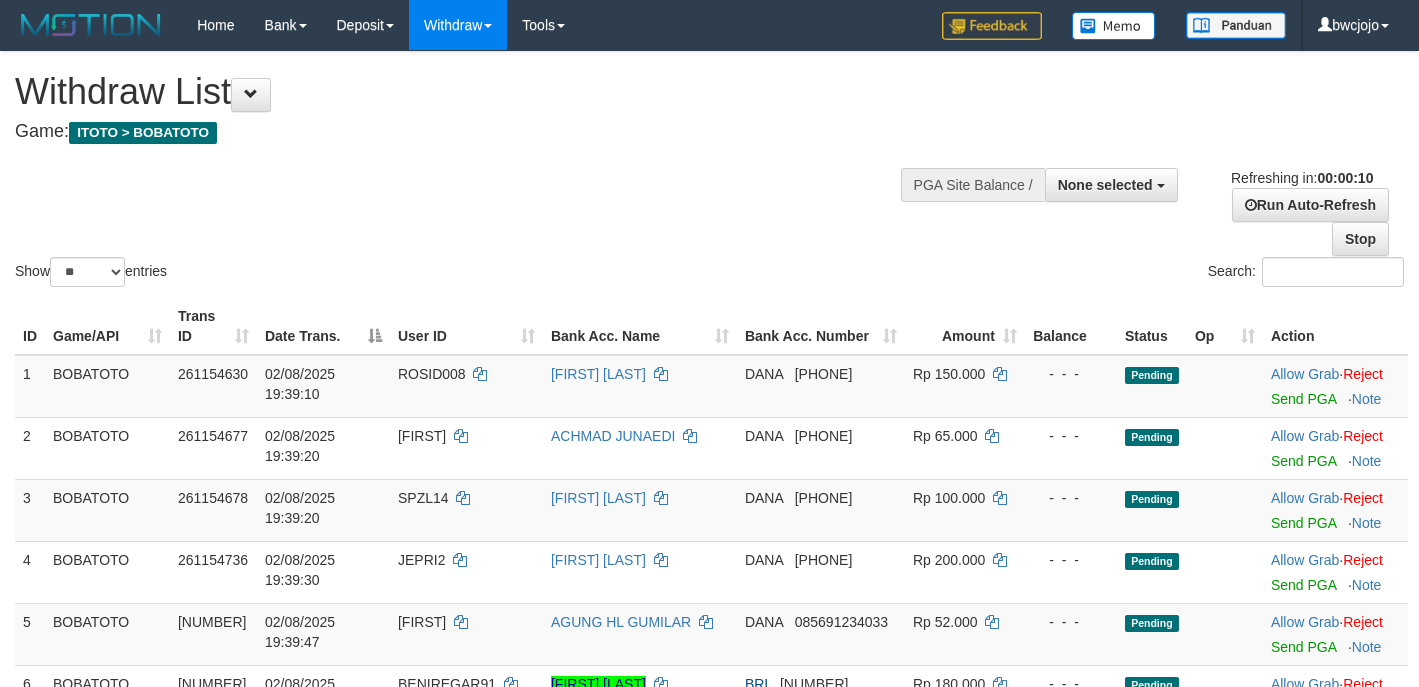 select 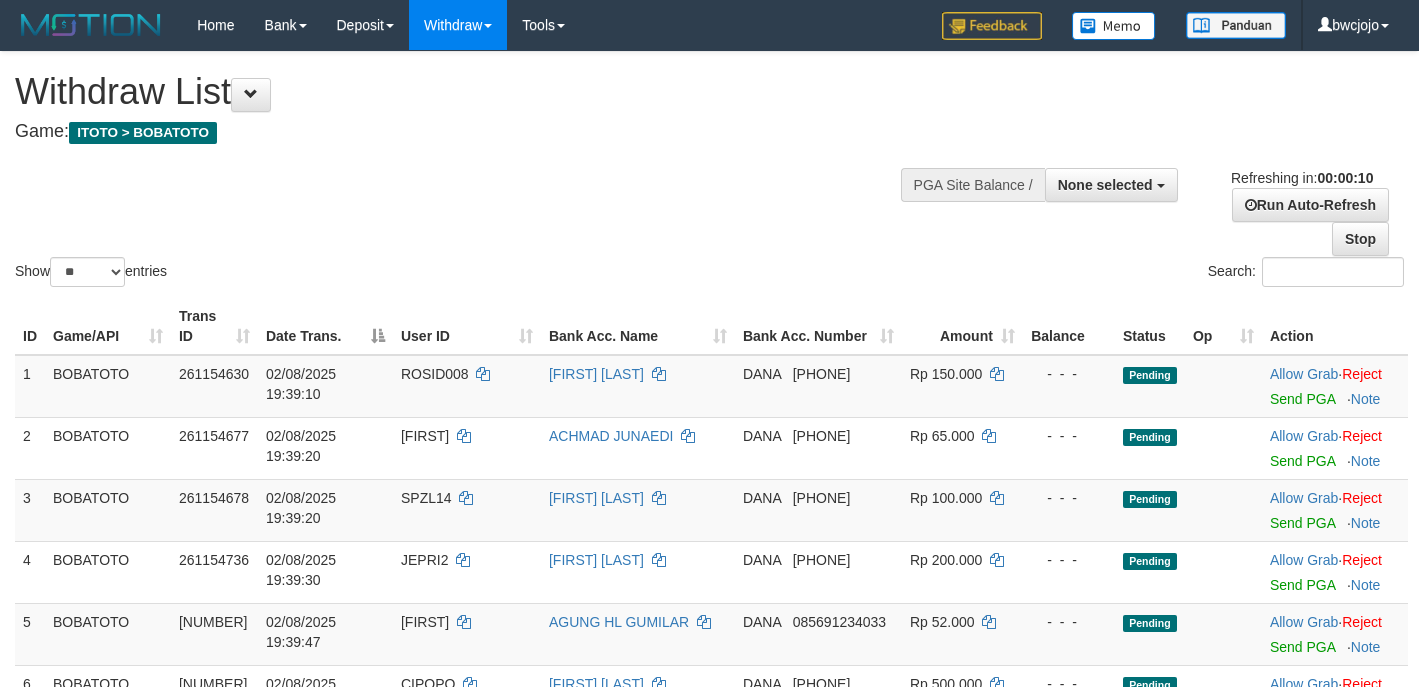 select 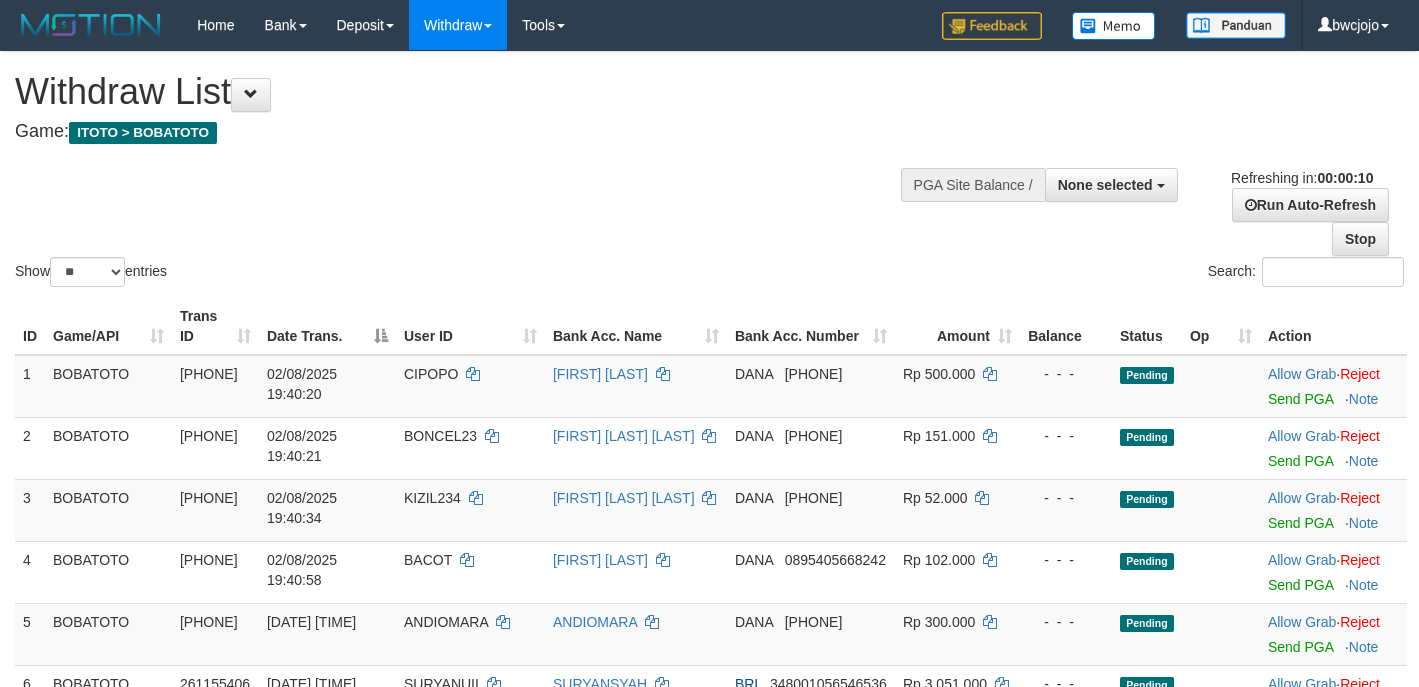 select 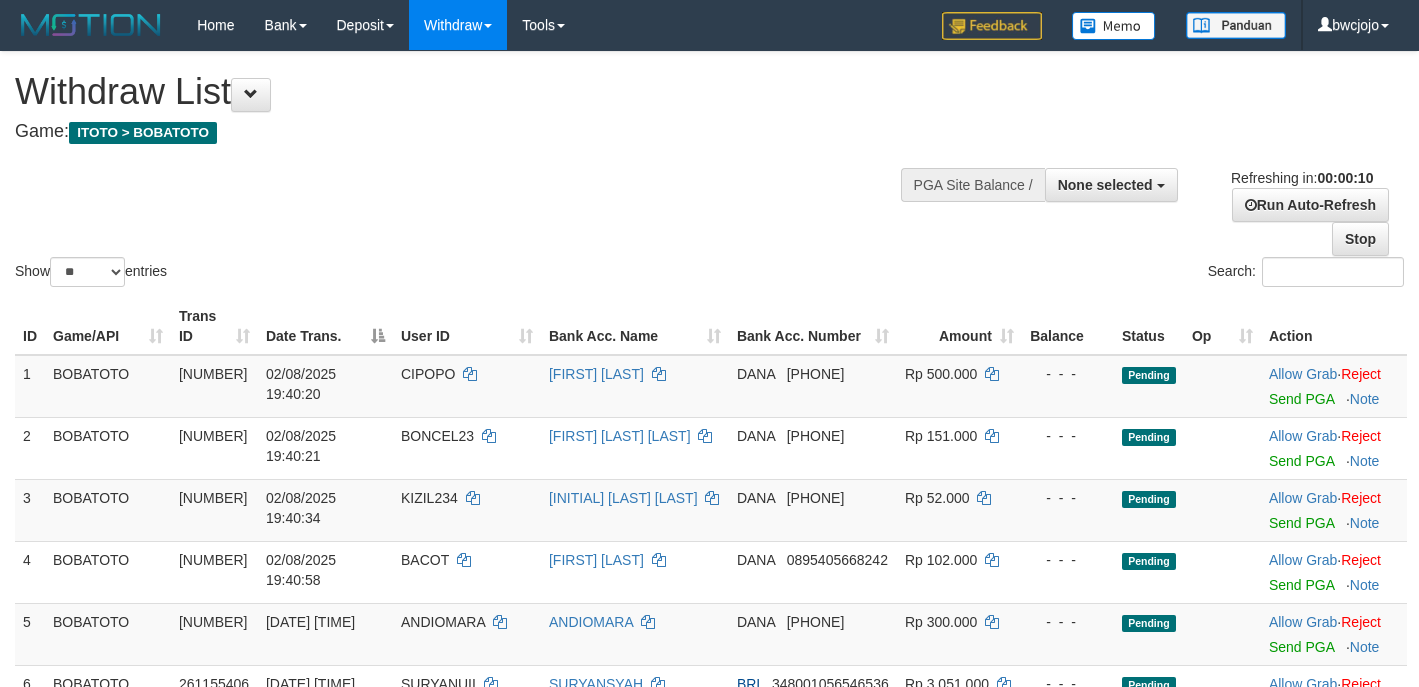 select 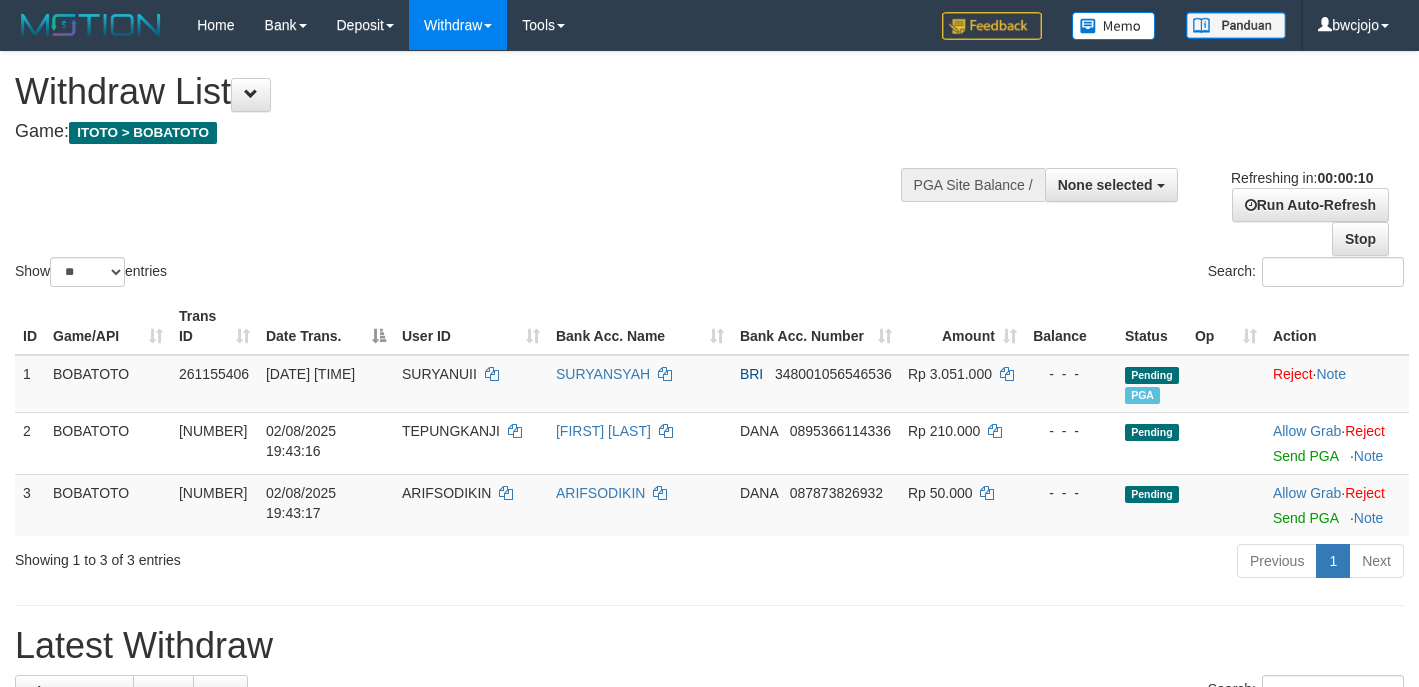 select 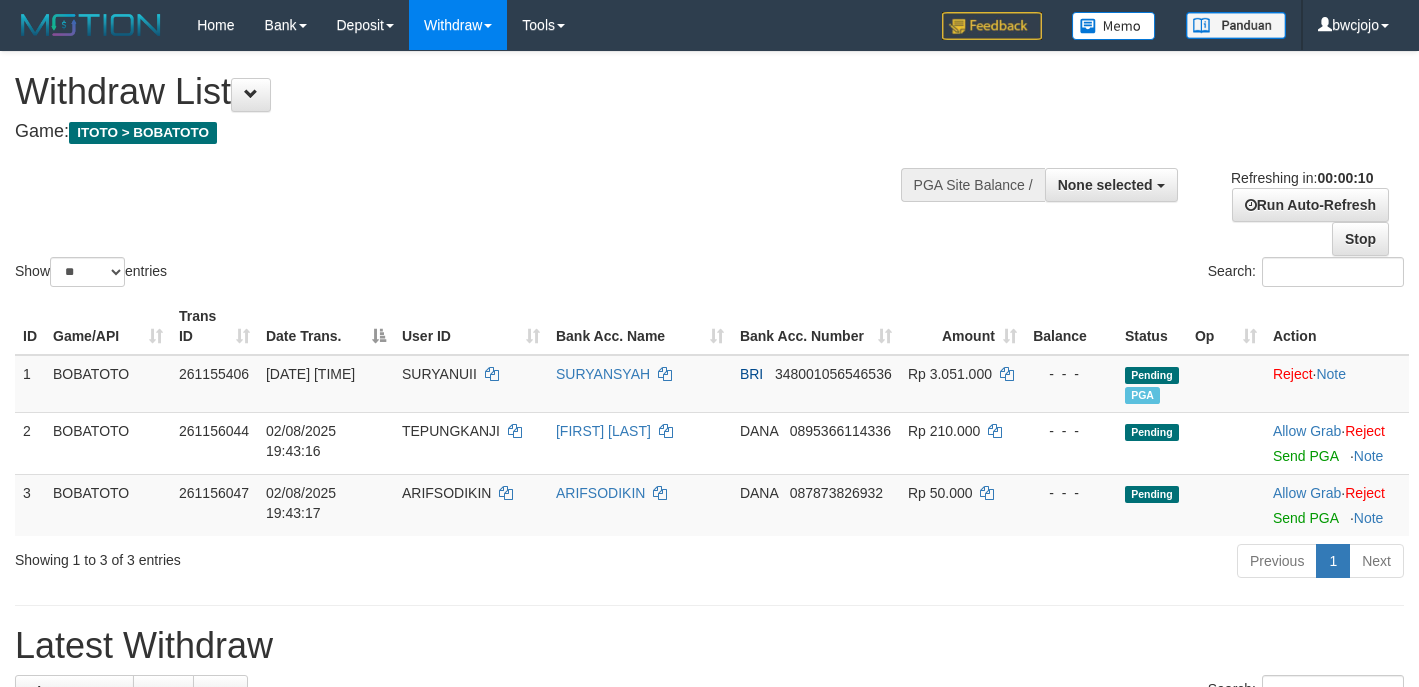 select 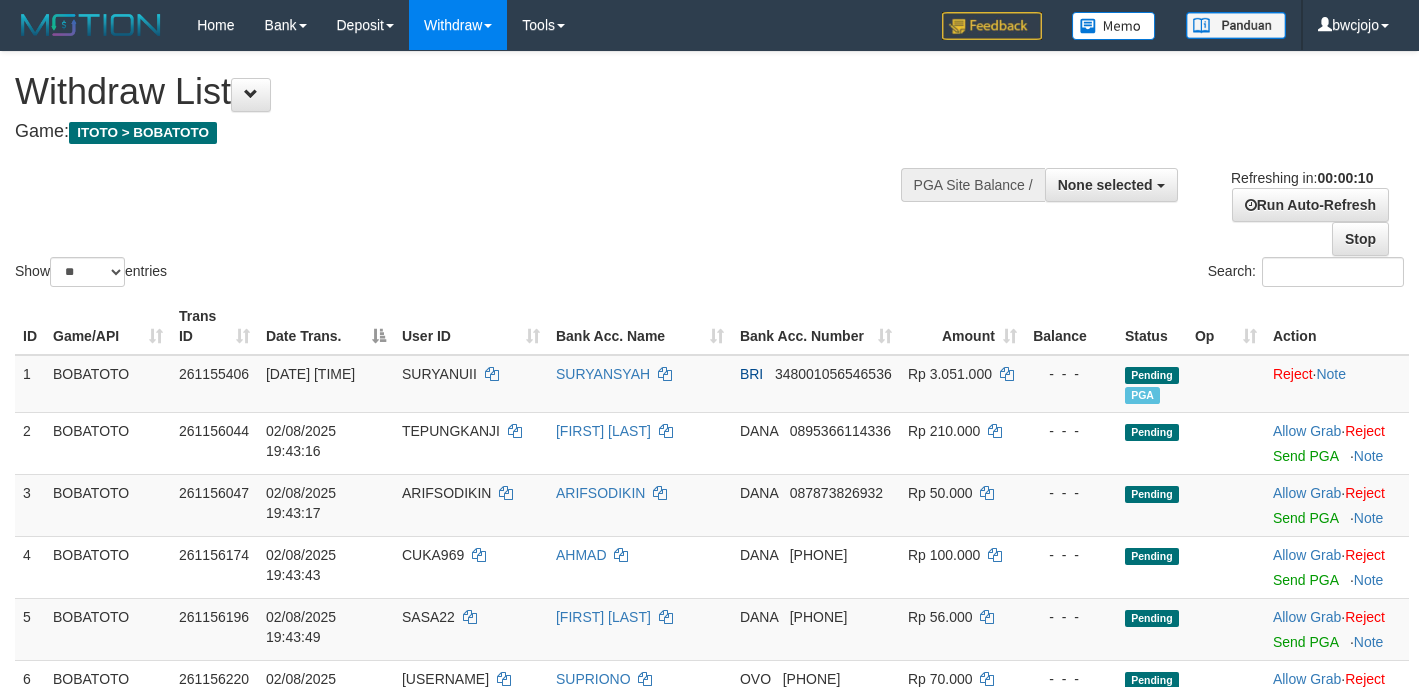 select 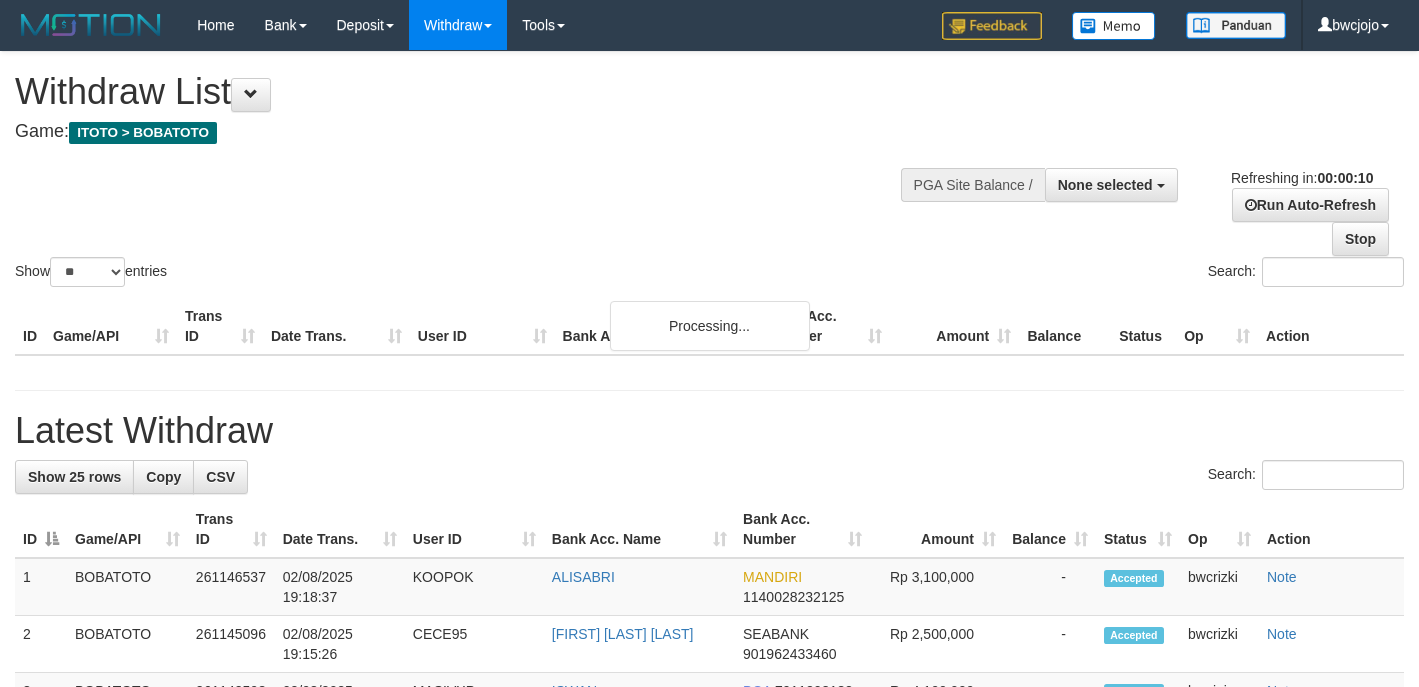 select 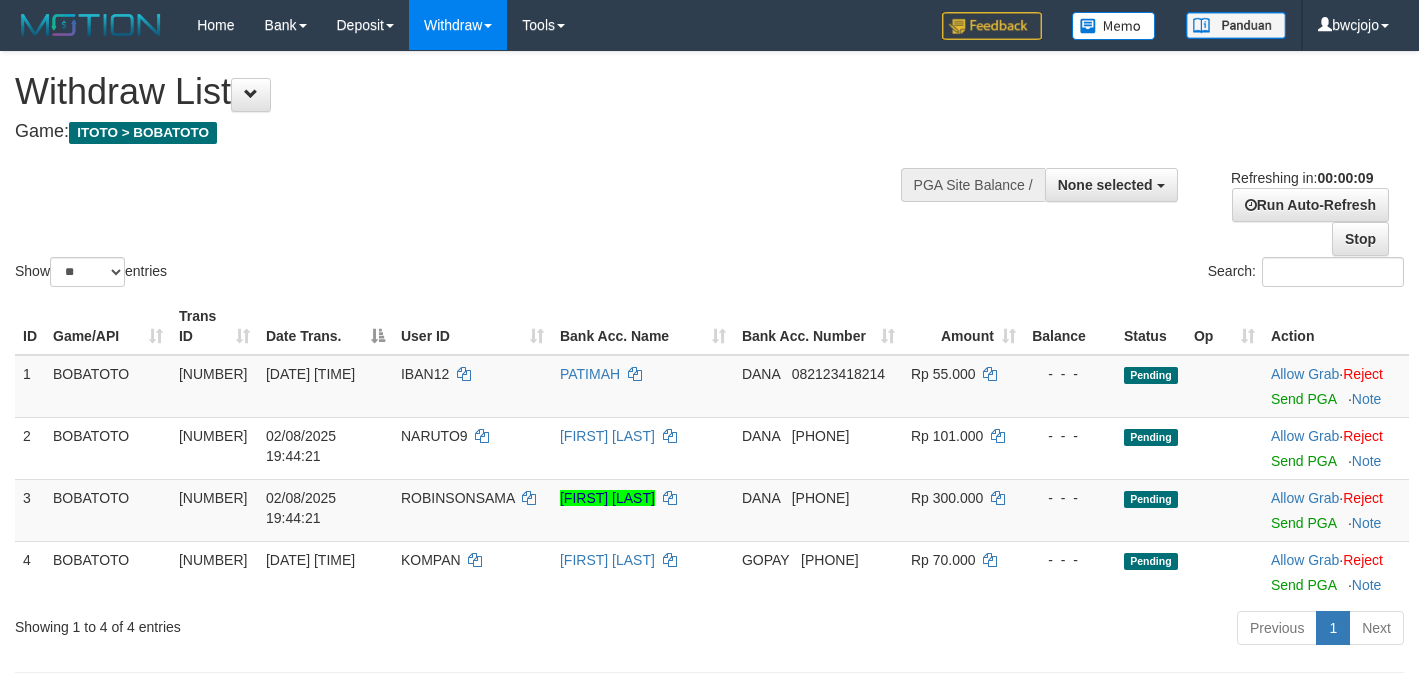 select 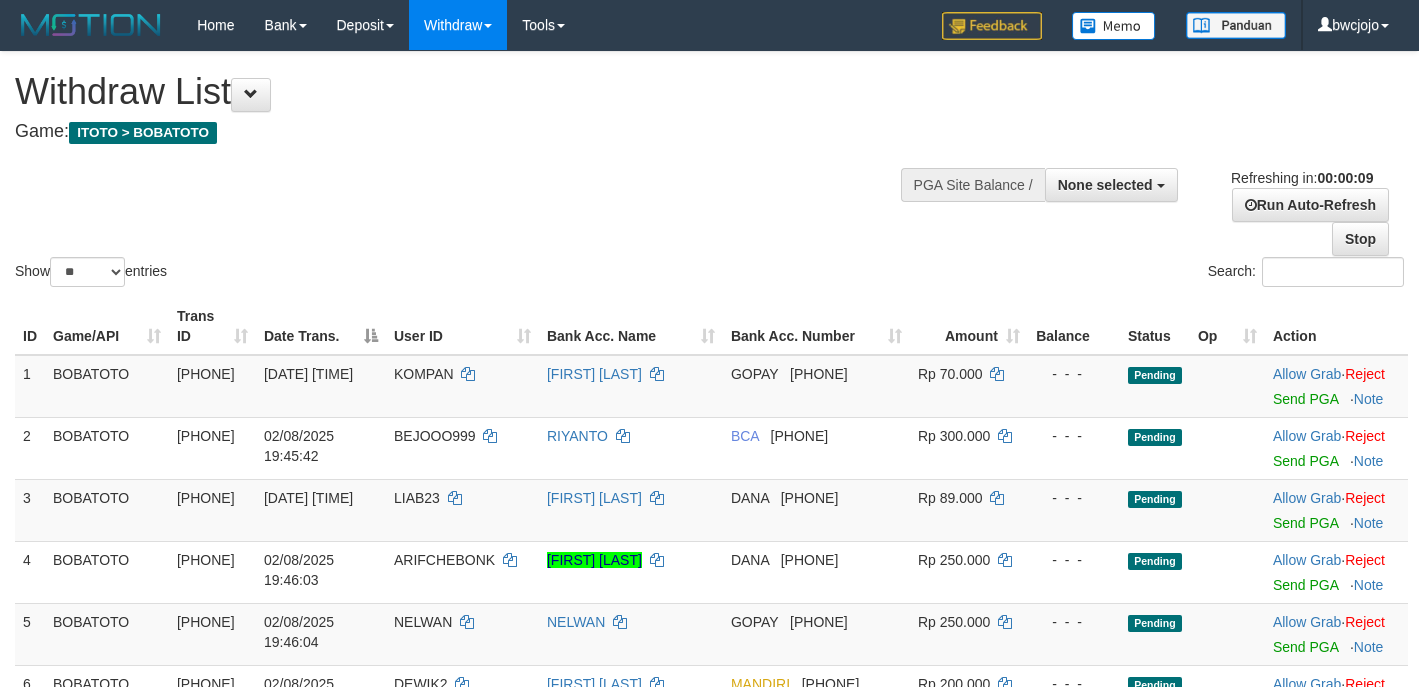 select 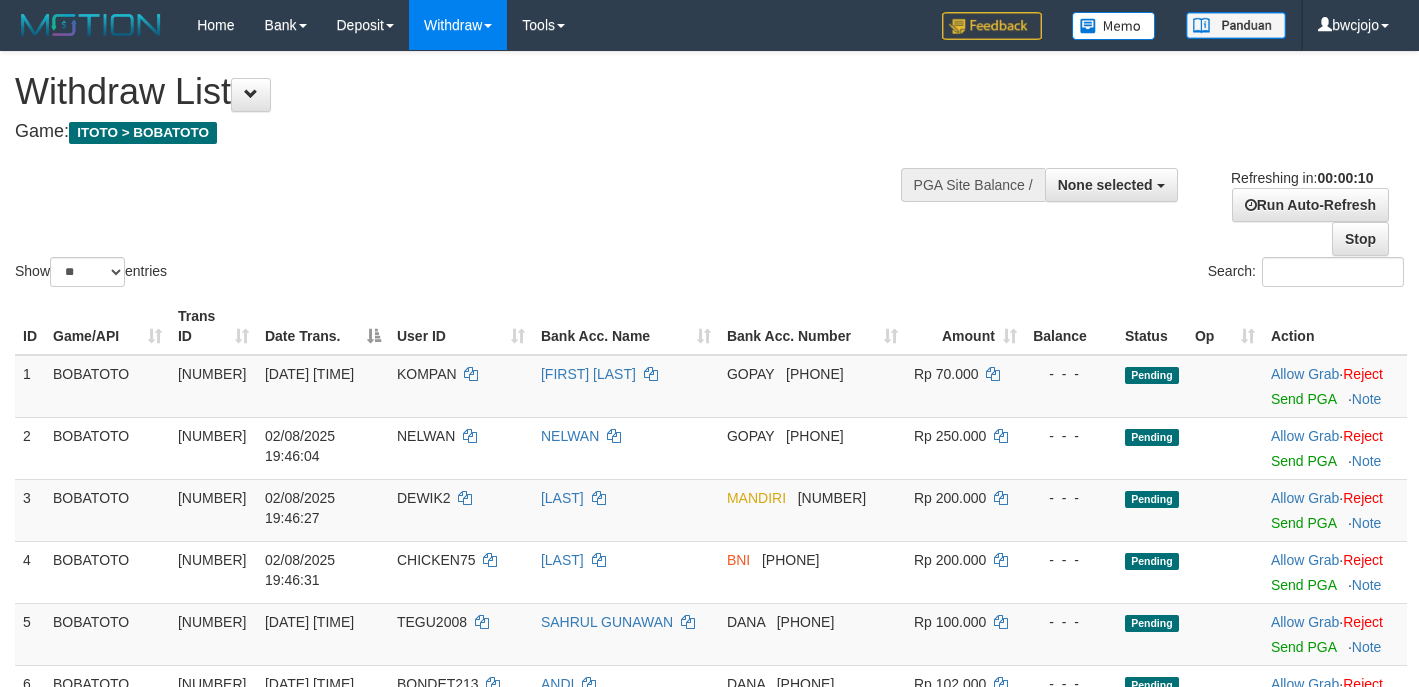 select 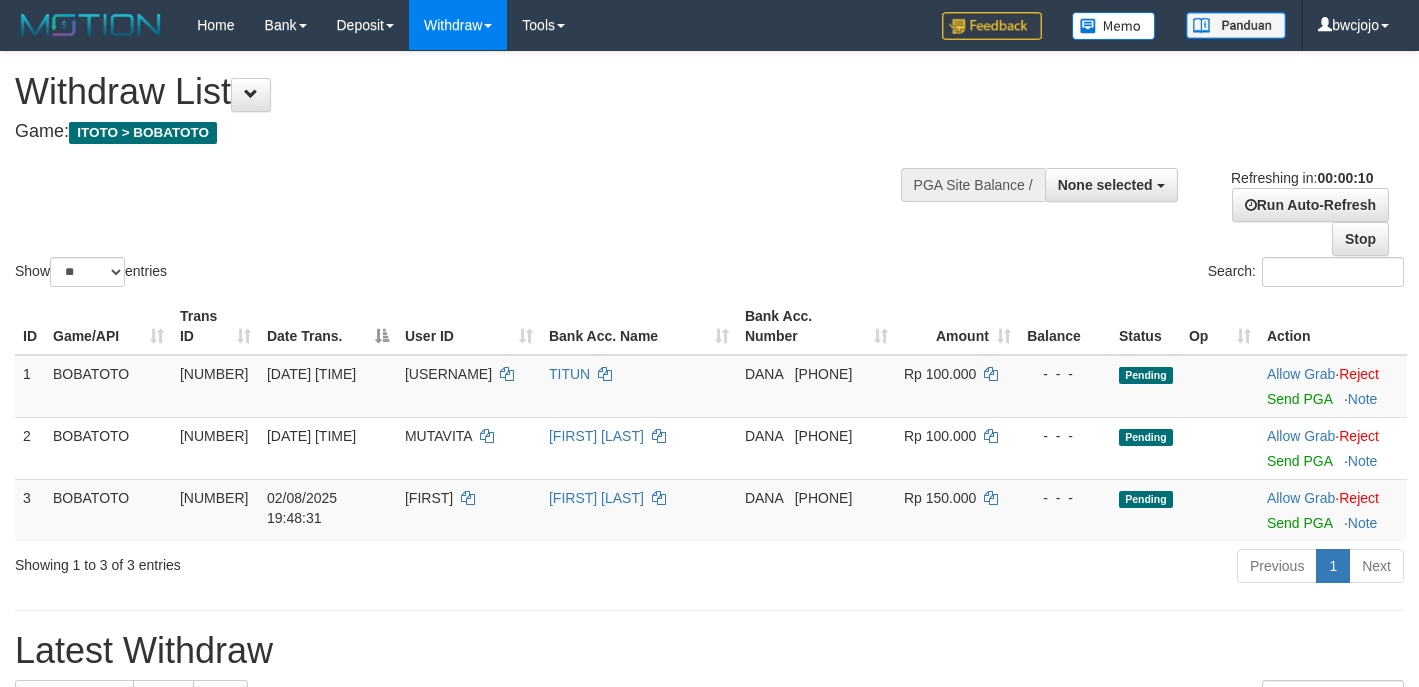 select 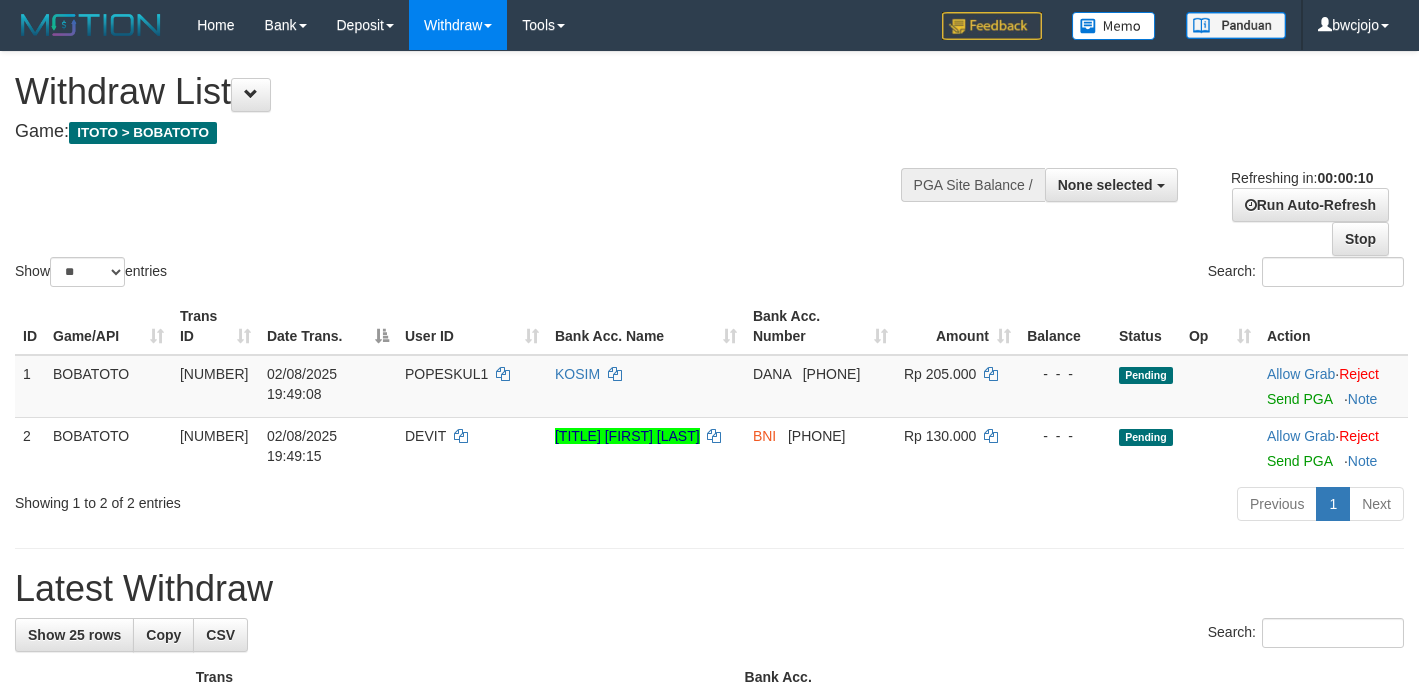 select 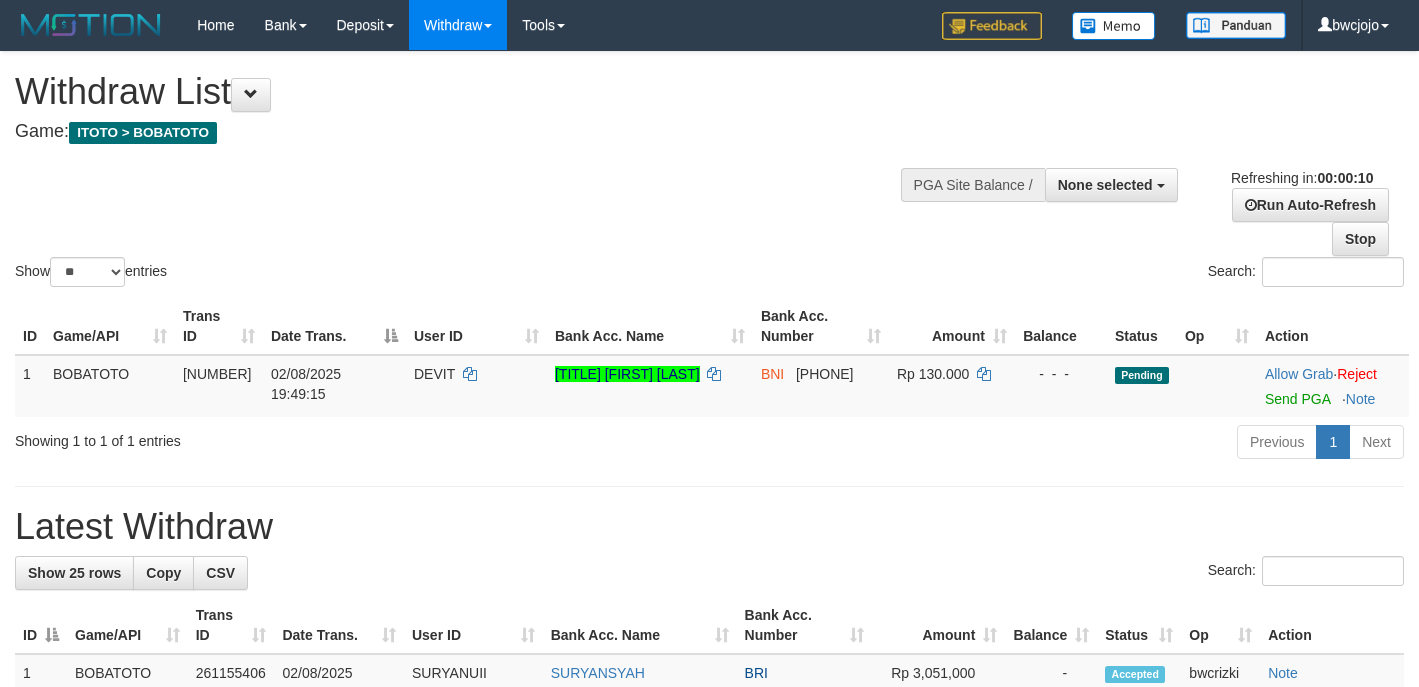 select 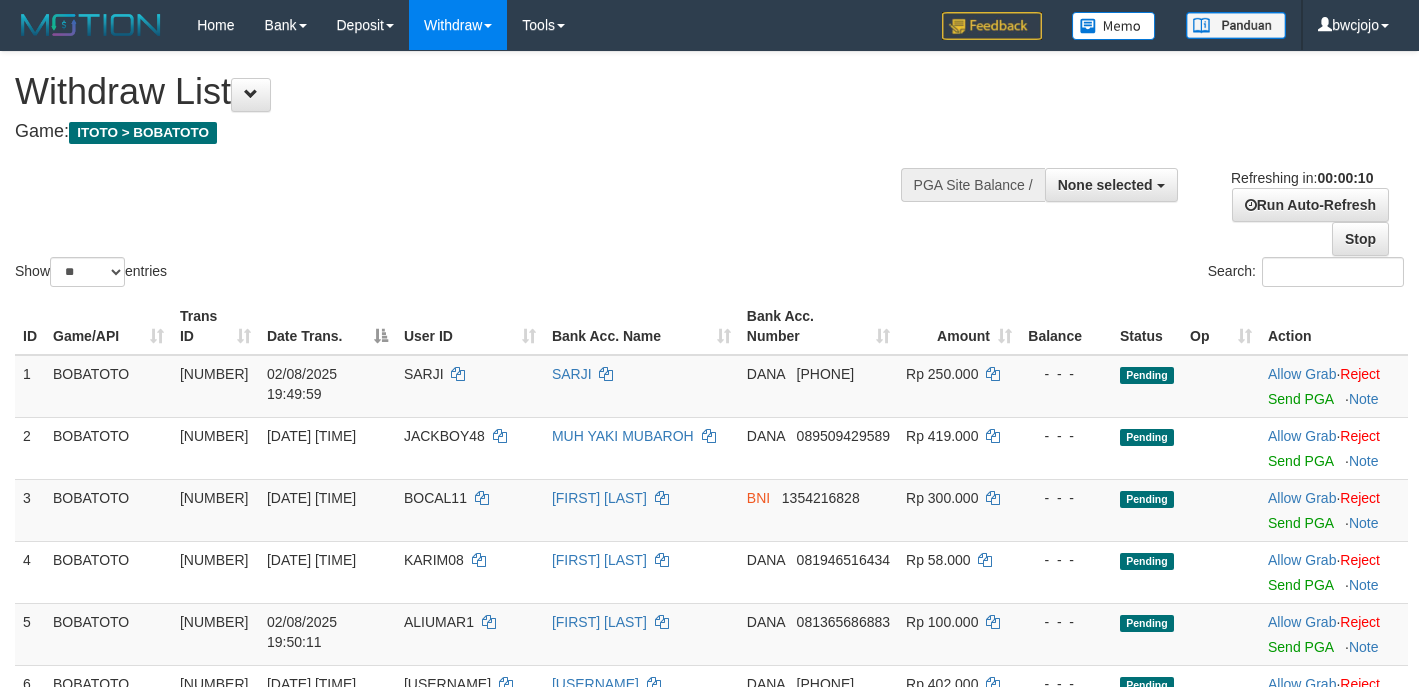 select 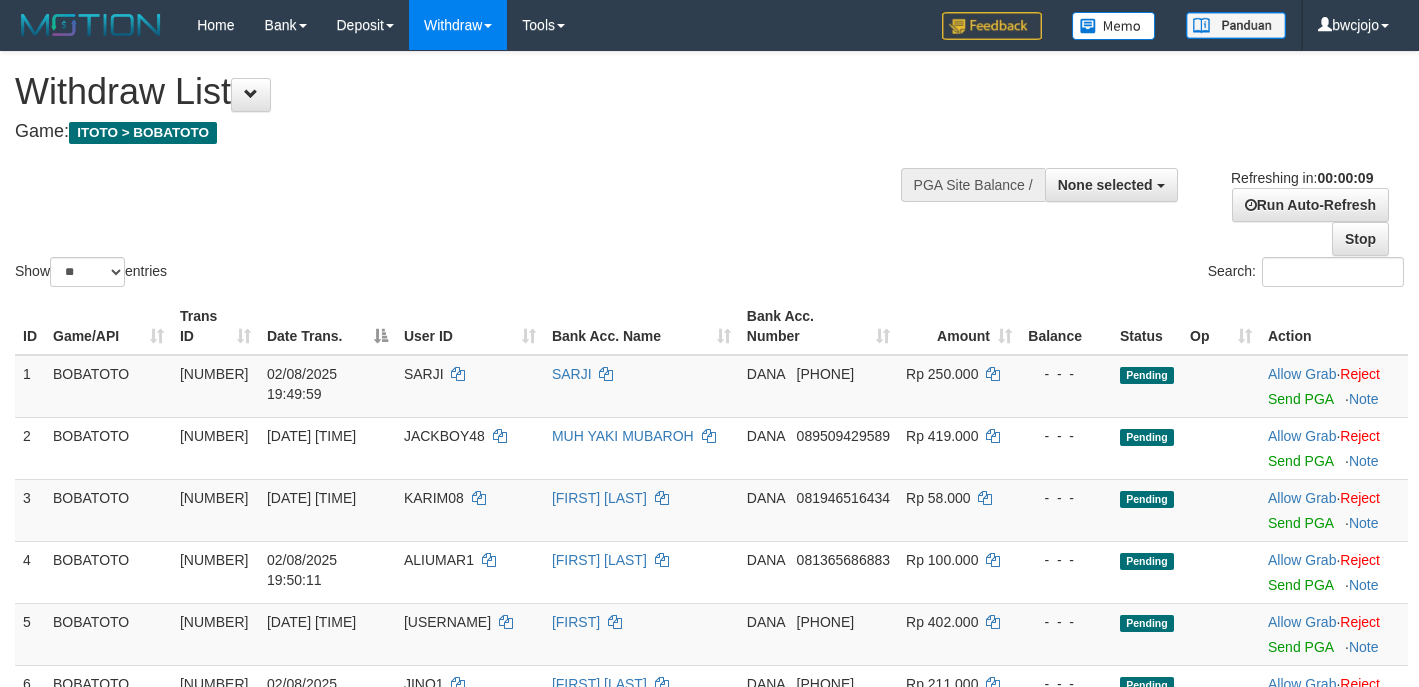 select 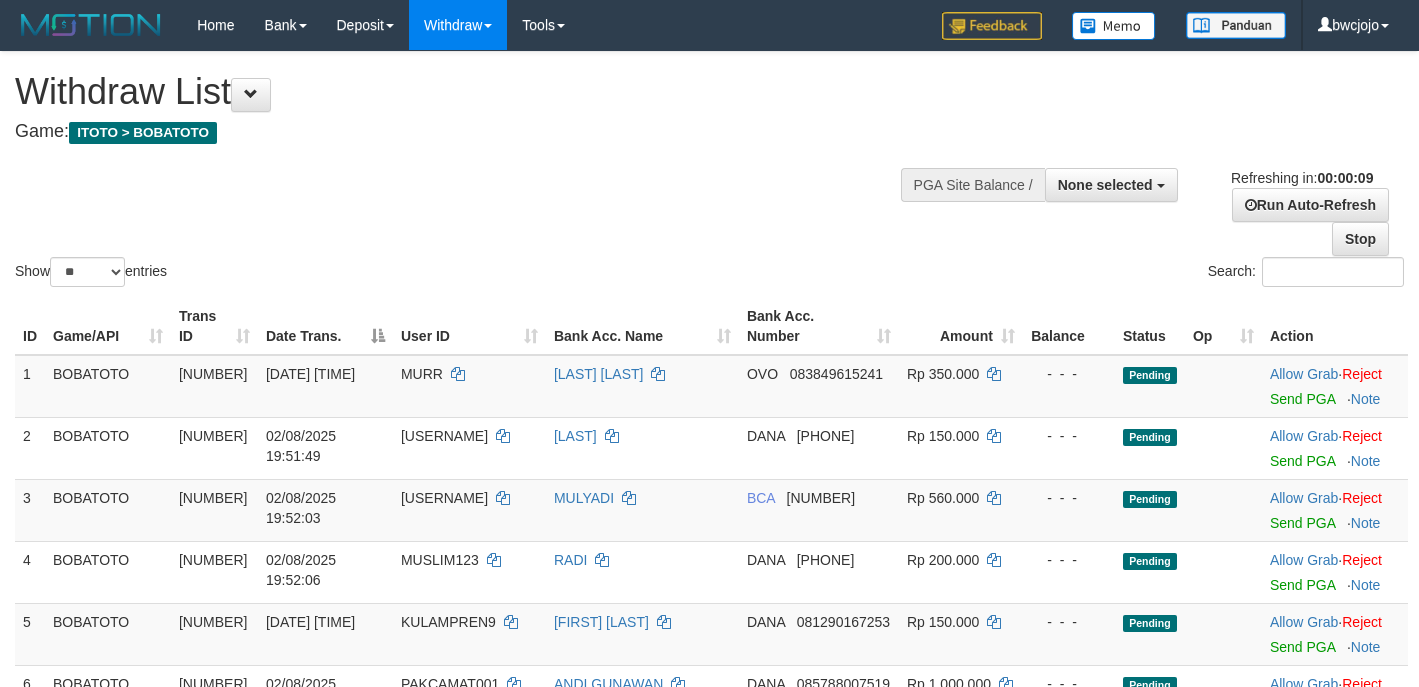 select 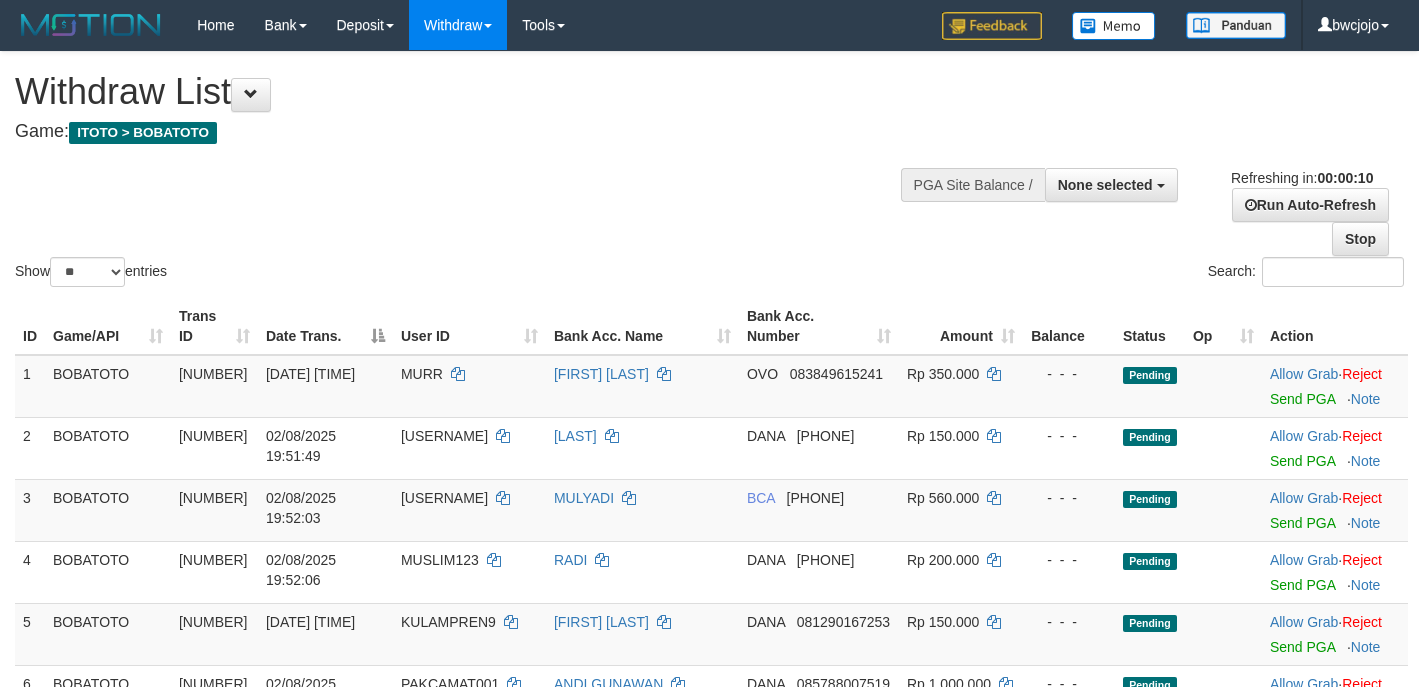 select 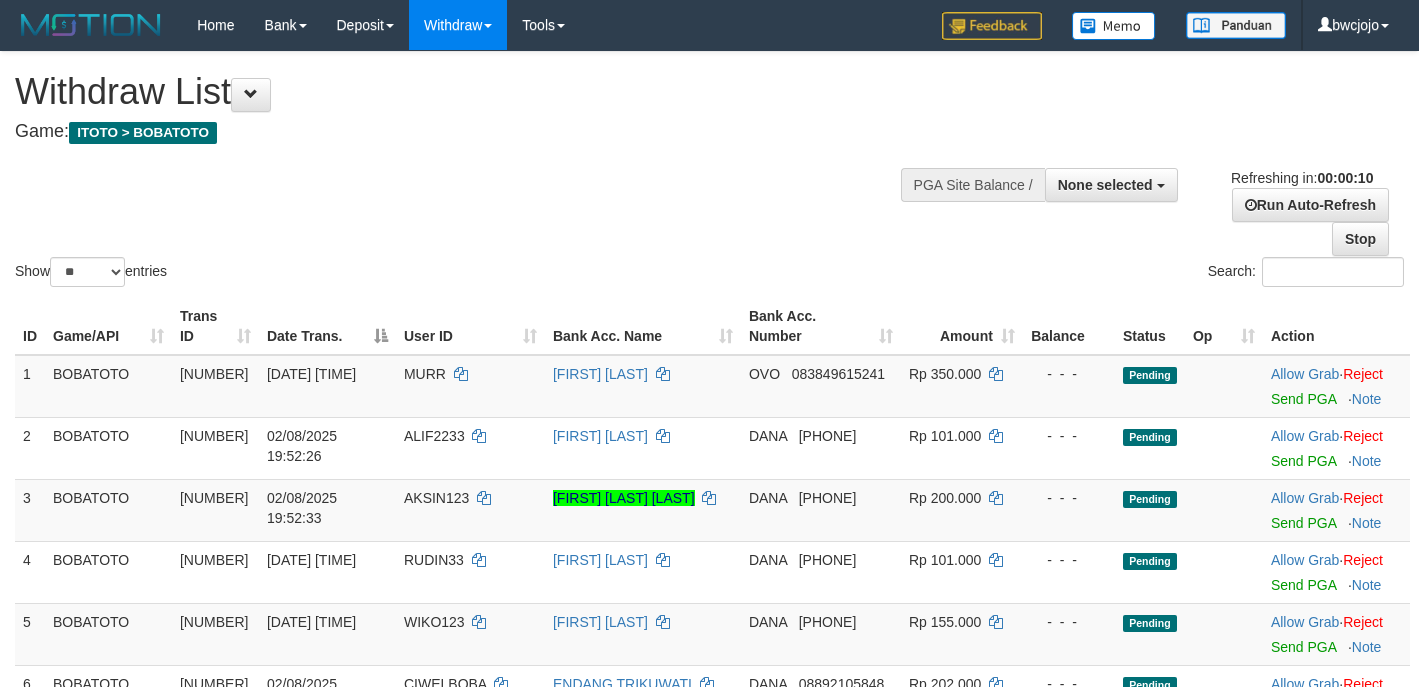 select 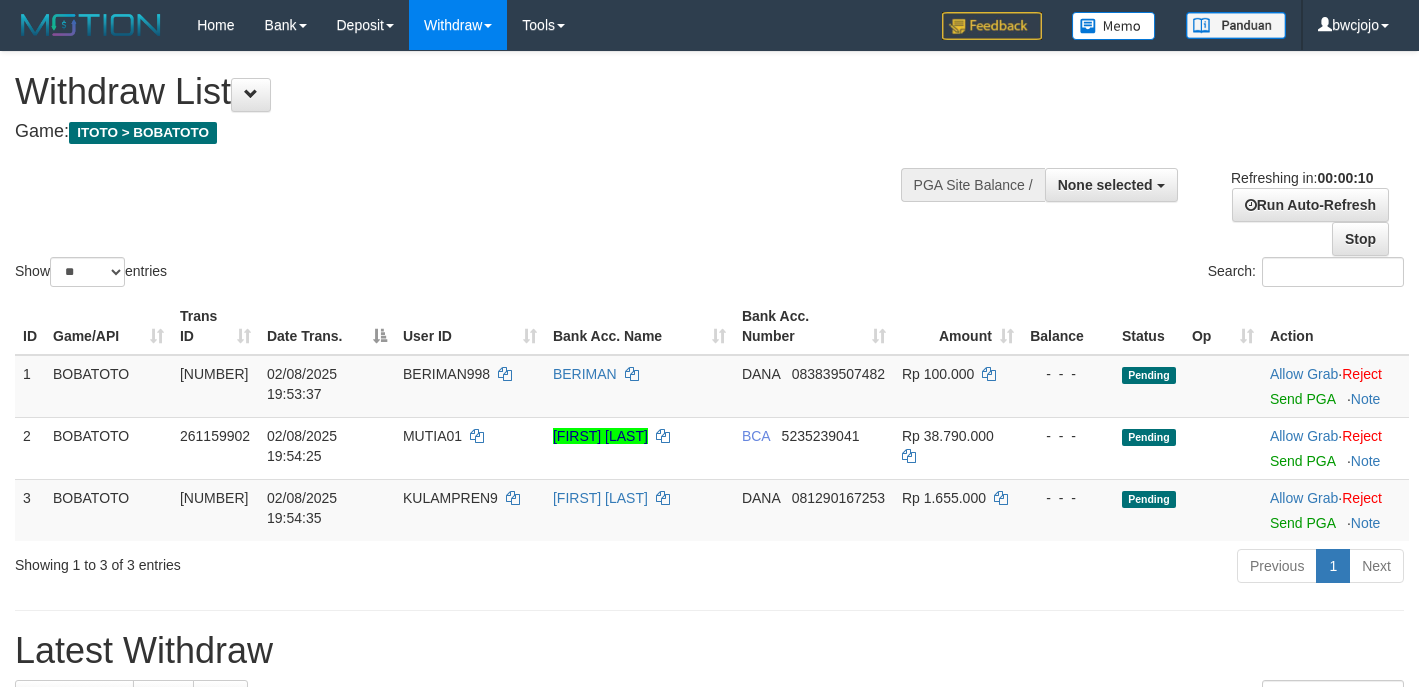 select 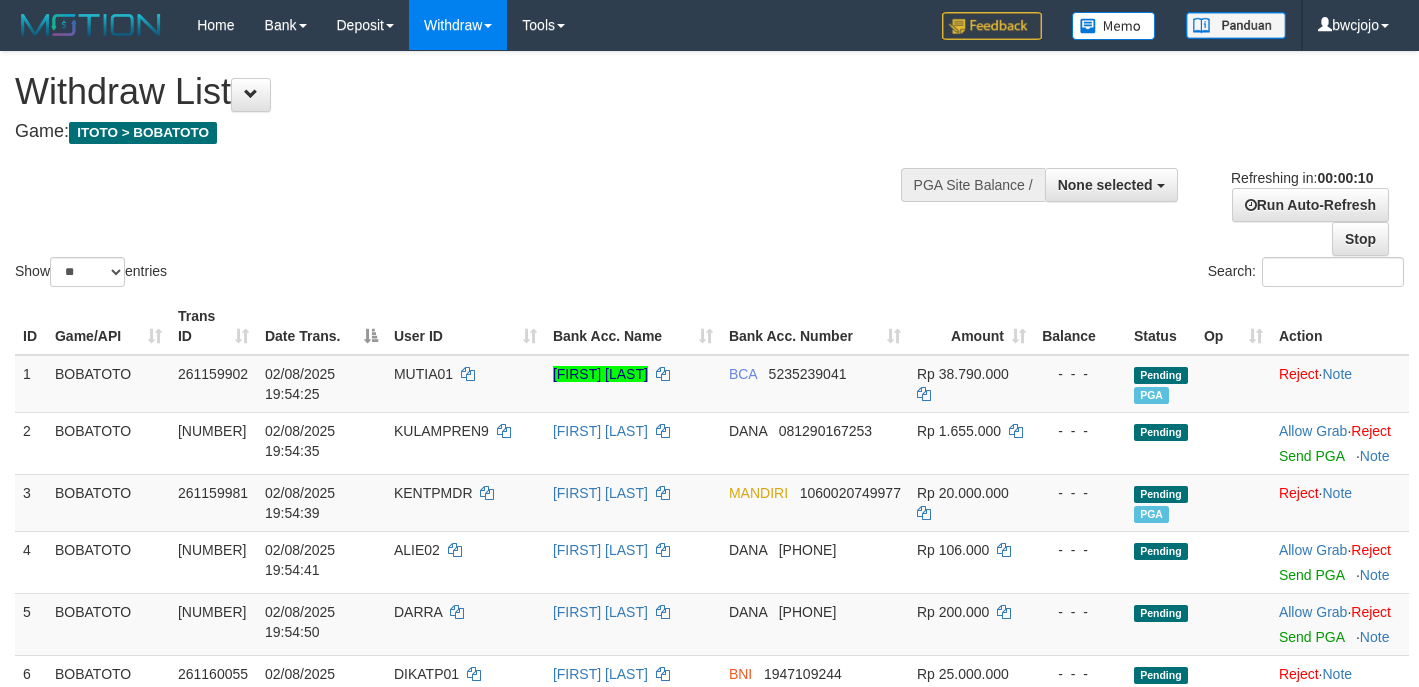 select 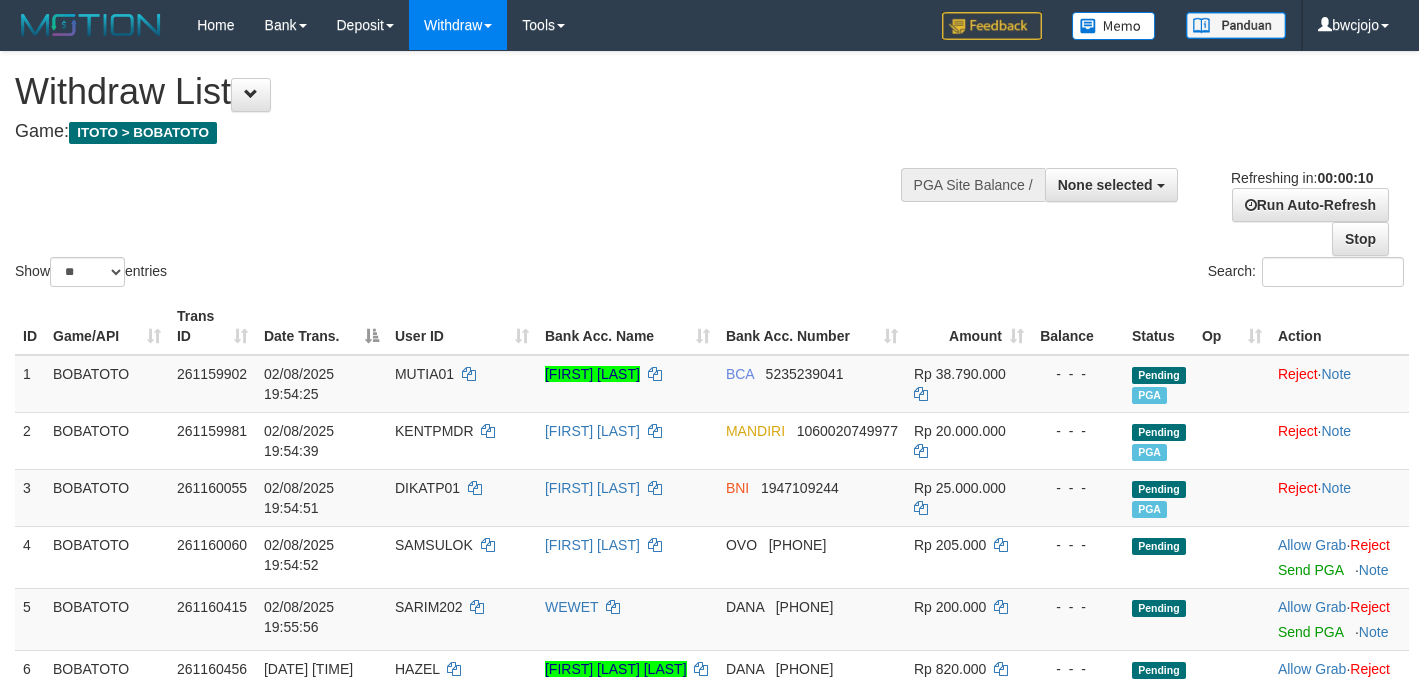 select 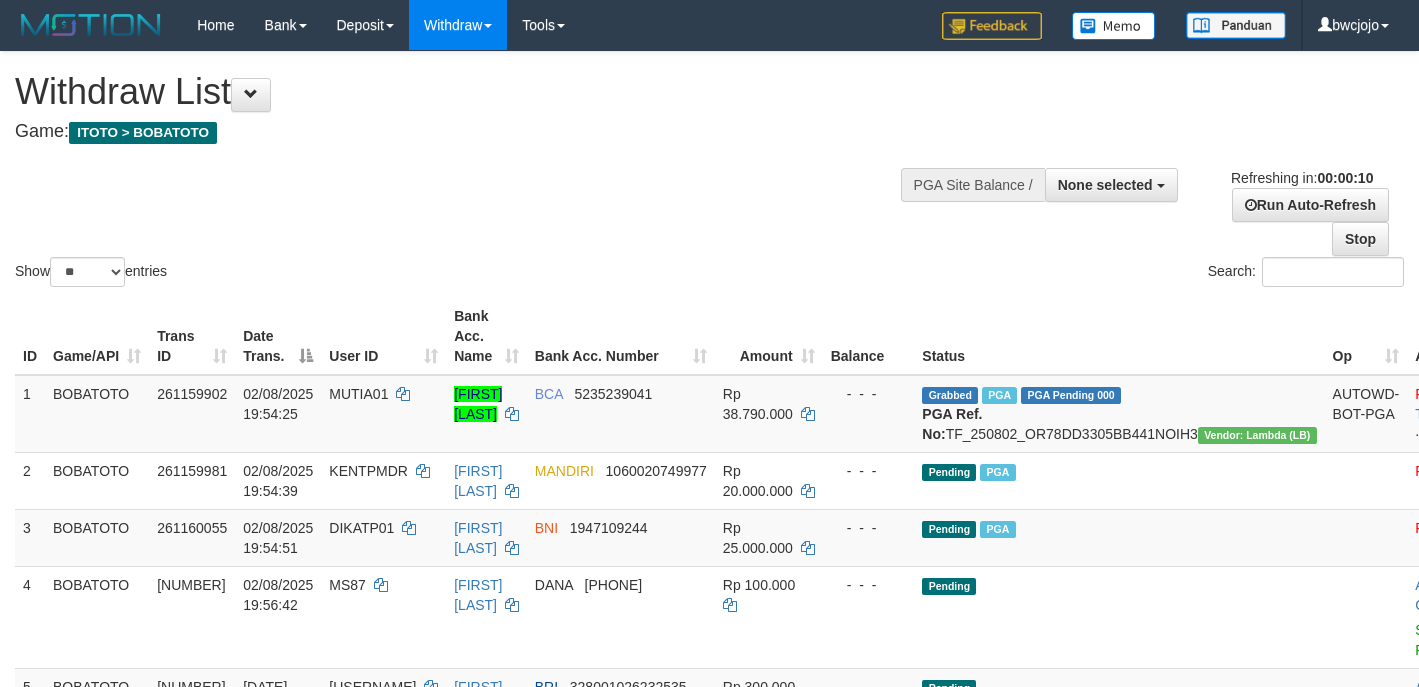 select 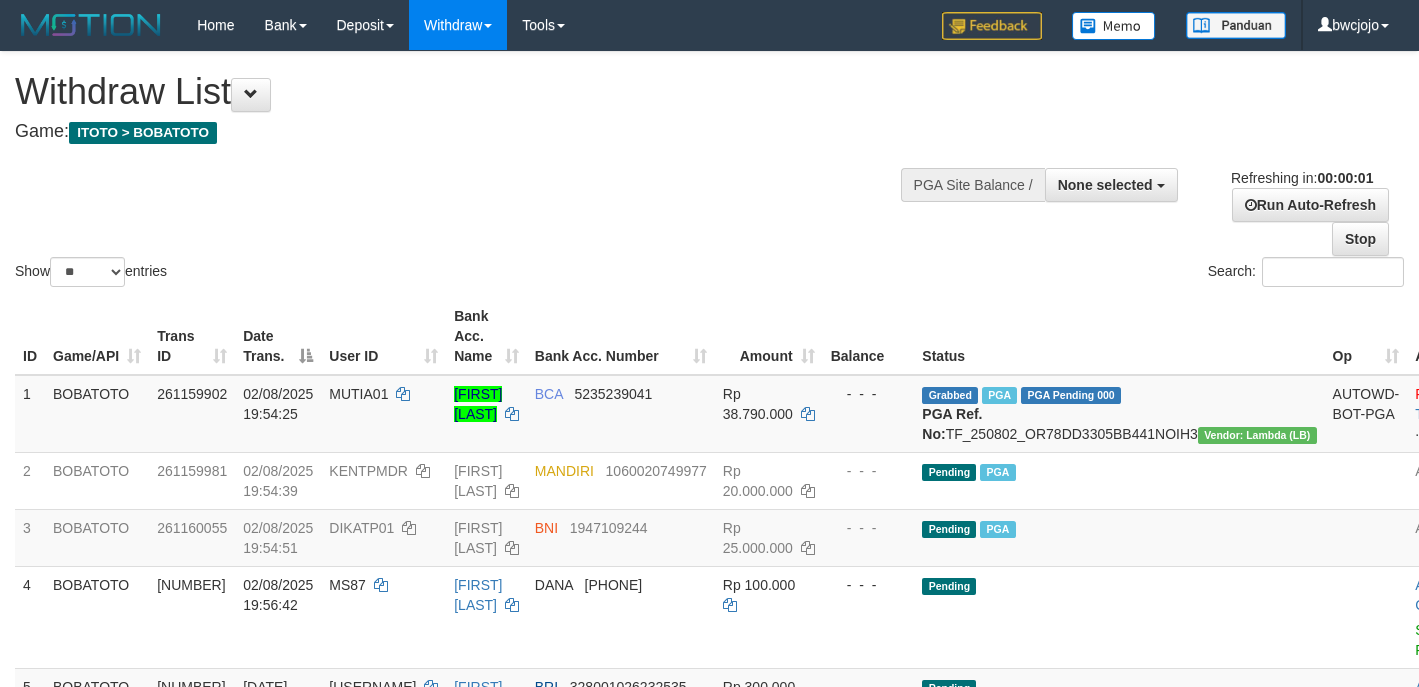scroll, scrollTop: 0, scrollLeft: 0, axis: both 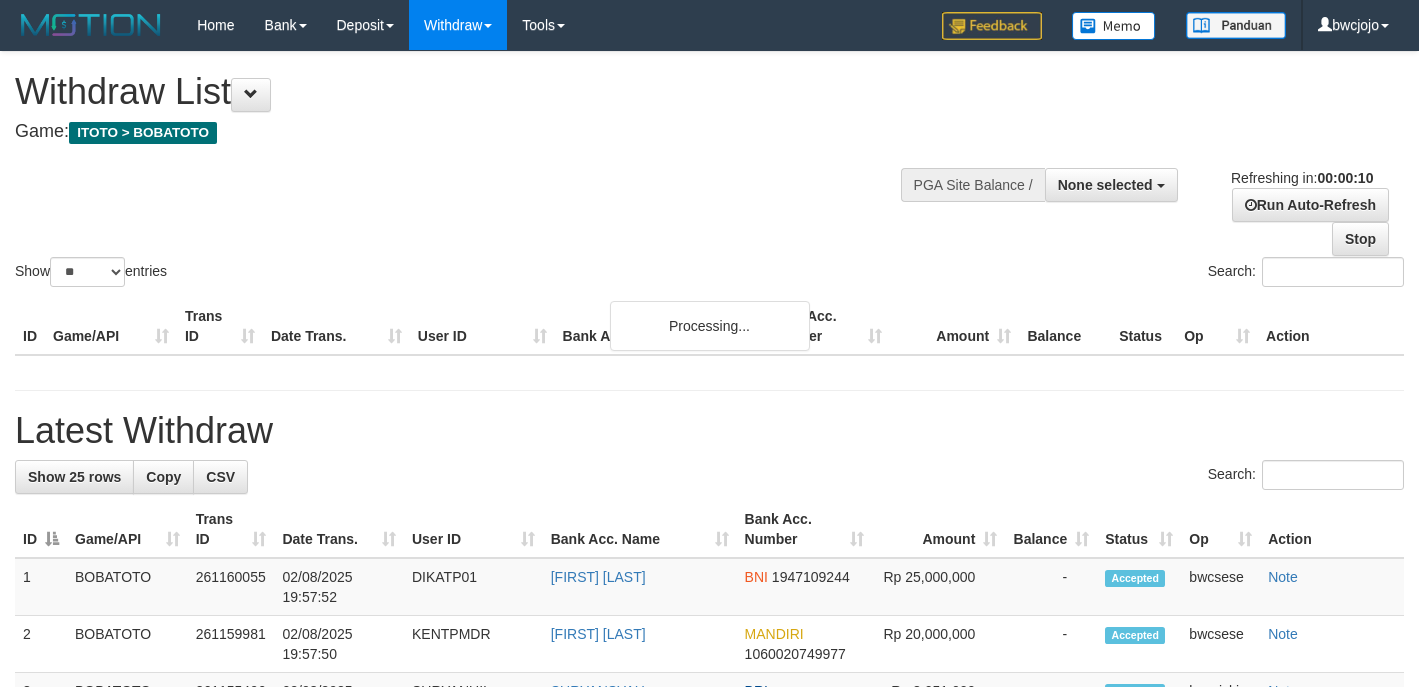 select 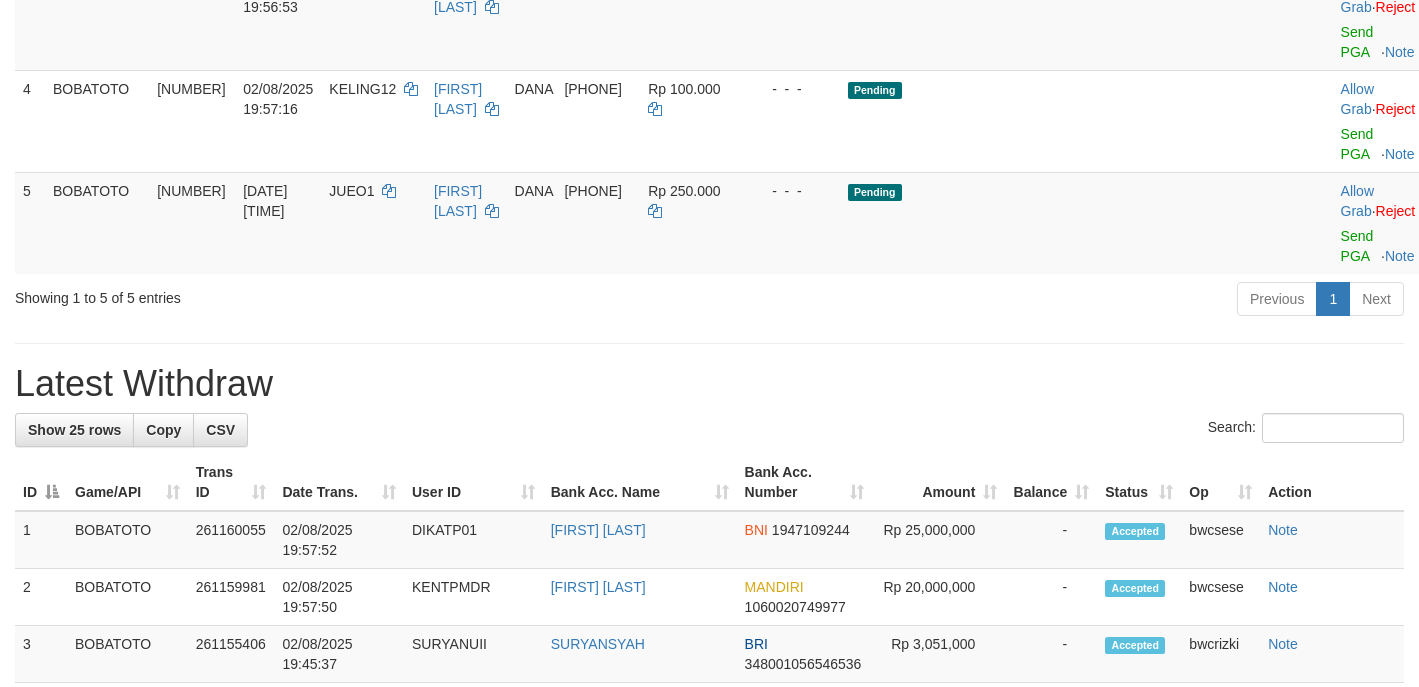 scroll, scrollTop: 600, scrollLeft: 0, axis: vertical 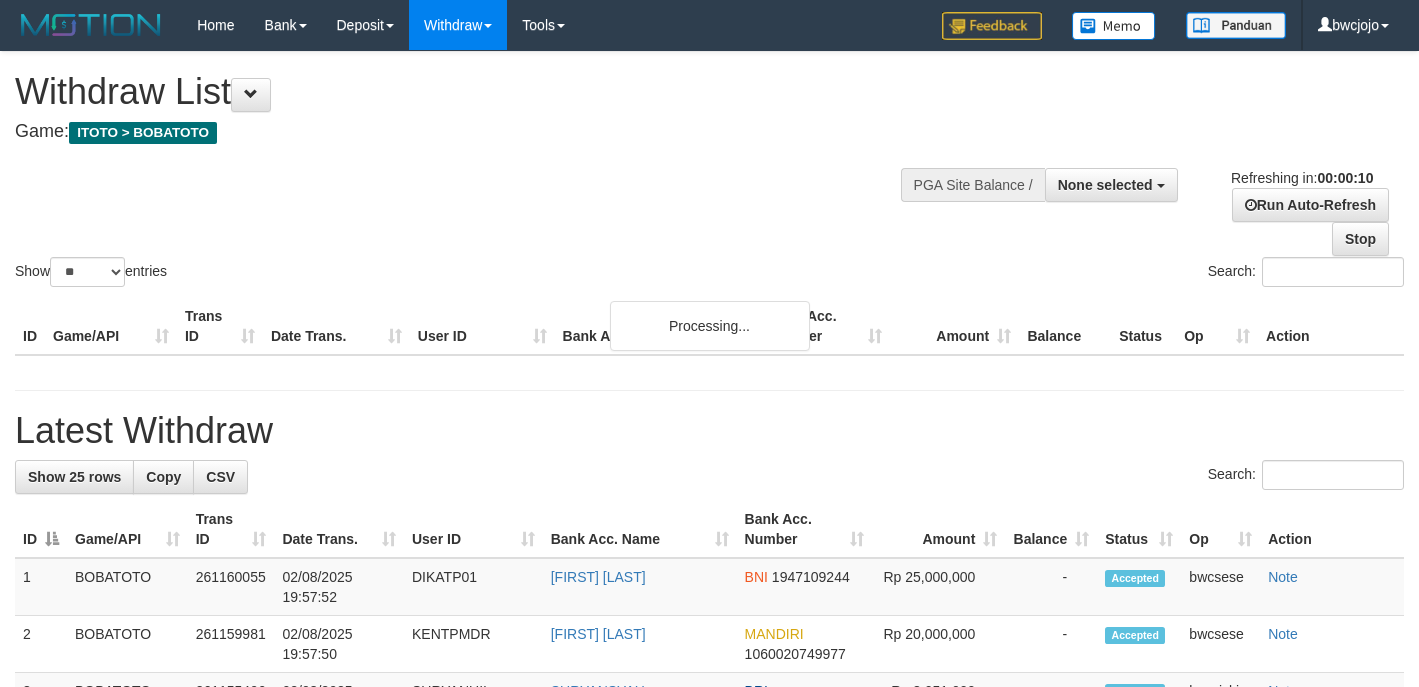 select 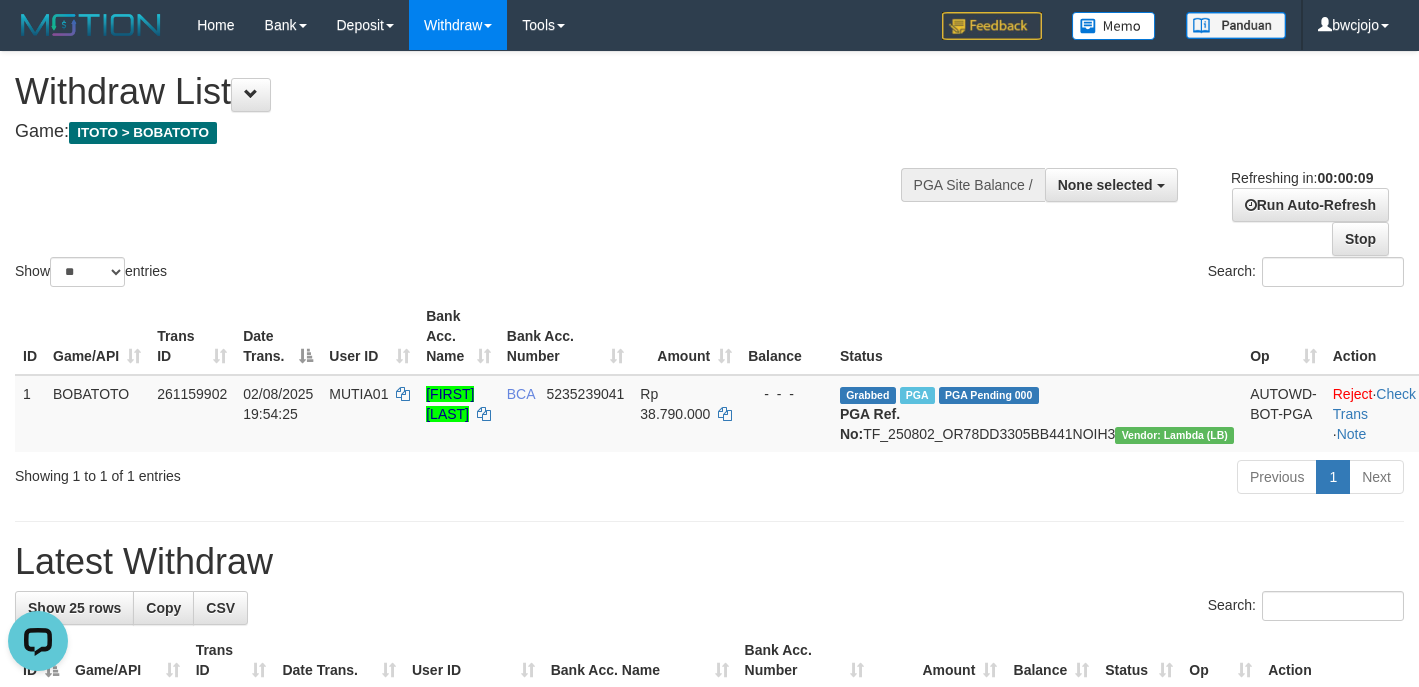 scroll, scrollTop: 0, scrollLeft: 0, axis: both 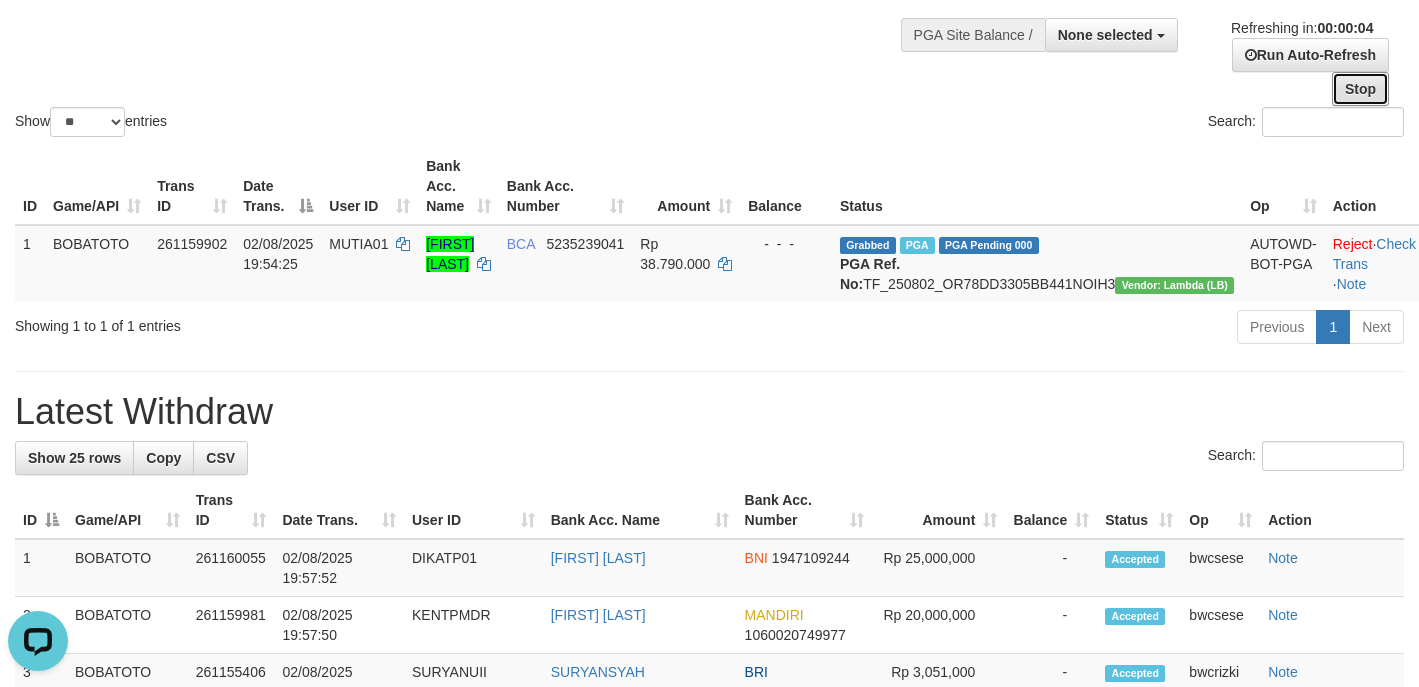drag, startPoint x: 1350, startPoint y: 82, endPoint x: 1338, endPoint y: 100, distance: 21.633308 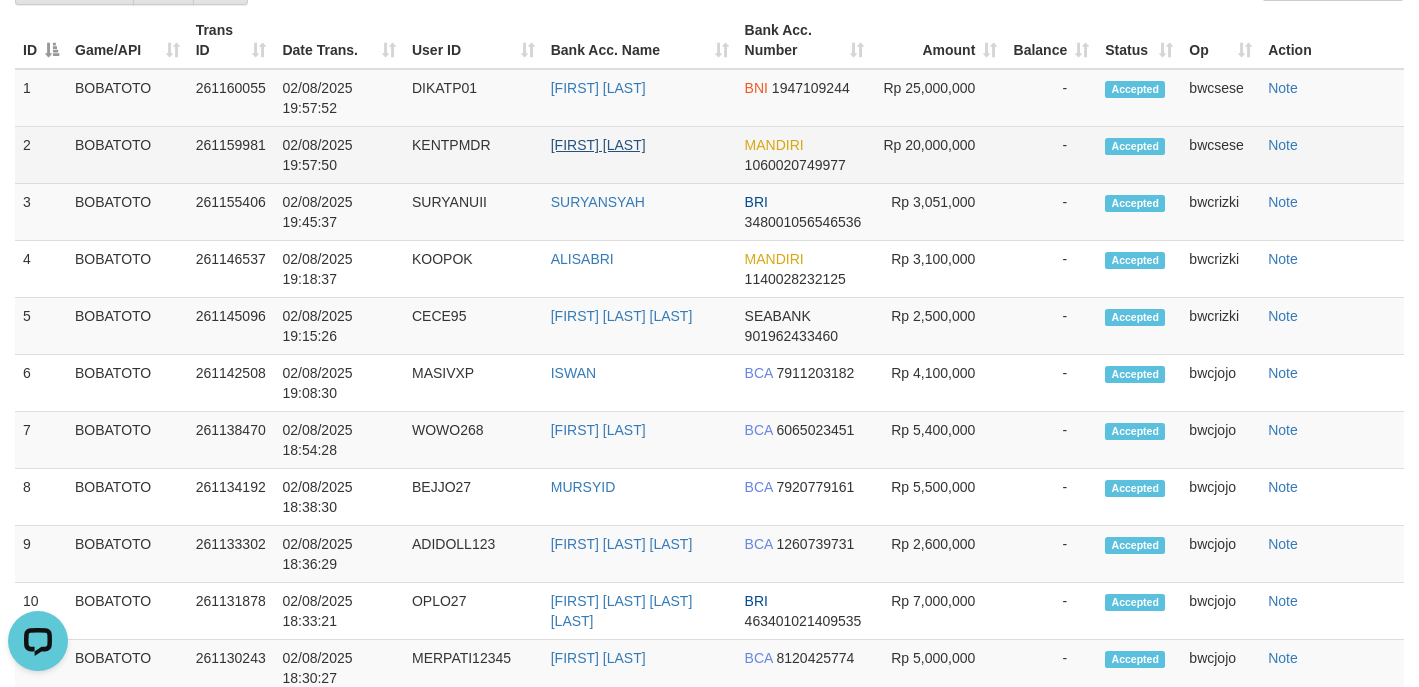 scroll, scrollTop: 450, scrollLeft: 0, axis: vertical 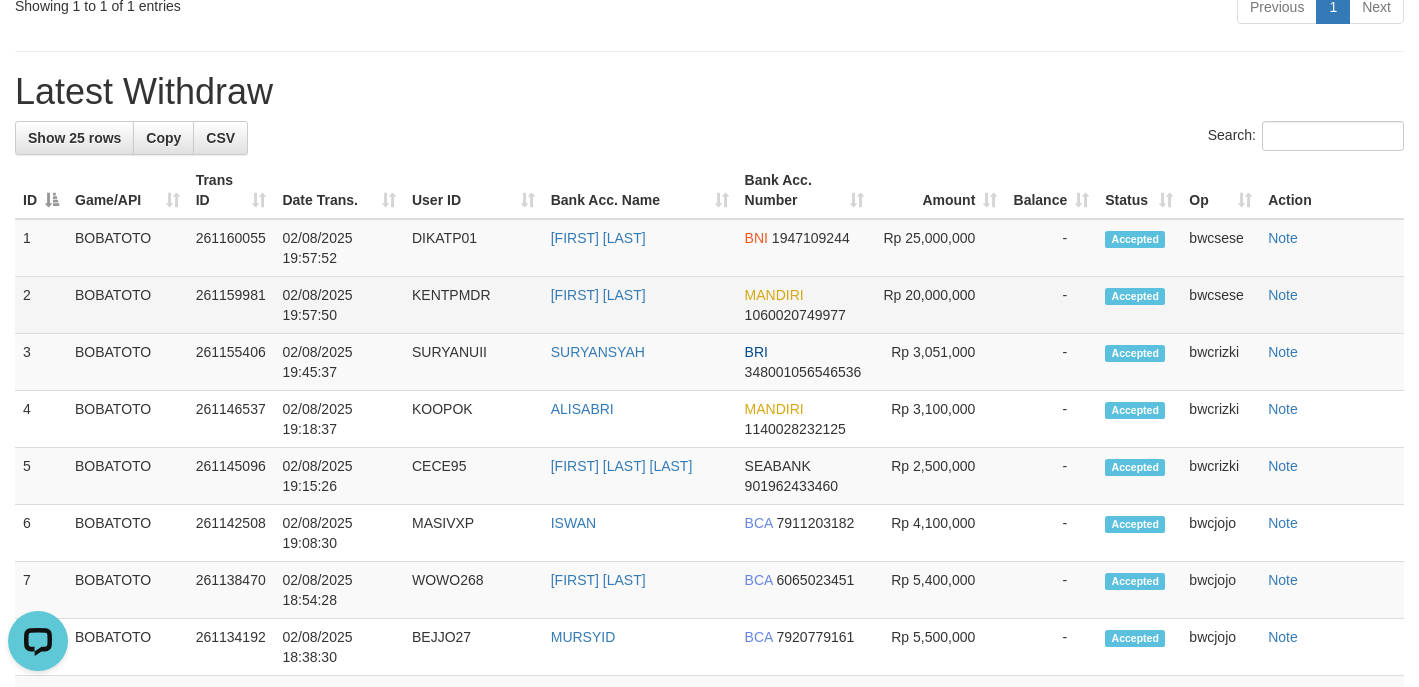 click on "Rp 20,000,000" at bounding box center [938, 305] 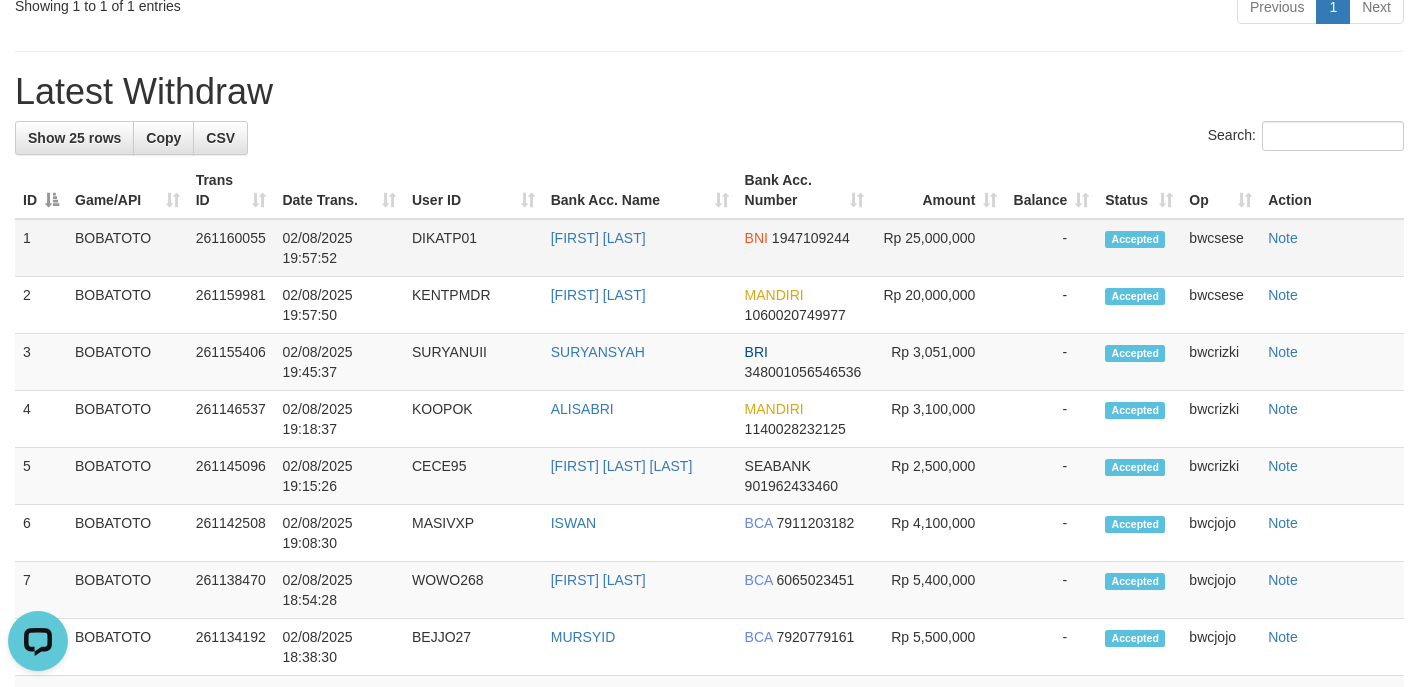 click on "Rp 25,000,000" at bounding box center [938, 248] 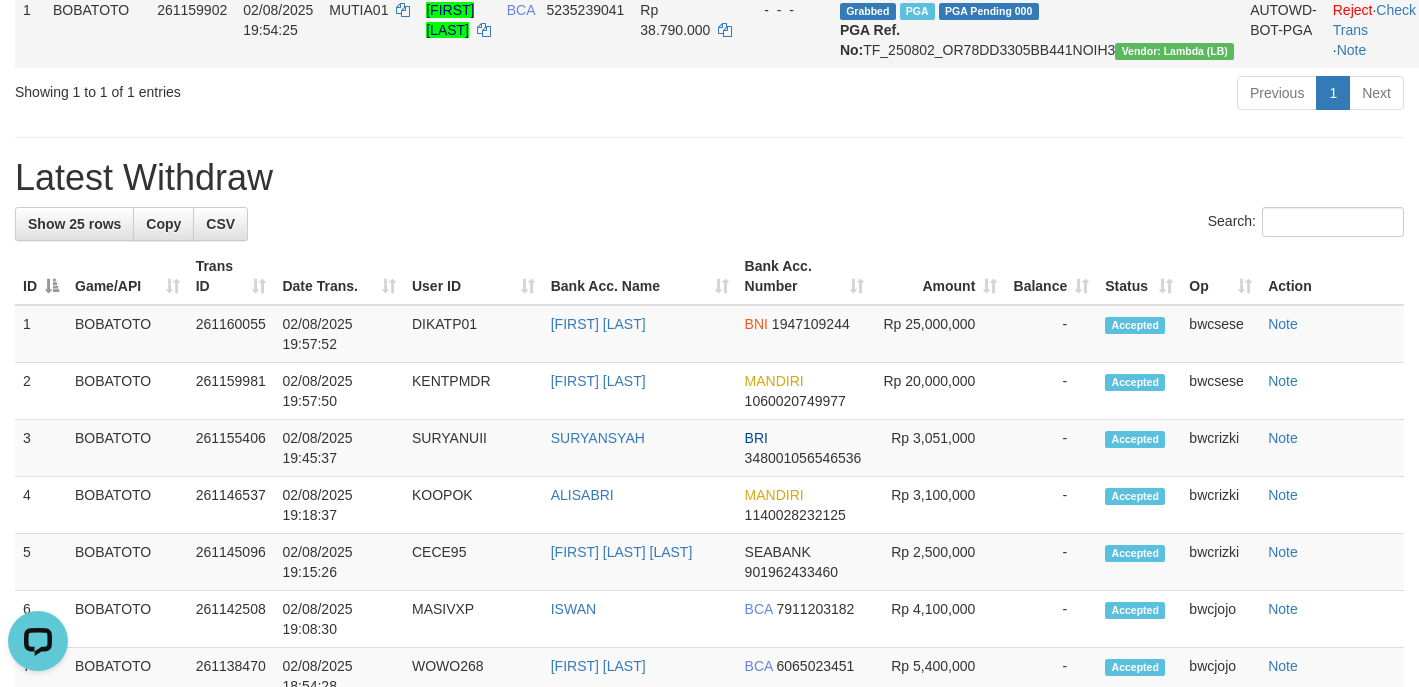 scroll, scrollTop: 150, scrollLeft: 0, axis: vertical 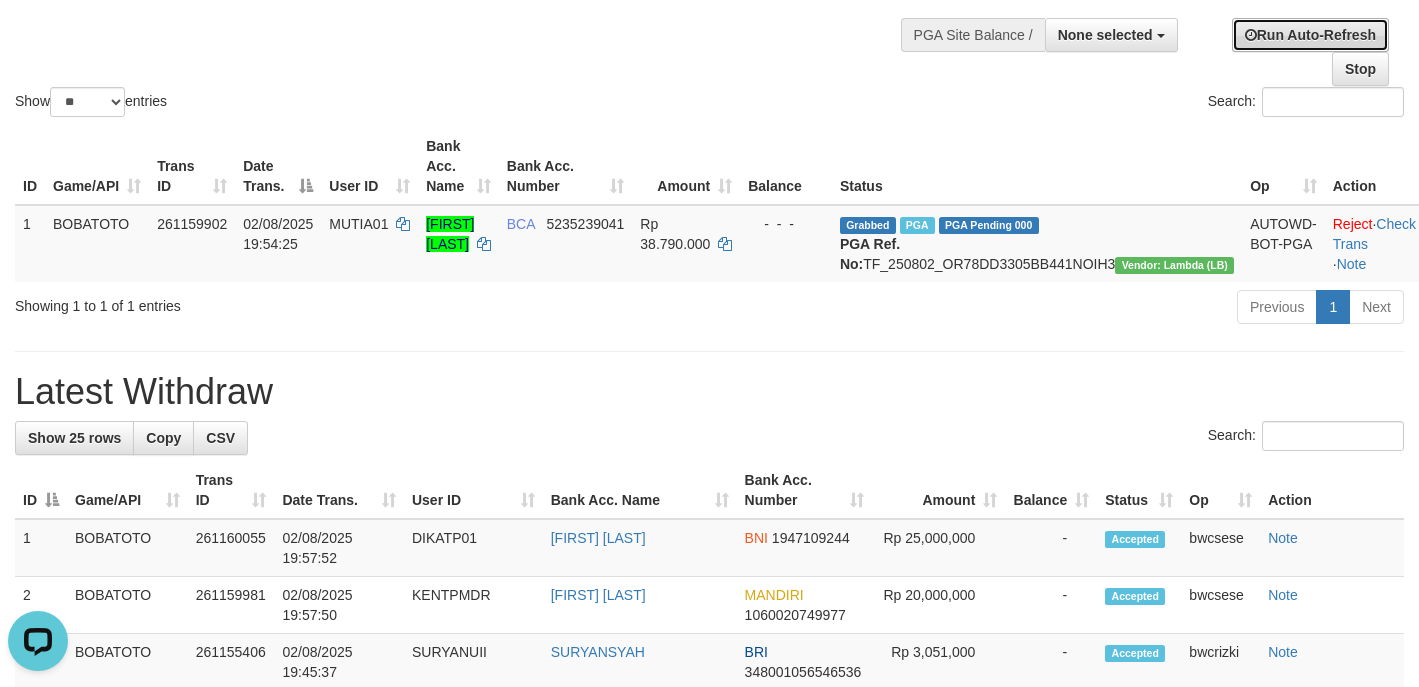 click on "Run Auto-Refresh" at bounding box center (1310, 35) 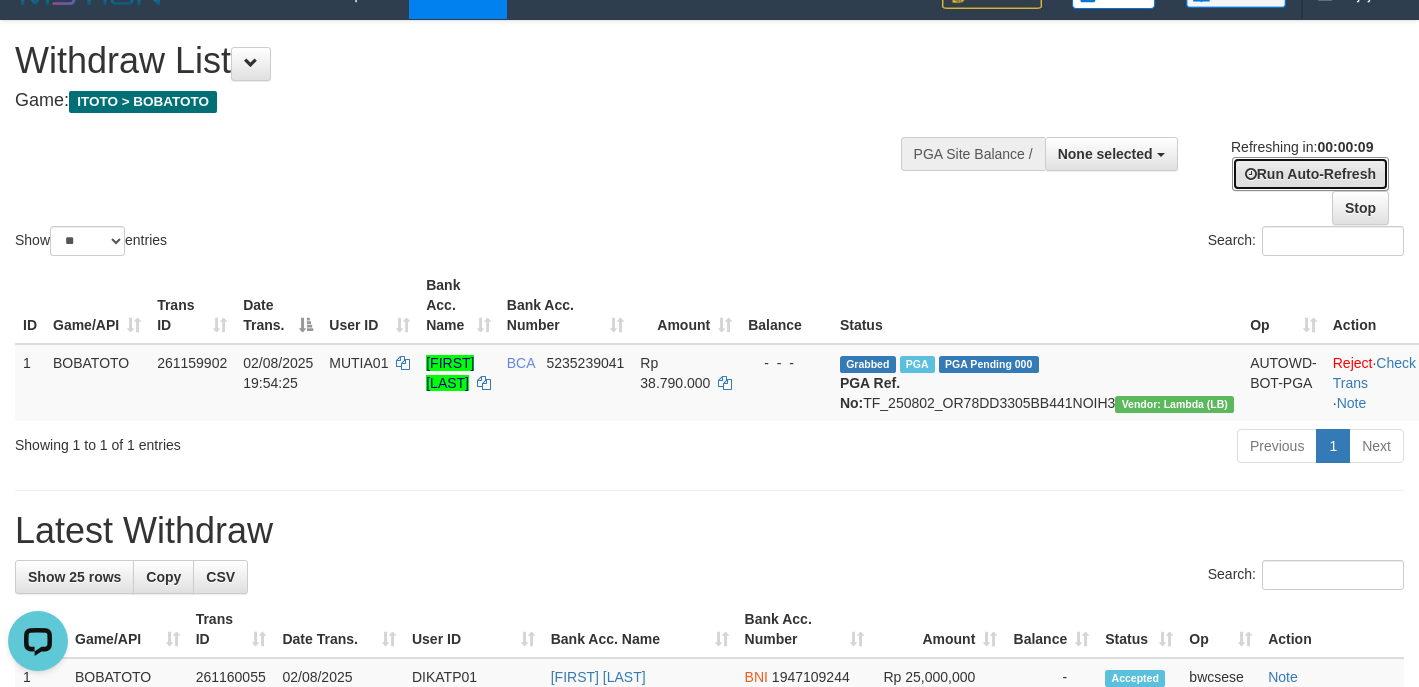 scroll, scrollTop: 0, scrollLeft: 0, axis: both 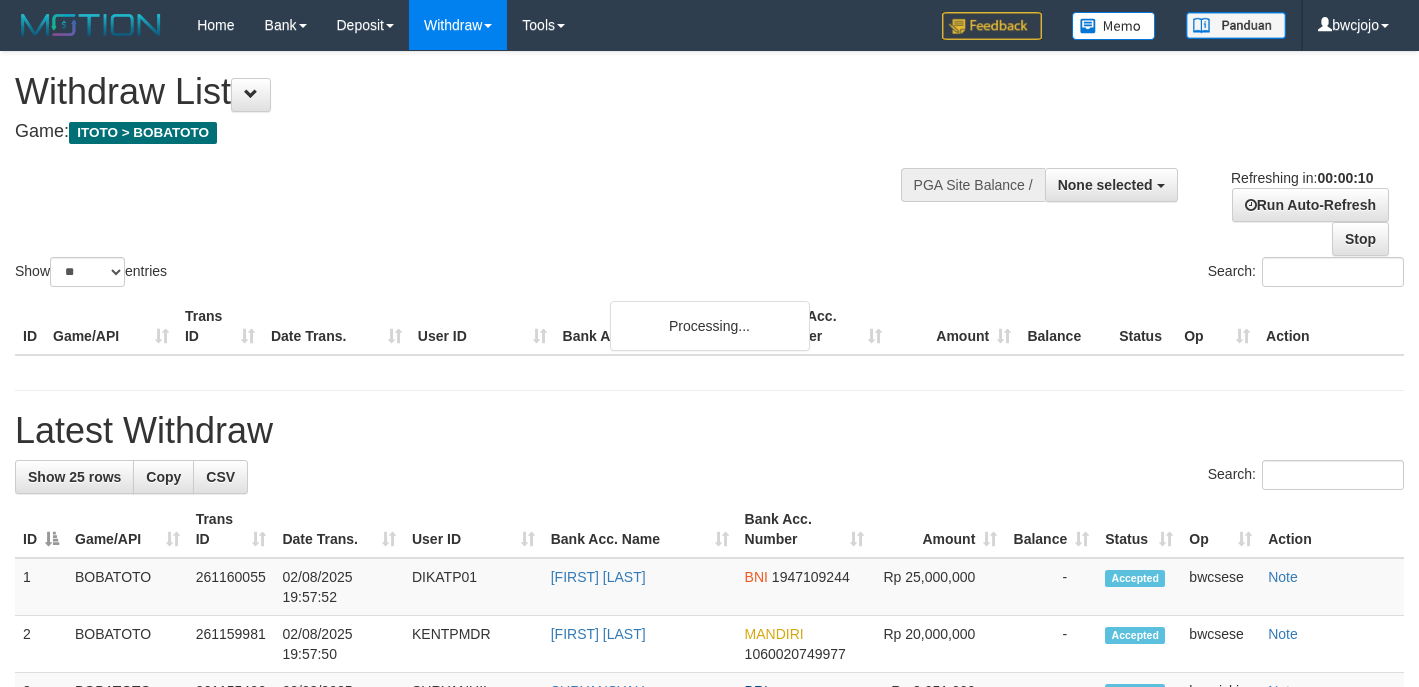 select 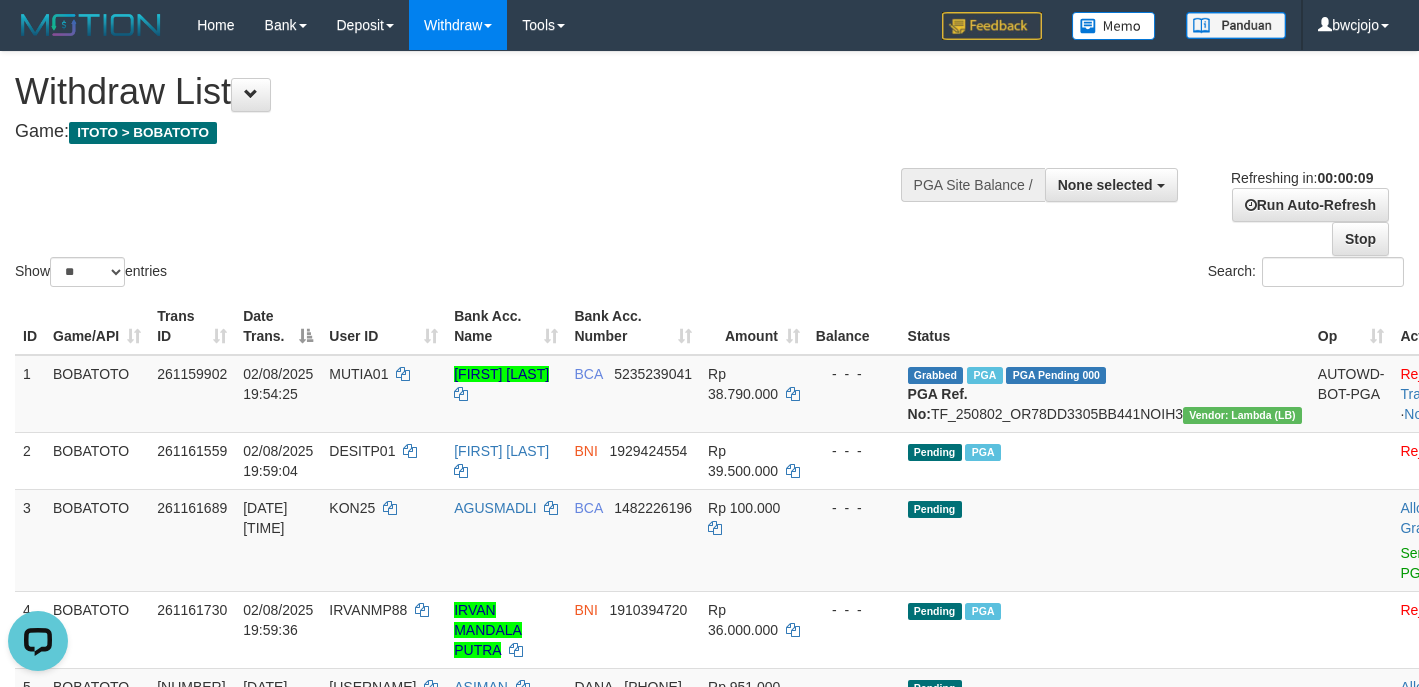 scroll, scrollTop: 0, scrollLeft: 0, axis: both 